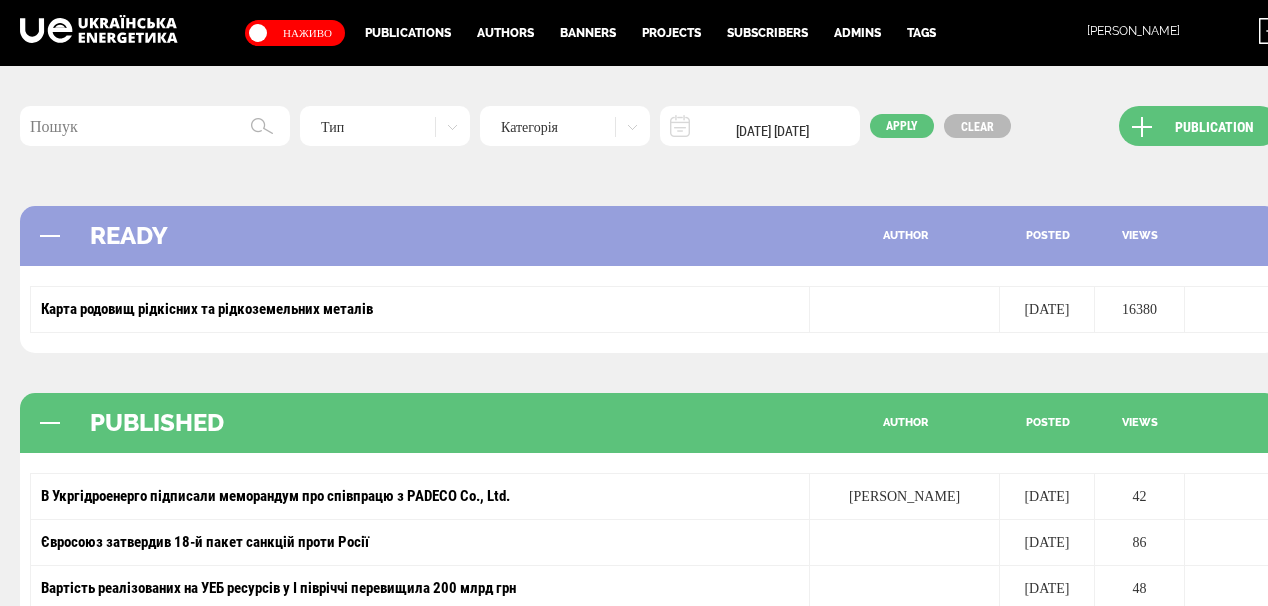 scroll, scrollTop: 196, scrollLeft: 0, axis: vertical 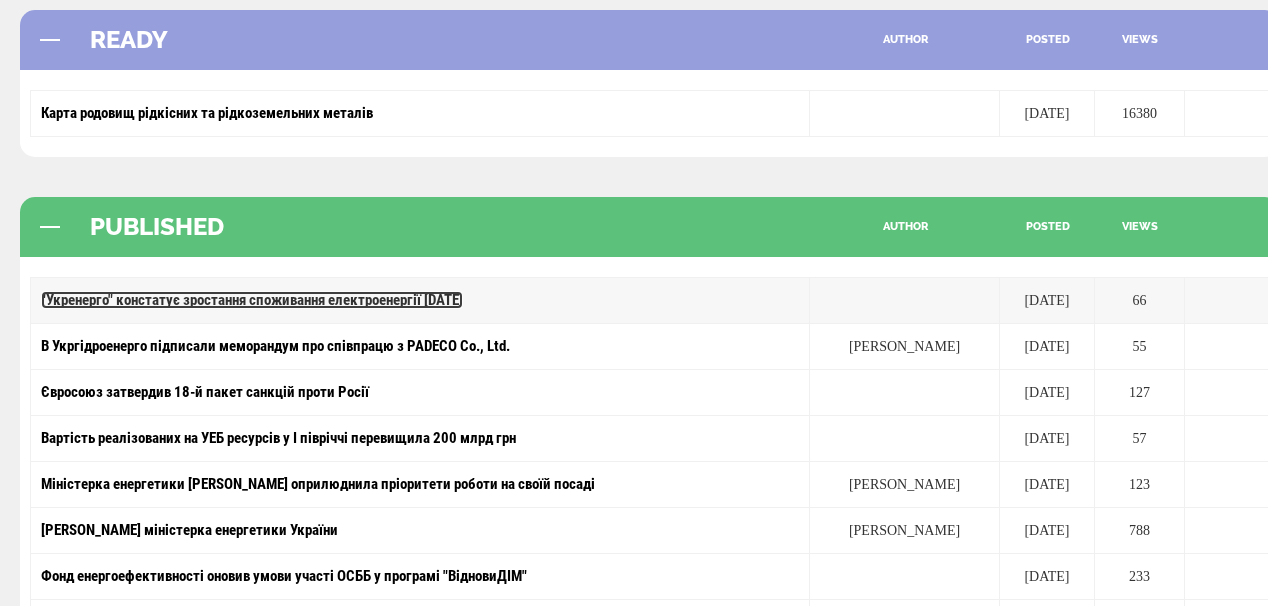 click on ""Укренерго" констатує зростання споживання електроенергії [DATE]" at bounding box center (252, 300) 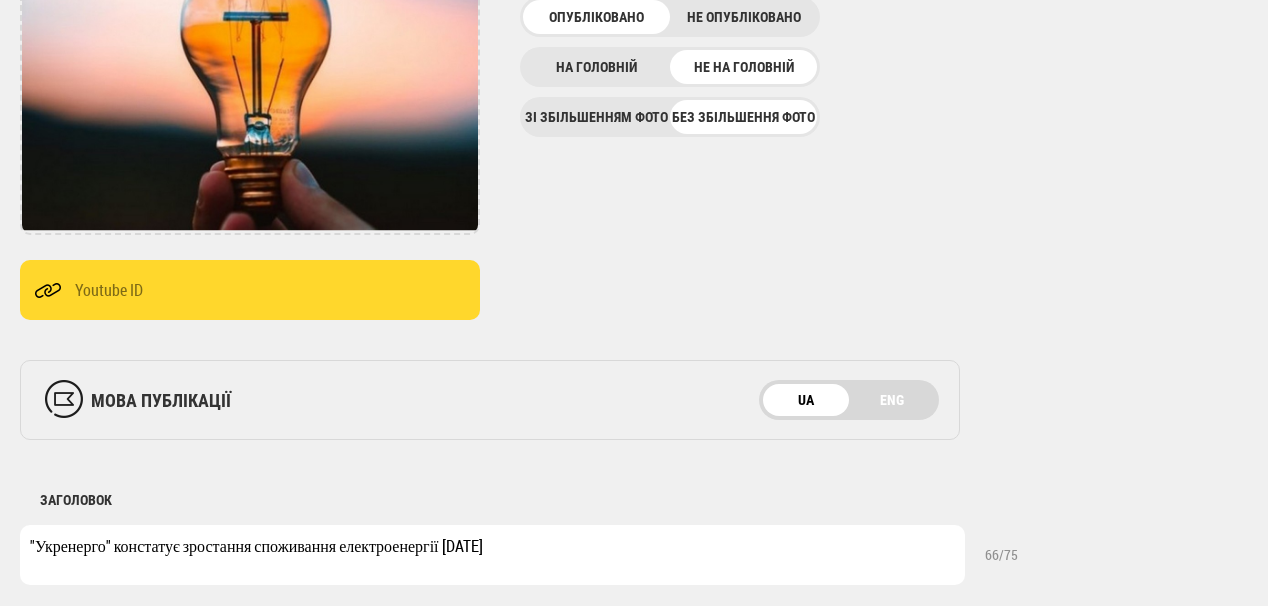 scroll, scrollTop: 400, scrollLeft: 0, axis: vertical 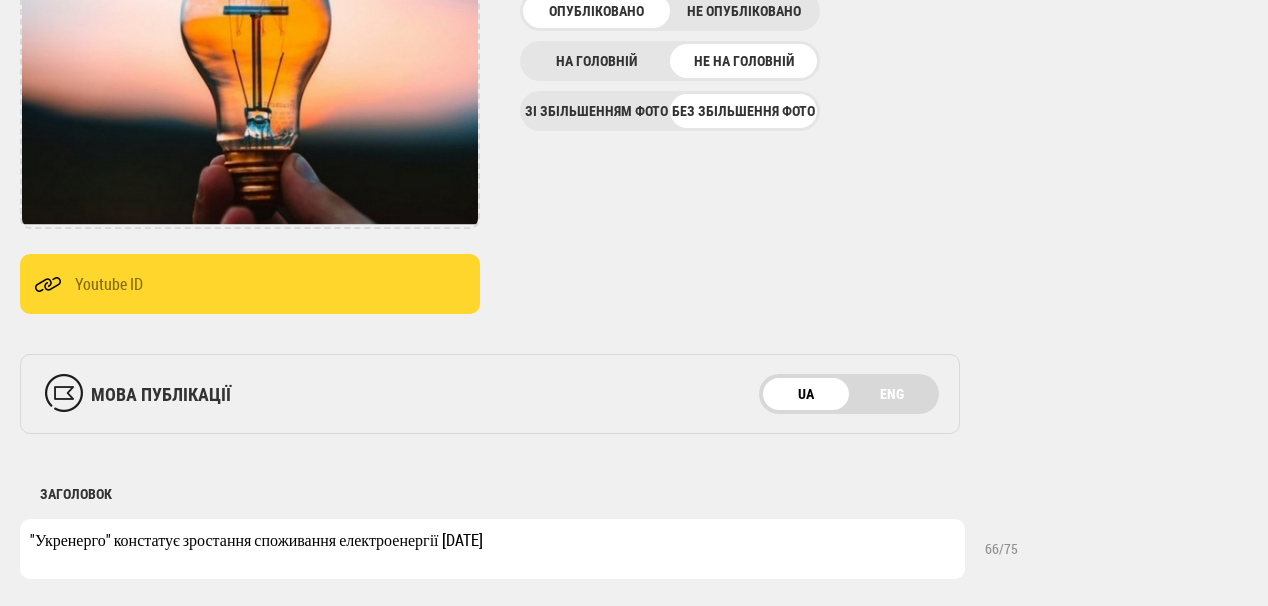 click on "мова публікації UA ENG" at bounding box center [490, 394] 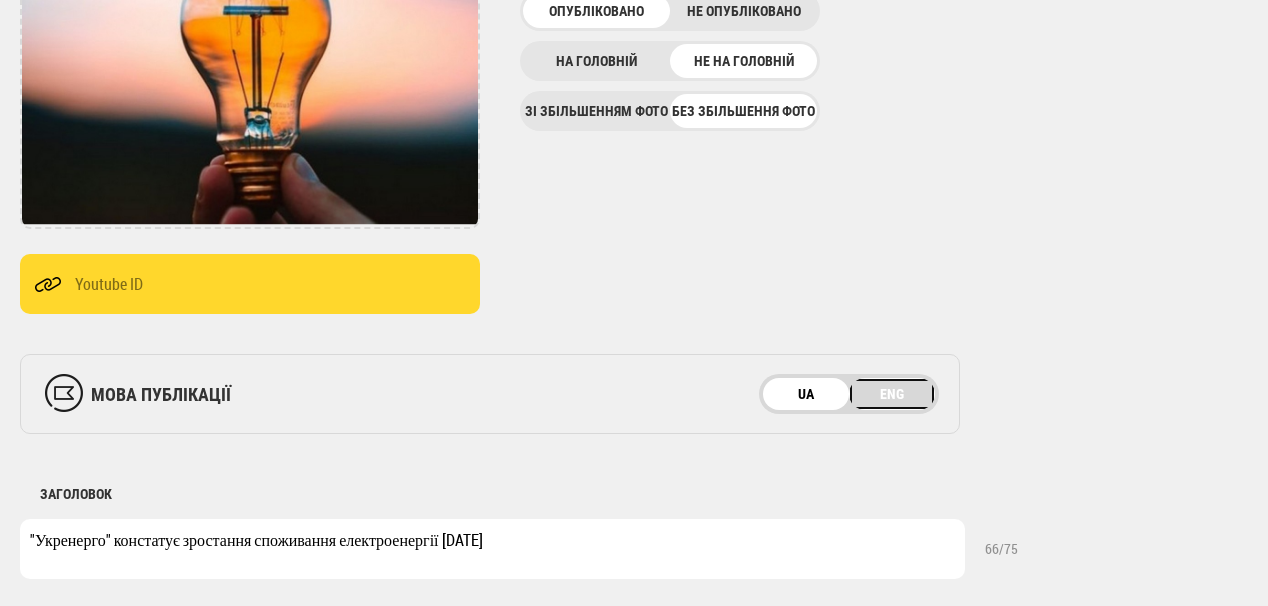 click on "ENG" at bounding box center (892, 394) 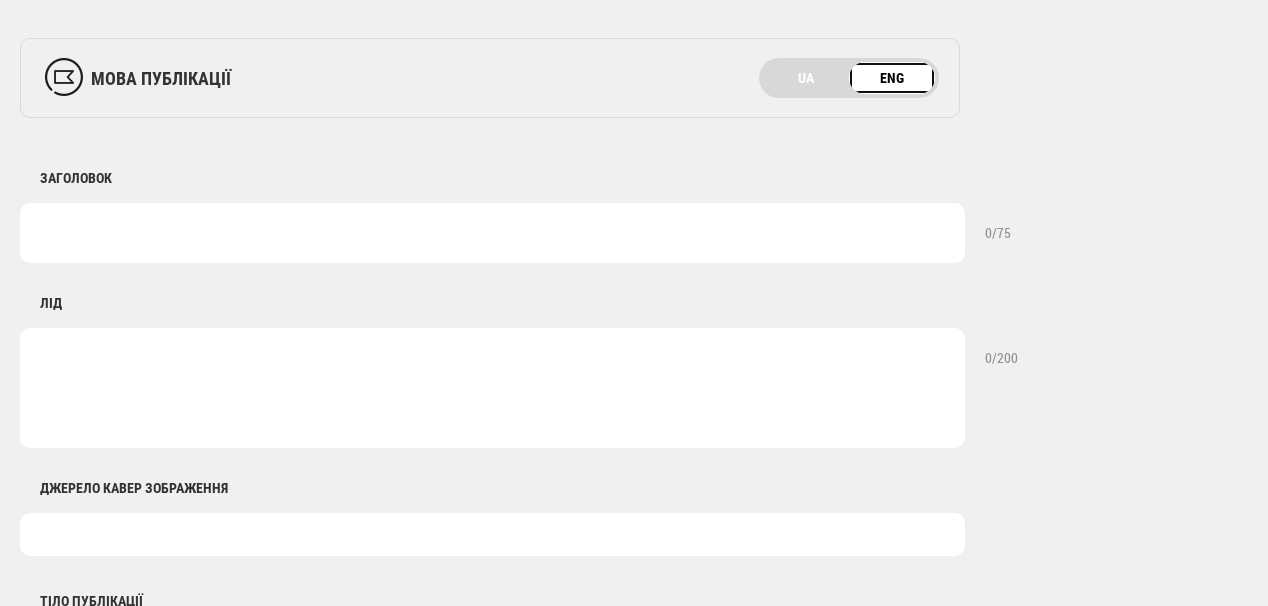 scroll, scrollTop: 720, scrollLeft: 0, axis: vertical 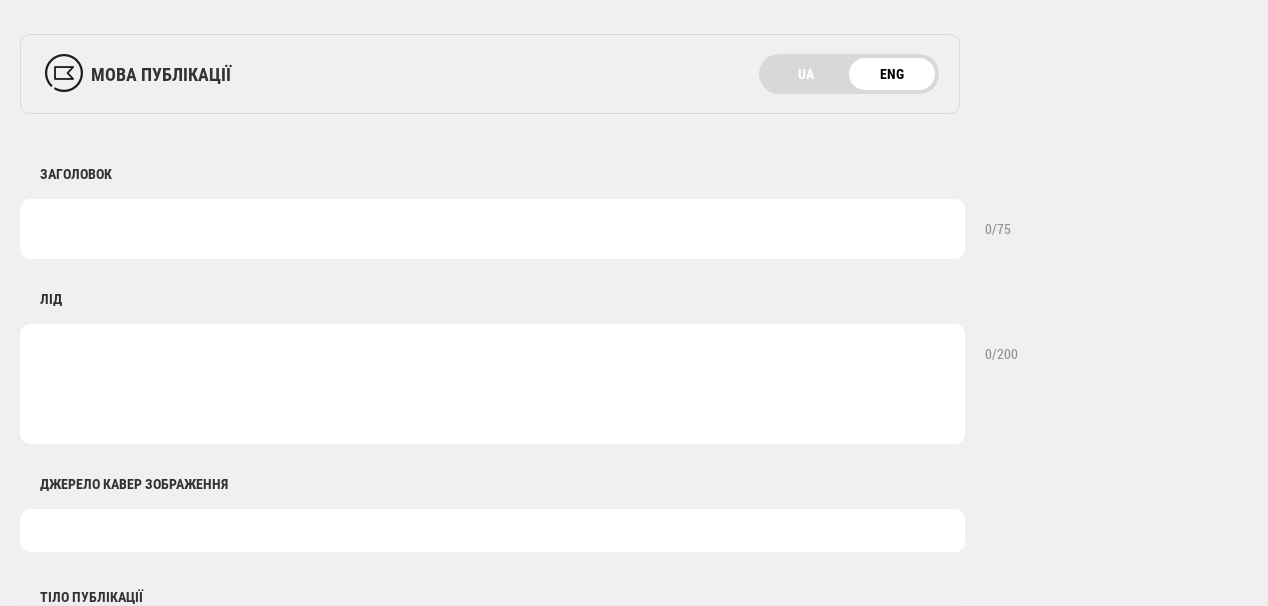 click at bounding box center [492, 229] 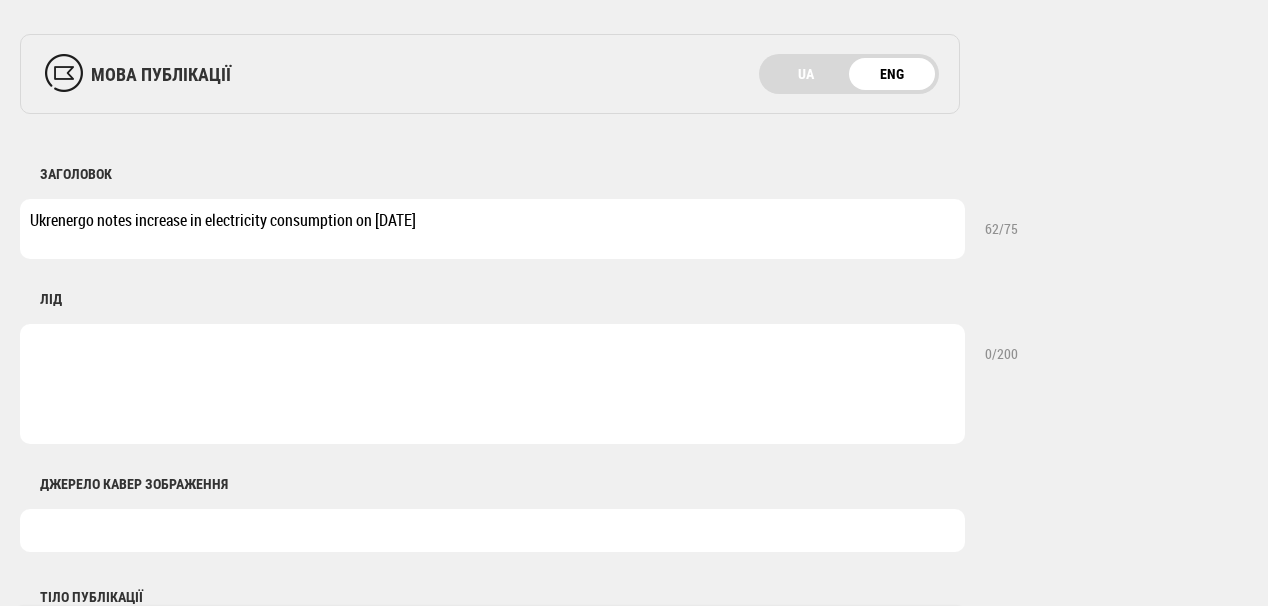 type on "Ukrenergo notes increase in electricity consumption on July 18" 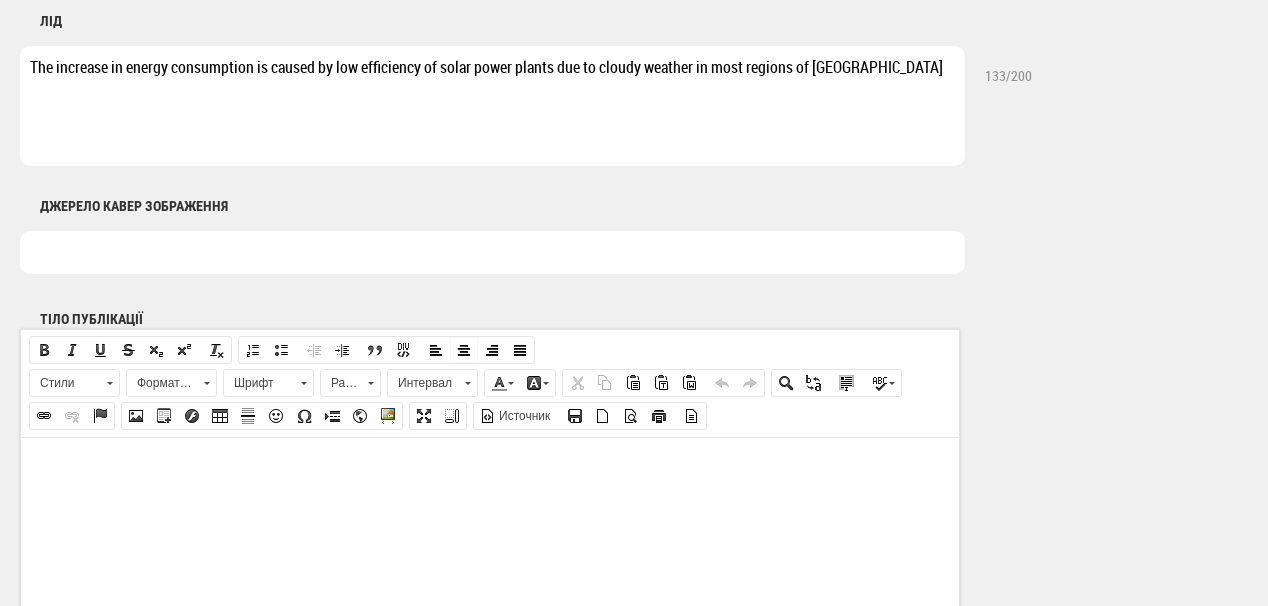 scroll, scrollTop: 1040, scrollLeft: 0, axis: vertical 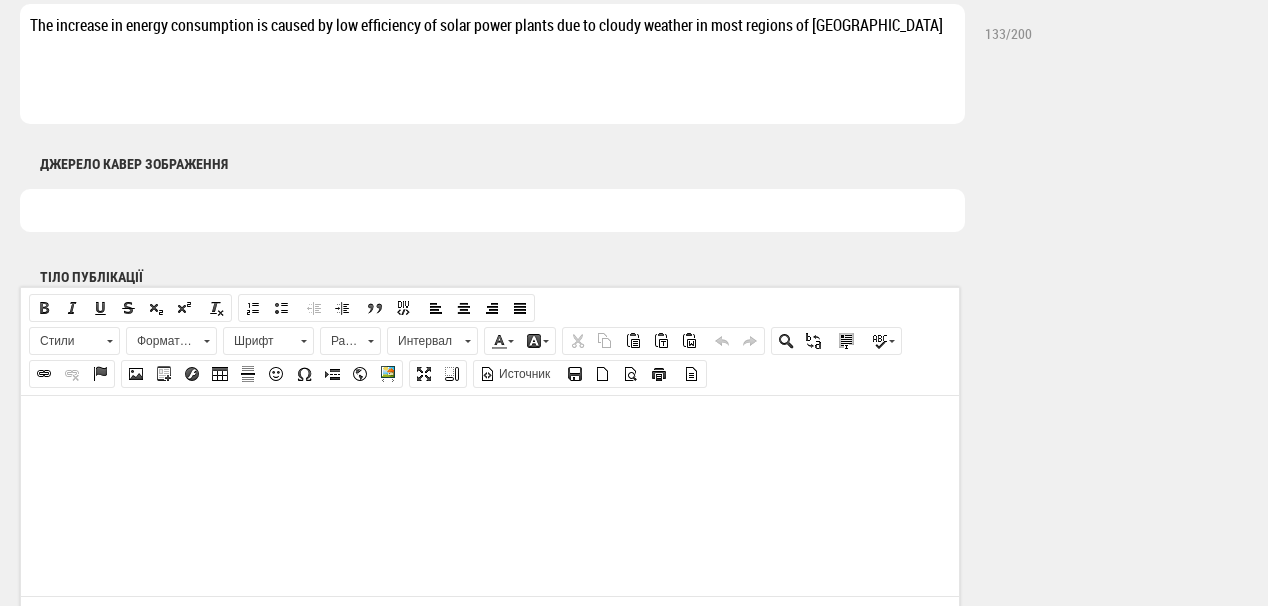 type on "The increase in energy consumption is caused by low efficiency of solar power plants due to cloudy weather in most regions of Ukraine" 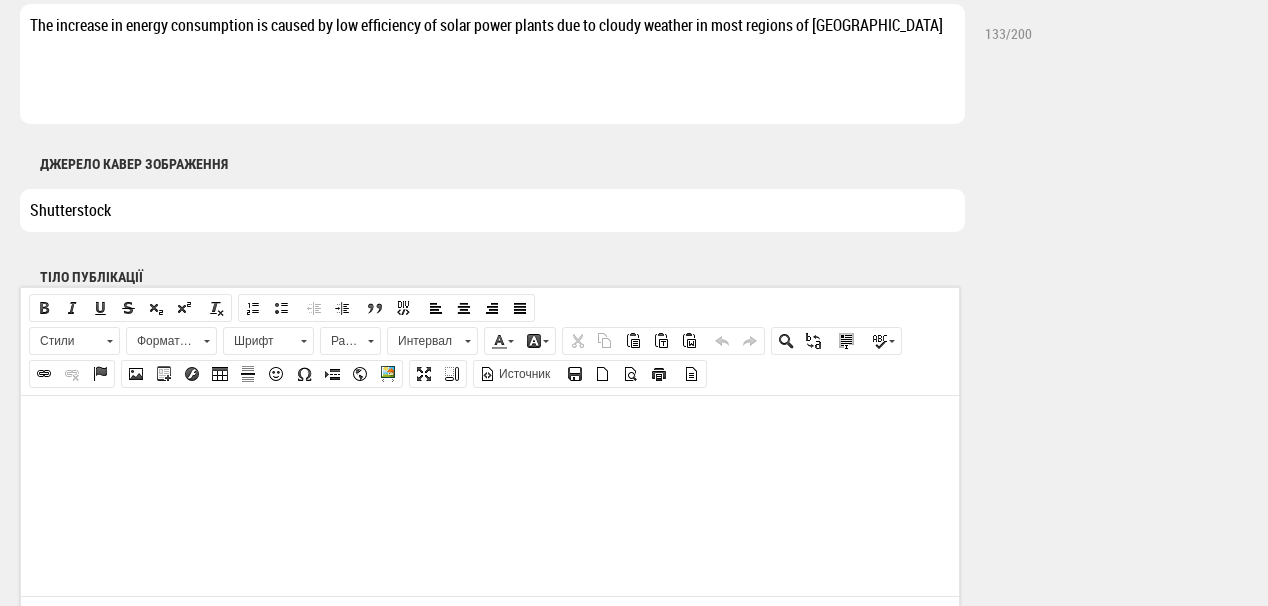 type on "Shutterstock" 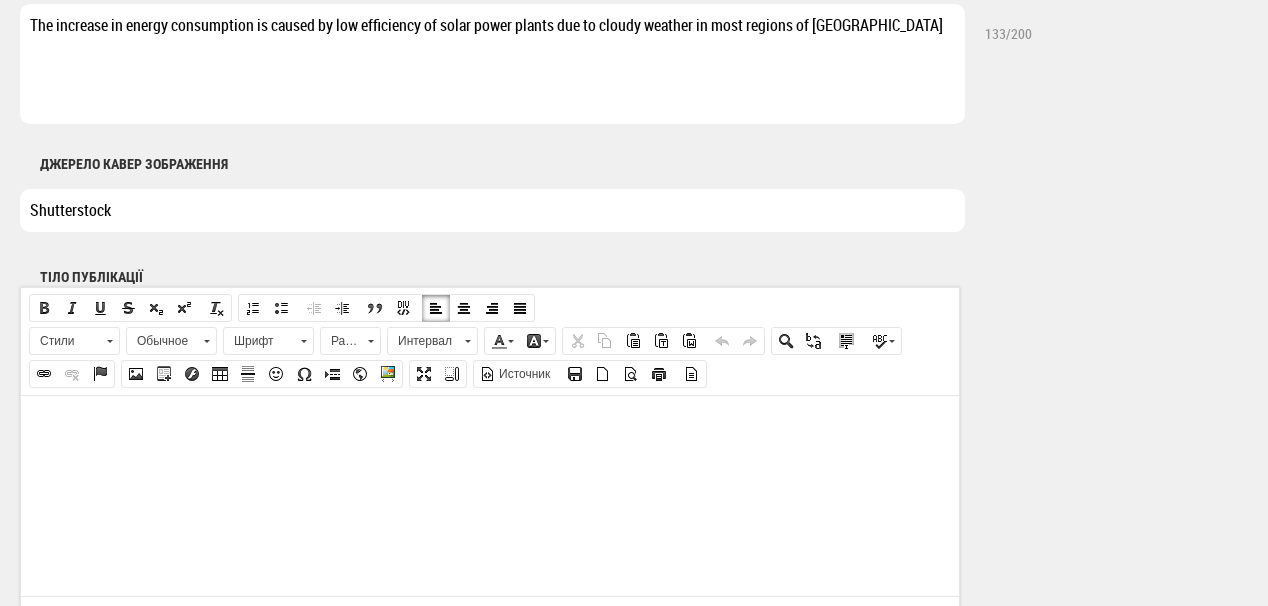 click at bounding box center [490, 425] 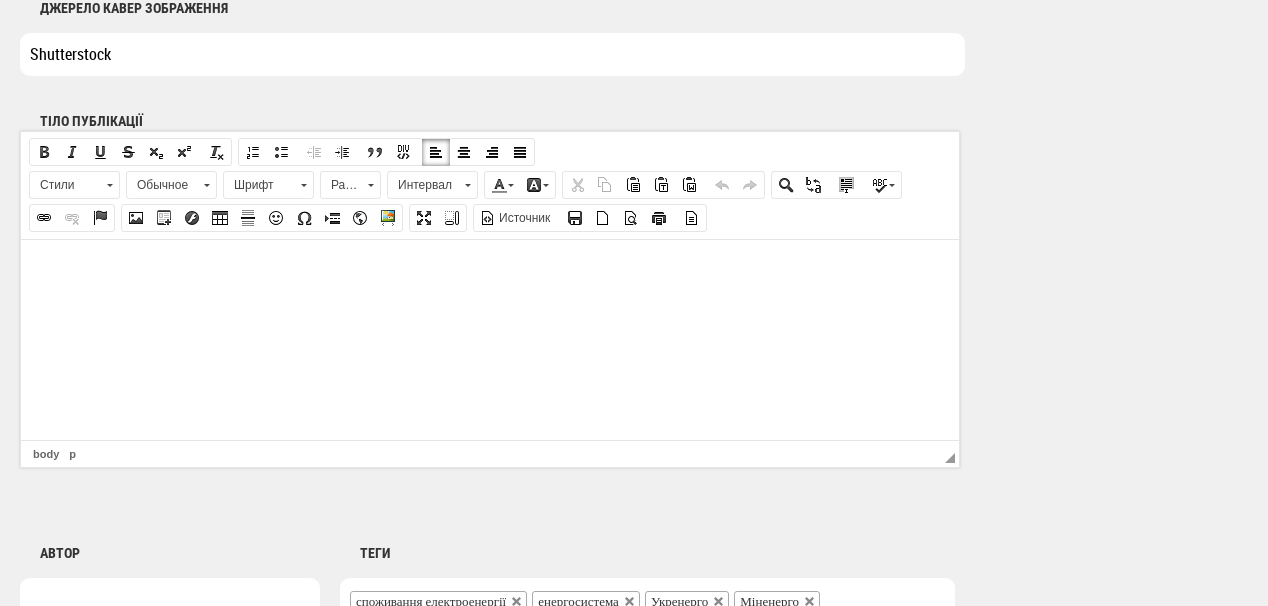 scroll, scrollTop: 1200, scrollLeft: 0, axis: vertical 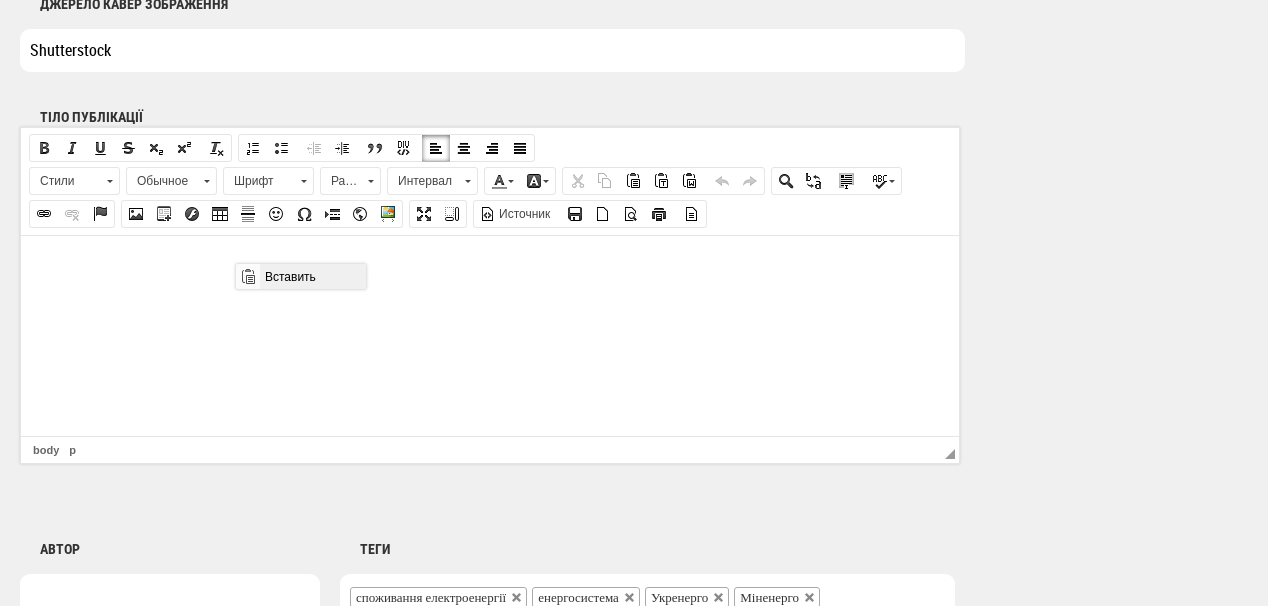 click on "Вставить" at bounding box center (312, 276) 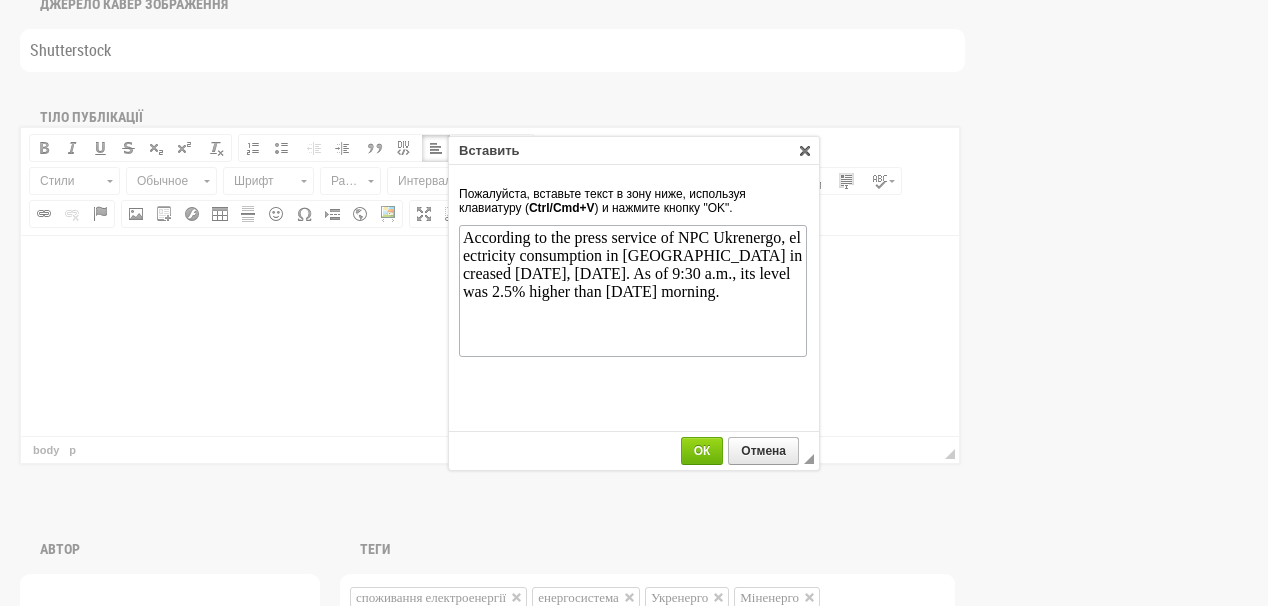 scroll, scrollTop: 0, scrollLeft: 0, axis: both 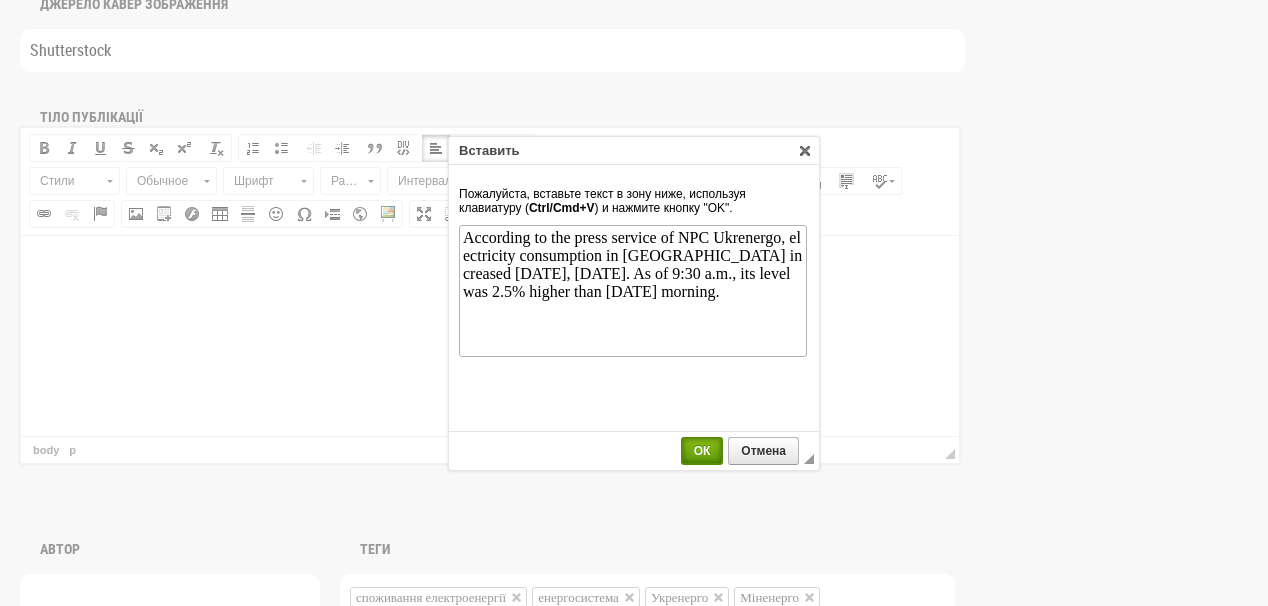 click on "ОК" at bounding box center (702, 451) 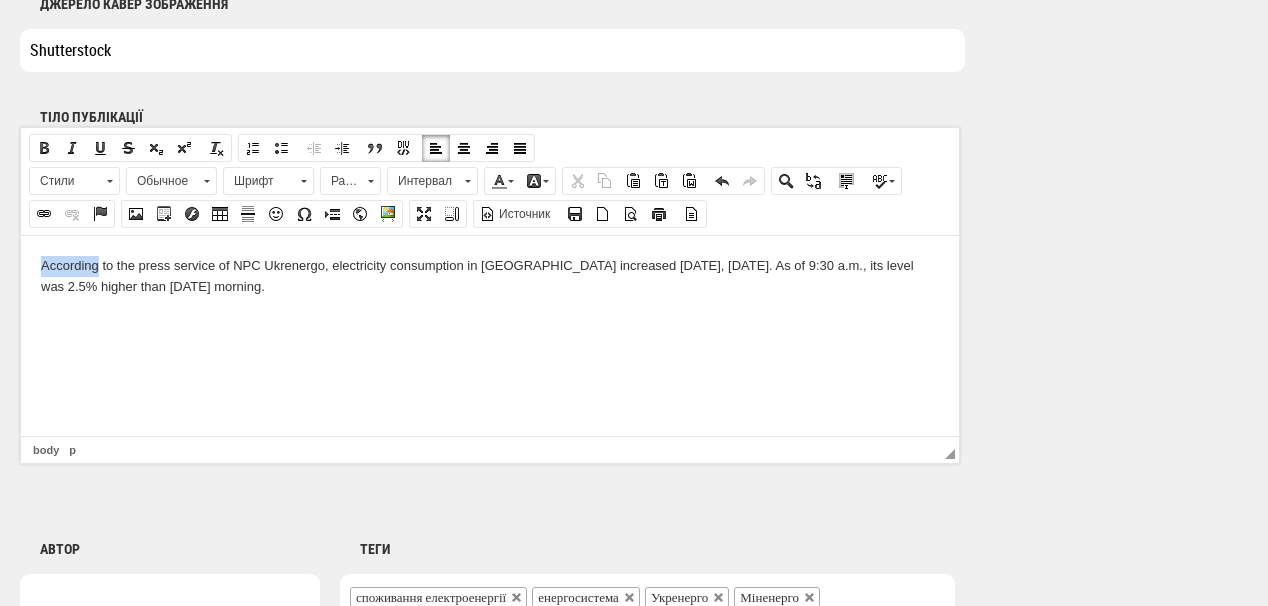 drag, startPoint x: 43, startPoint y: 268, endPoint x: 100, endPoint y: 271, distance: 57.07889 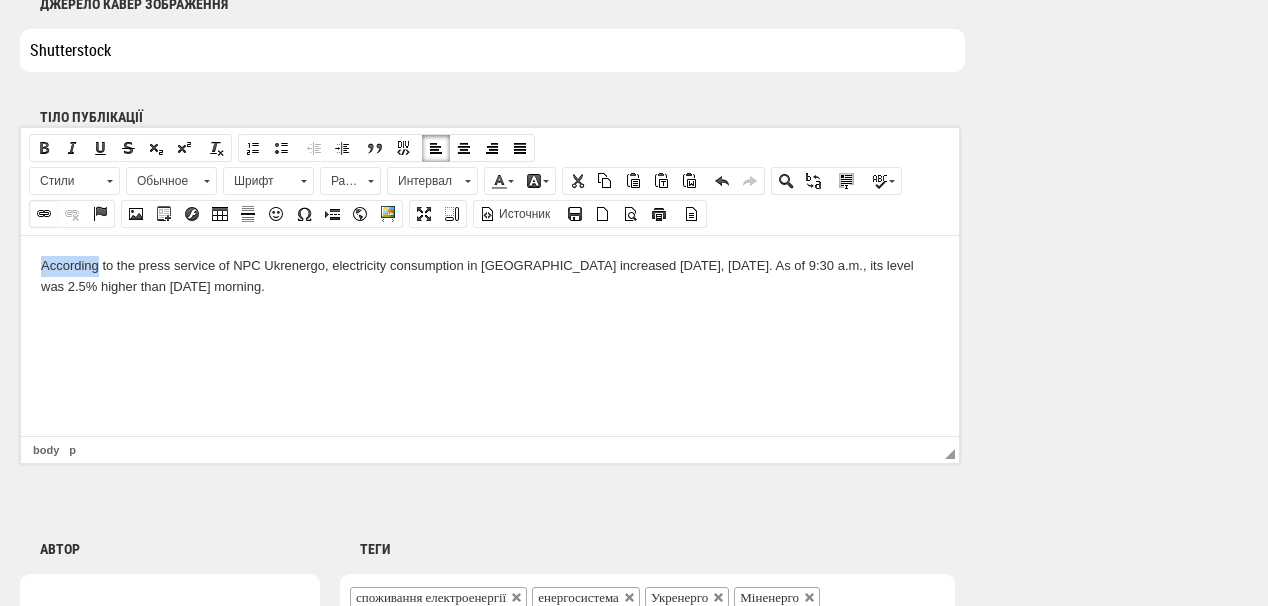 click at bounding box center [44, 214] 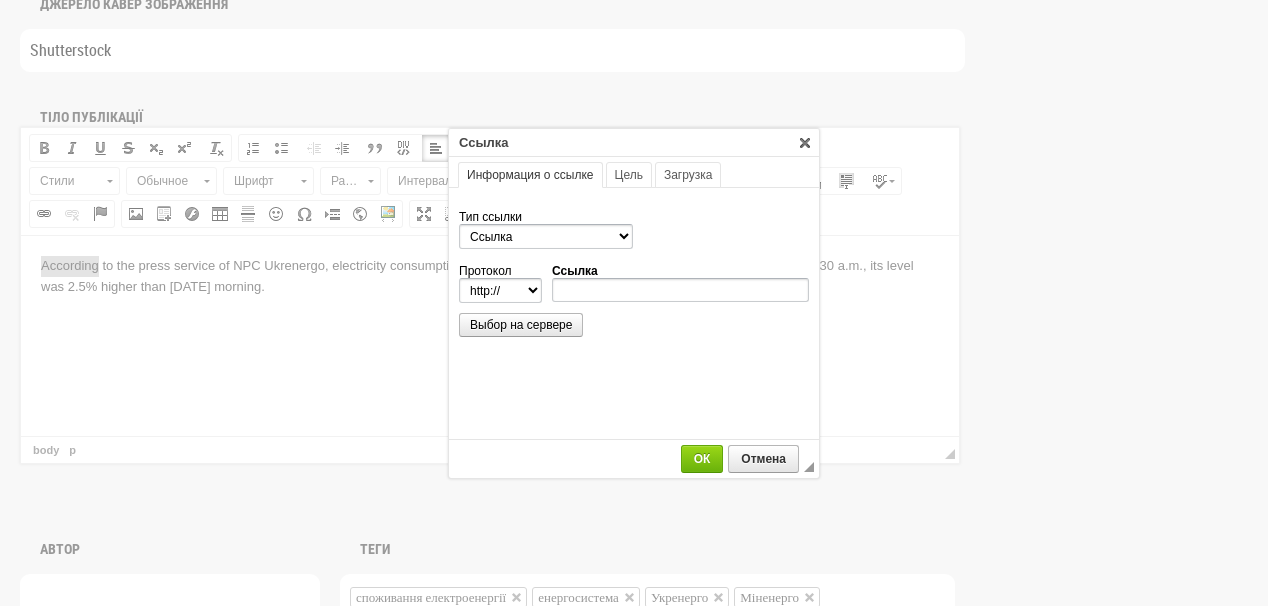 scroll, scrollTop: 0, scrollLeft: 0, axis: both 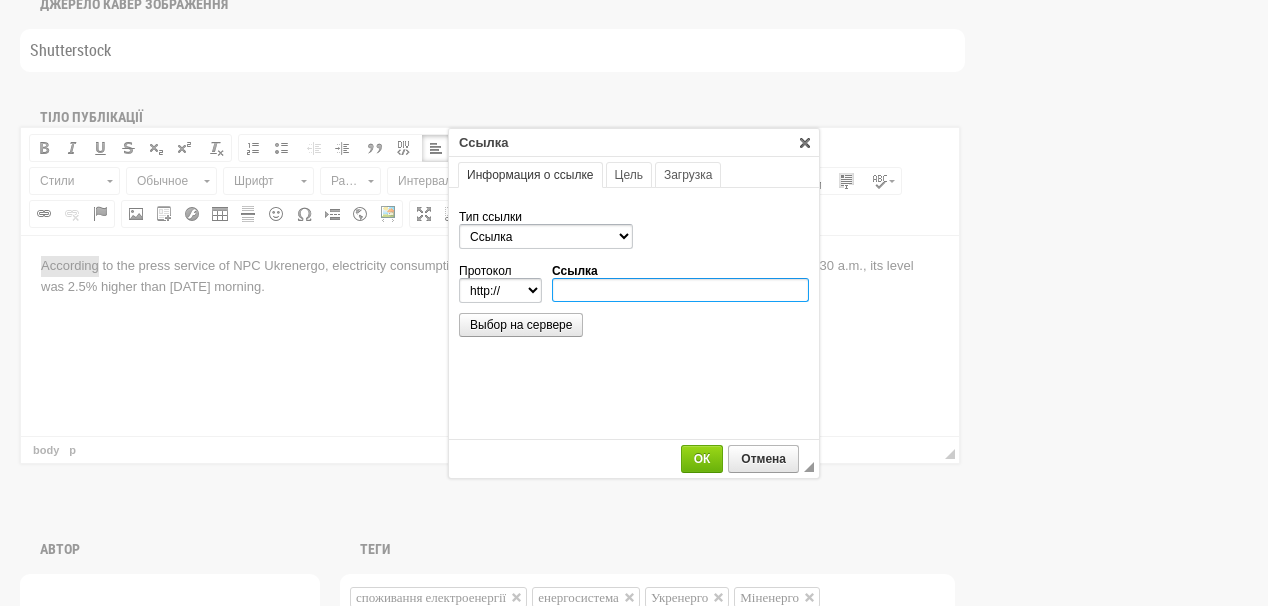 click on "Ссылка" at bounding box center (680, 290) 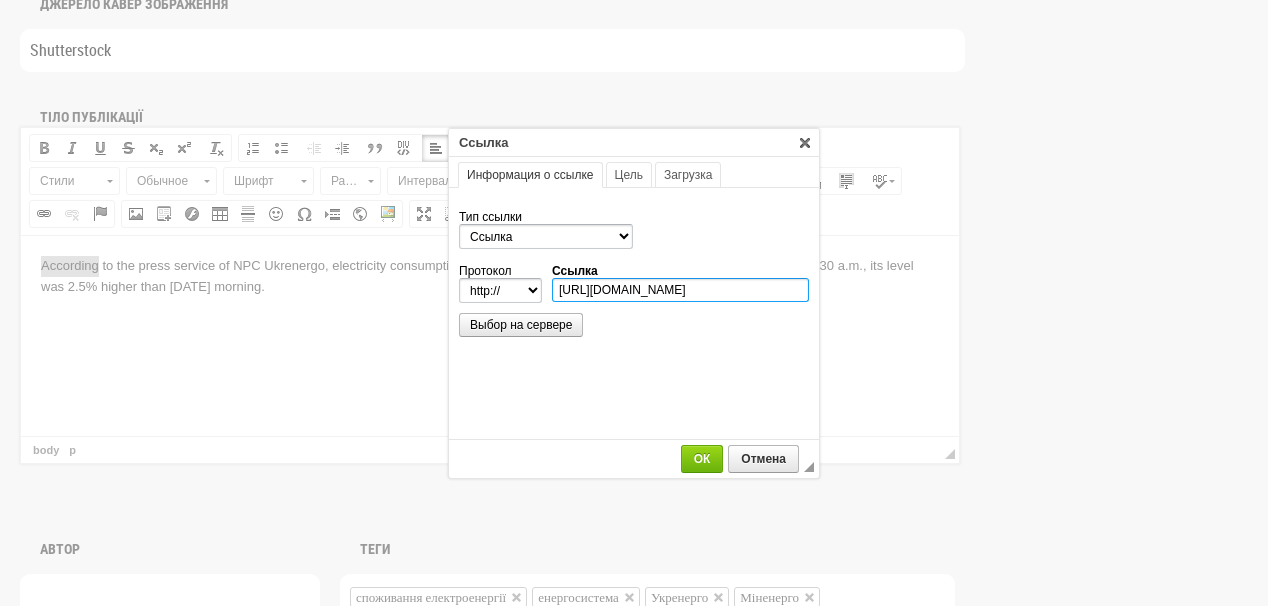 scroll, scrollTop: 0, scrollLeft: 617, axis: horizontal 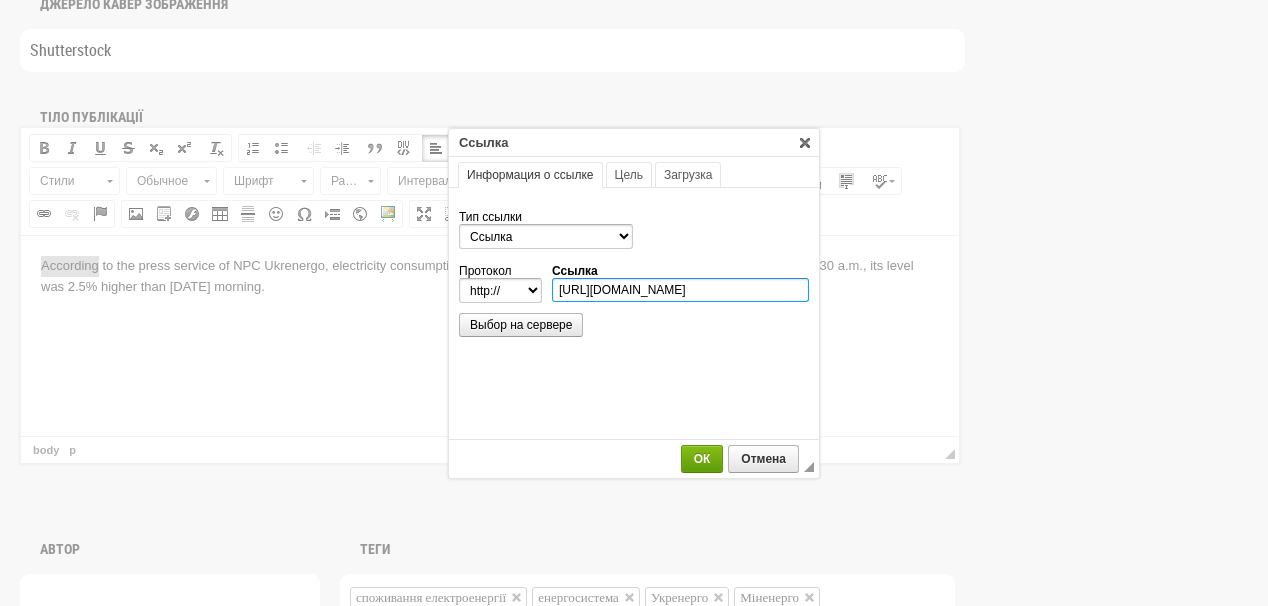 type on "https://www.facebook.com/npcukrenergo/posts/pfbid0ZUi3qtNW8McS7X3oYeuKFJykyecSigNFUuAyoEDqF8M3ywreR1i9aHUrkpGpcHSDl?rdid=4lwI4uzlr12SKlvi#" 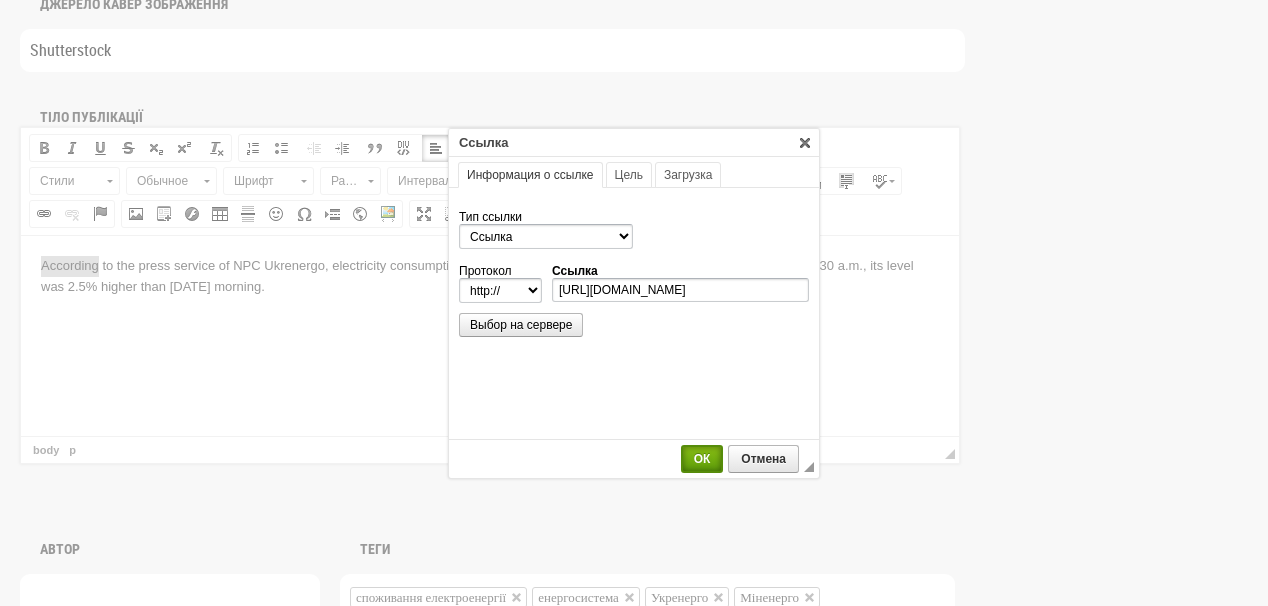 select on "https://" 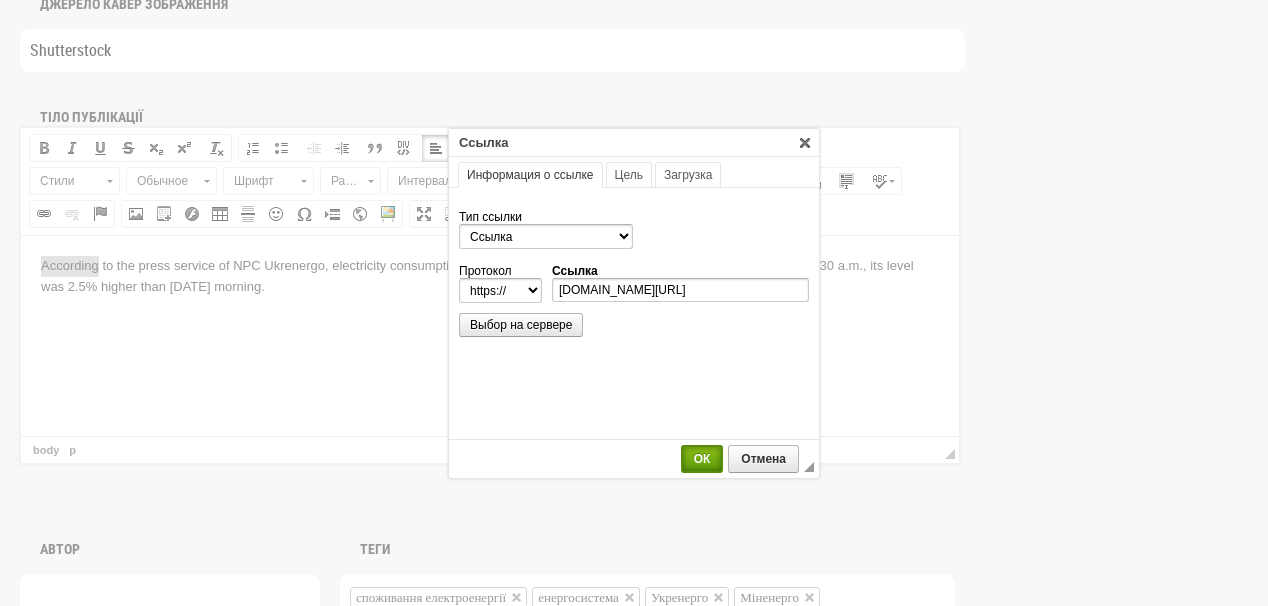 scroll, scrollTop: 0, scrollLeft: 0, axis: both 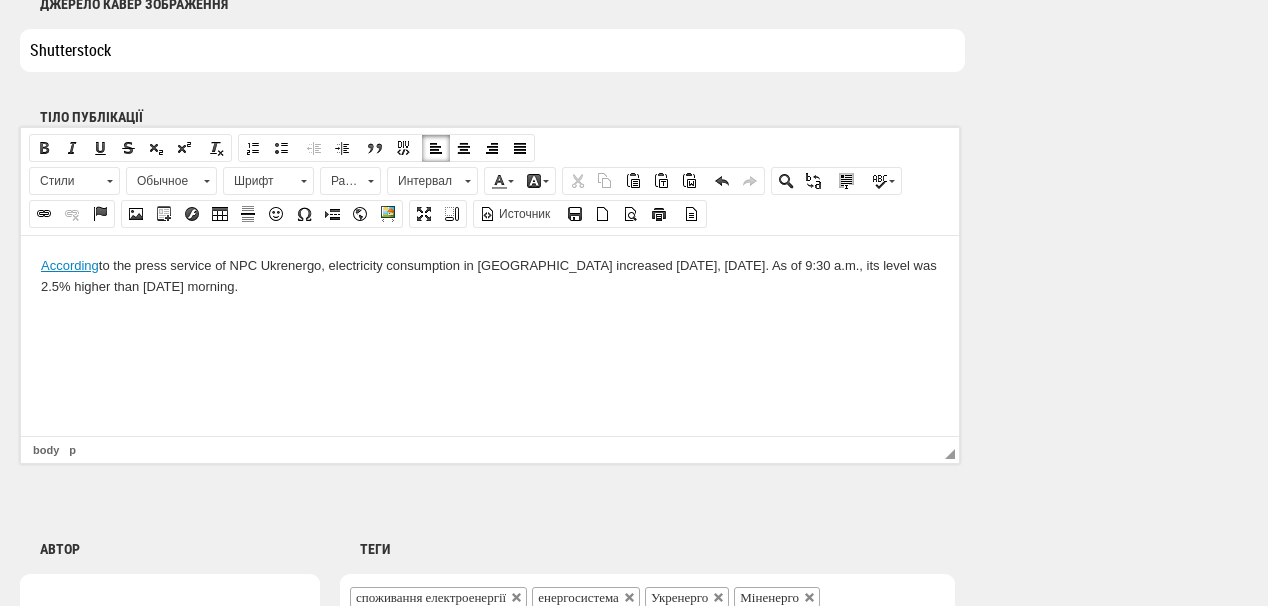 click on "According  to the press service of NPC Ukrenergo, electricity consumption in Ukraine increased today, Friday, July 18. As of 9:30 a.m., its level was 2.5% higher than on Thursday morning." at bounding box center (490, 276) 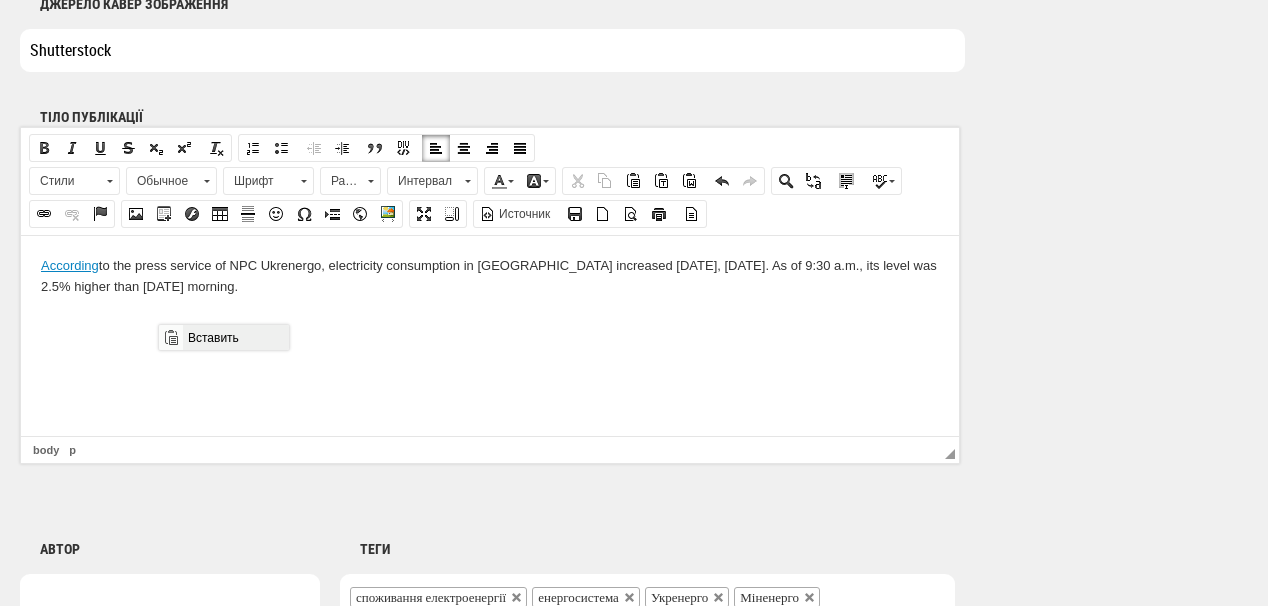 click on "Вставить" at bounding box center [235, 337] 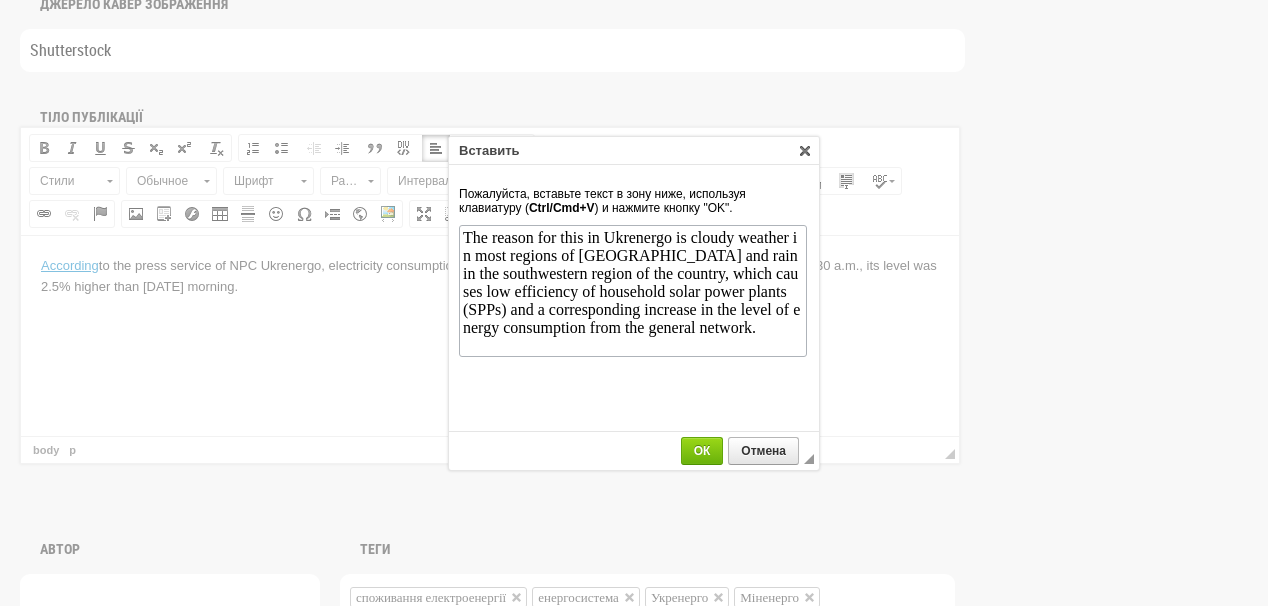 scroll, scrollTop: 0, scrollLeft: 0, axis: both 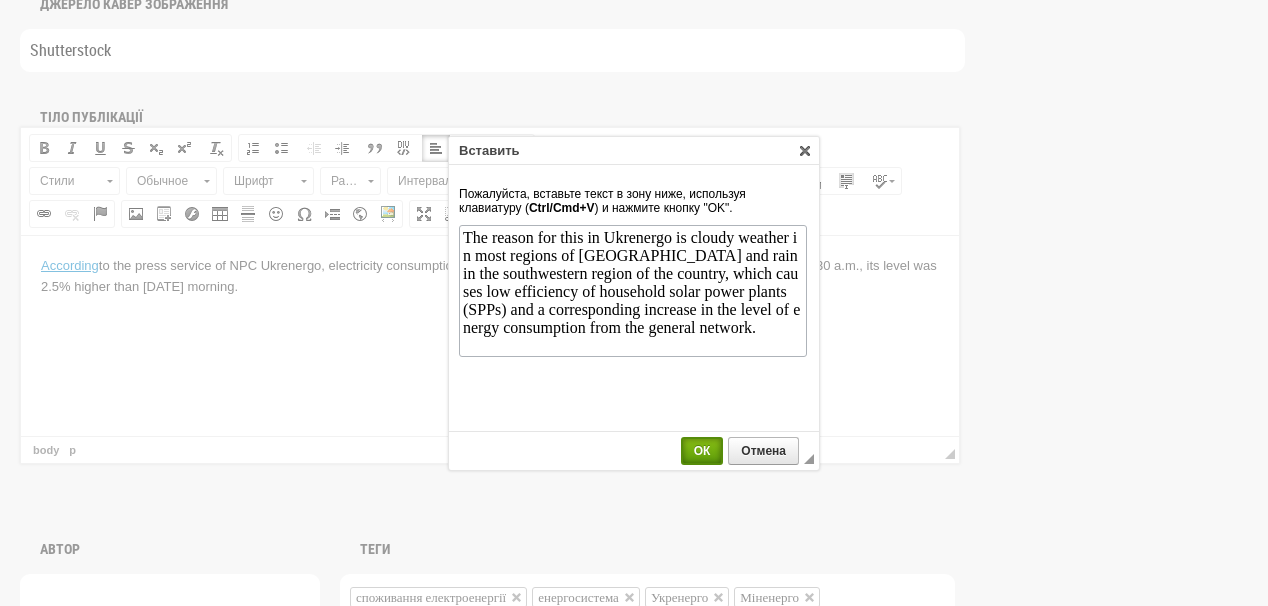 click on "ОК" at bounding box center (702, 451) 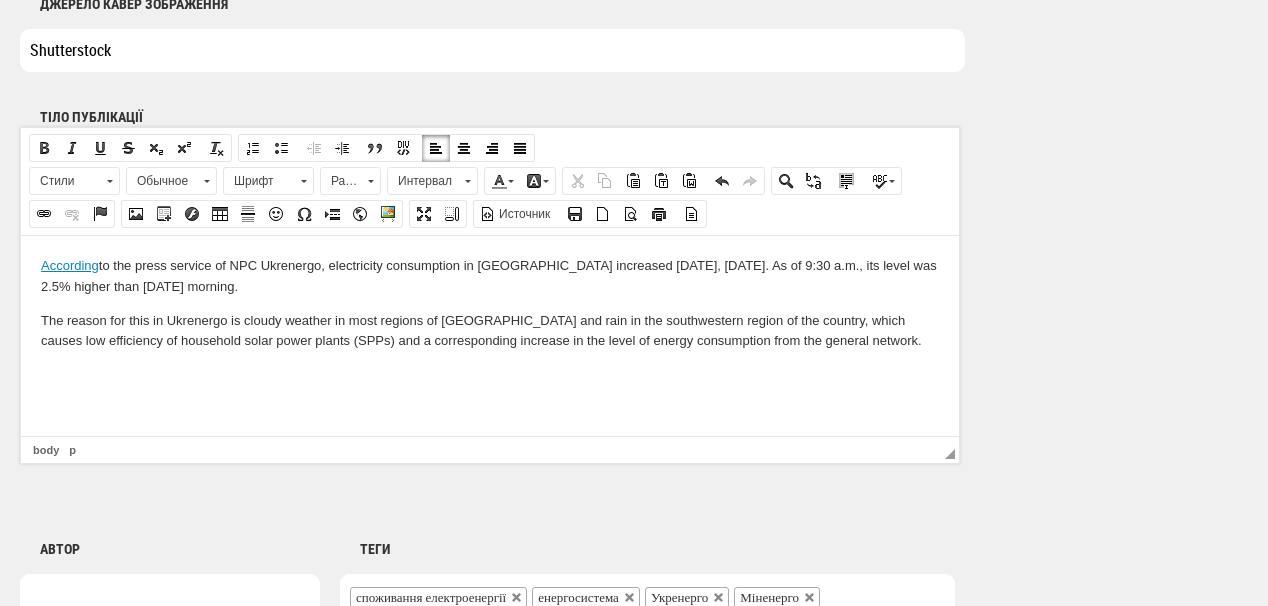 click at bounding box center [490, 374] 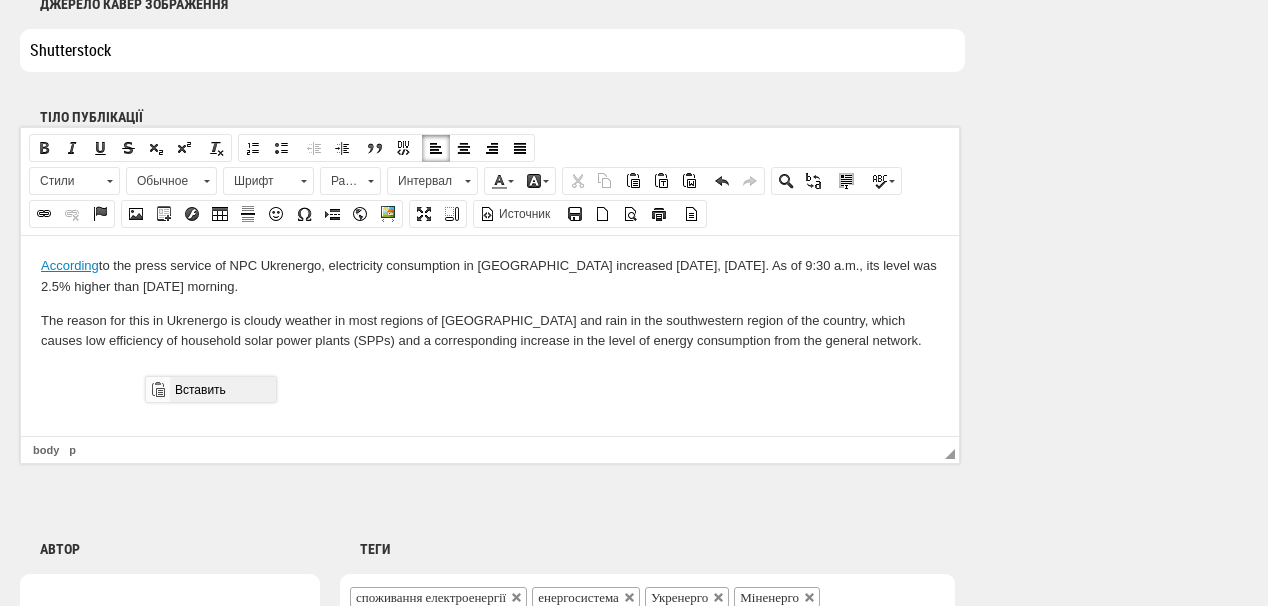 click on "Вставить" at bounding box center [222, 389] 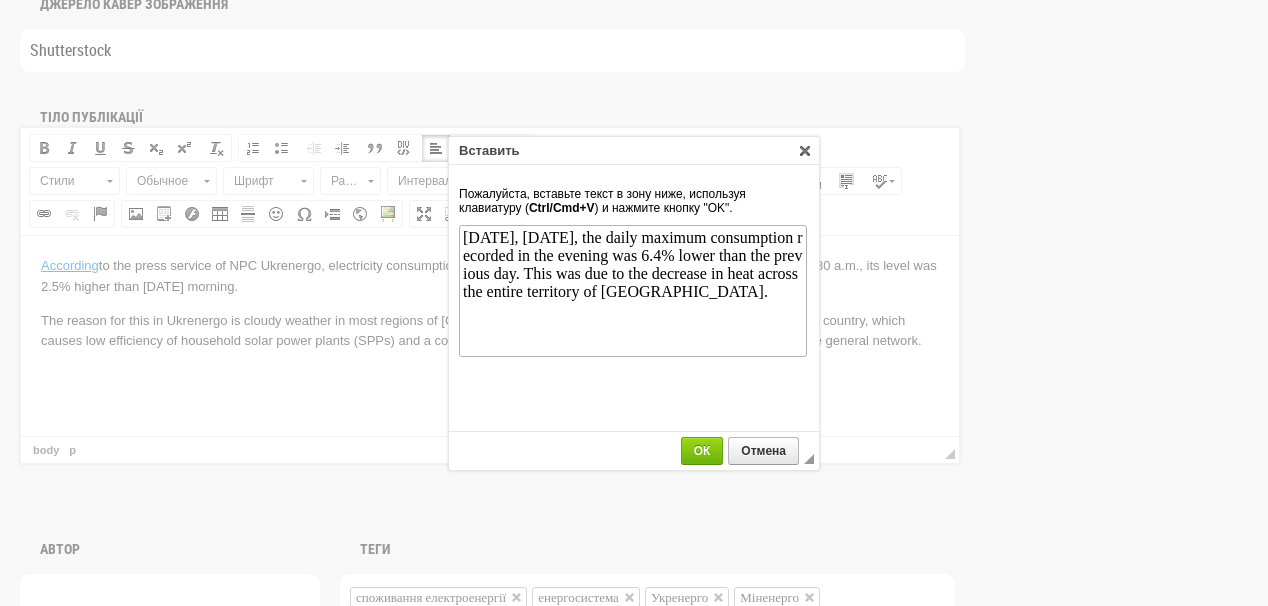 scroll, scrollTop: 0, scrollLeft: 0, axis: both 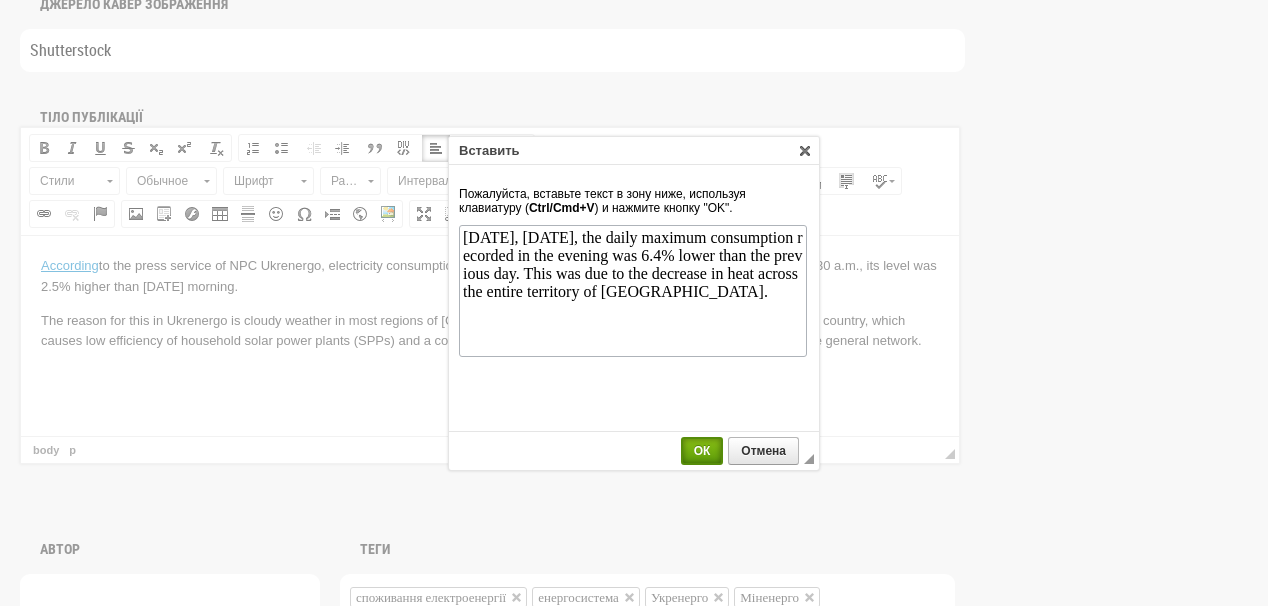 click on "ОК" at bounding box center (702, 451) 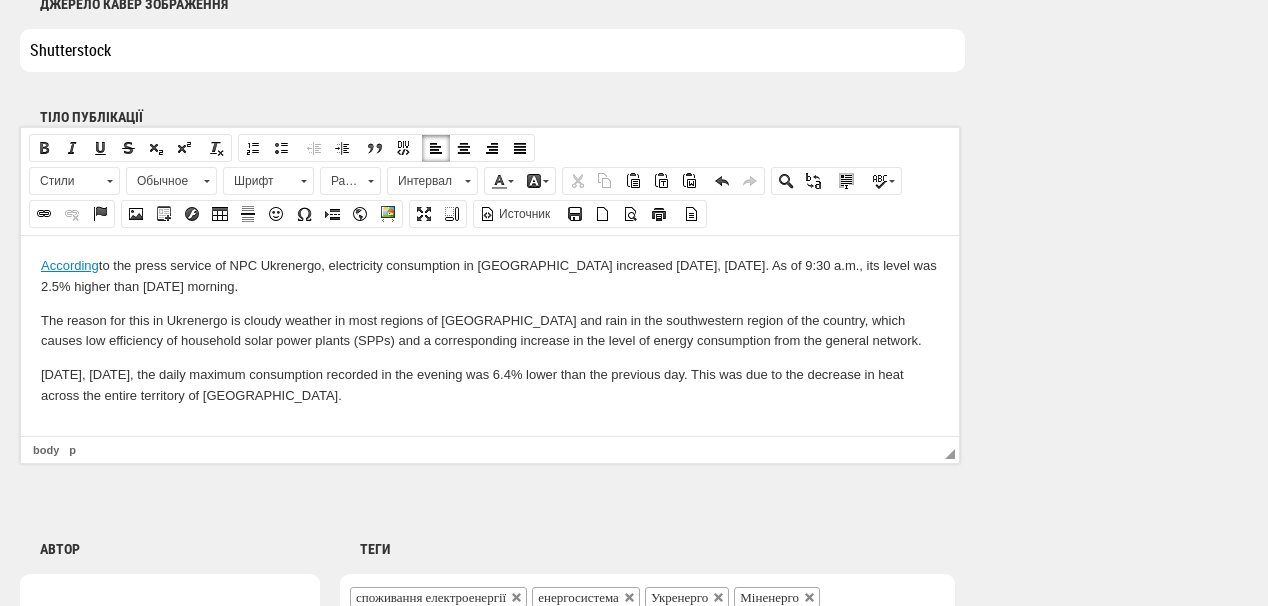 scroll, scrollTop: 0, scrollLeft: 0, axis: both 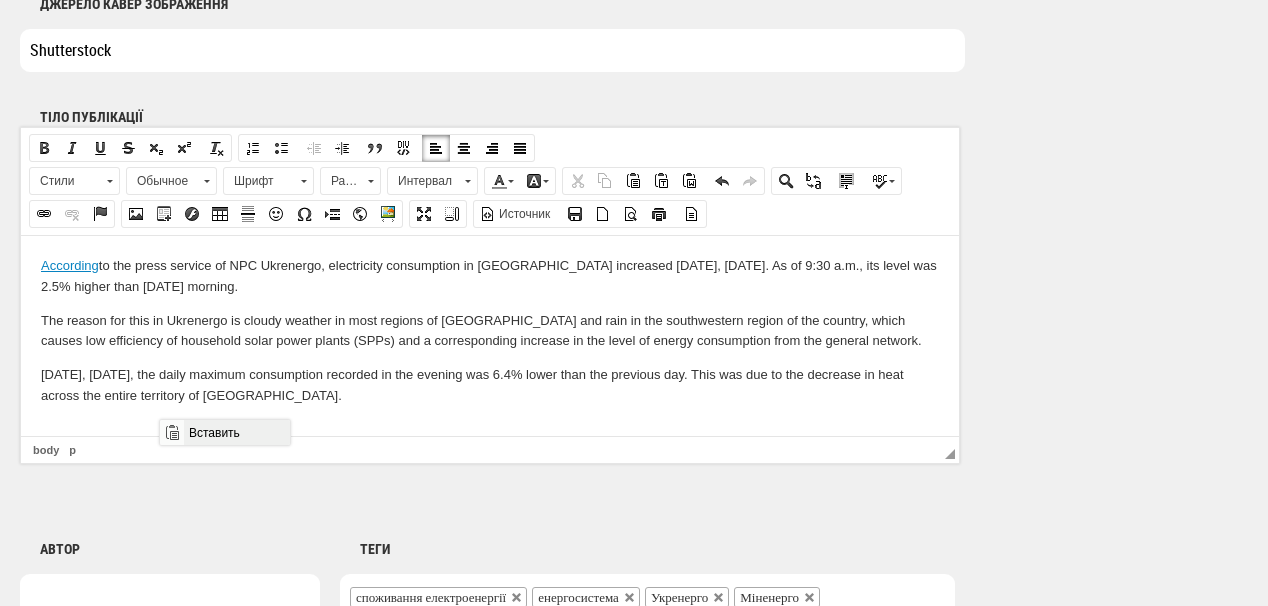click on "Вставить" at bounding box center (236, 432) 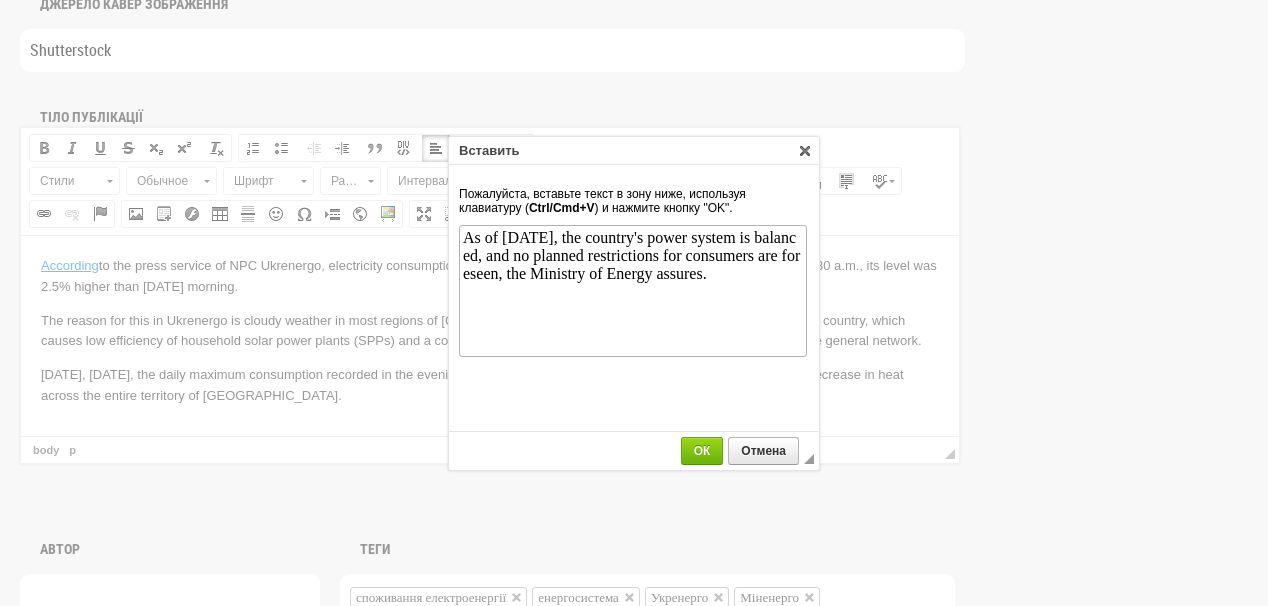 scroll, scrollTop: 0, scrollLeft: 0, axis: both 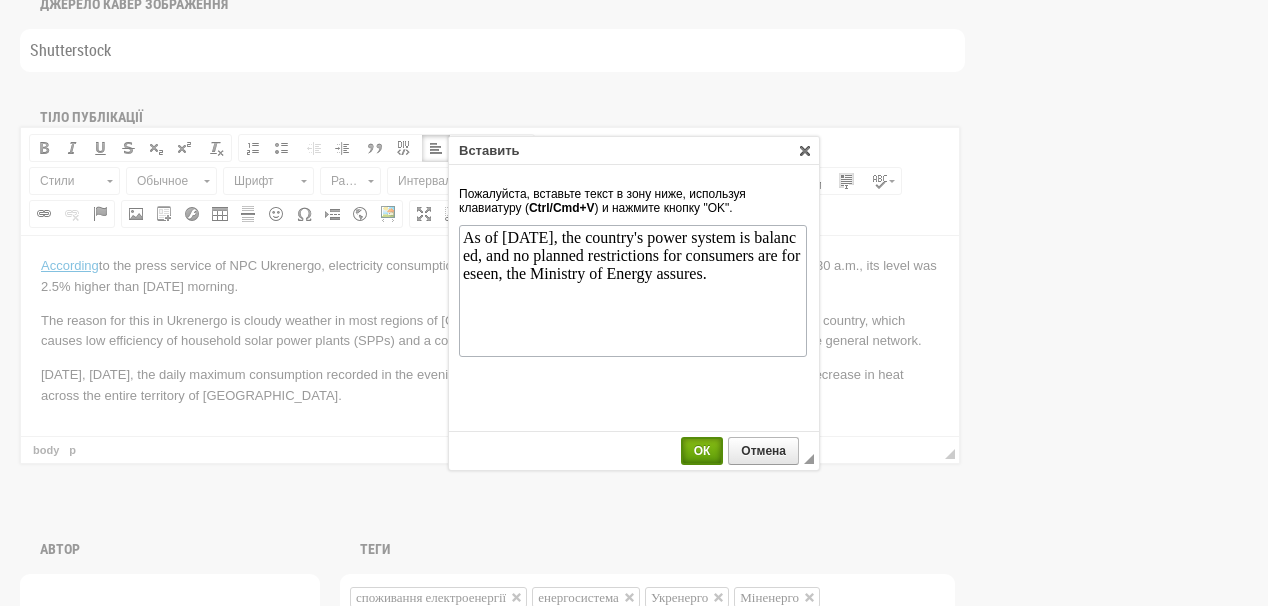 click on "ОК" at bounding box center (702, 451) 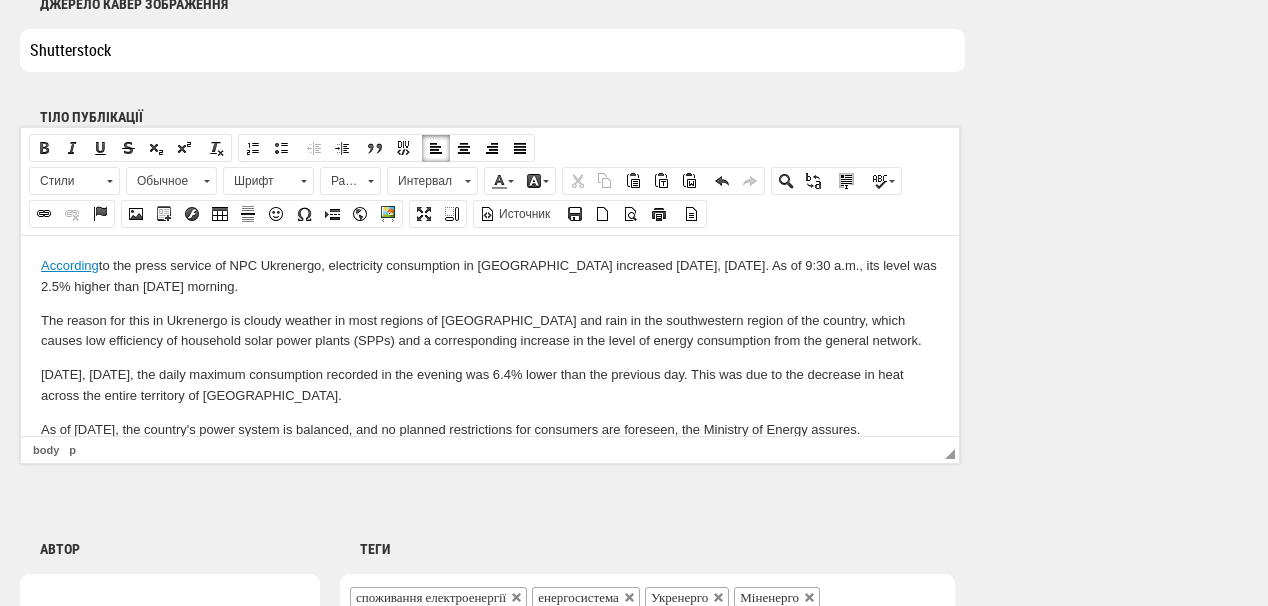 scroll, scrollTop: 35, scrollLeft: 0, axis: vertical 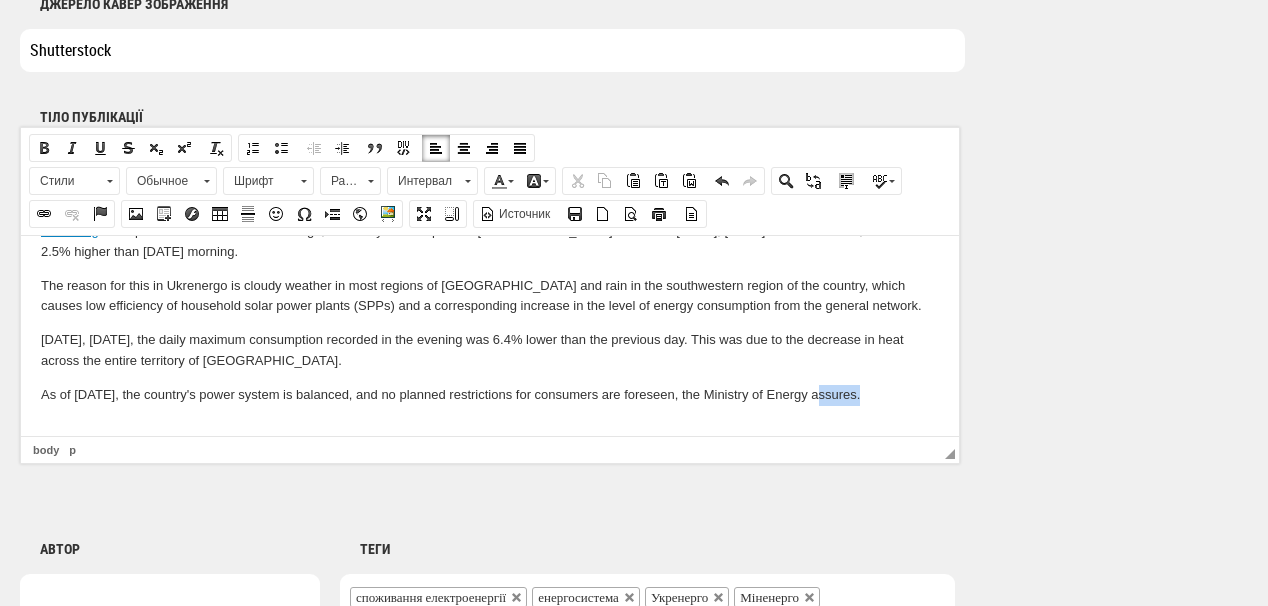 drag, startPoint x: 813, startPoint y: 392, endPoint x: 856, endPoint y: 393, distance: 43.011627 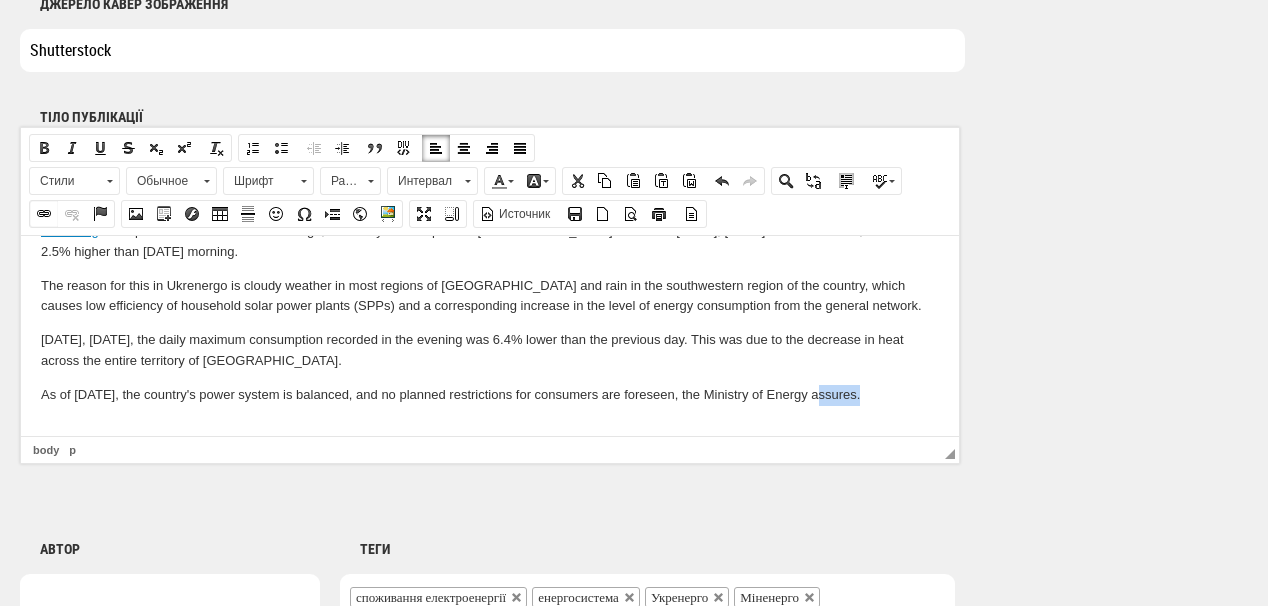 click at bounding box center [44, 214] 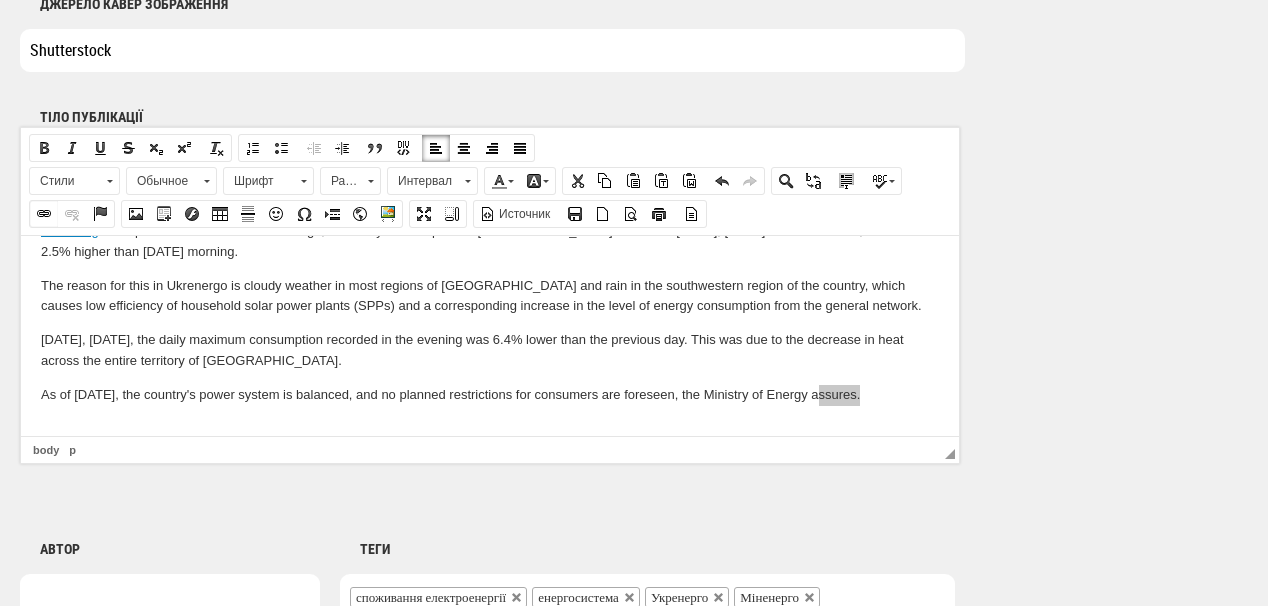 select on "http://" 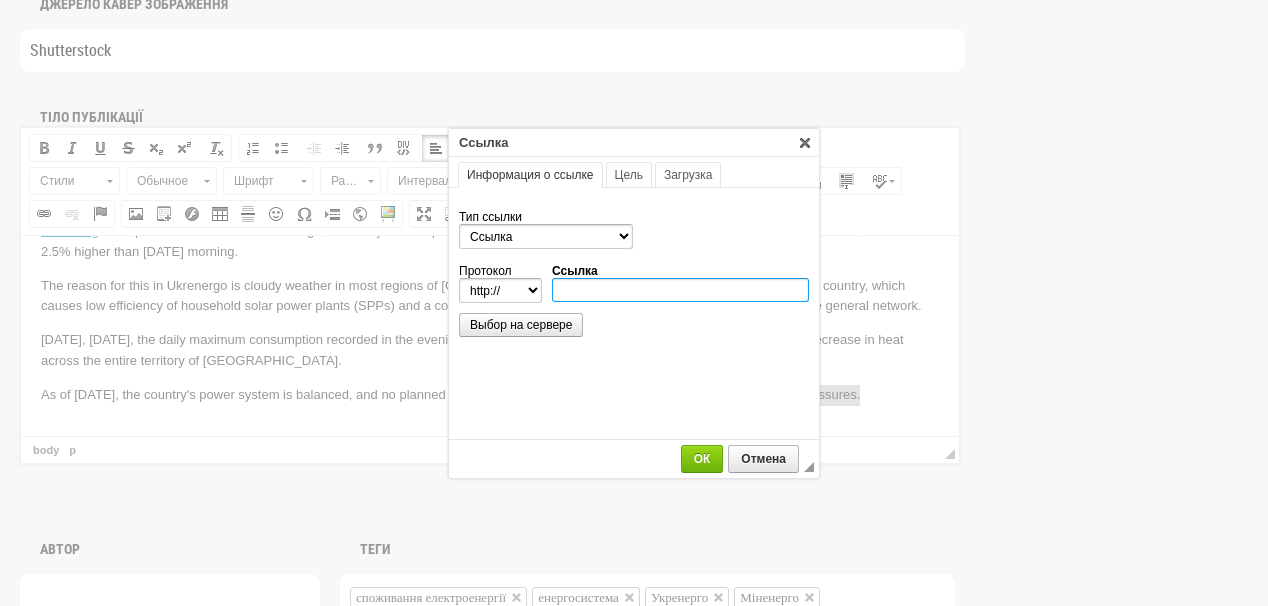 click on "Ссылка" at bounding box center (680, 290) 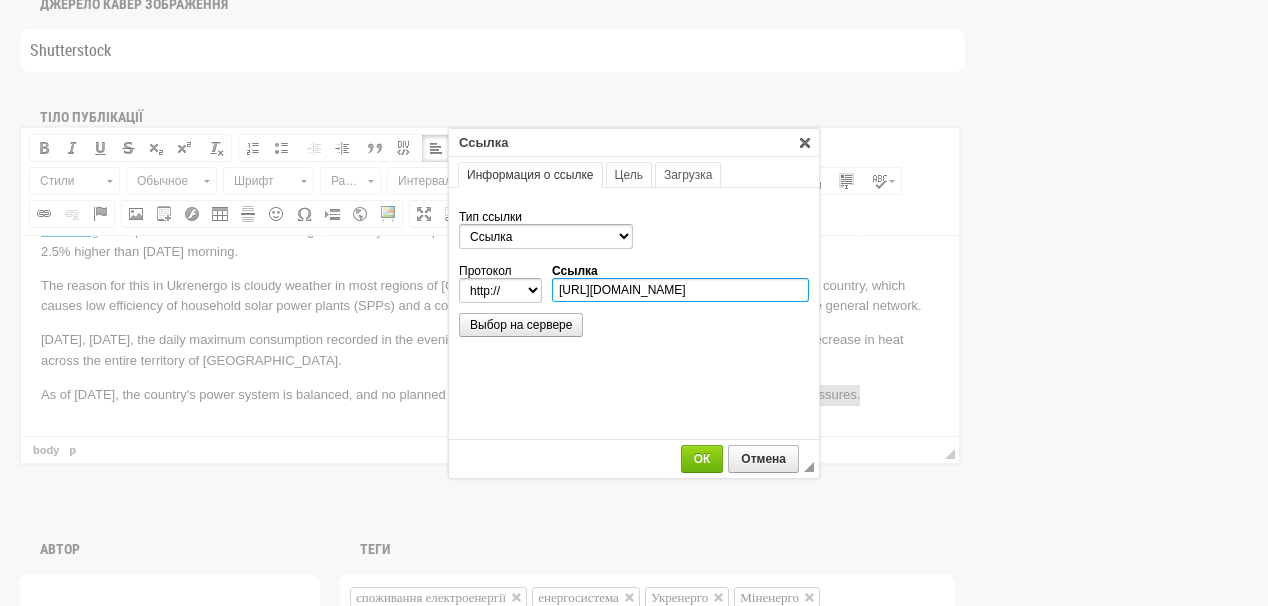 scroll, scrollTop: 0, scrollLeft: 144, axis: horizontal 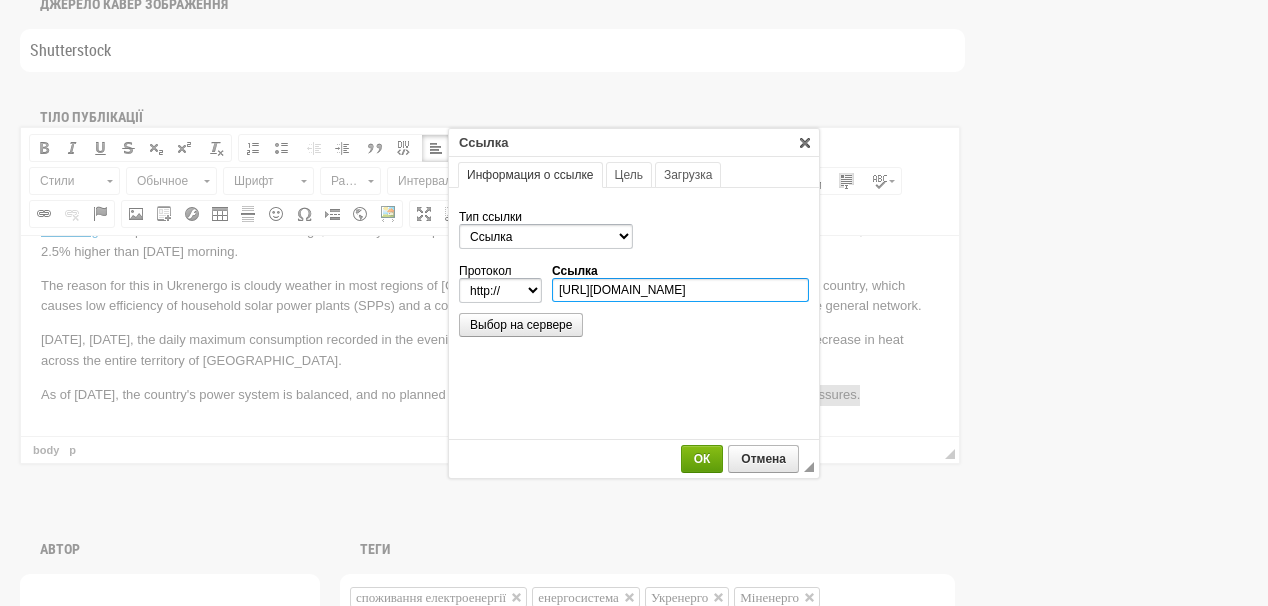type on "https://www.mev.gov.ua/novyna/sytuatsiya-v-enerhosystemi-na-18-lypnya" 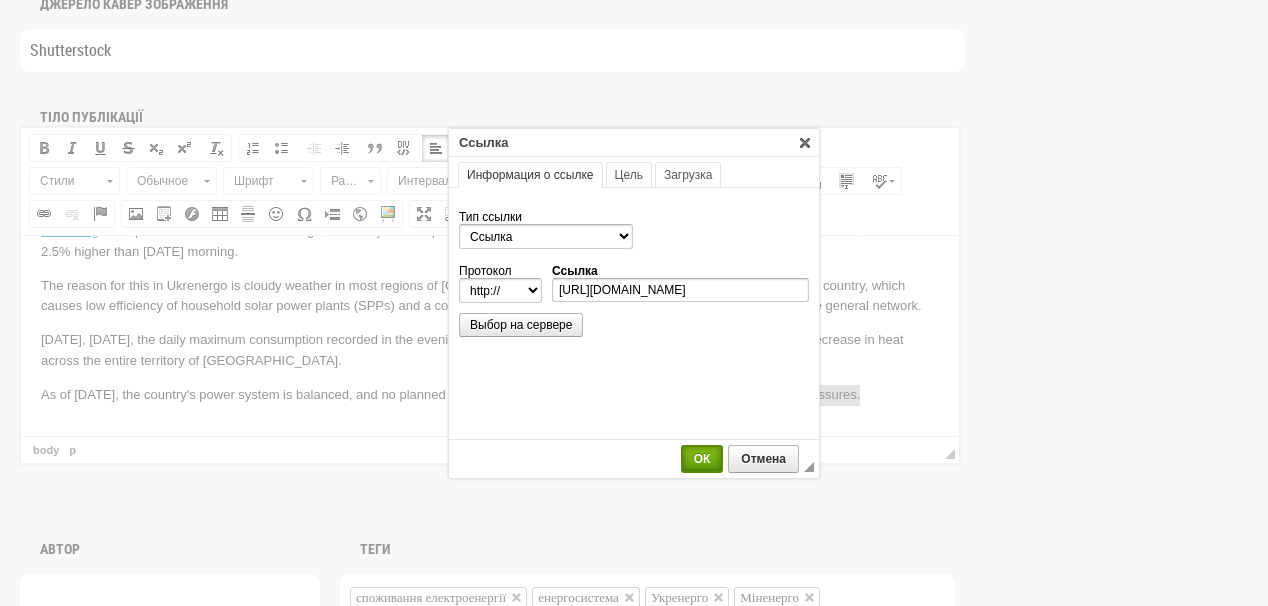 select on "https://" 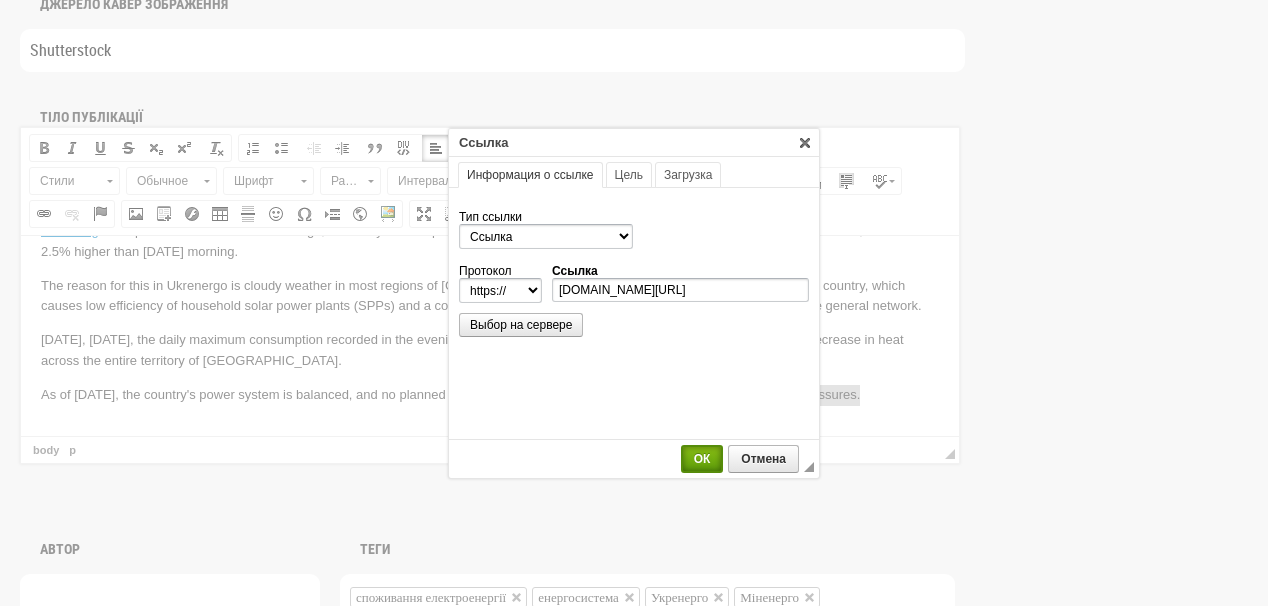 scroll, scrollTop: 0, scrollLeft: 0, axis: both 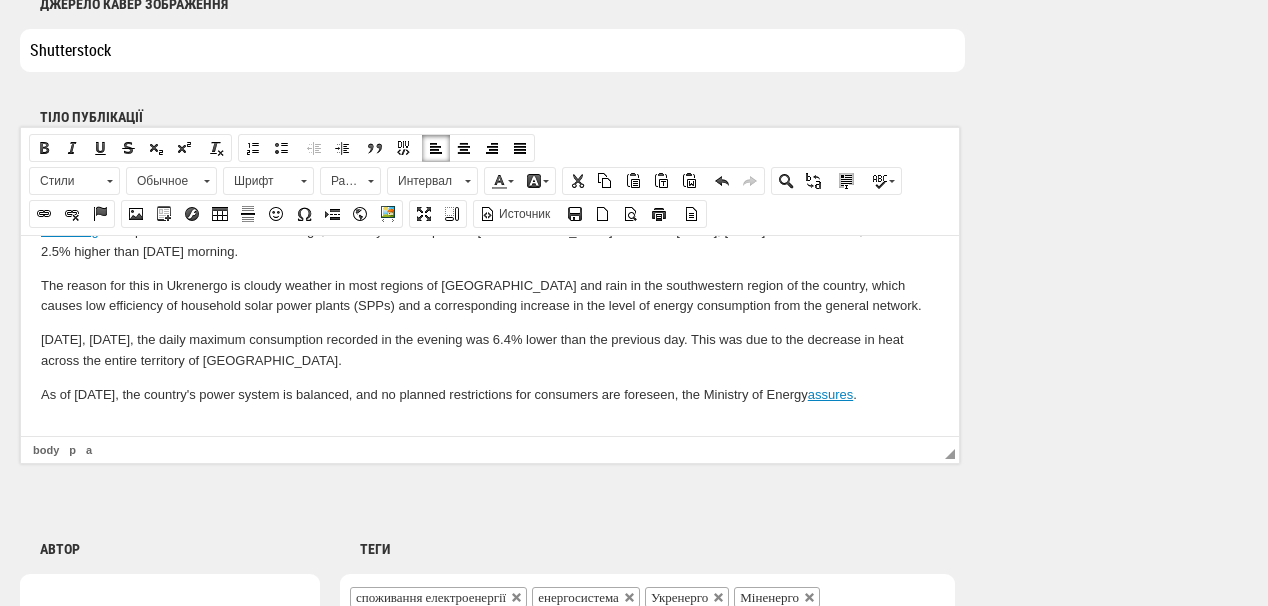click on "According  to the press service of NPC Ukrenergo, electricity consumption in Ukraine increased today, Friday, July 18. As of 9:30 a.m., its level was 2.5% higher than on Thursday morning. The reason for this in Ukrenergo is cloudy weather in most regions of Ukraine and rain in the southwestern region of the country, which causes low efficiency of household solar power plants (SPPs) and a corresponding increase in the level of energy consumption from the general network. Yesterday, July 17, the daily maximum consumption recorded in the evening was 6.4% lower than the previous day. This was due to the decrease in heat across the entire territory of Ukraine. As of July 18, the country's power system is balanced, and no planned restrictions for consumers are foreseen, the Ministry of Energy  assures ." at bounding box center [490, 329] 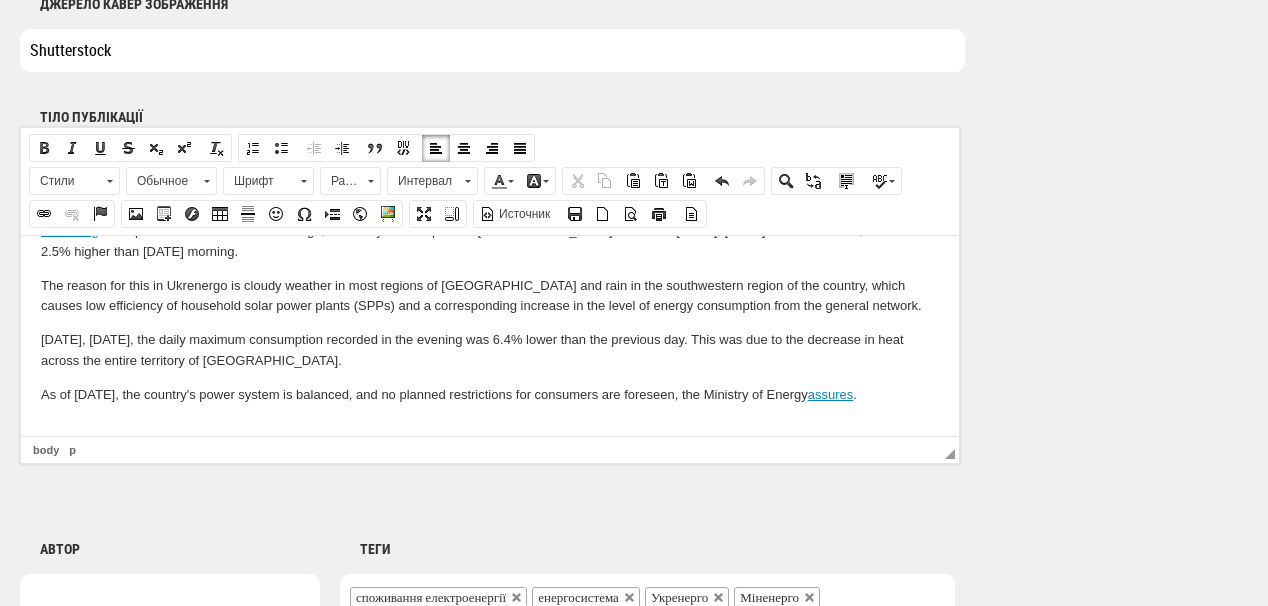 click at bounding box center (490, 428) 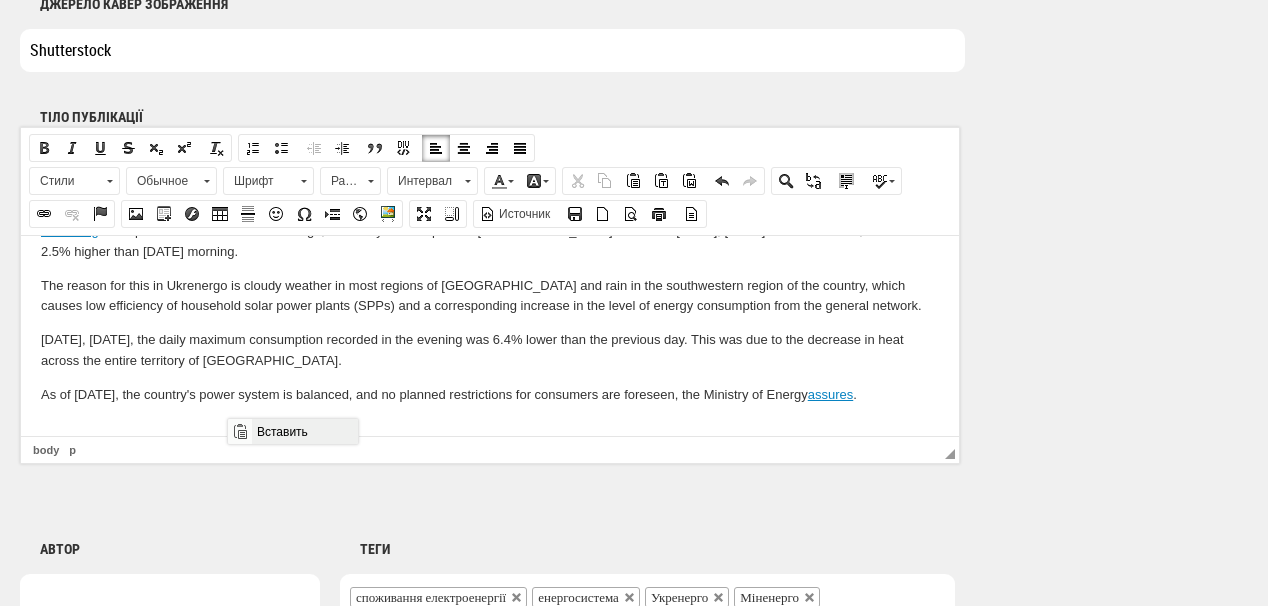 drag, startPoint x: 289, startPoint y: 430, endPoint x: 522, endPoint y: 848, distance: 478.55304 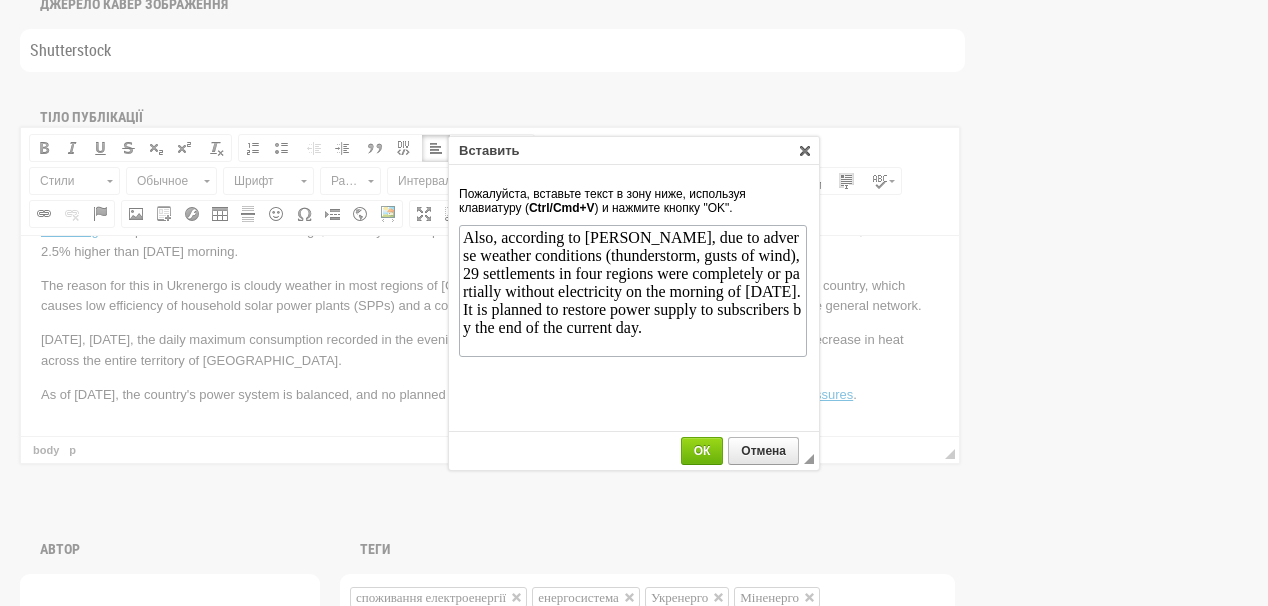 scroll, scrollTop: 0, scrollLeft: 0, axis: both 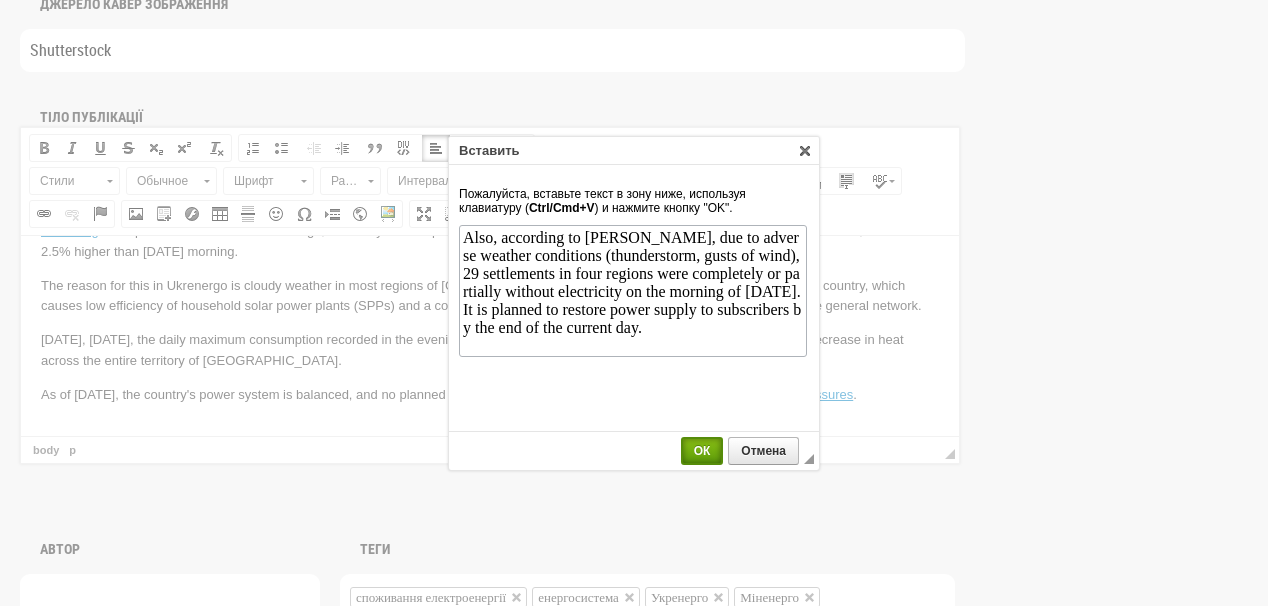 click on "ОК" at bounding box center (702, 451) 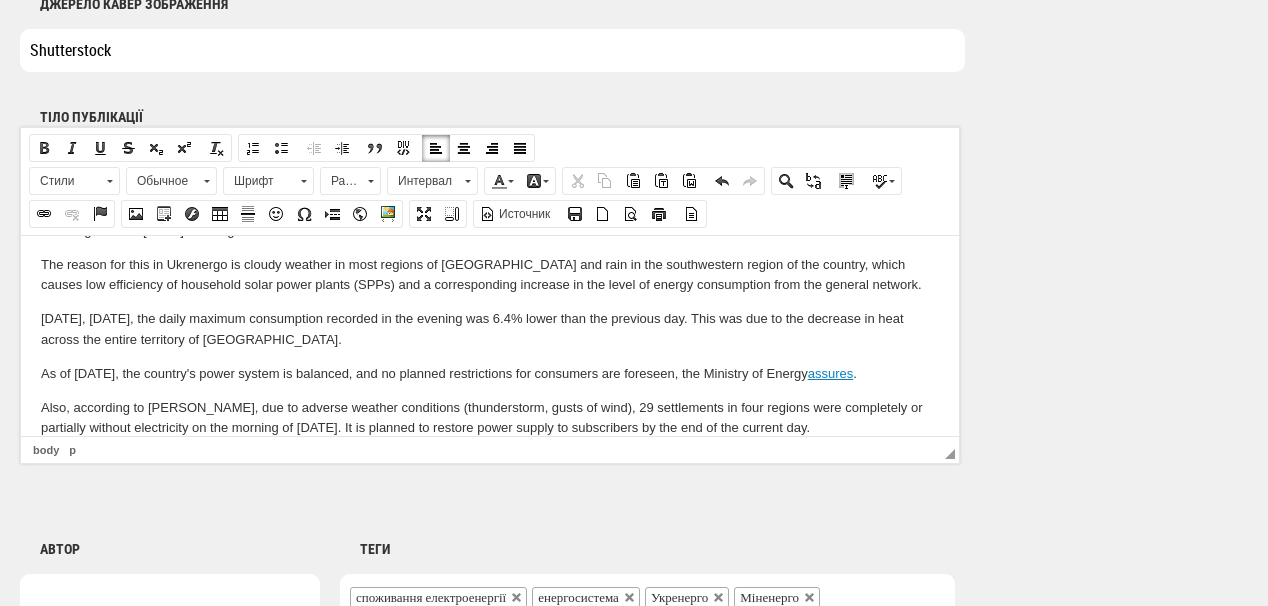 scroll, scrollTop: 89, scrollLeft: 0, axis: vertical 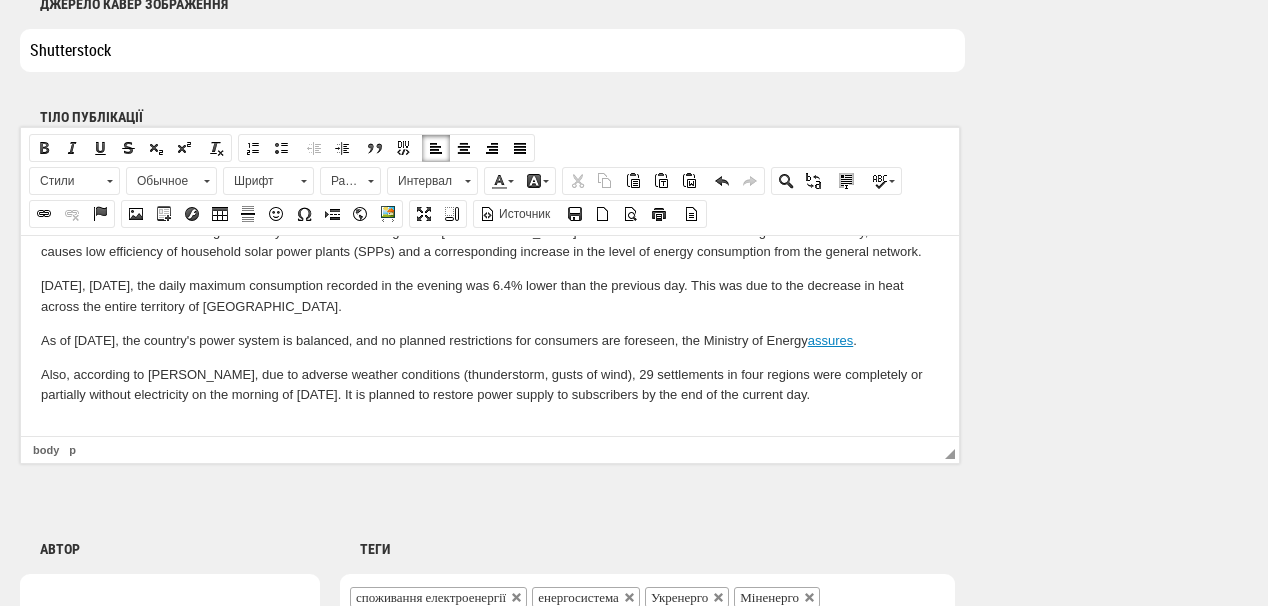 click at bounding box center (490, 428) 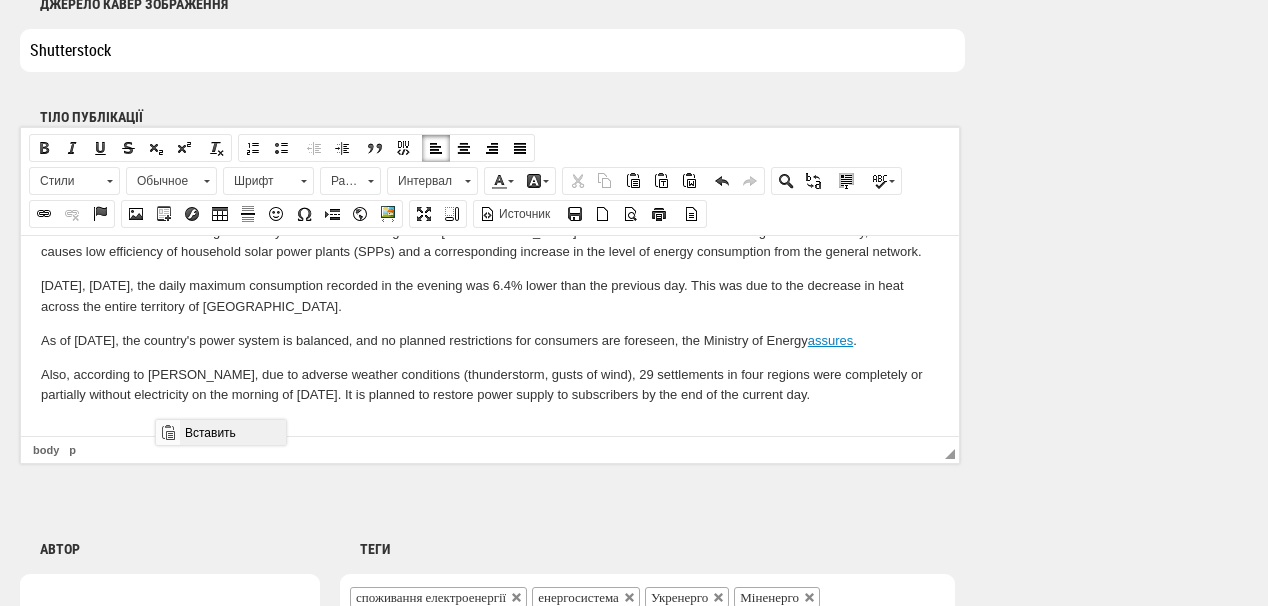 click on "Вставить" at bounding box center [232, 432] 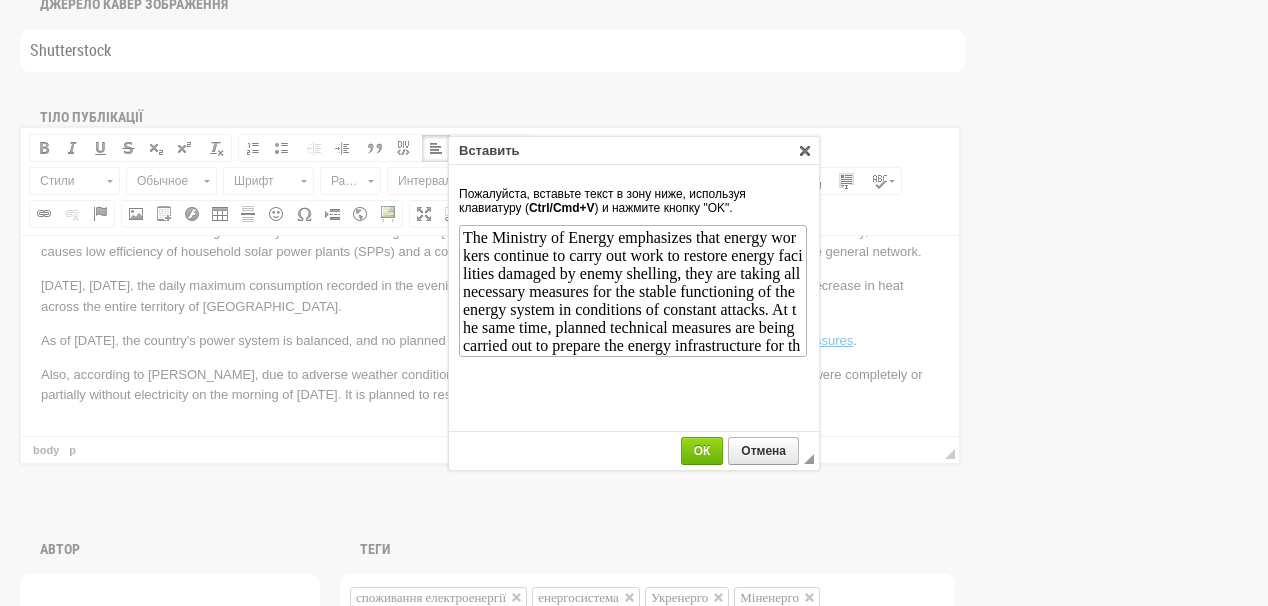 scroll, scrollTop: 37, scrollLeft: 0, axis: vertical 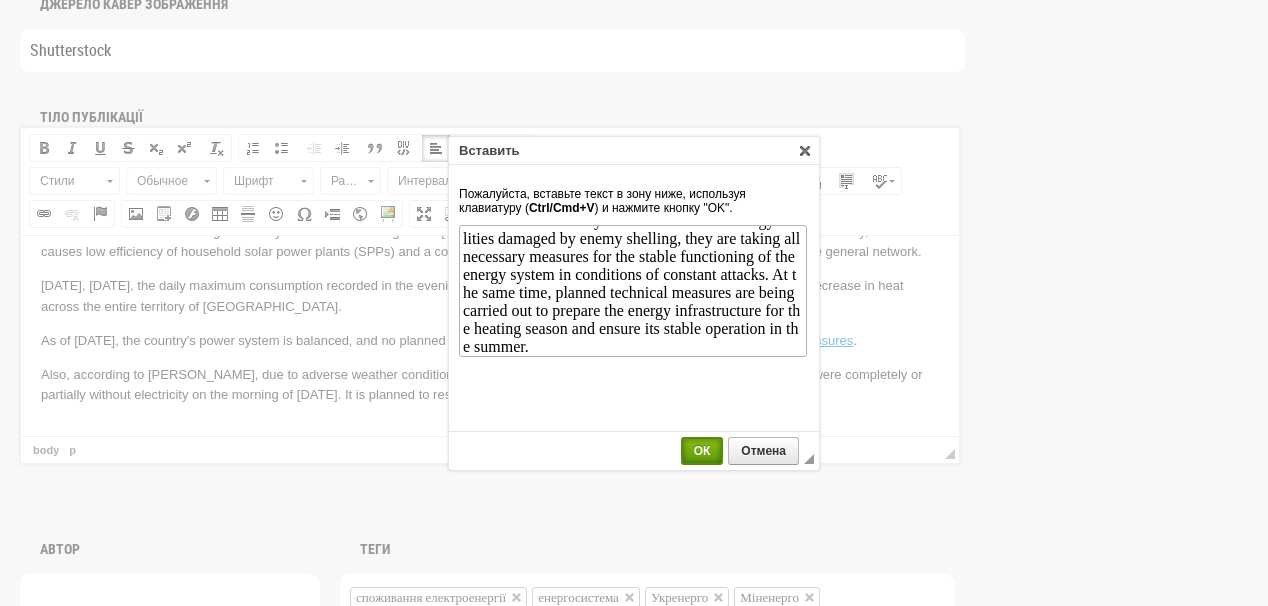 click on "ОК" at bounding box center [702, 451] 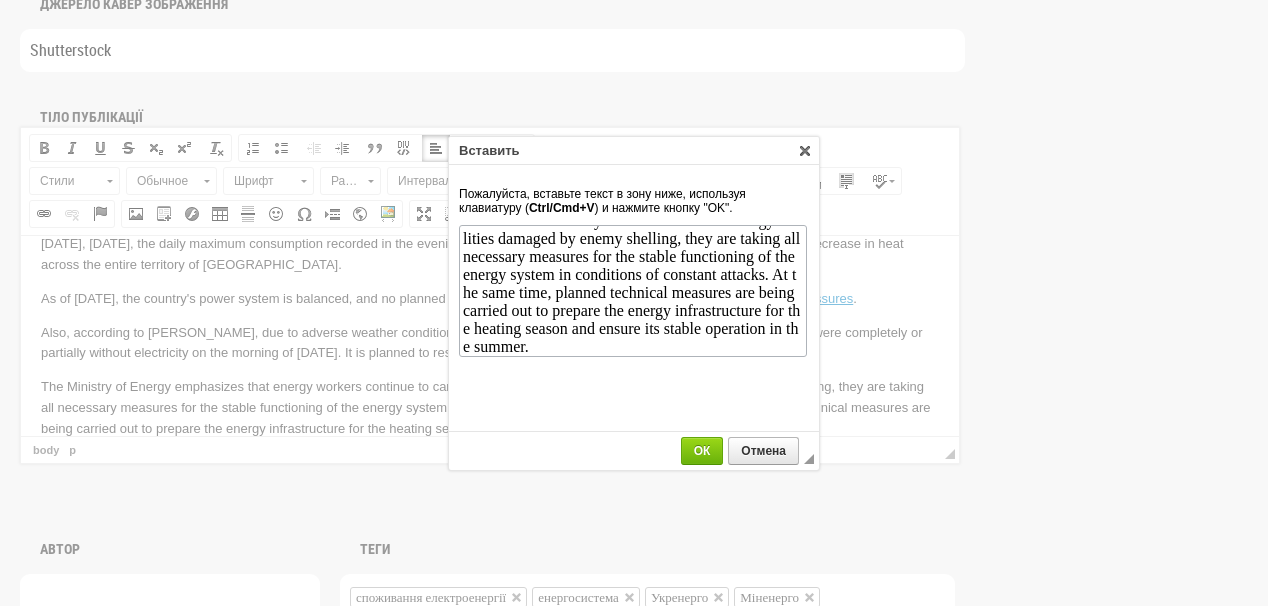 scroll, scrollTop: 0, scrollLeft: 0, axis: both 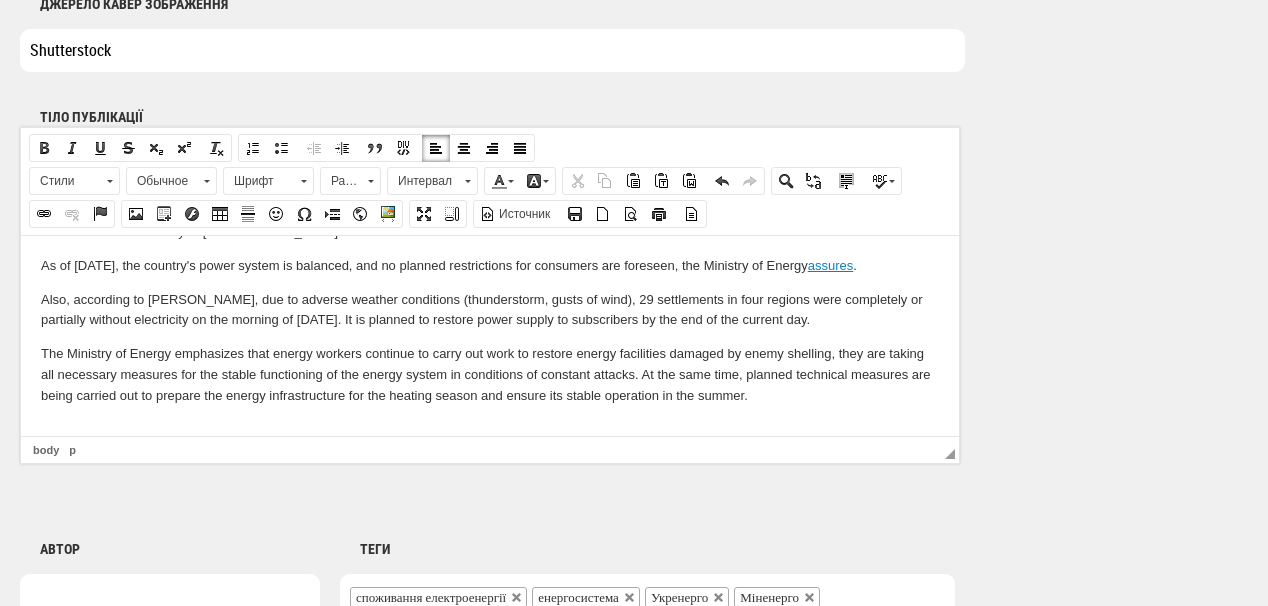 click at bounding box center (490, 429) 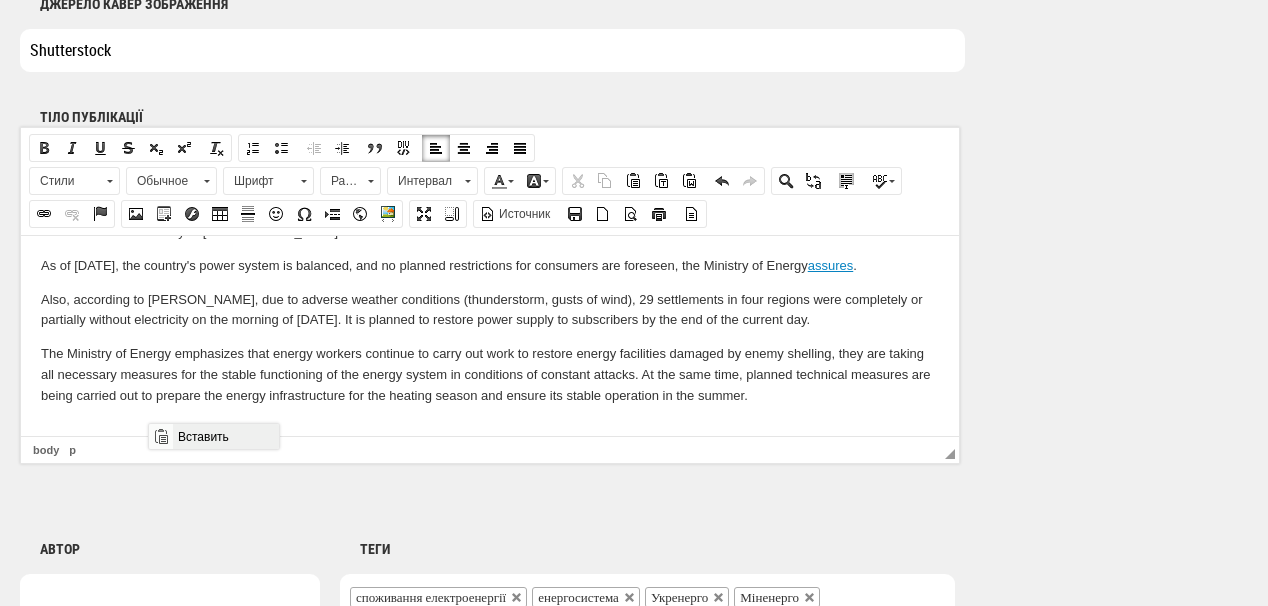 click on "Вставить" at bounding box center (225, 436) 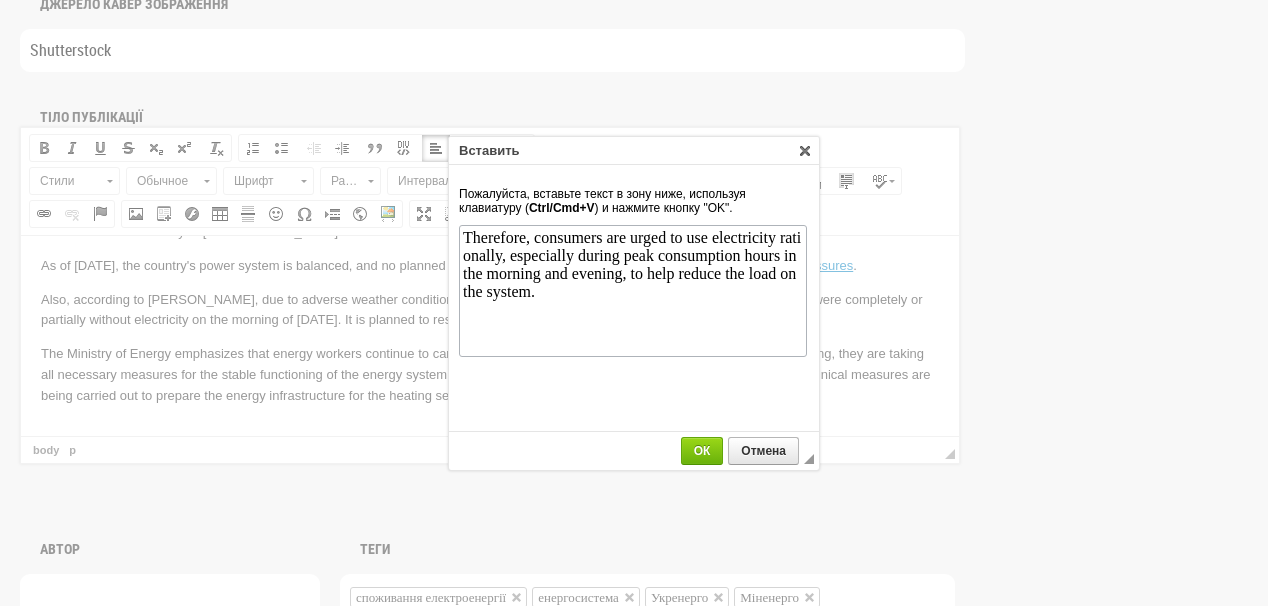 scroll, scrollTop: 0, scrollLeft: 0, axis: both 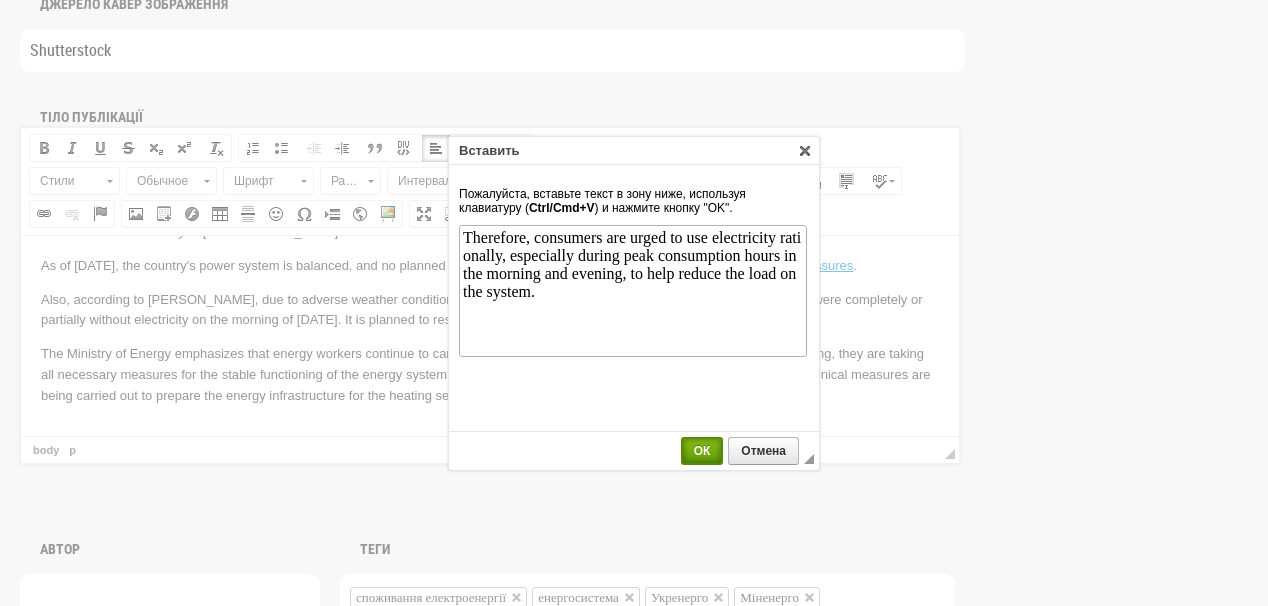 click on "ОК" at bounding box center [702, 451] 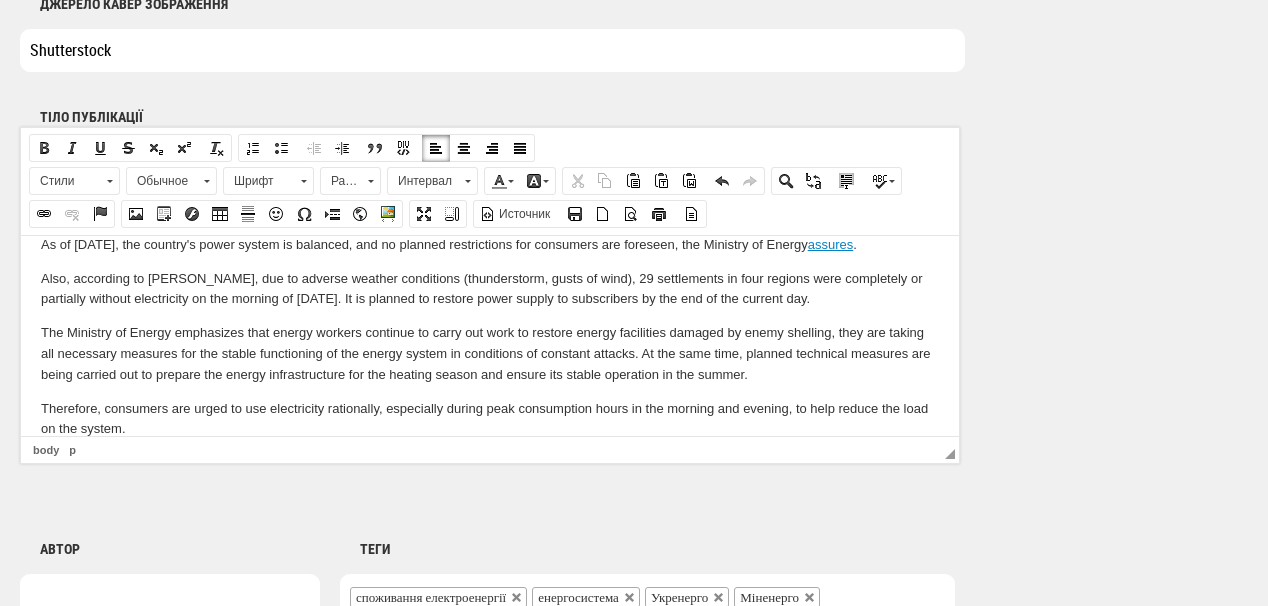 scroll, scrollTop: 219, scrollLeft: 0, axis: vertical 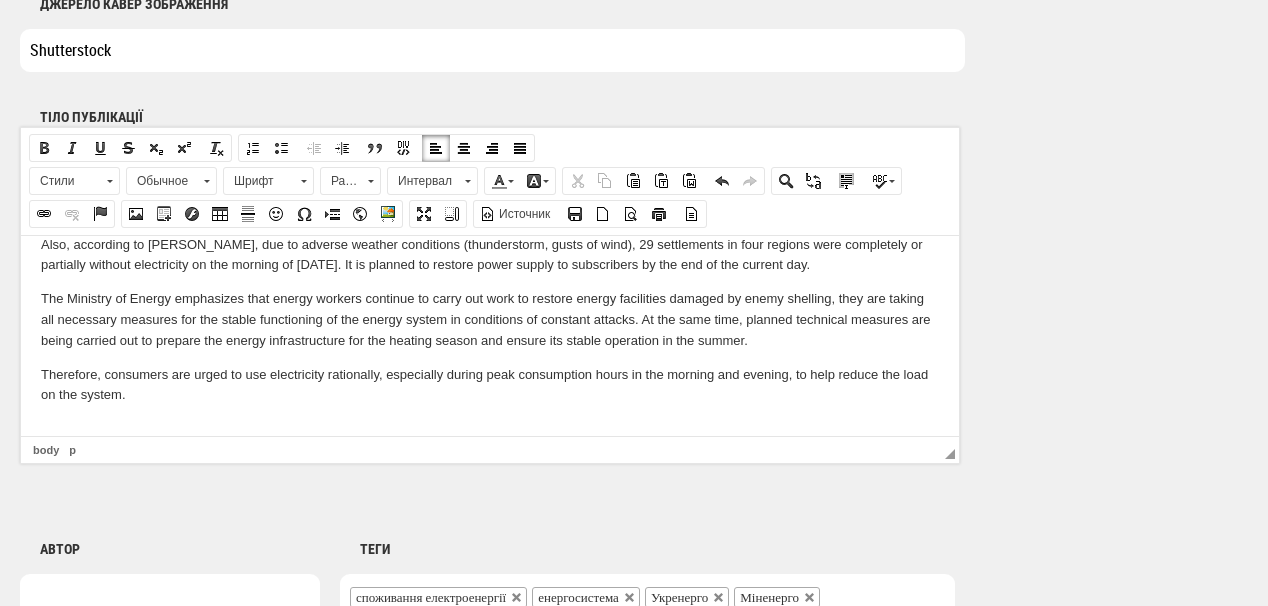click at bounding box center [490, 428] 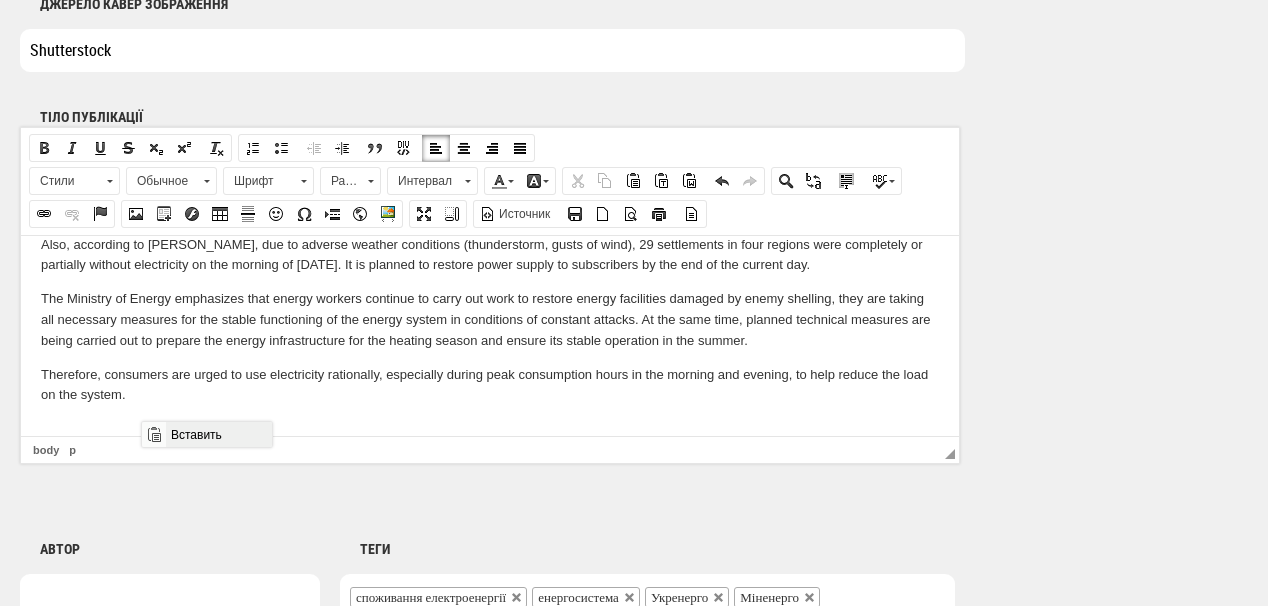 drag, startPoint x: 281, startPoint y: 844, endPoint x: 353, endPoint y: 849, distance: 72.1734 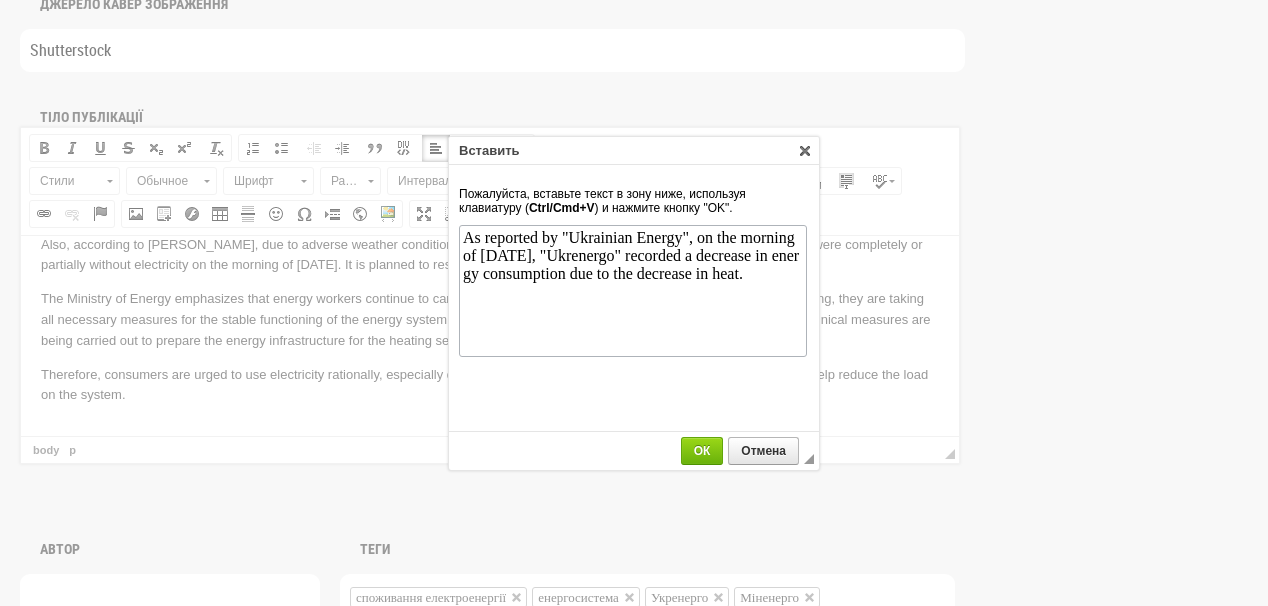 scroll, scrollTop: 0, scrollLeft: 0, axis: both 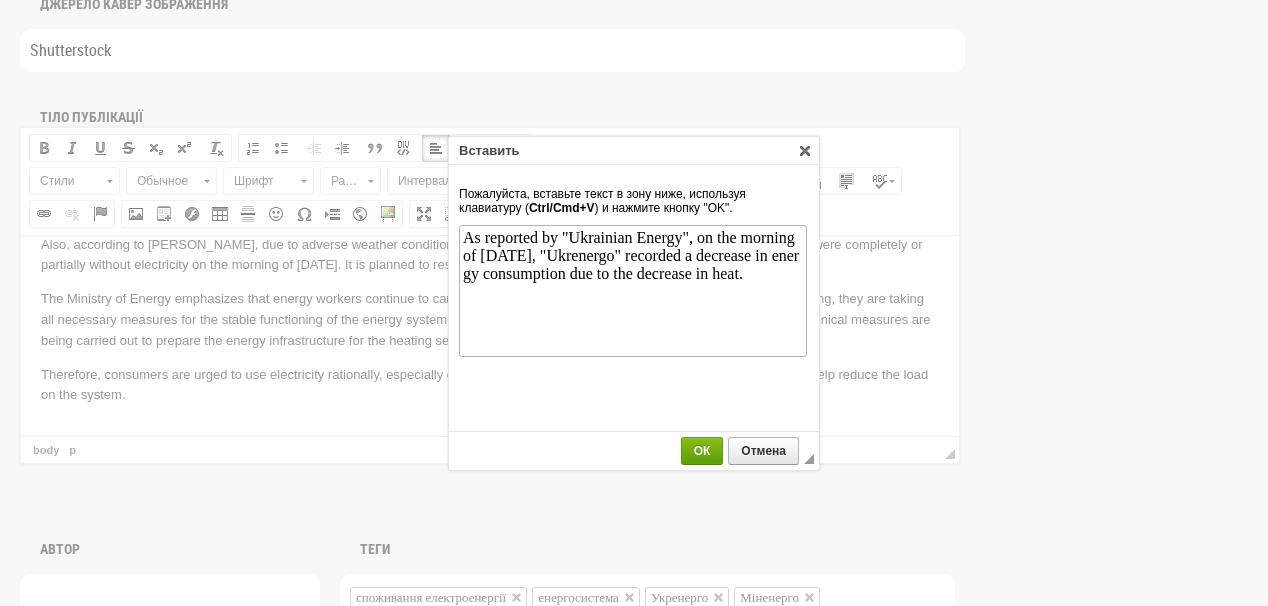 click on "ОК" at bounding box center [702, 451] 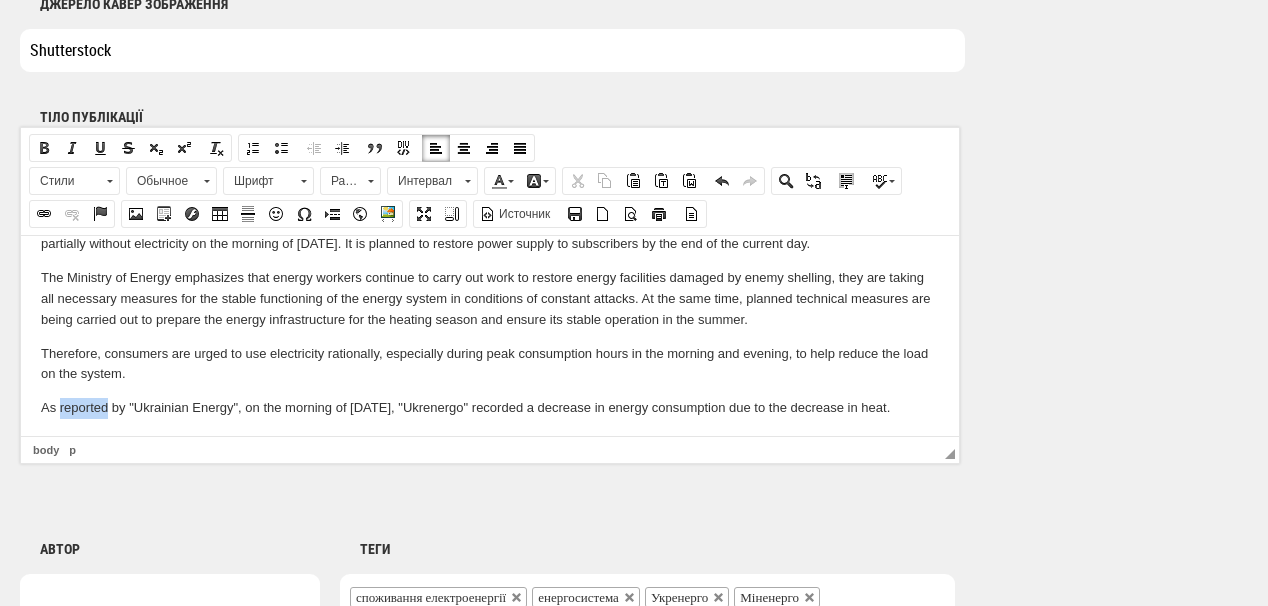 drag, startPoint x: 61, startPoint y: 405, endPoint x: 106, endPoint y: 401, distance: 45.17743 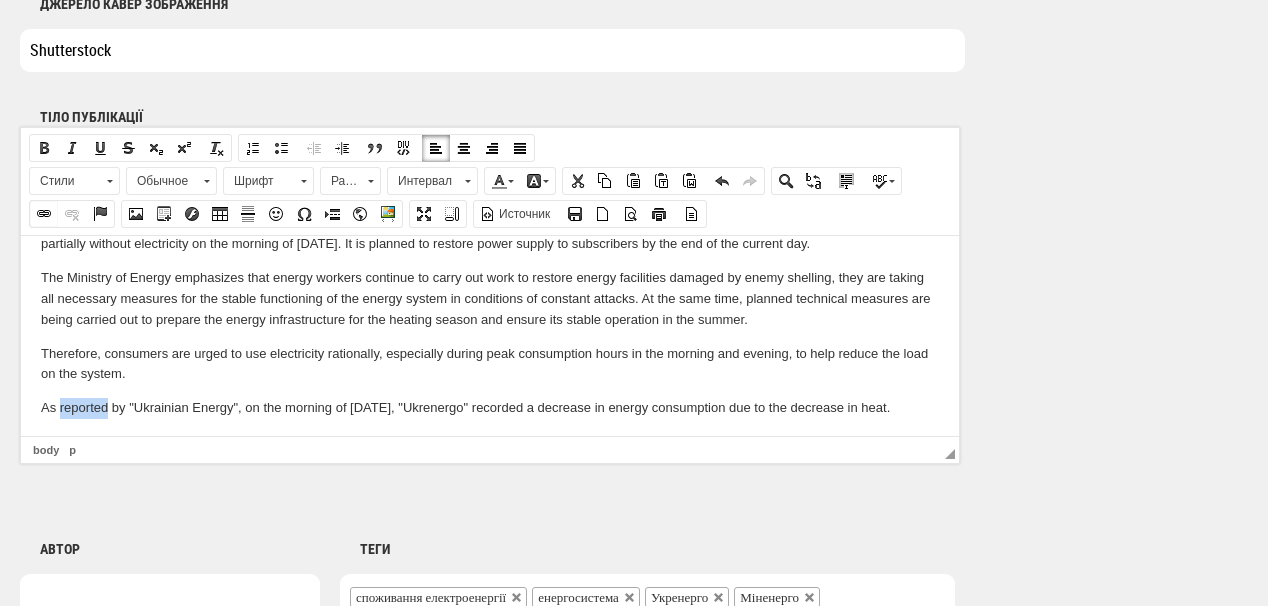 click at bounding box center (44, 214) 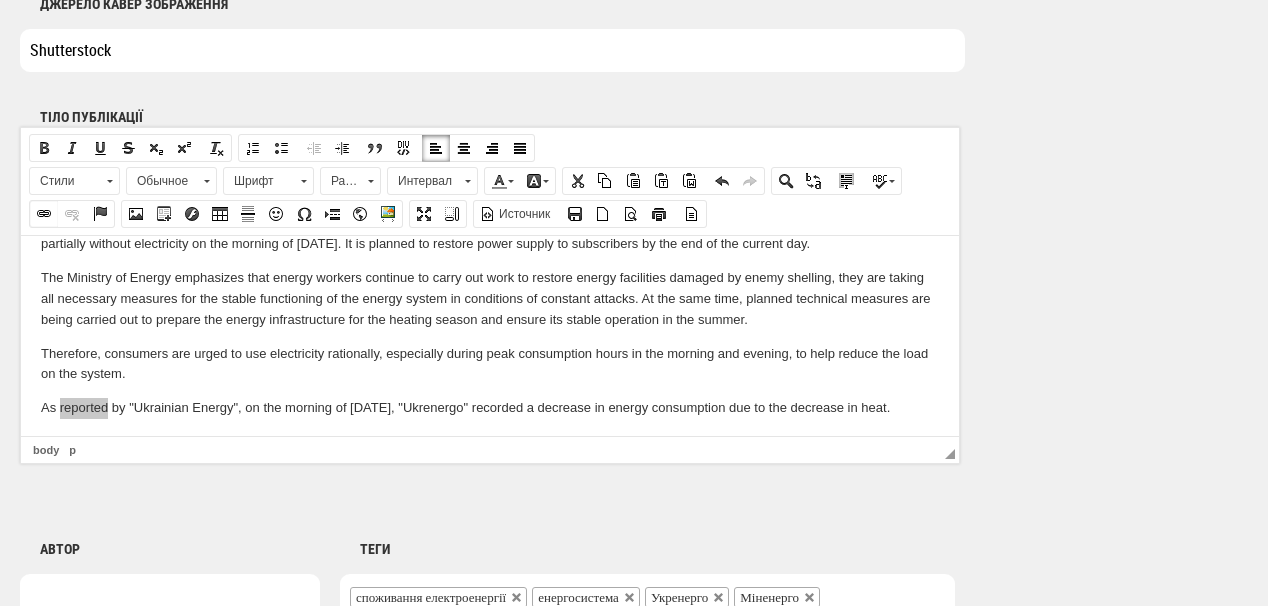 select on "http://" 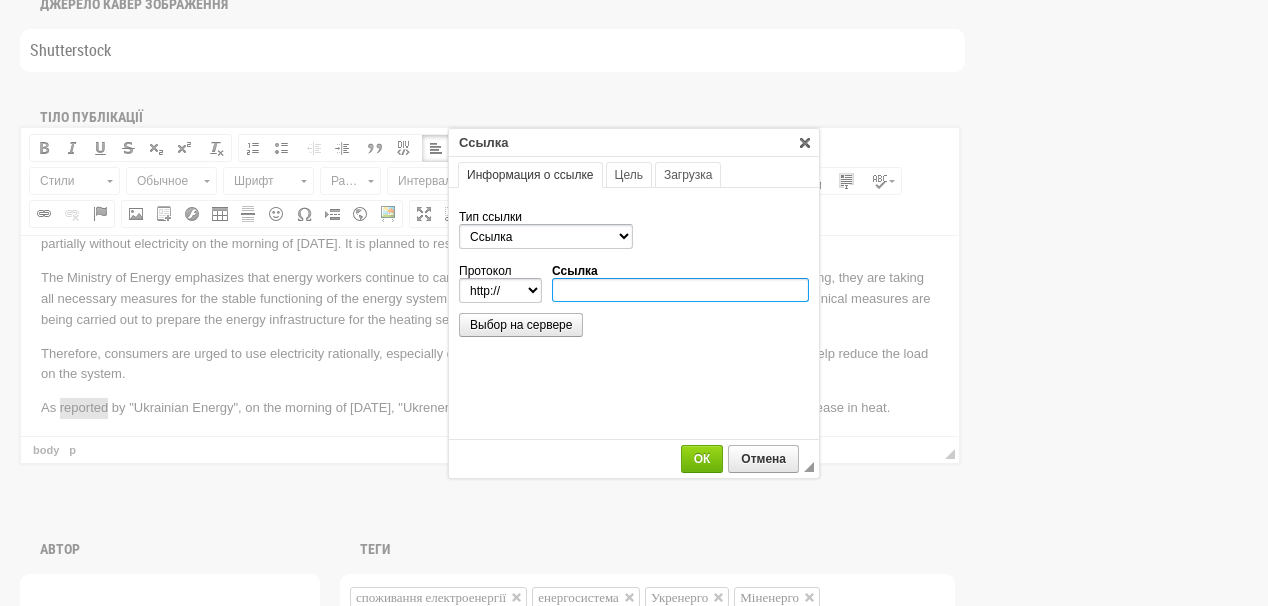click on "Ссылка" at bounding box center (680, 290) 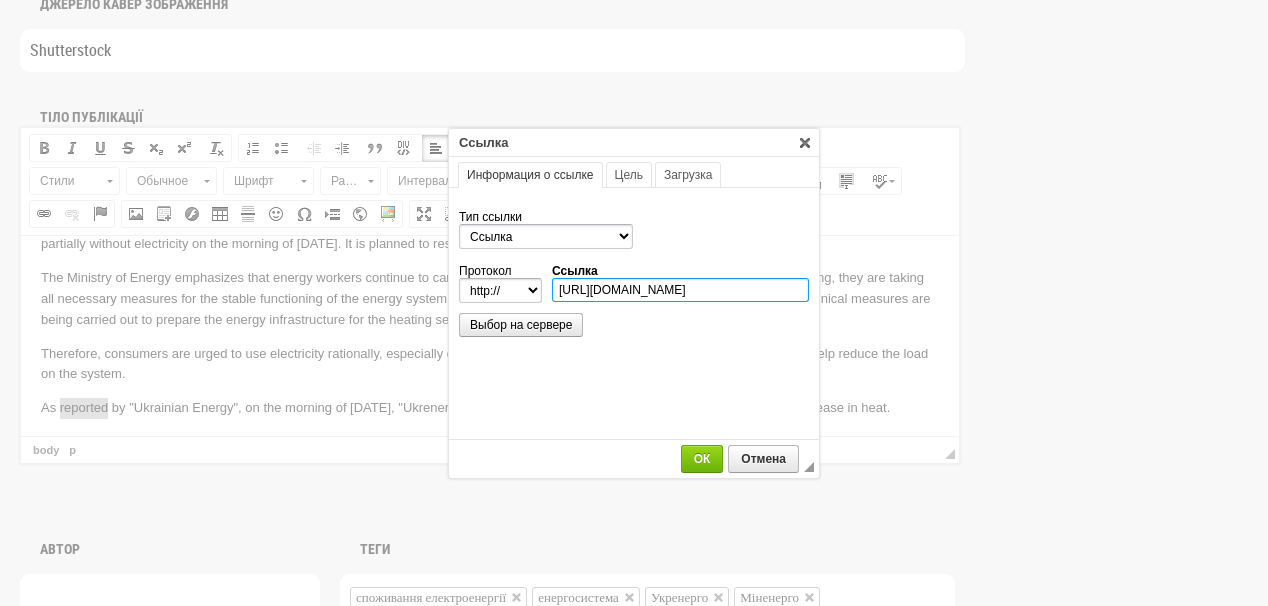 scroll, scrollTop: 0, scrollLeft: 197, axis: horizontal 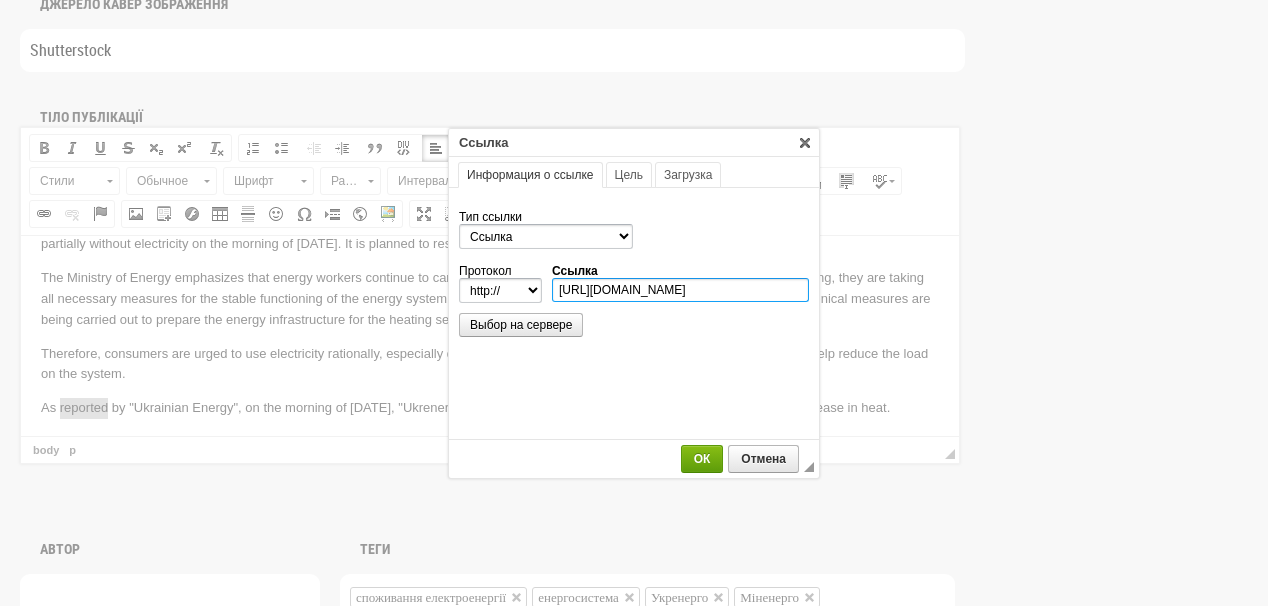 type on "https://ua-energy.org/en/posts/17-07-2025-d3cef42d-2bd3-4859-8ecf-b5ec88cc1cf1" 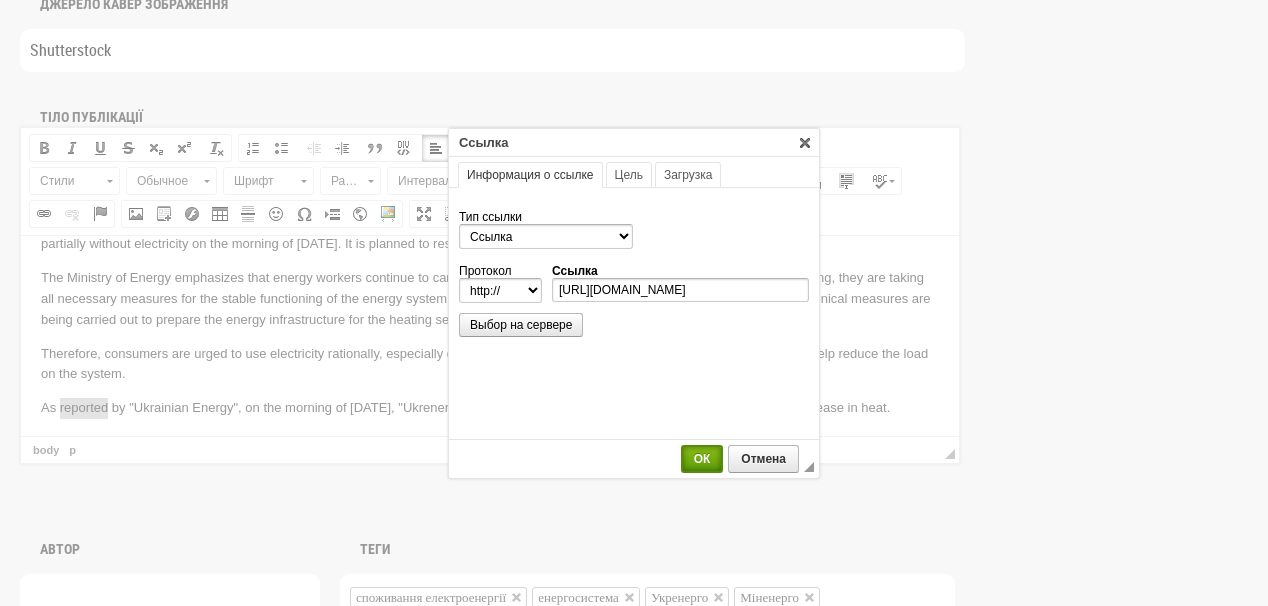 select on "https://" 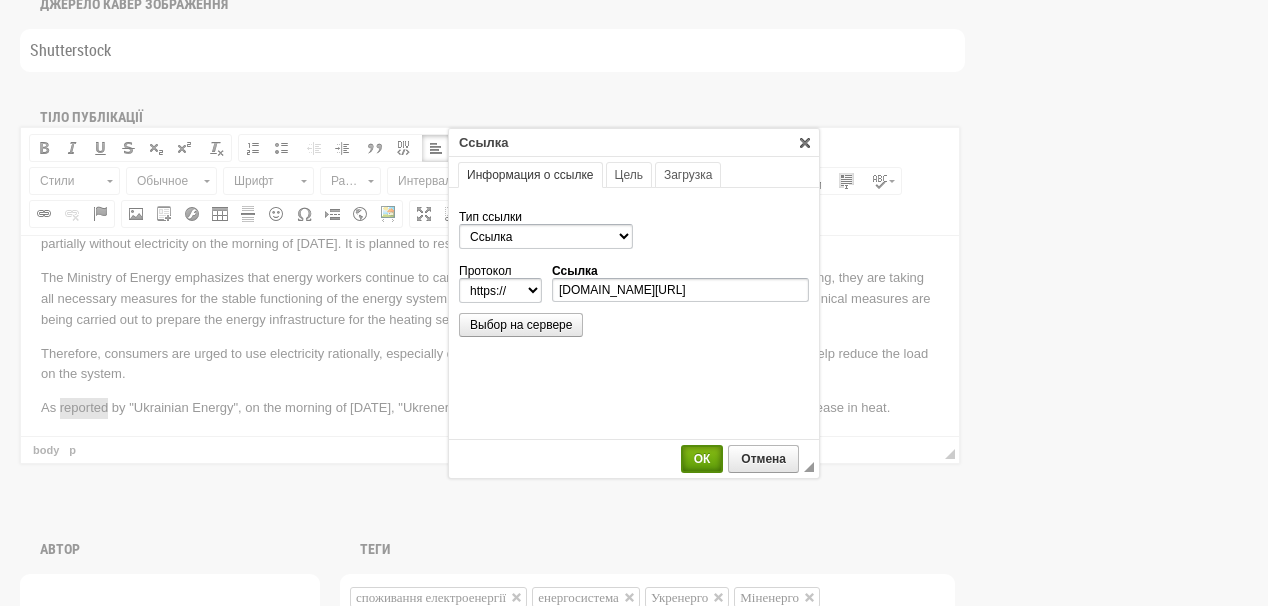 scroll, scrollTop: 0, scrollLeft: 0, axis: both 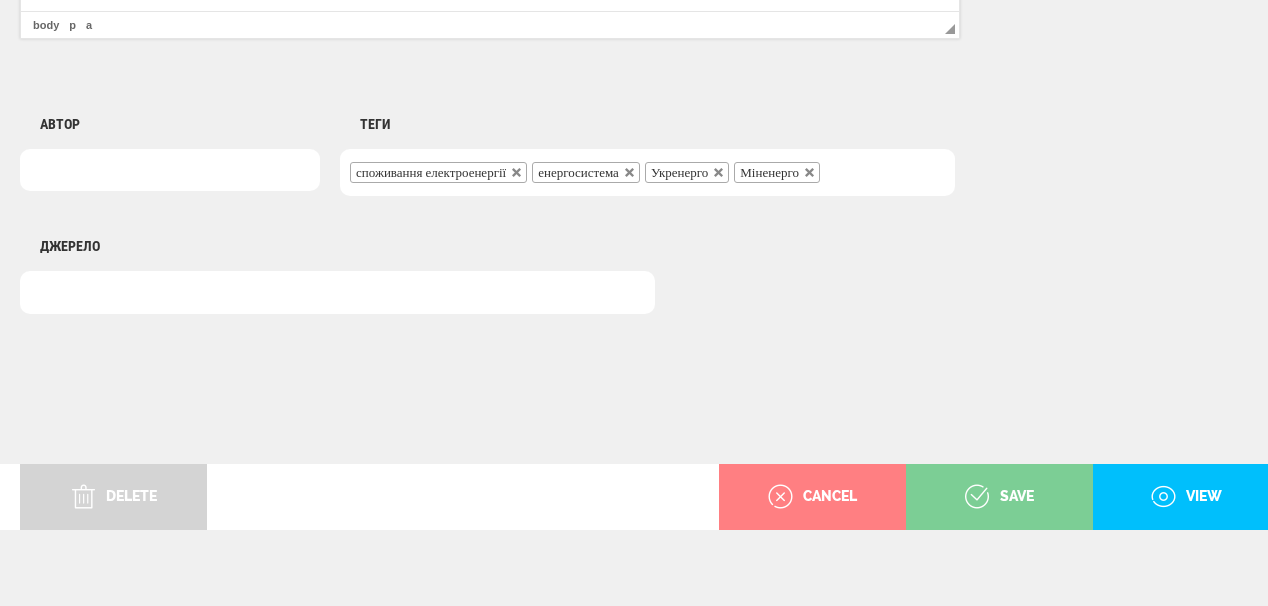 click on "save" at bounding box center (999, 497) 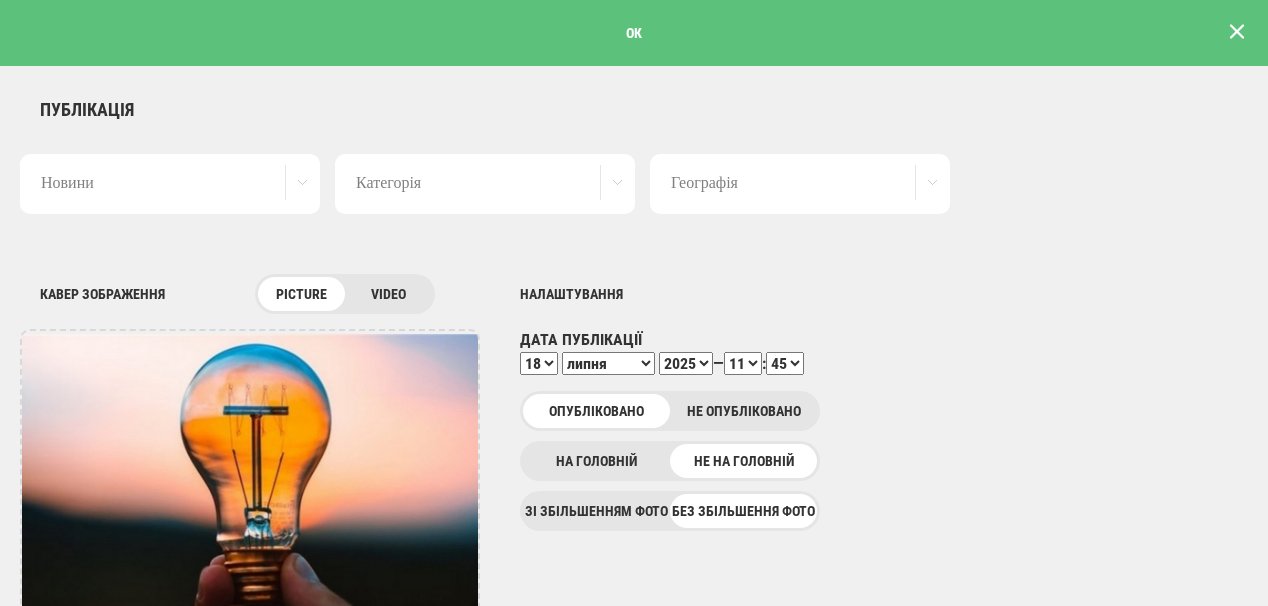 scroll, scrollTop: 0, scrollLeft: 0, axis: both 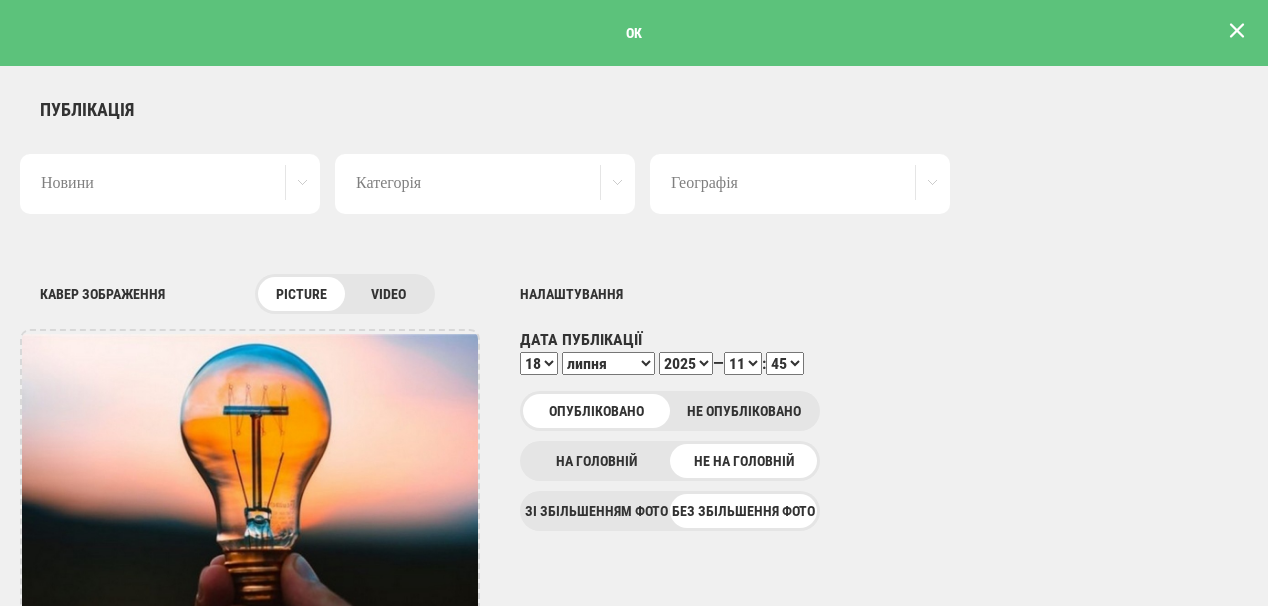 click at bounding box center (1237, 31) 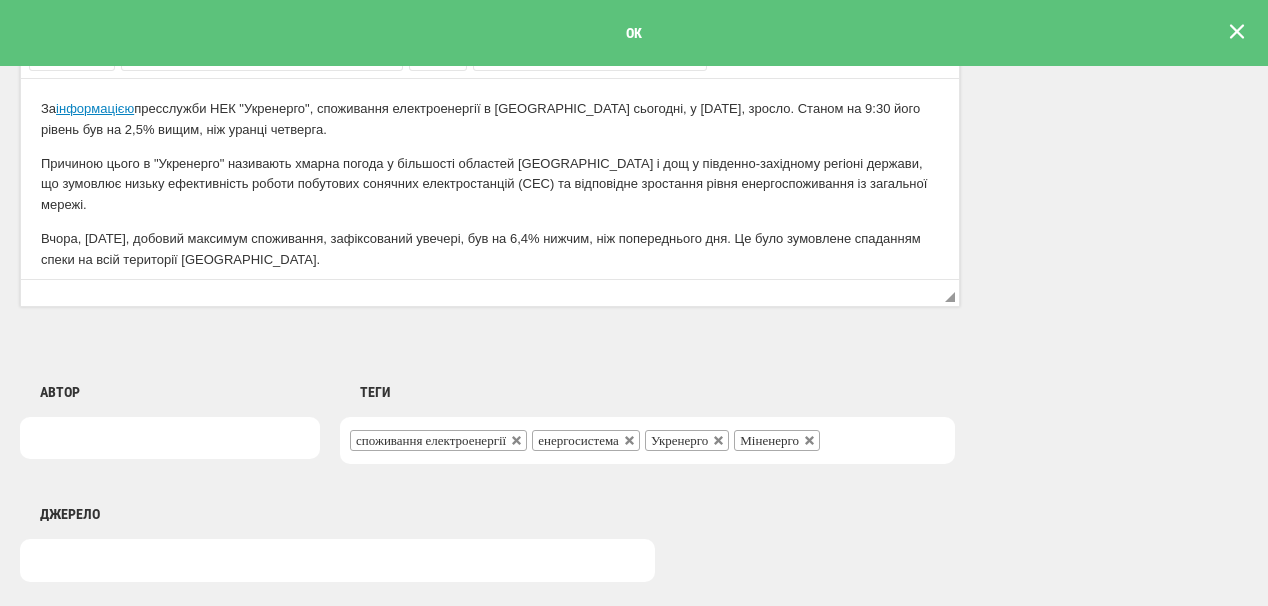 scroll, scrollTop: 0, scrollLeft: 0, axis: both 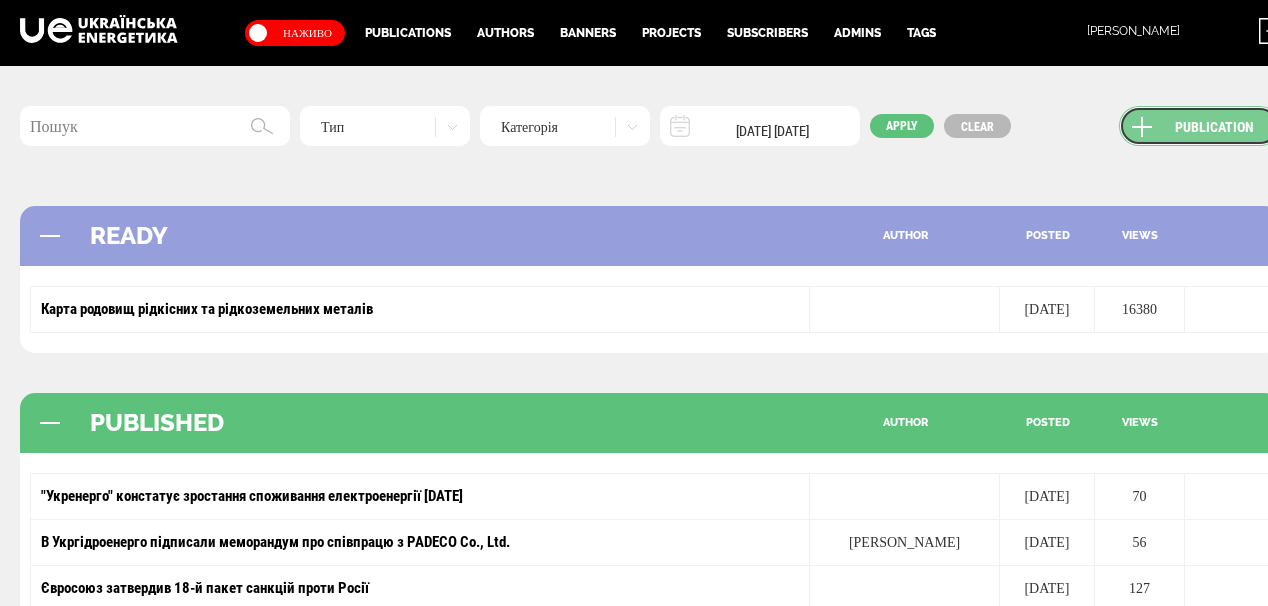 click on "Publication" at bounding box center (1199, 126) 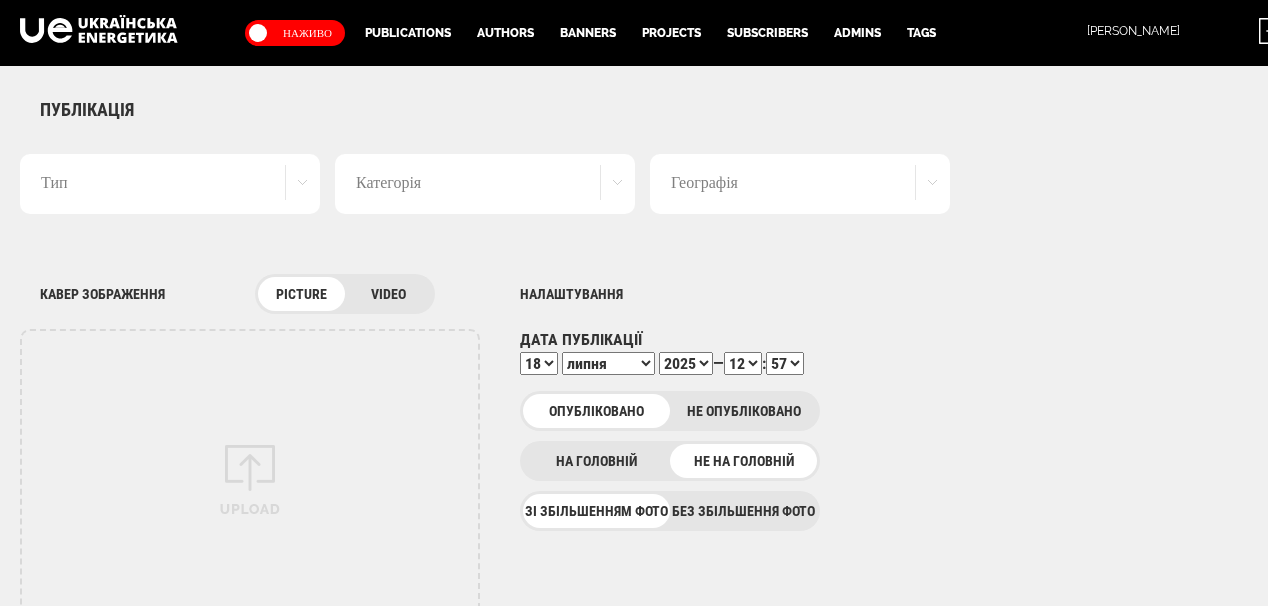 scroll, scrollTop: 0, scrollLeft: 0, axis: both 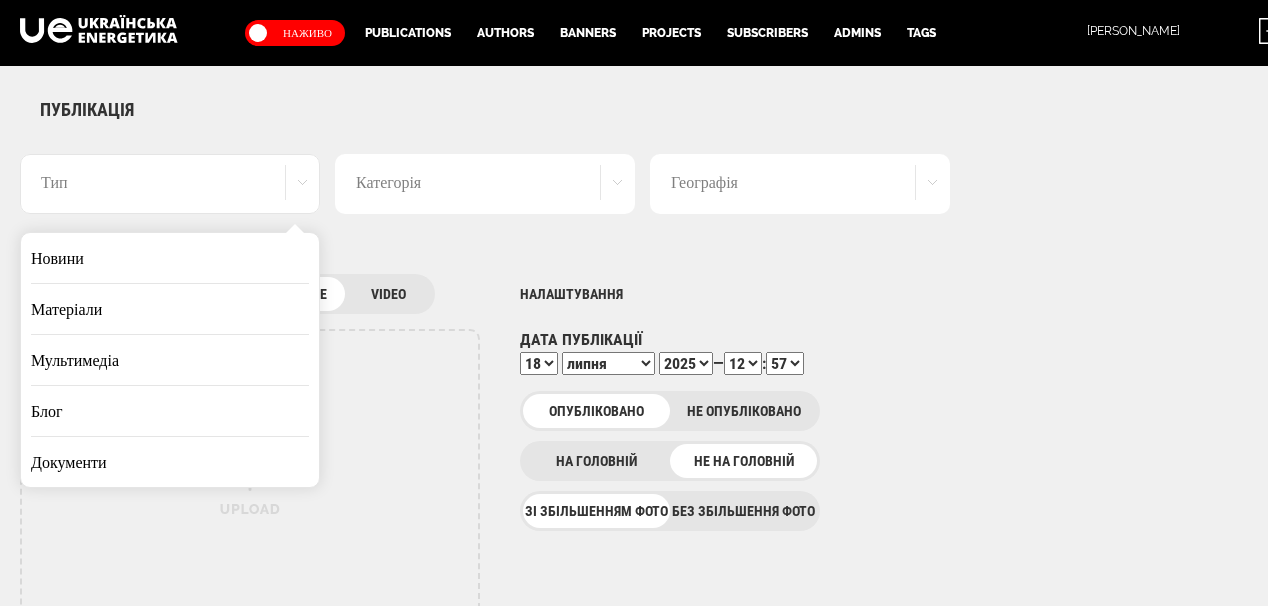 drag, startPoint x: 184, startPoint y: 248, endPoint x: 412, endPoint y: 284, distance: 230.82462 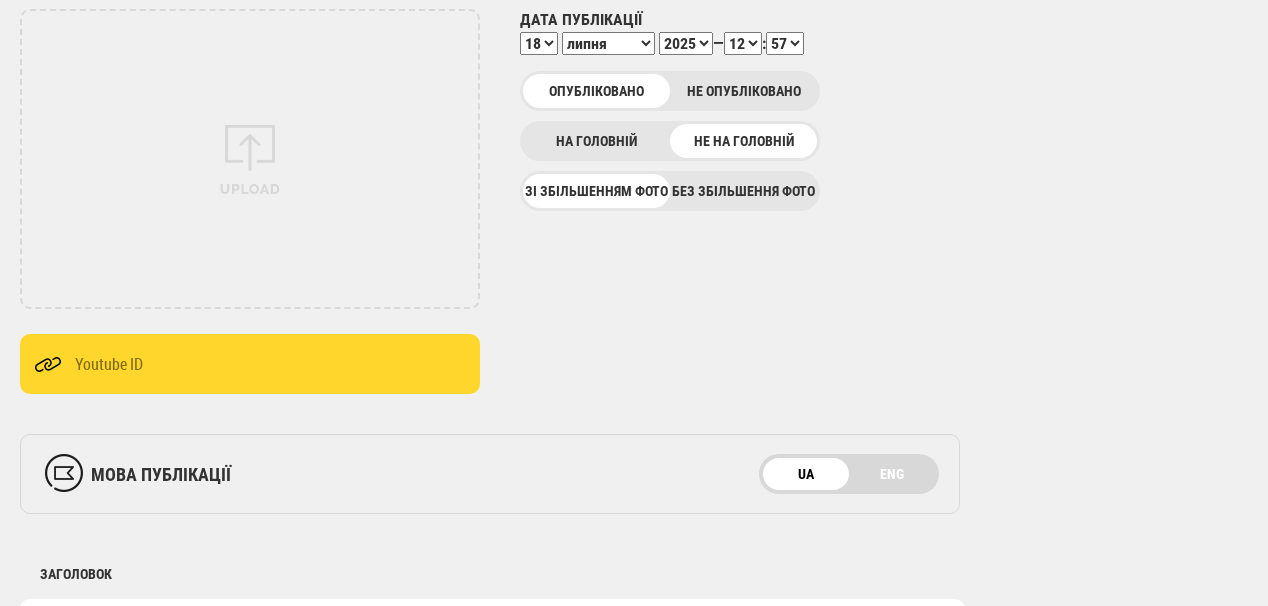 scroll, scrollTop: 800, scrollLeft: 0, axis: vertical 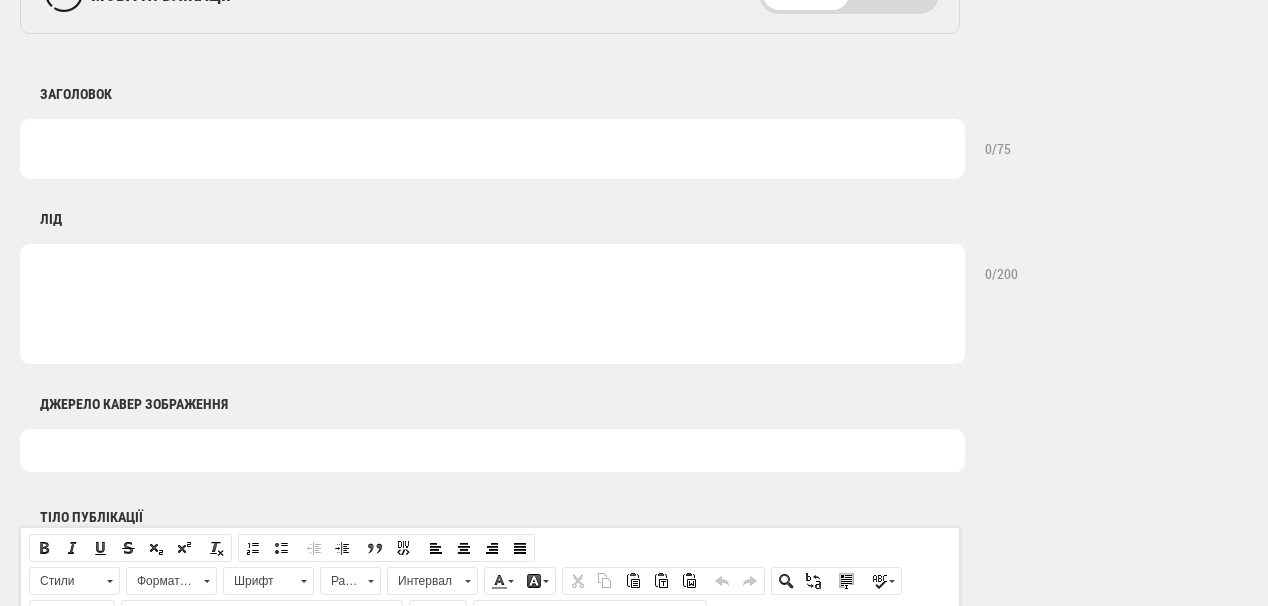 click at bounding box center (492, 149) 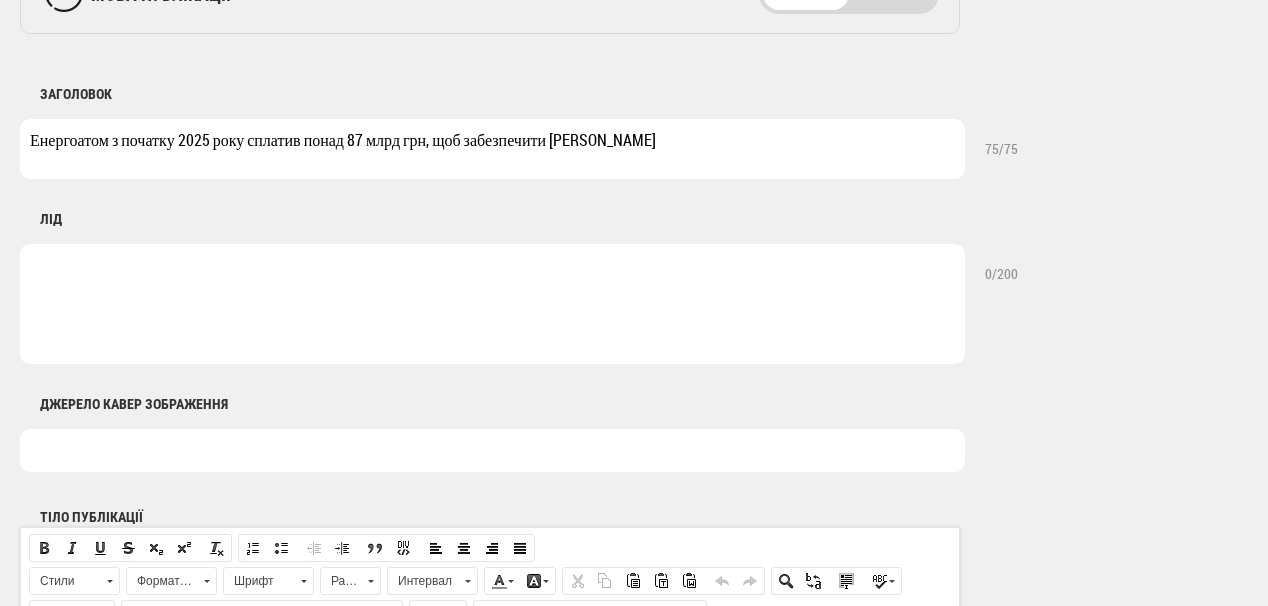 drag, startPoint x: 179, startPoint y: 134, endPoint x: 212, endPoint y: 140, distance: 33.54102 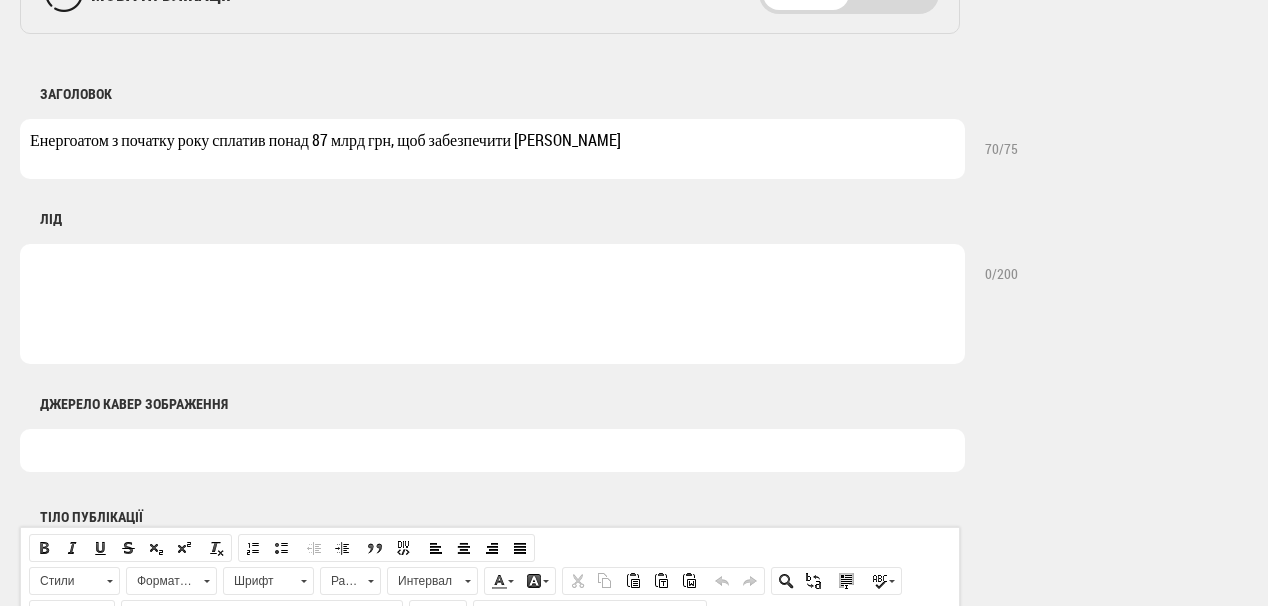 click on "Енергоатом з початку року сплатив понад 87 млрд грн, щоб забезпечити н" at bounding box center (492, 149) 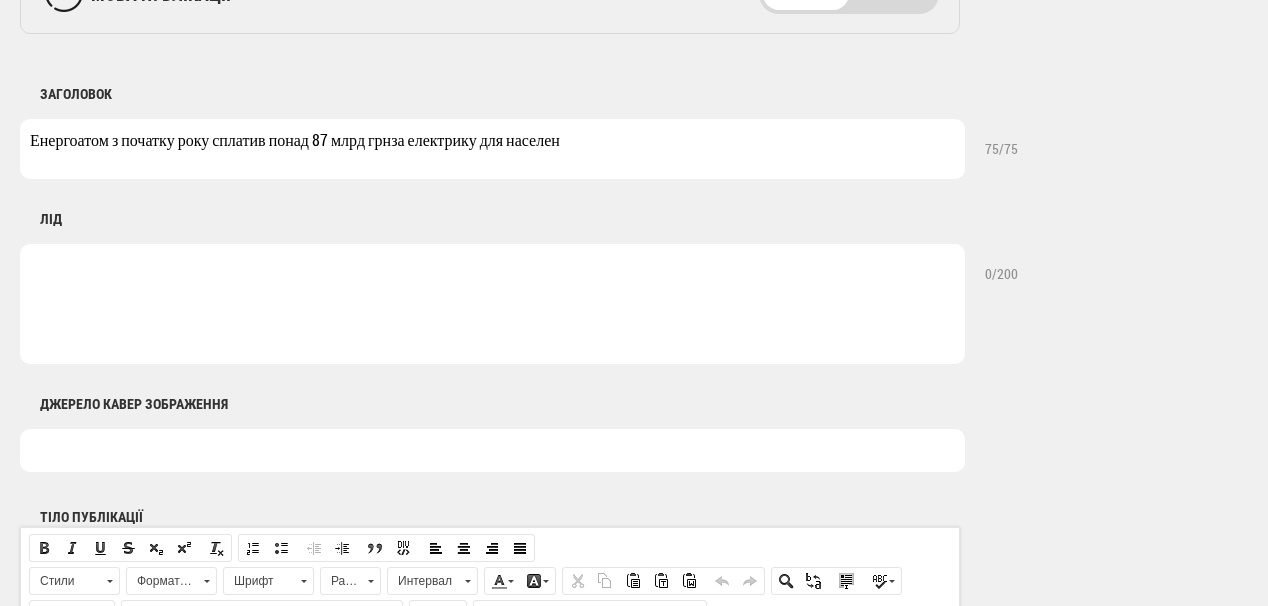 click on "Енергоатом з початку року сплатив понад 87 млрд грнза електрику для населен" at bounding box center (492, 149) 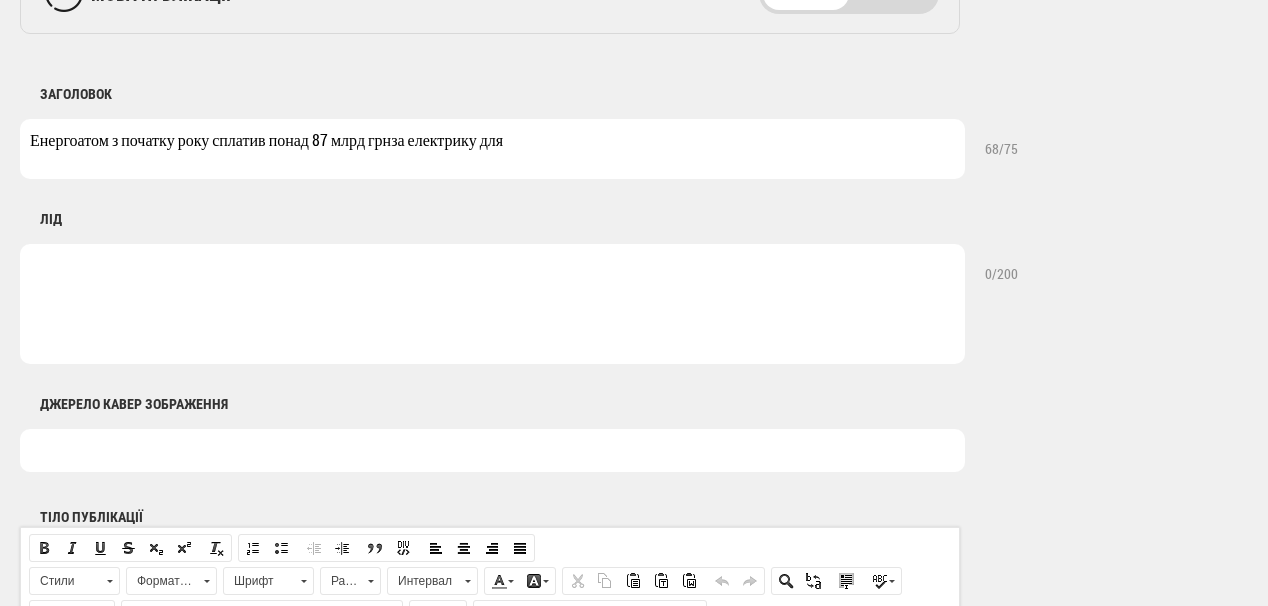 click on "Енергоатом з початку року сплатив понад 87 млрд грнза електрику для" at bounding box center (492, 149) 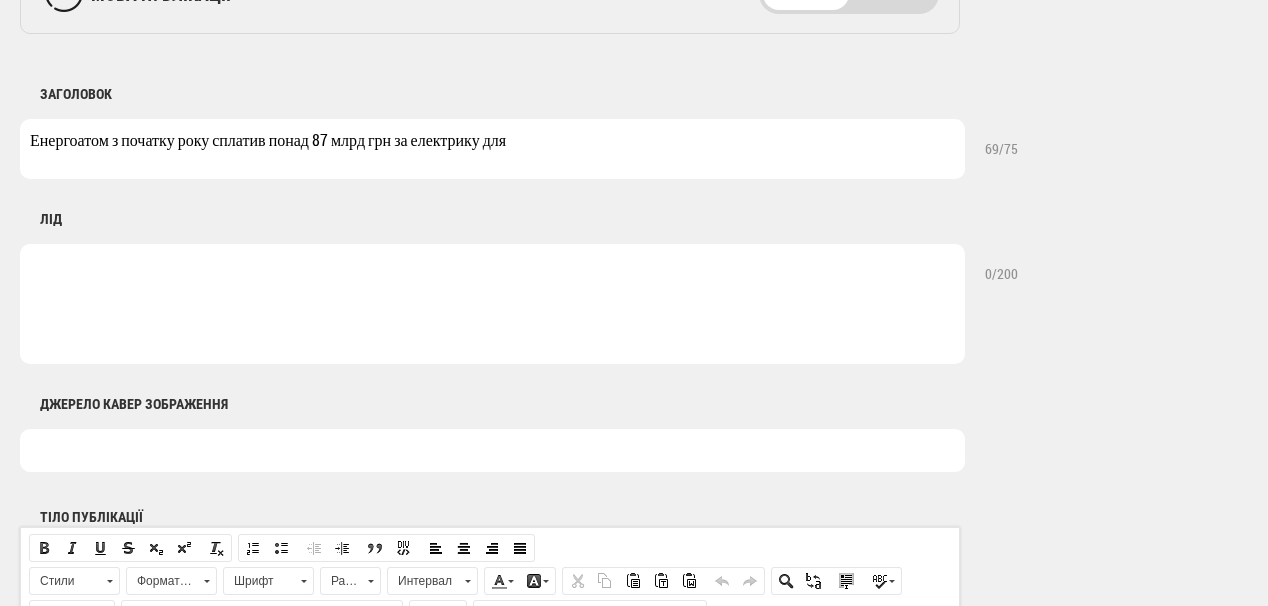 click on "Енергоатом з початку року сплатив понад 87 млрд грн за електрику для" at bounding box center (492, 149) 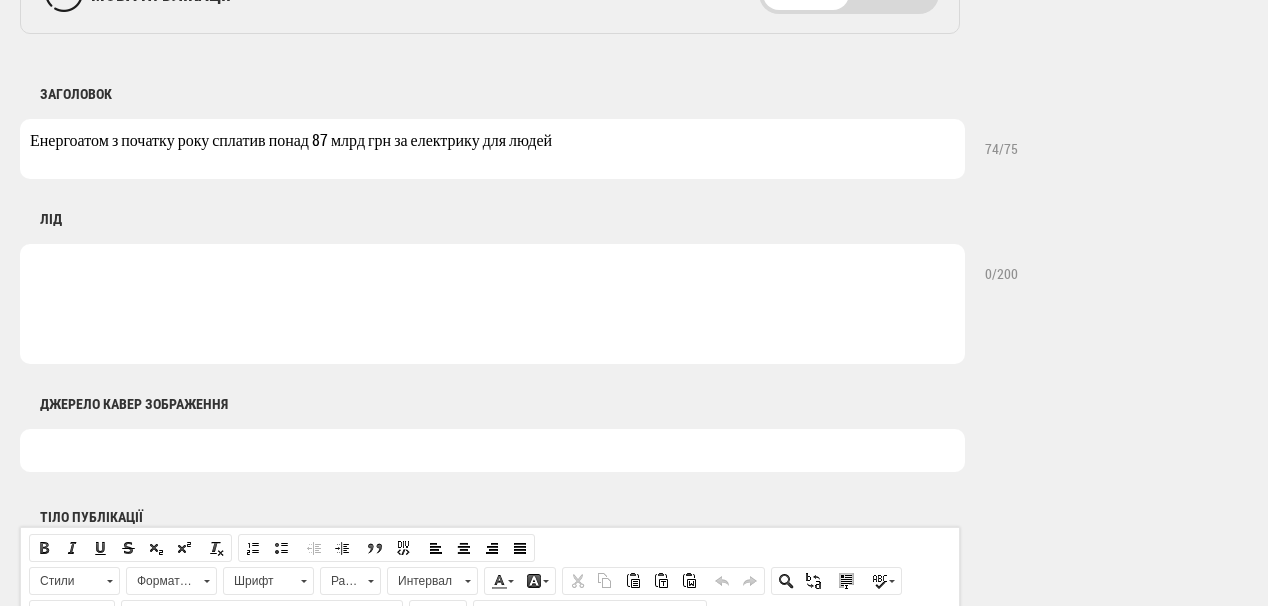 type on "Енергоатом з початку року сплатив понад 87 млрд грн за електрику для людей" 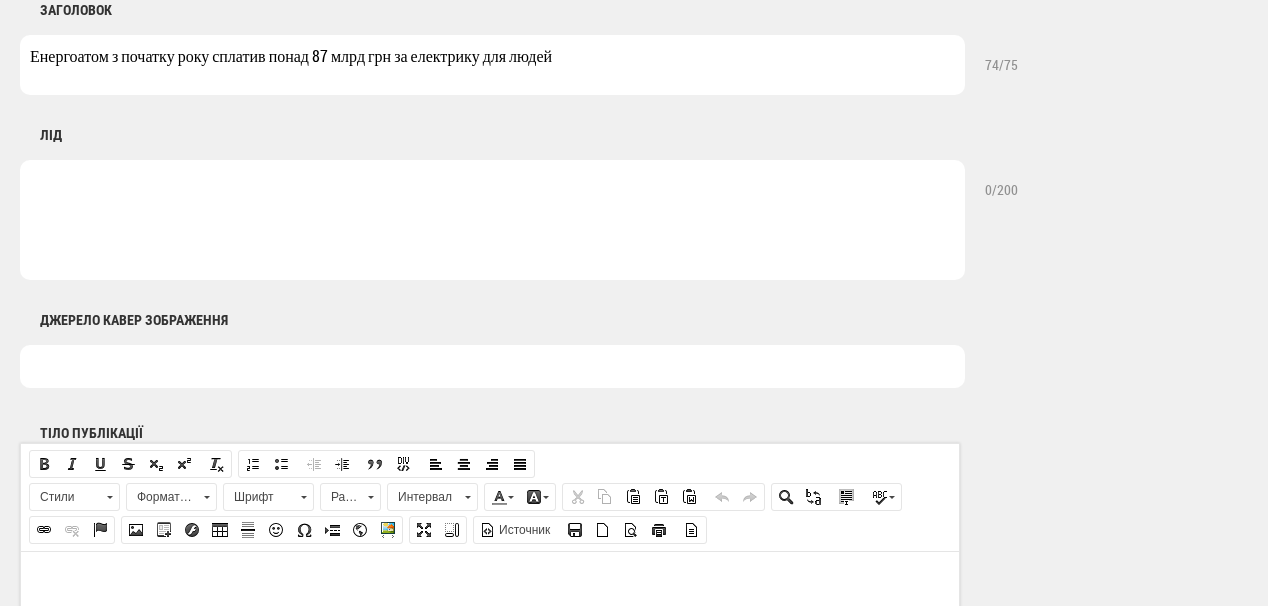 scroll, scrollTop: 1120, scrollLeft: 0, axis: vertical 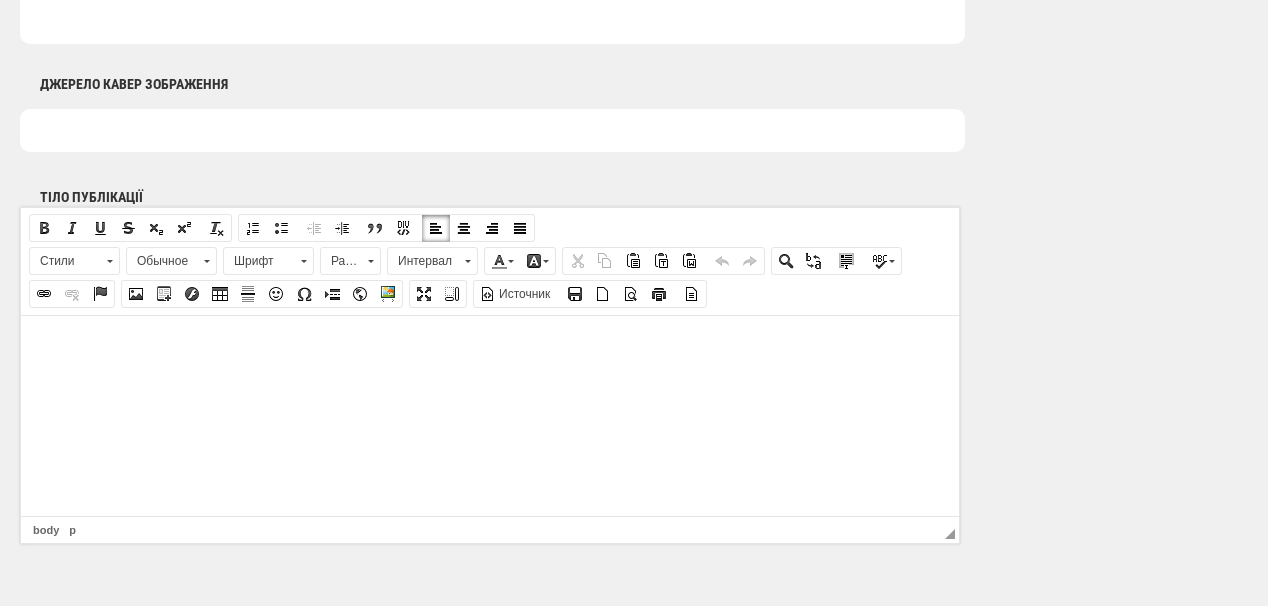click at bounding box center [490, 345] 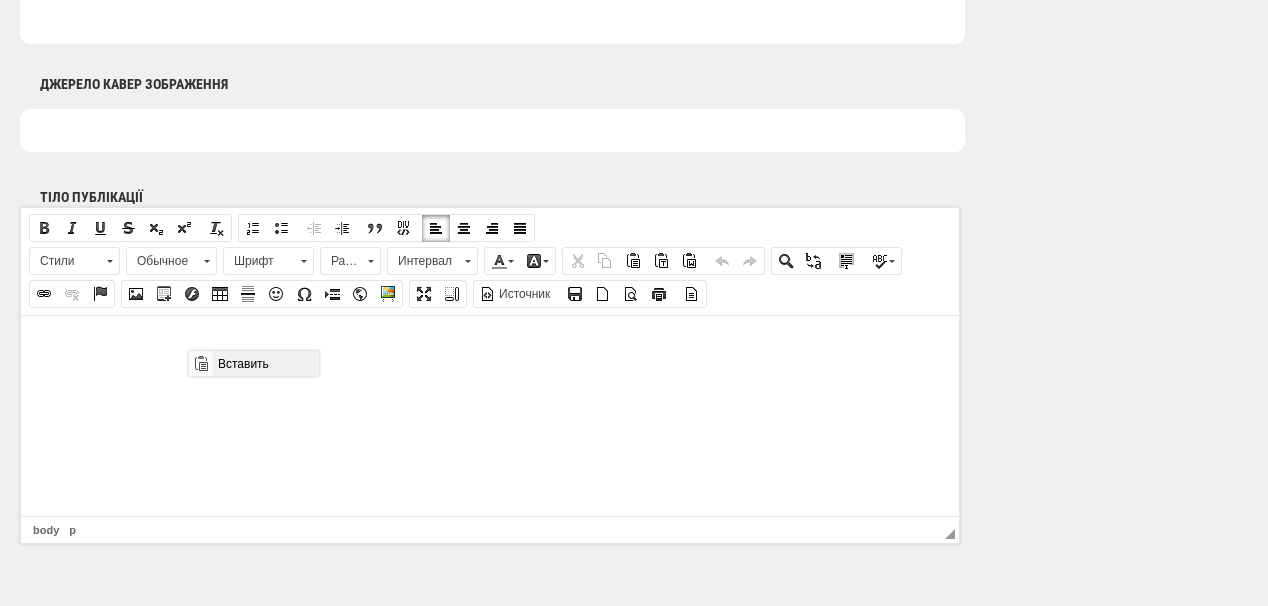 scroll, scrollTop: 0, scrollLeft: 0, axis: both 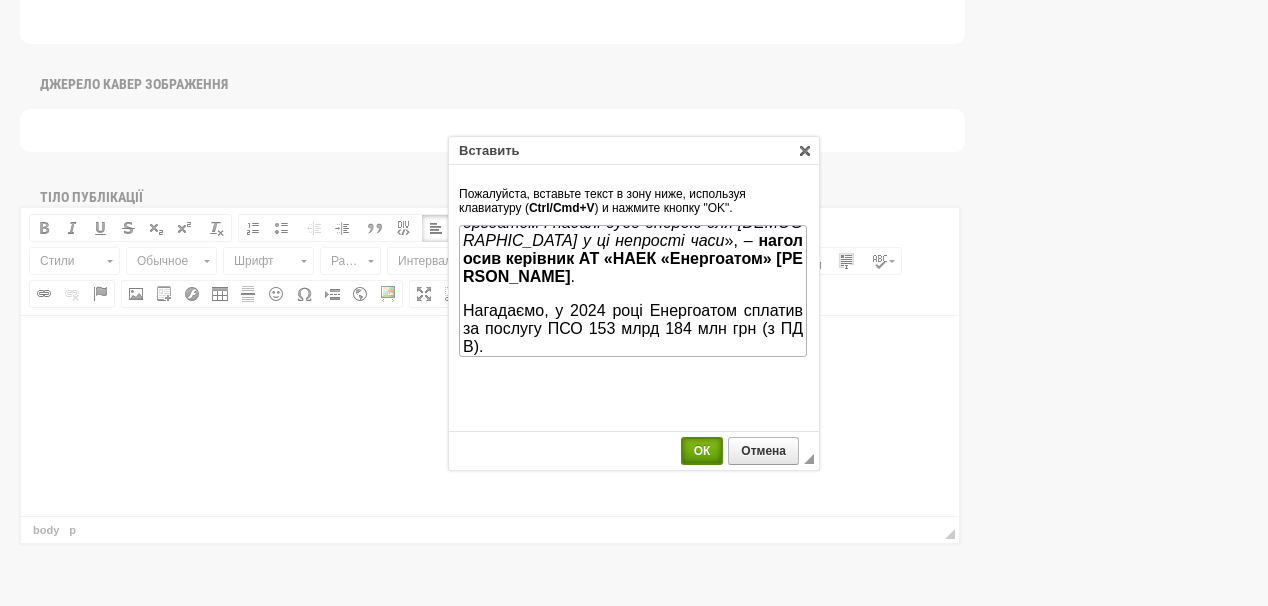 click on "ОК" at bounding box center (702, 451) 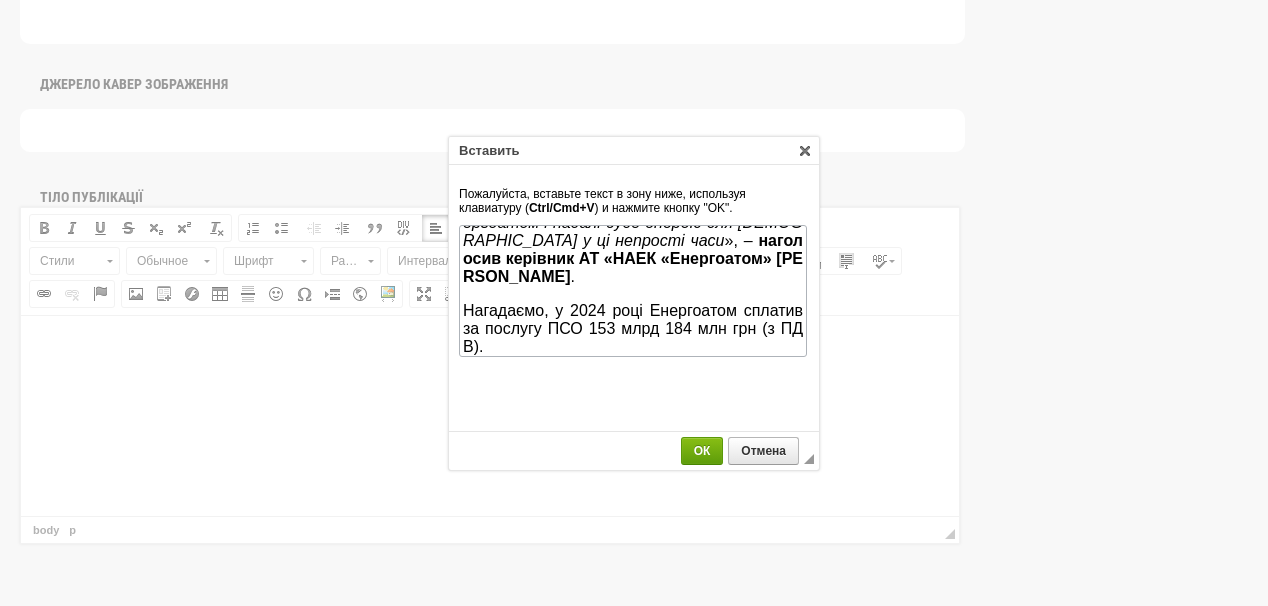 scroll, scrollTop: 97, scrollLeft: 0, axis: vertical 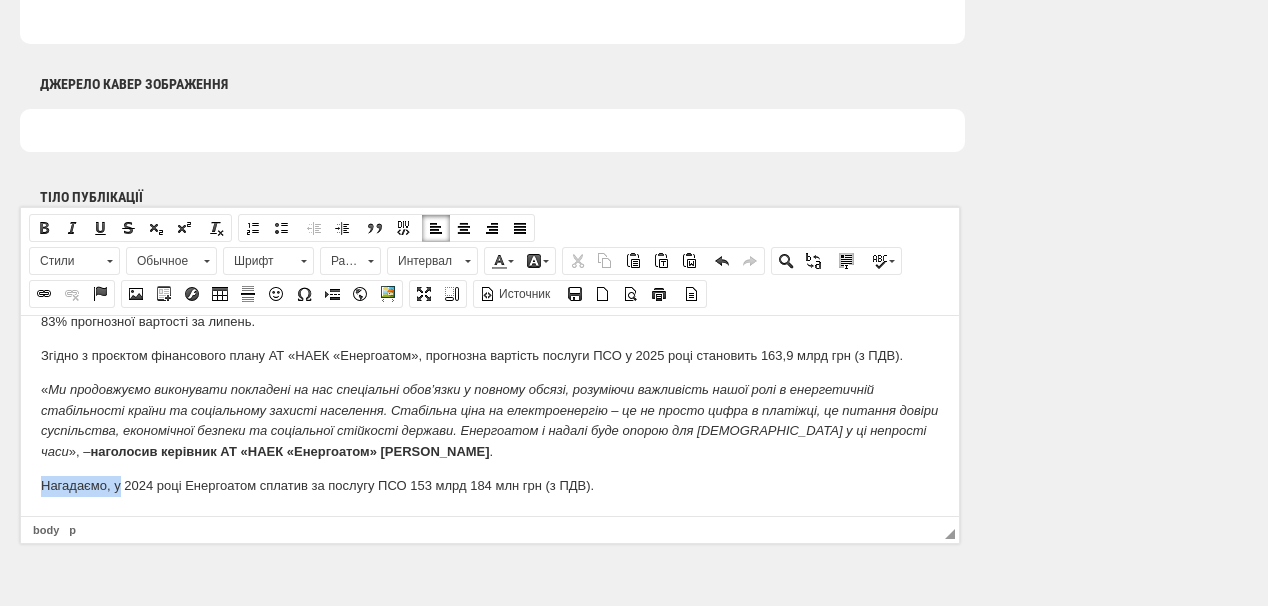 drag, startPoint x: 38, startPoint y: 507, endPoint x: 118, endPoint y: 497, distance: 80.622574 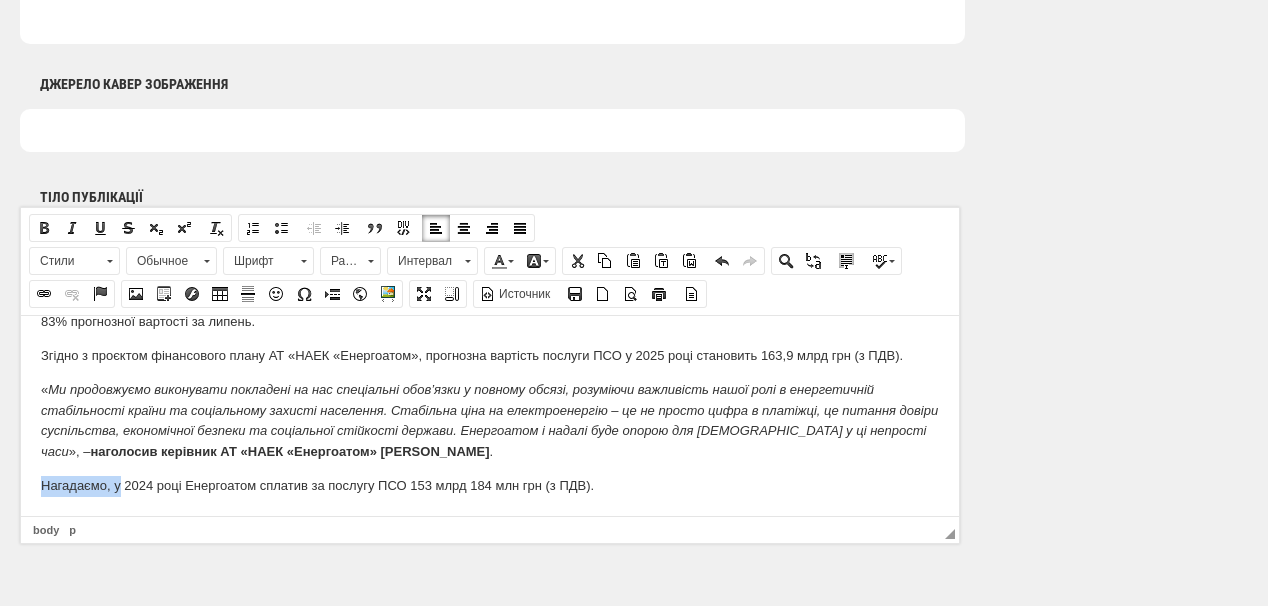type 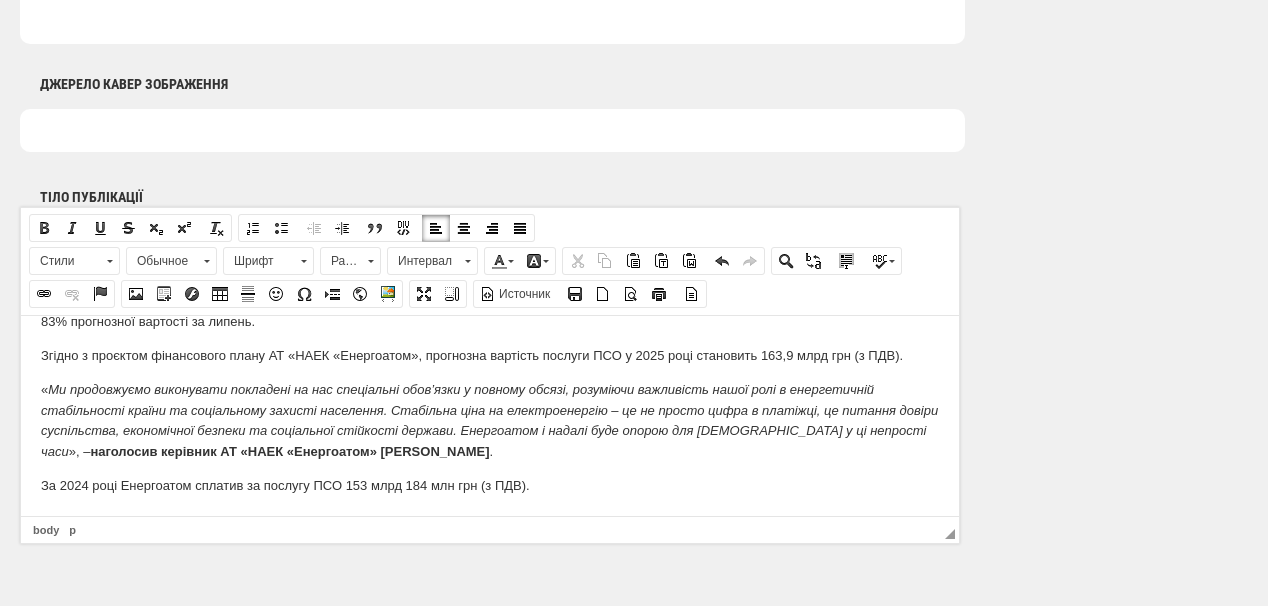 click on "За 2024 році Енергоатом сплатив за послугу ПСО 153 млрд 184 млн грн (з ПДВ)." at bounding box center (490, 485) 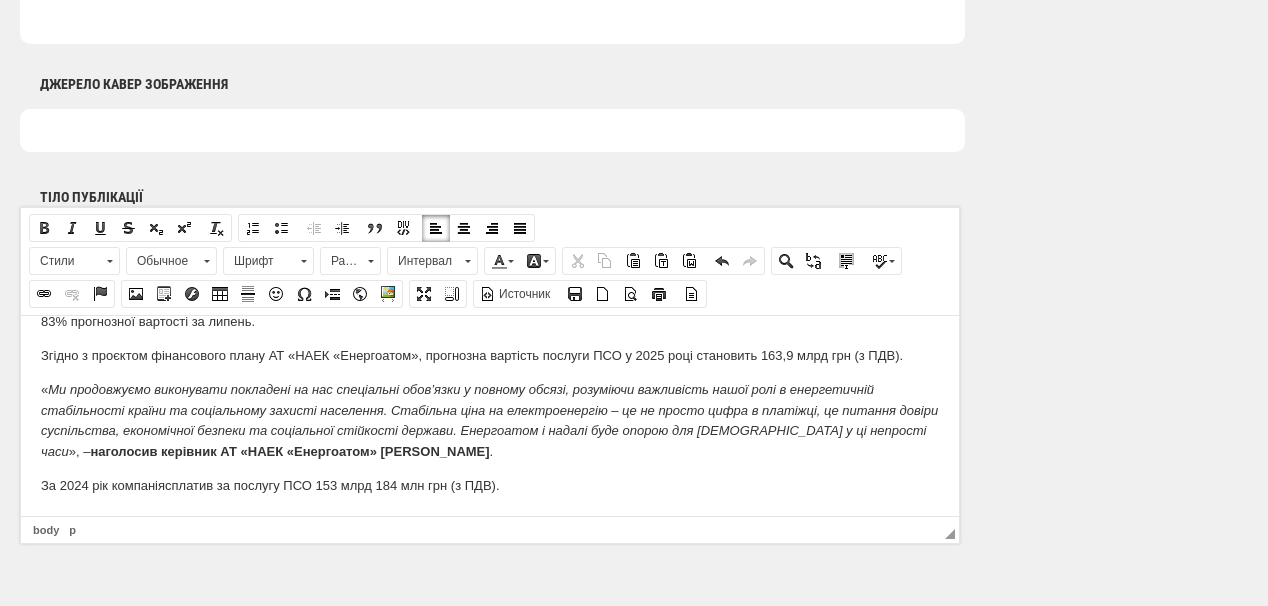 click on "За 2024 рік компанія  сплатив за послугу ПСО 153 млрд 184 млн грн (з ПДВ)." at bounding box center (490, 485) 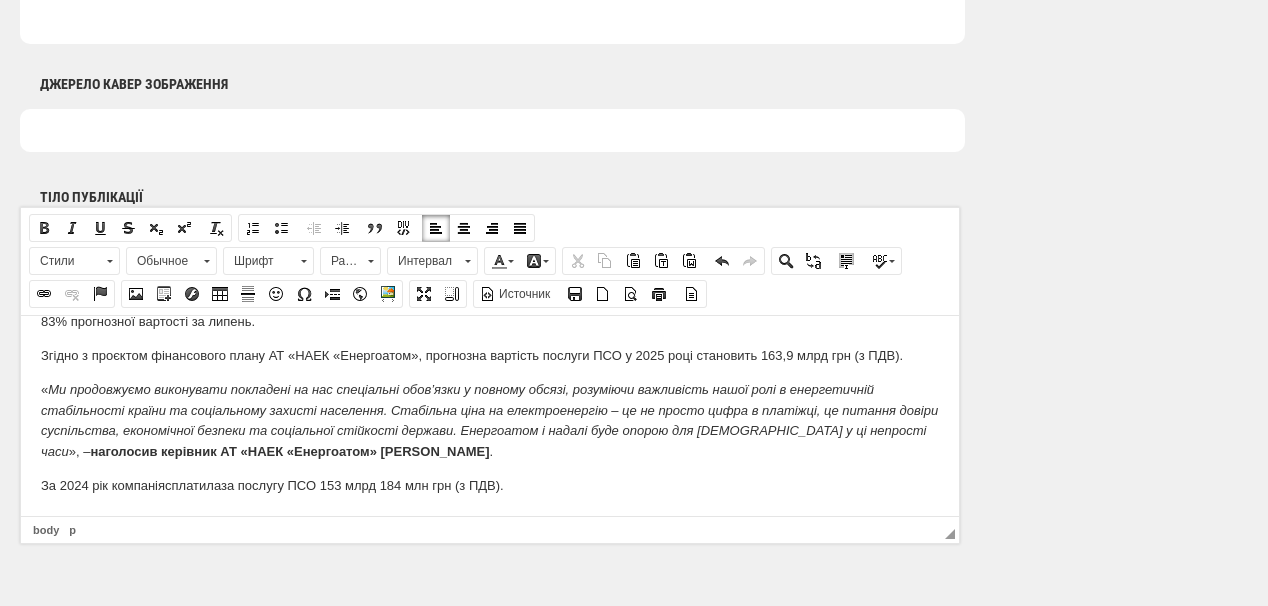 click on "За 2024 рік компанія  сплатила  за послугу ПСО 153 млрд 184 млн грн (з ПДВ)." at bounding box center [490, 485] 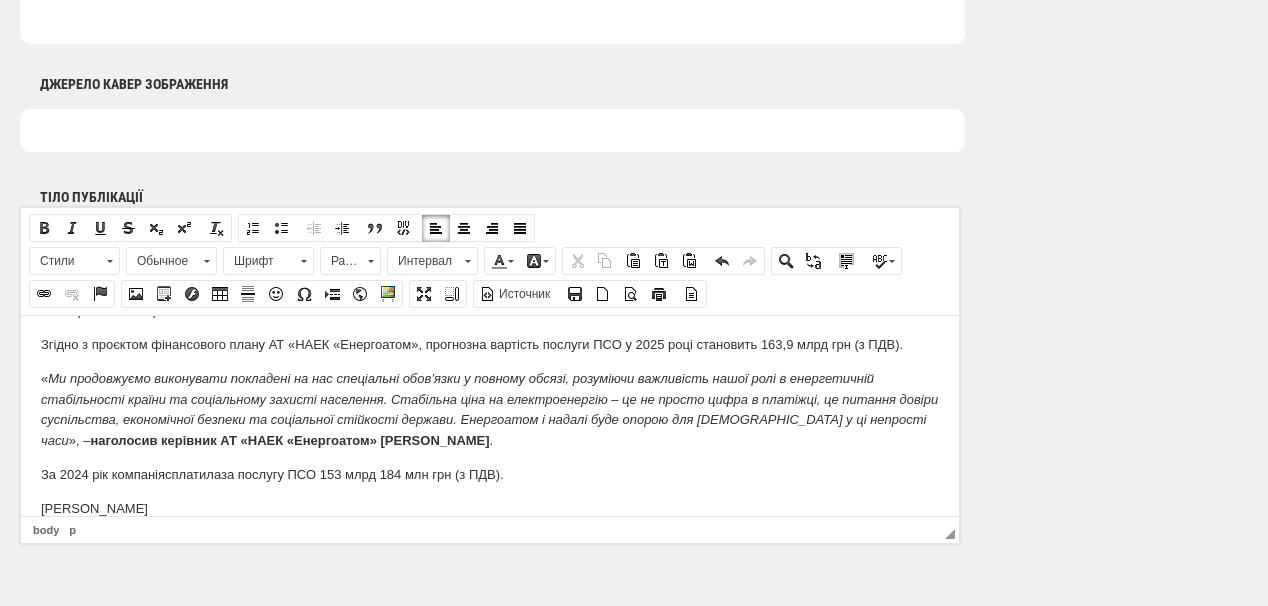 scroll, scrollTop: 132, scrollLeft: 0, axis: vertical 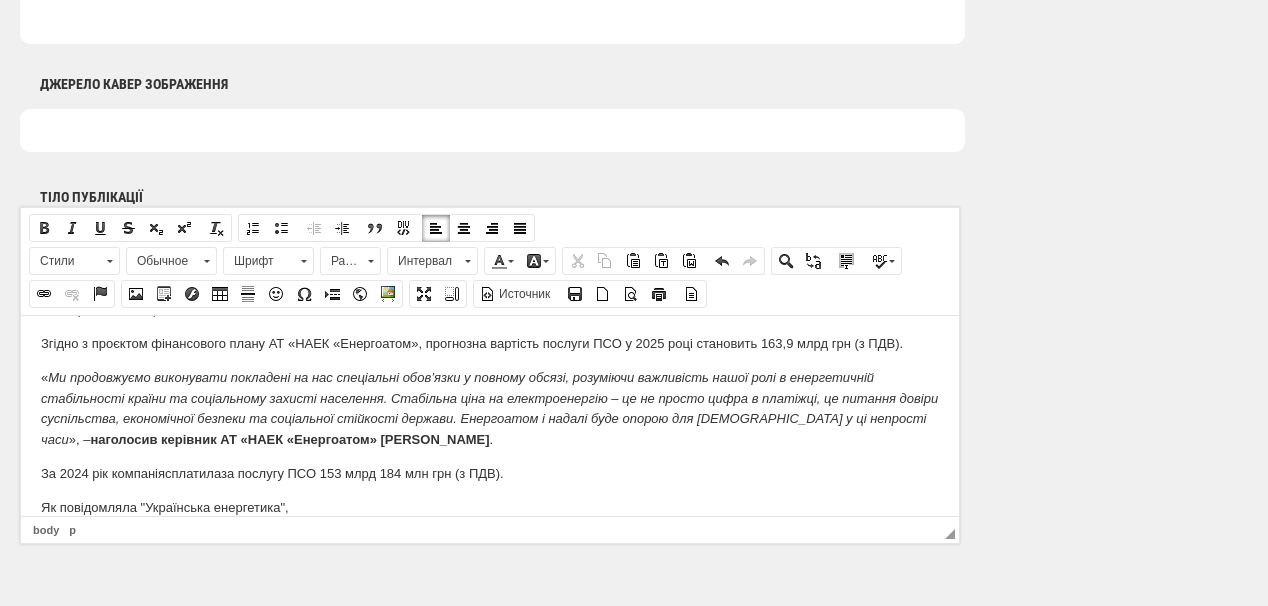 drag, startPoint x: 30, startPoint y: 376, endPoint x: 870, endPoint y: 431, distance: 841.79865 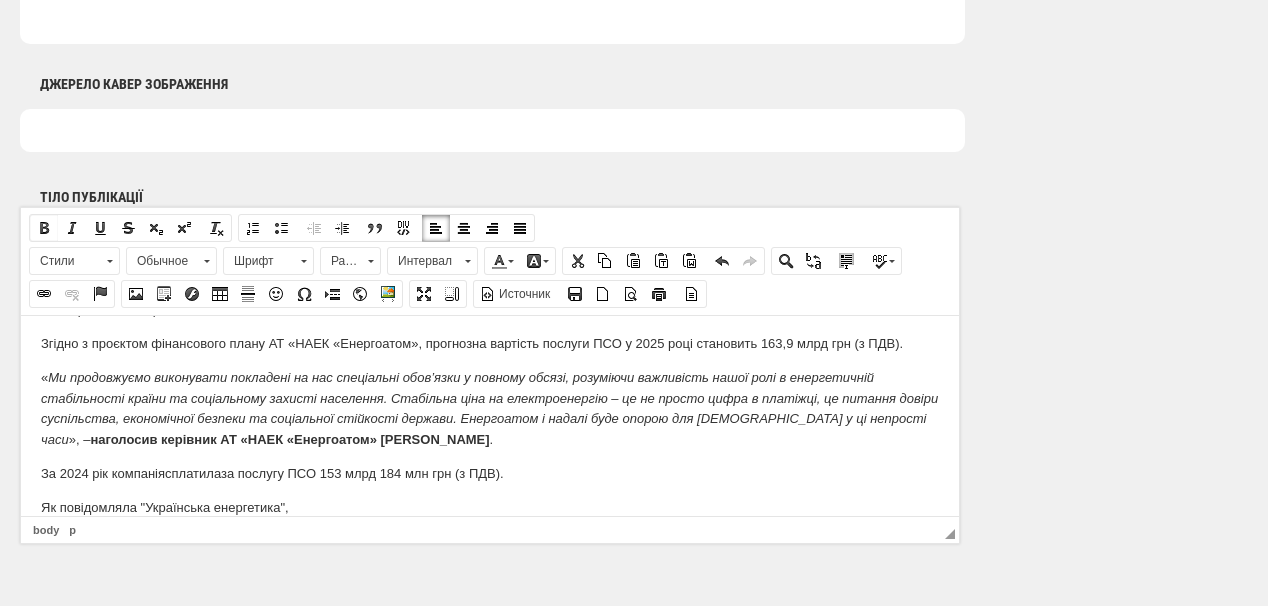 click at bounding box center (44, 228) 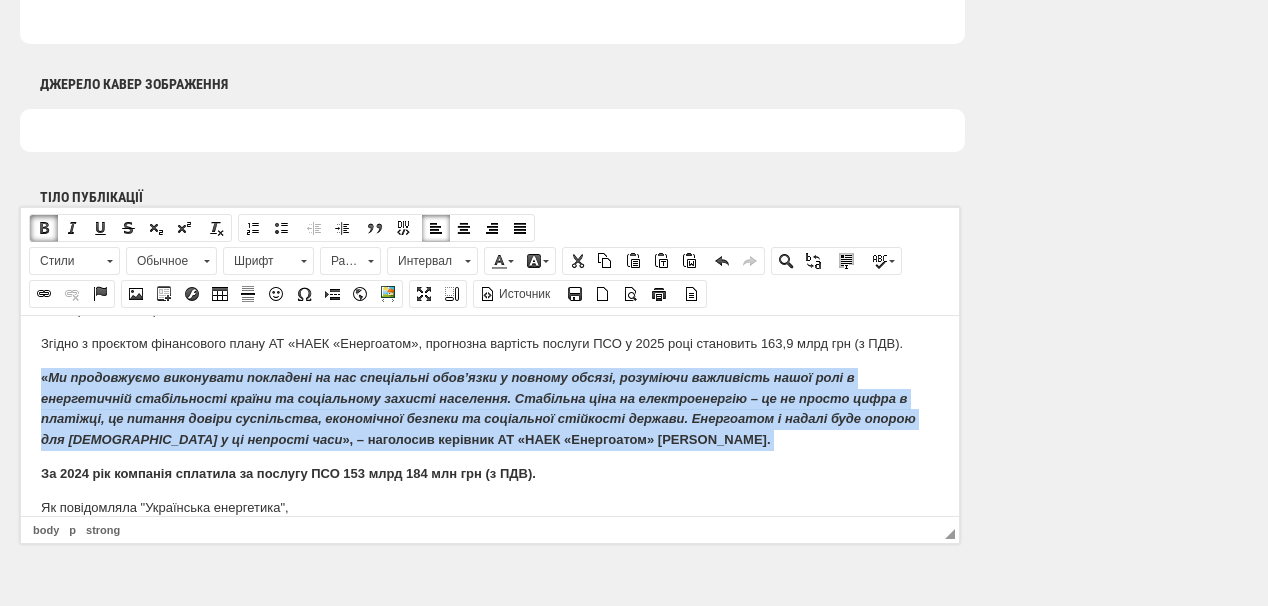 click at bounding box center [44, 228] 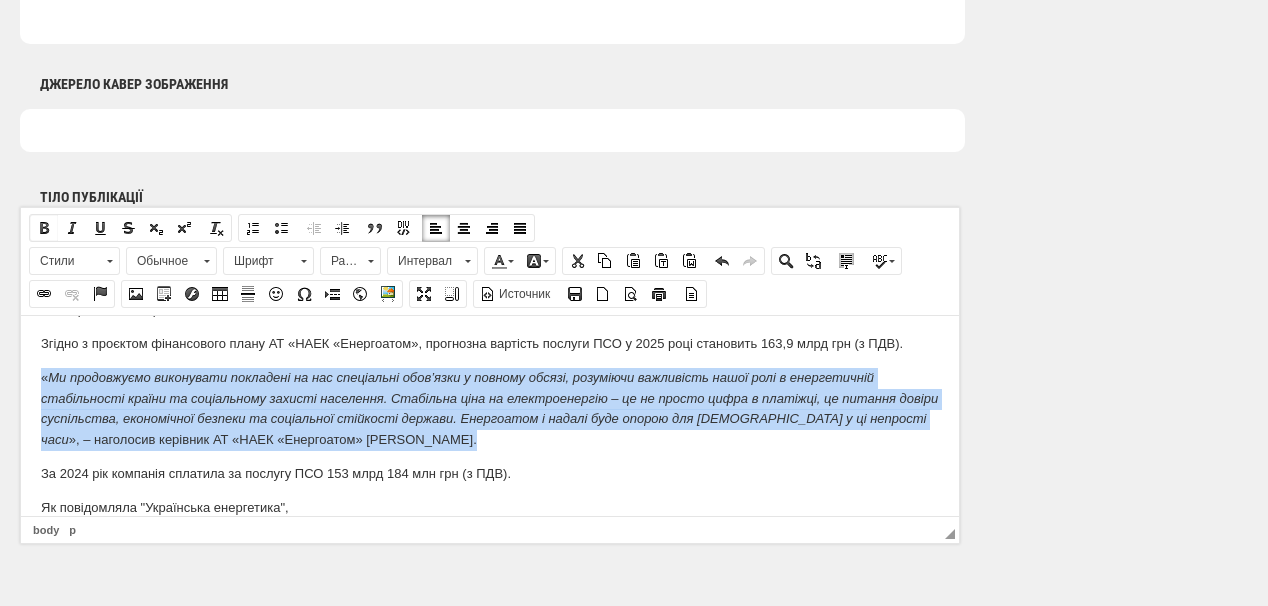 click at bounding box center [44, 228] 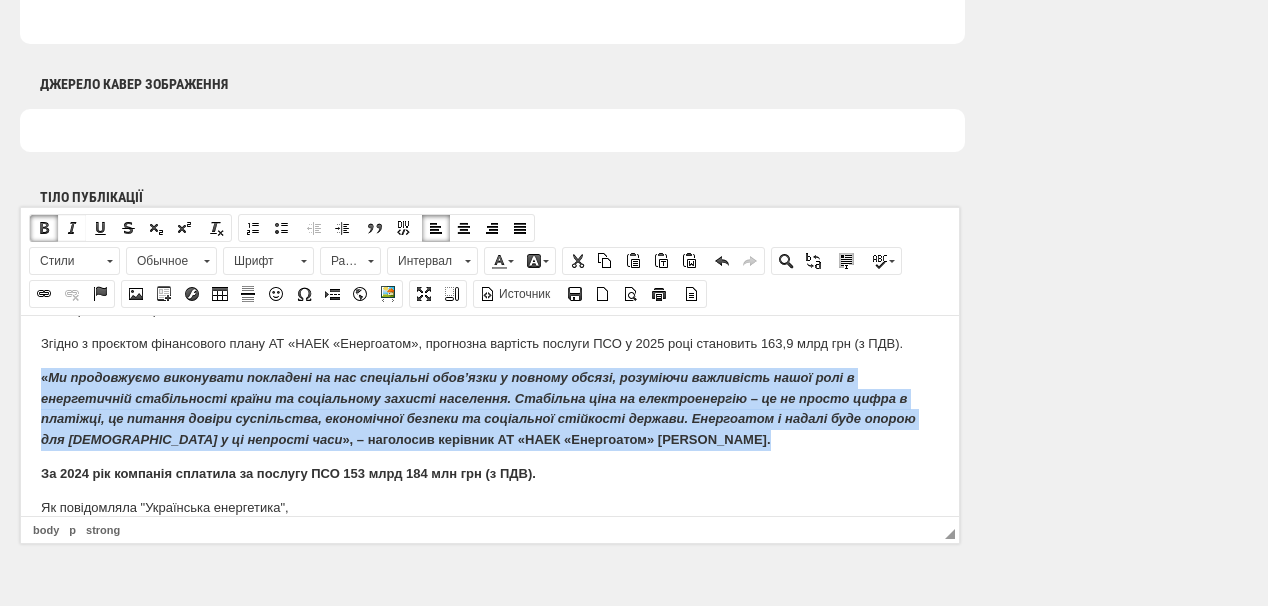 click at bounding box center (72, 228) 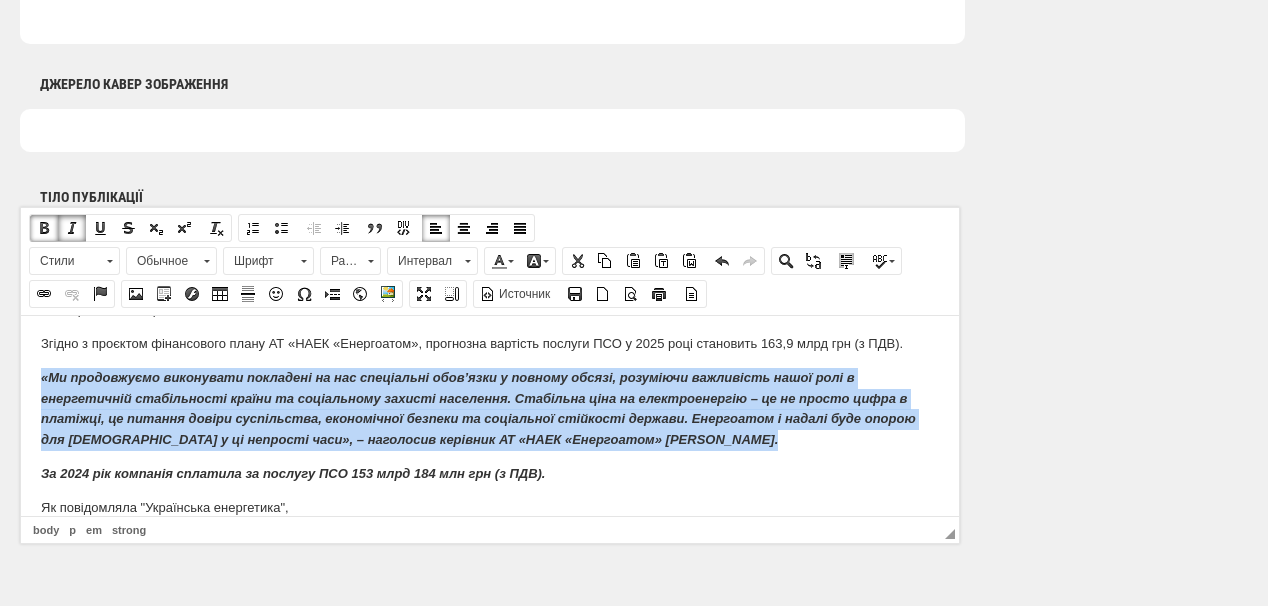 click at bounding box center (72, 228) 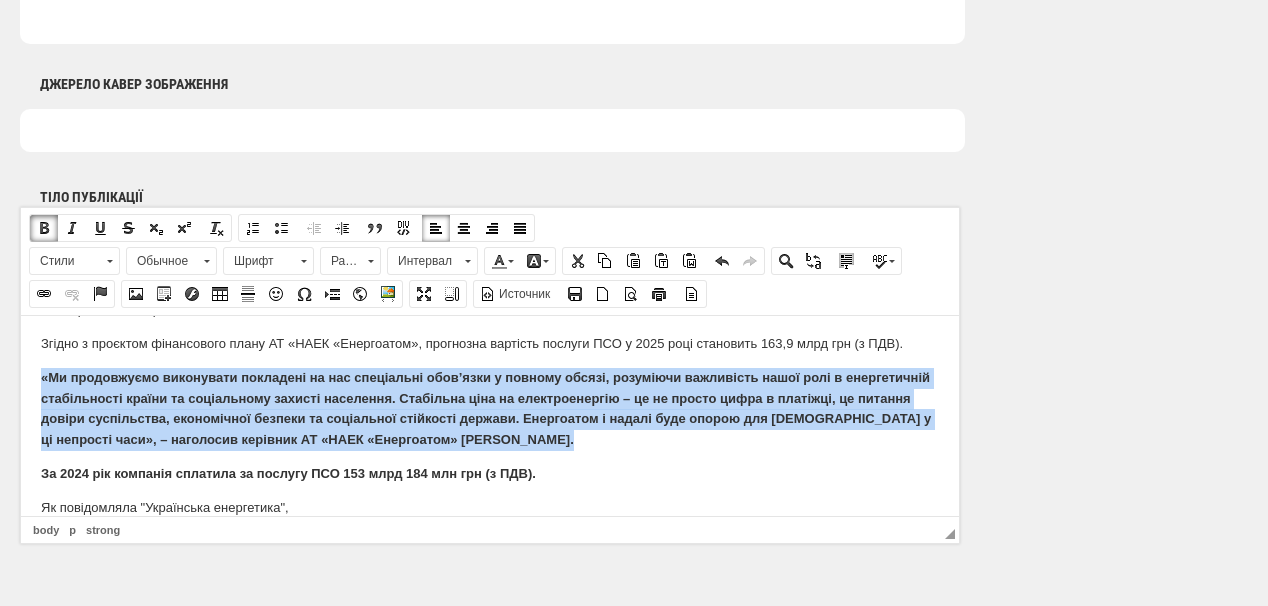 click at bounding box center (44, 228) 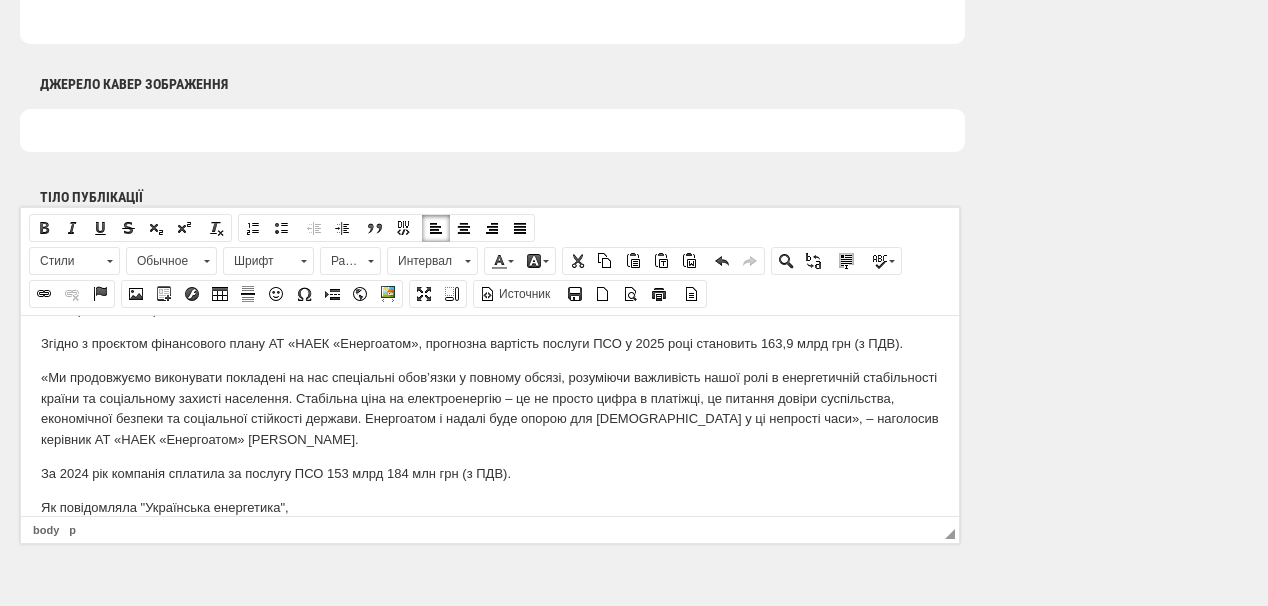 click on "Як повідомляла "Українська енергетика"," at bounding box center (490, 507) 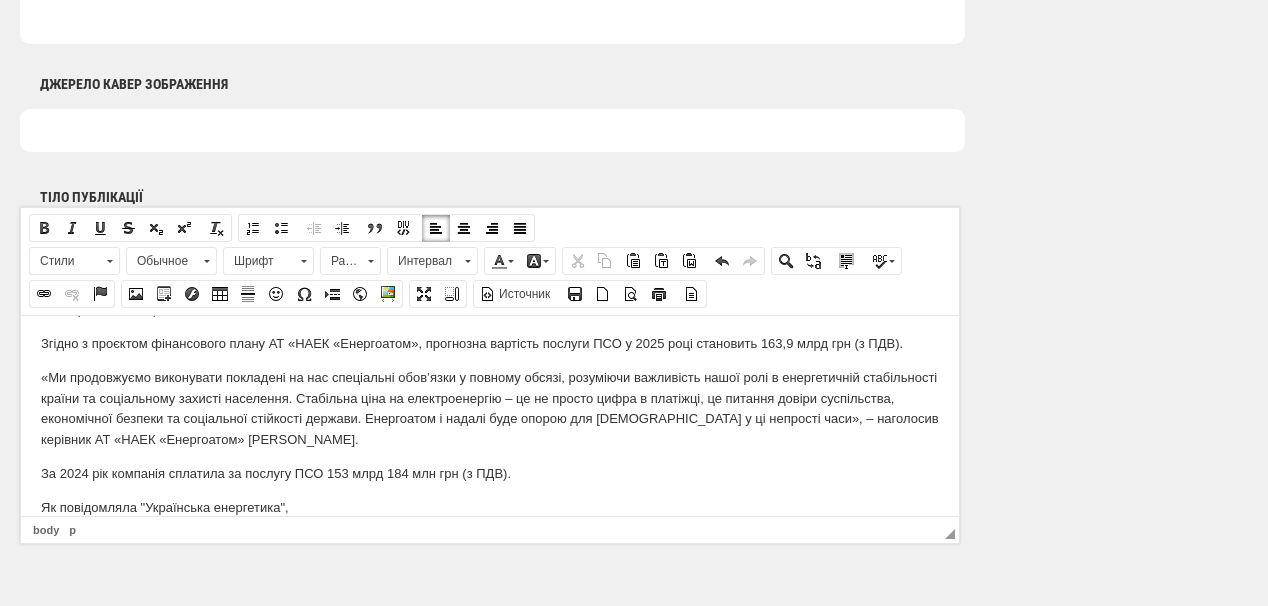 click on "Як повідомляла "Українська енергетика"," at bounding box center (490, 507) 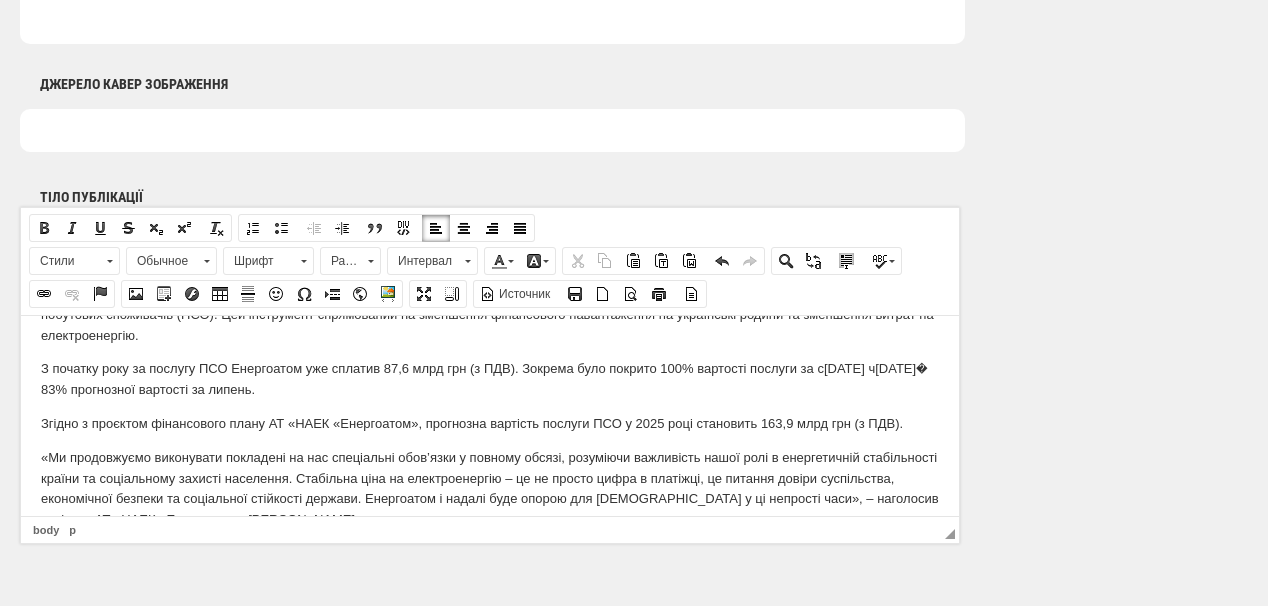 scroll, scrollTop: 0, scrollLeft: 0, axis: both 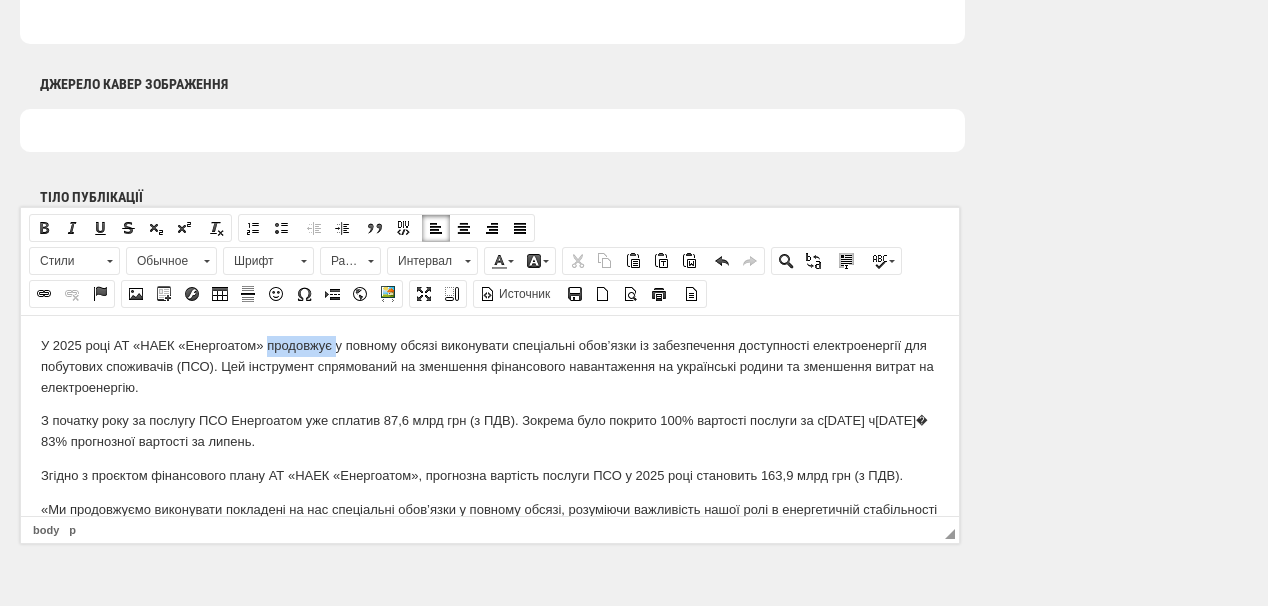 drag, startPoint x: 268, startPoint y: 344, endPoint x: 334, endPoint y: 342, distance: 66.0303 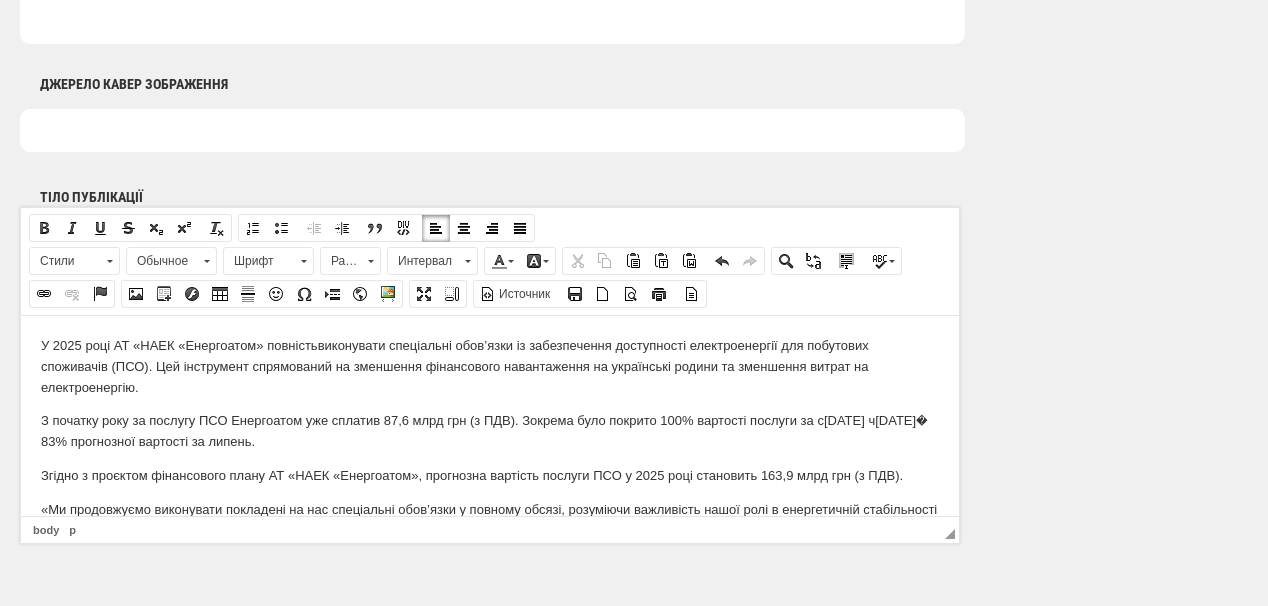click on "У 2025 році АТ «НАЕК «Енергоатом» повність  виконувати спеціальні обов’язки із забезпечення доступності електроенергії для побутових споживачів (ПСО). Цей інструмент спрямований на зменшення фінансового навантаження на українські родини та зменшення витрат на електроенергію." at bounding box center (490, 366) 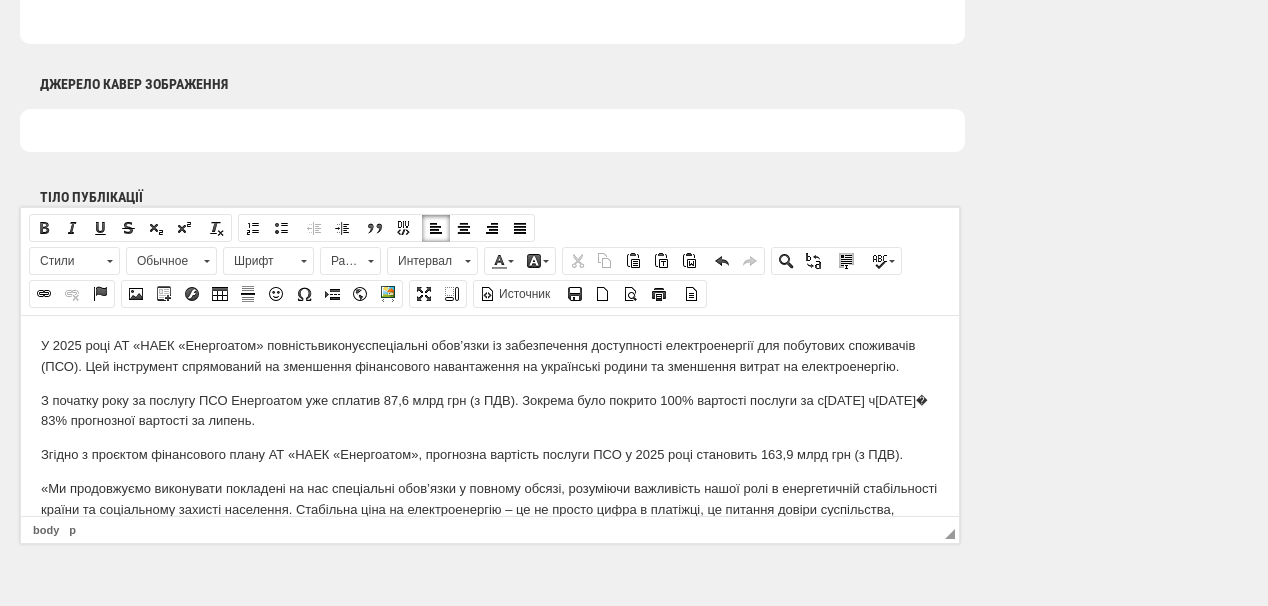click on "У 2025 році АТ «НАЕК «Енергоатом» повність  виконує  спеціальні обов’язки із забезпечення доступності електроенергії для побутових споживачів (ПСО). Цей інструмент спрямований на зменшення фінансового навантаження на українські родини та зменшення витрат на електроенергію." at bounding box center (490, 356) 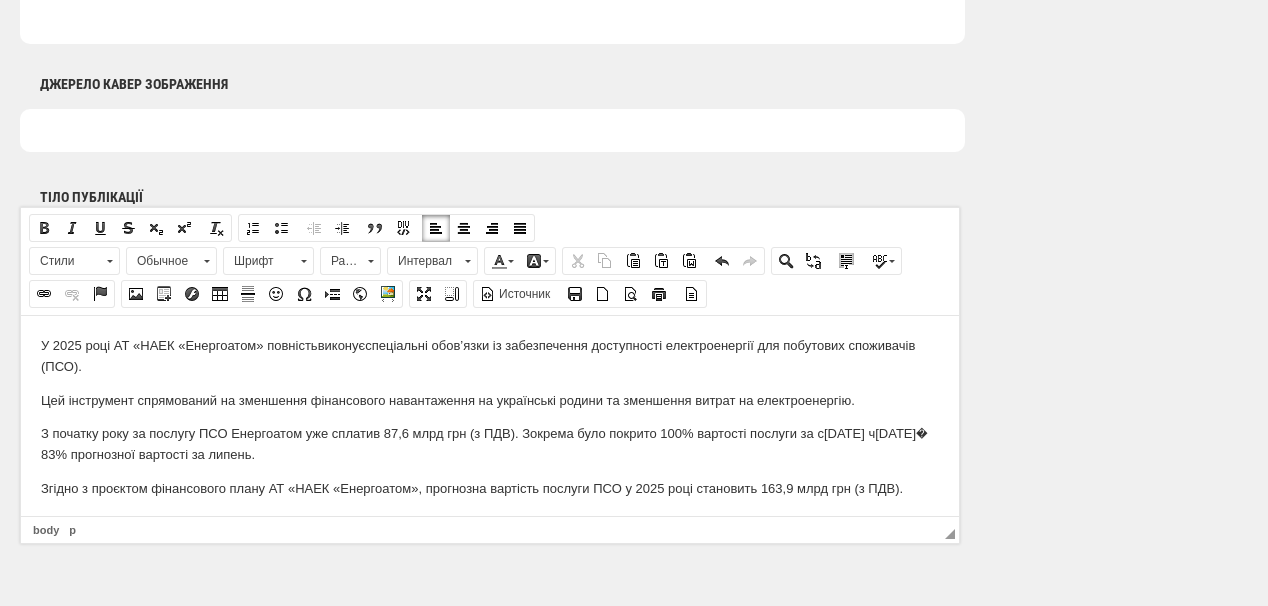 click on "У 2025 році АТ «НАЕК «Енергоатом» повність  виконує  спеціальні обов’язки із забезпечення доступності електроенергії для побутових споживачів (ПСО)." at bounding box center (490, 356) 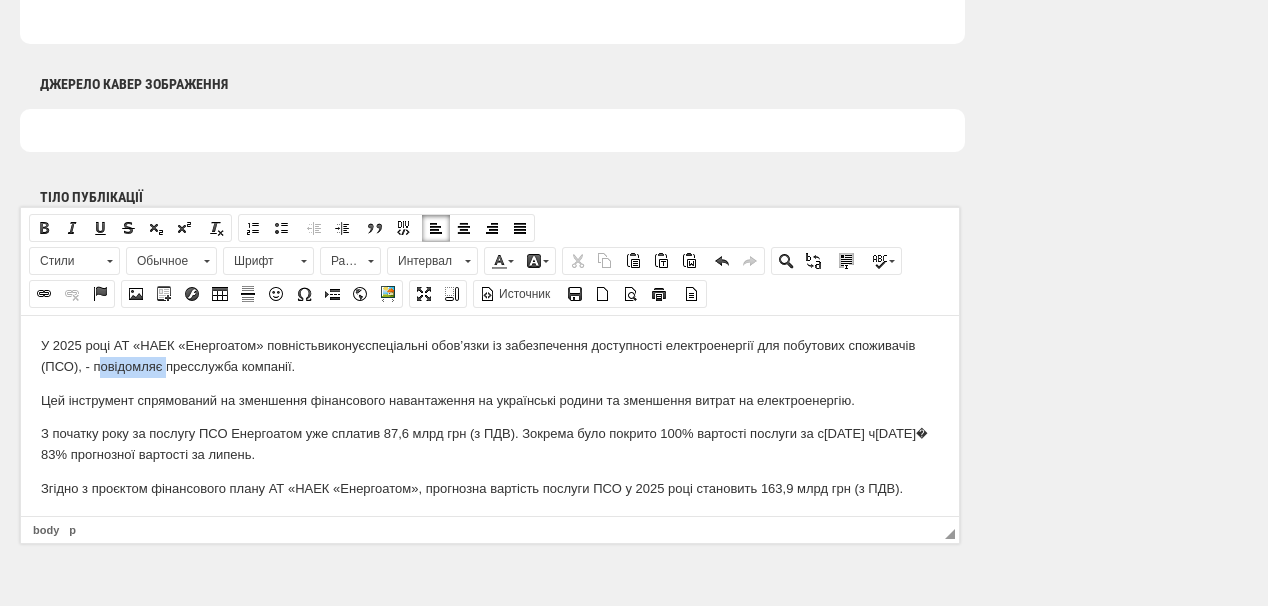 drag, startPoint x: 93, startPoint y: 367, endPoint x: 161, endPoint y: 371, distance: 68.117546 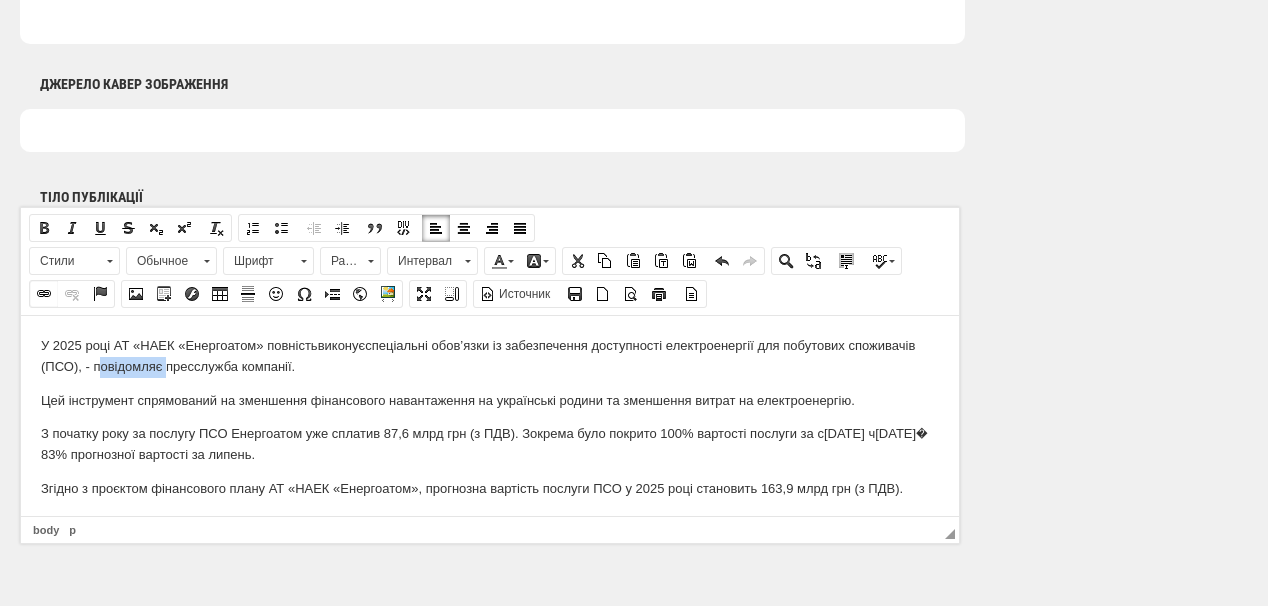 click at bounding box center [44, 294] 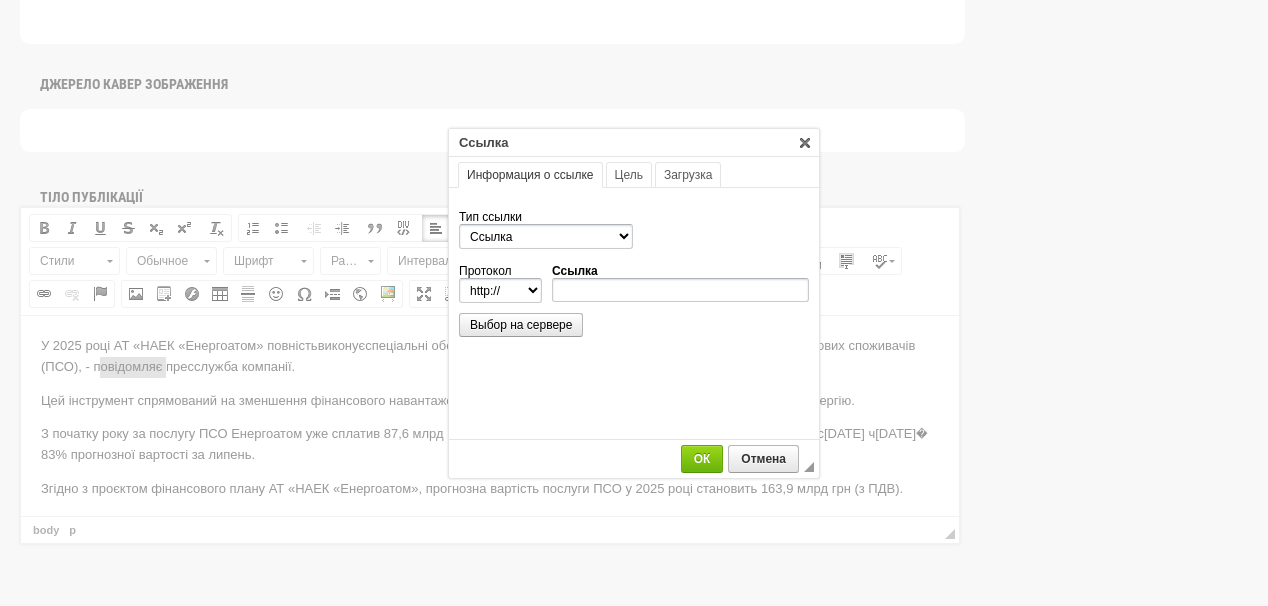 scroll, scrollTop: 0, scrollLeft: 0, axis: both 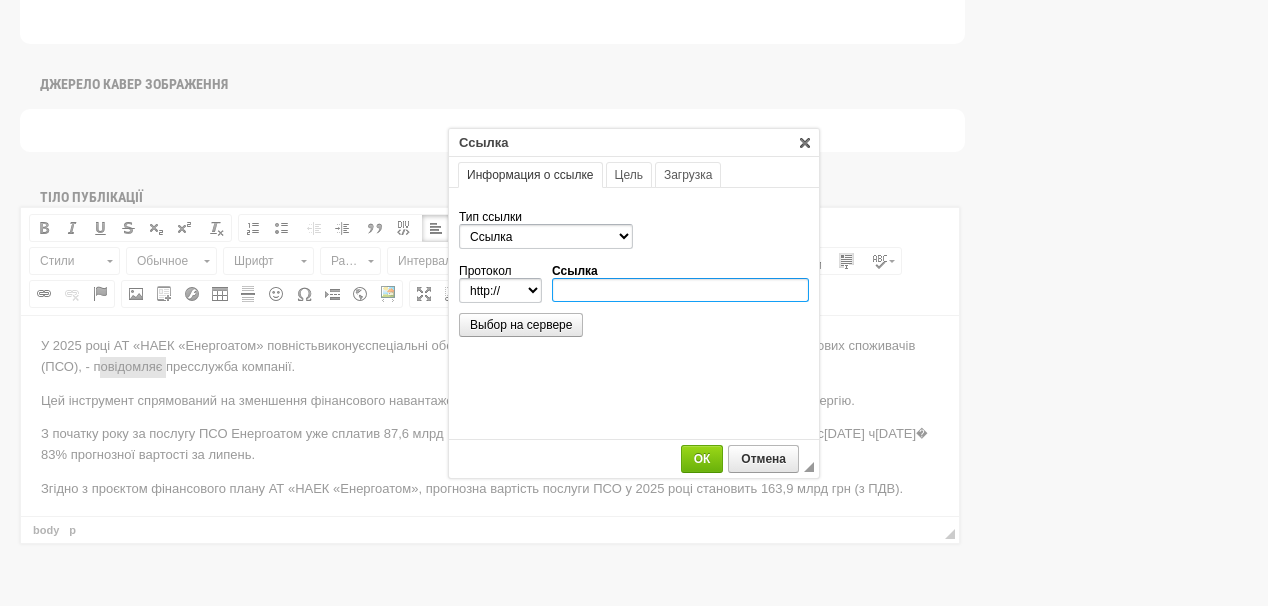 click on "Ссылка" at bounding box center [680, 290] 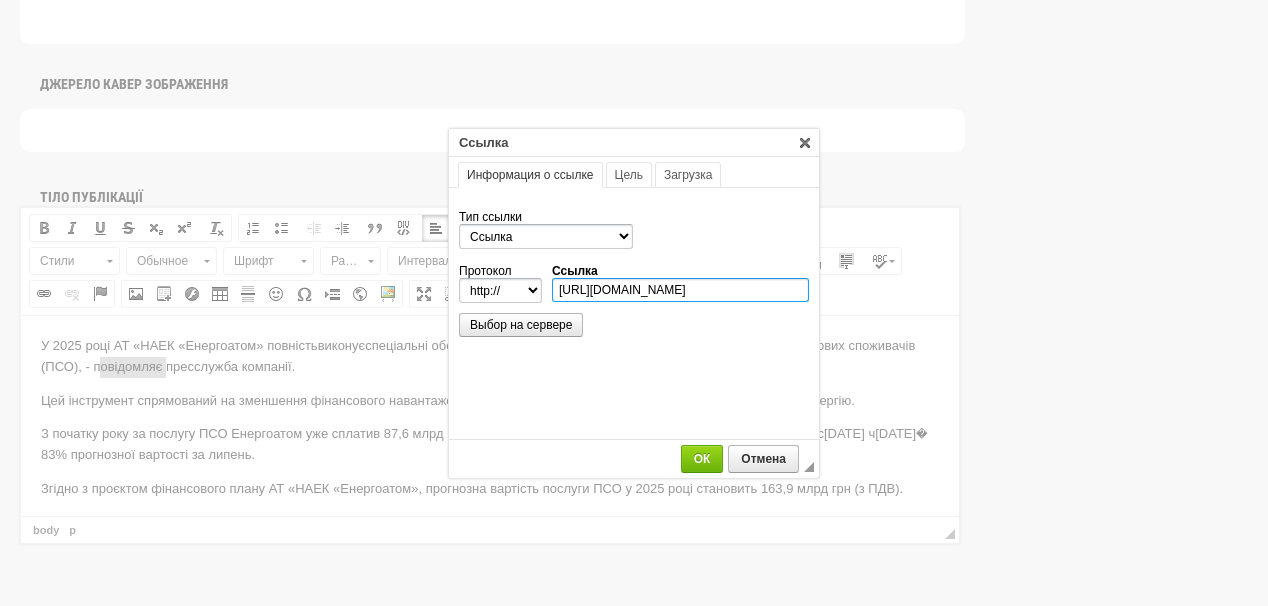 scroll, scrollTop: 0, scrollLeft: 569, axis: horizontal 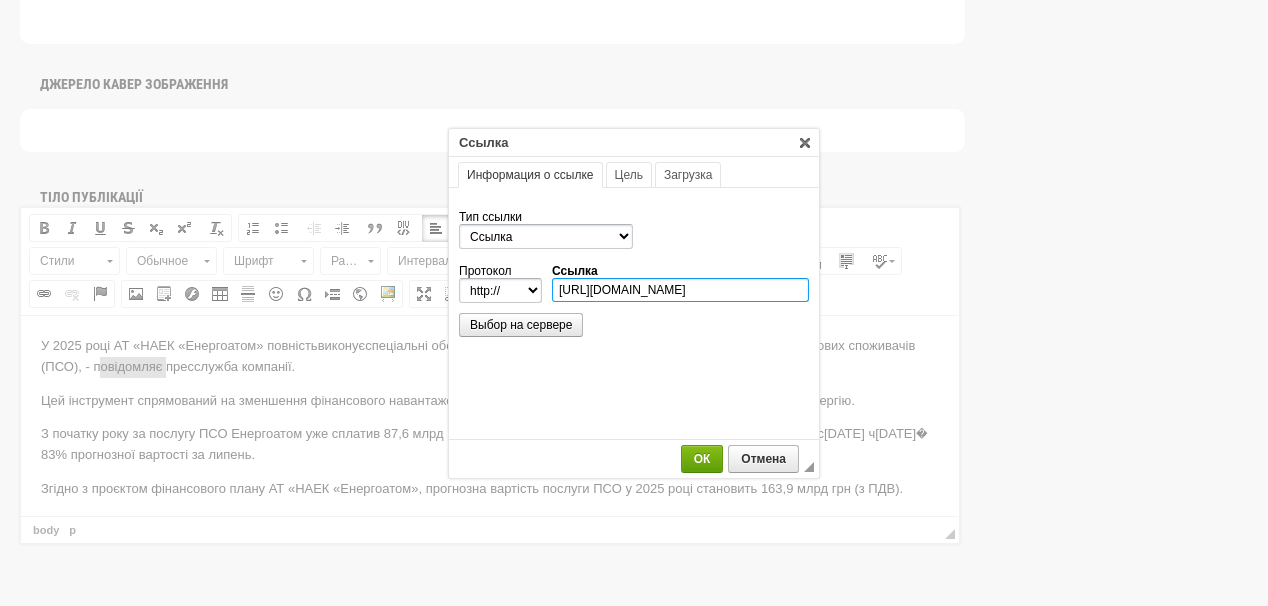 type on "https://energoatom.com.ua/news/energoatom-z-pocatku-2025-roku-splativ-ponad-87-mlrd-grn-shhob-zabezpeciti-naselennia-dostupnoiu-elektroenergijeiu" 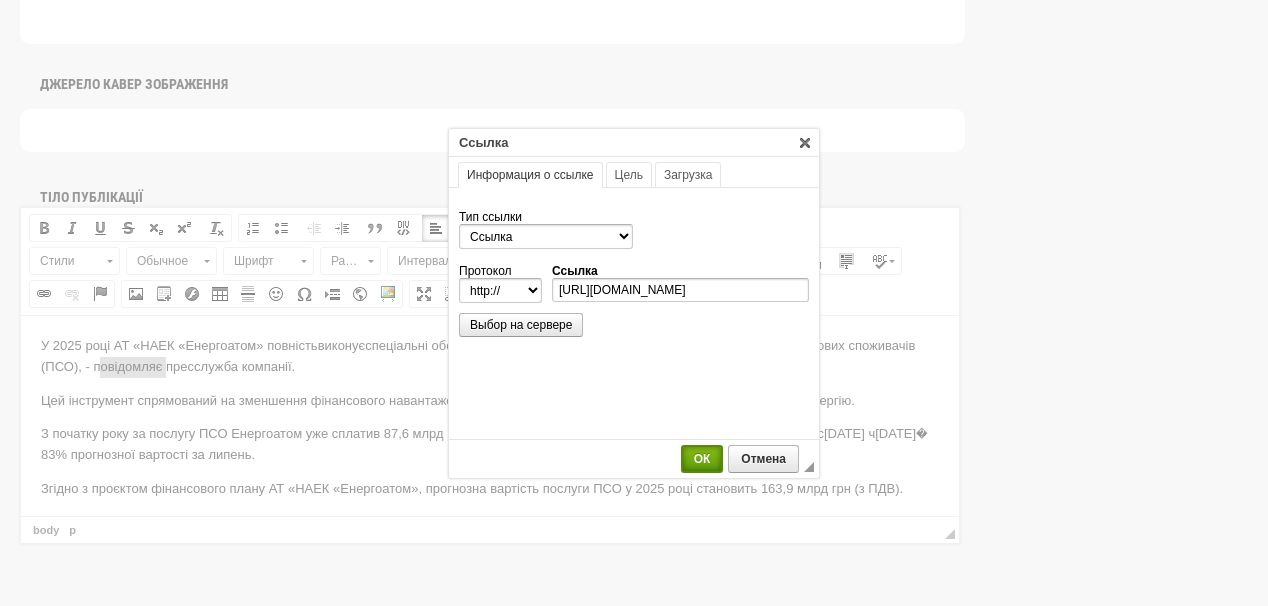 select on "https://" 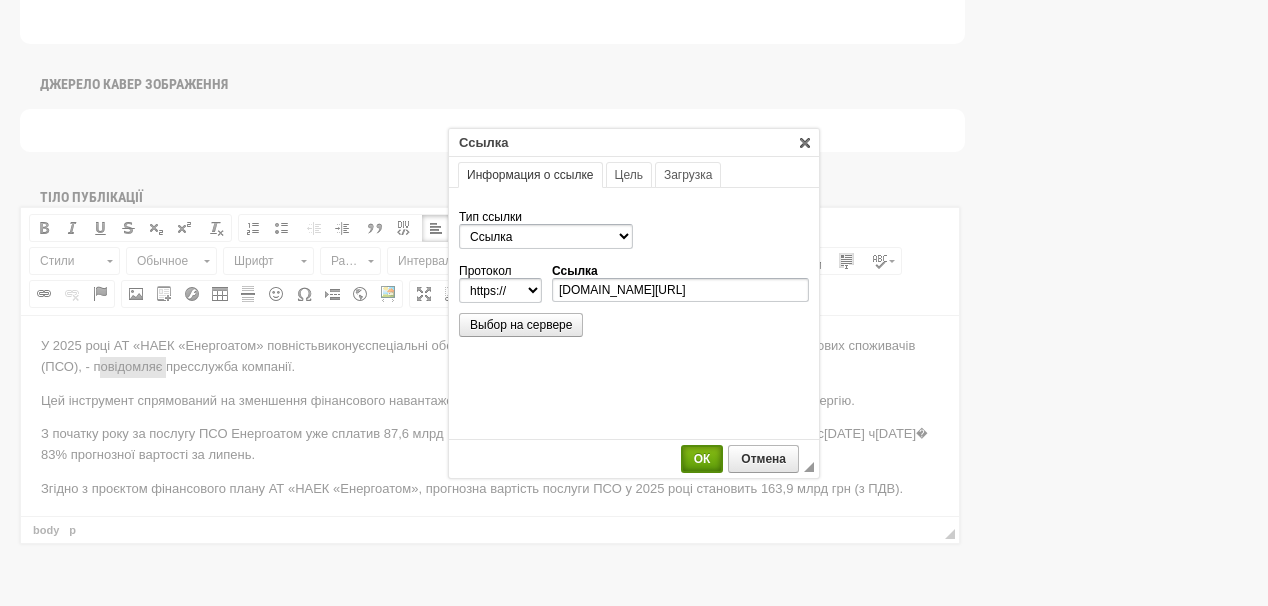 scroll, scrollTop: 0, scrollLeft: 0, axis: both 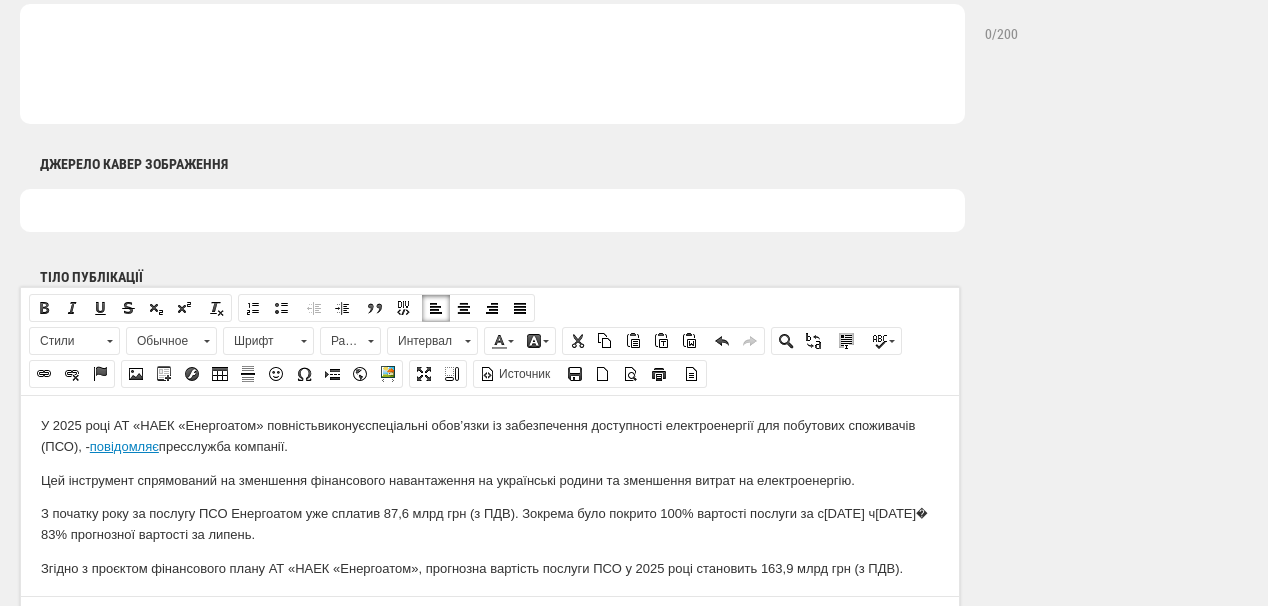 click at bounding box center [492, 210] 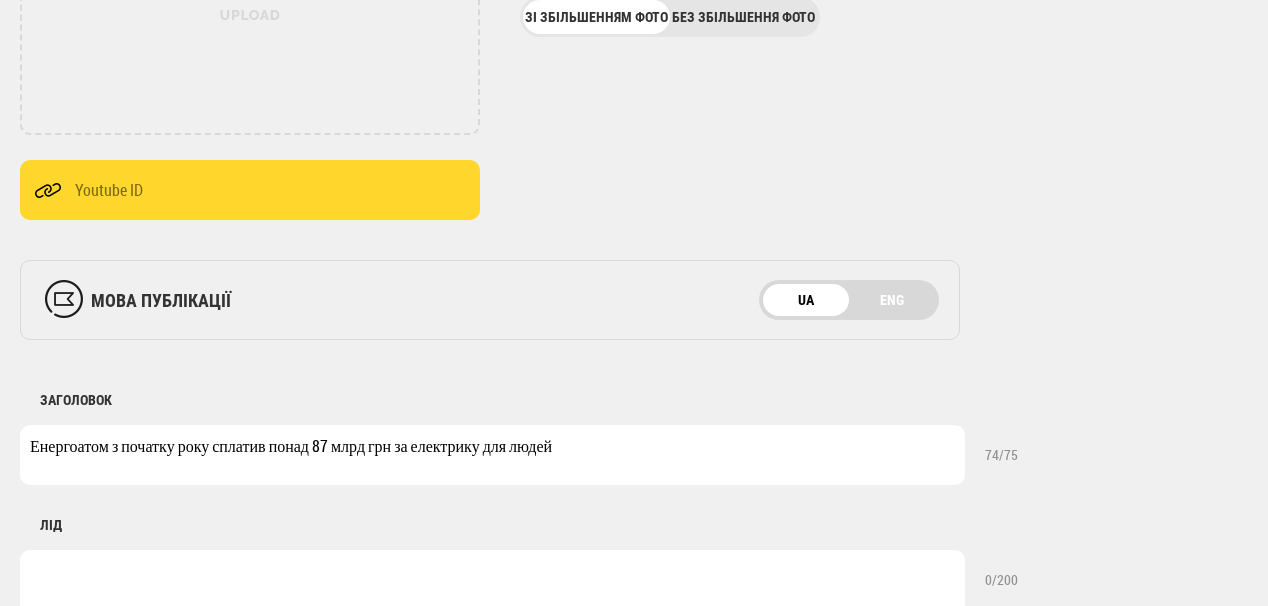 scroll, scrollTop: 320, scrollLeft: 0, axis: vertical 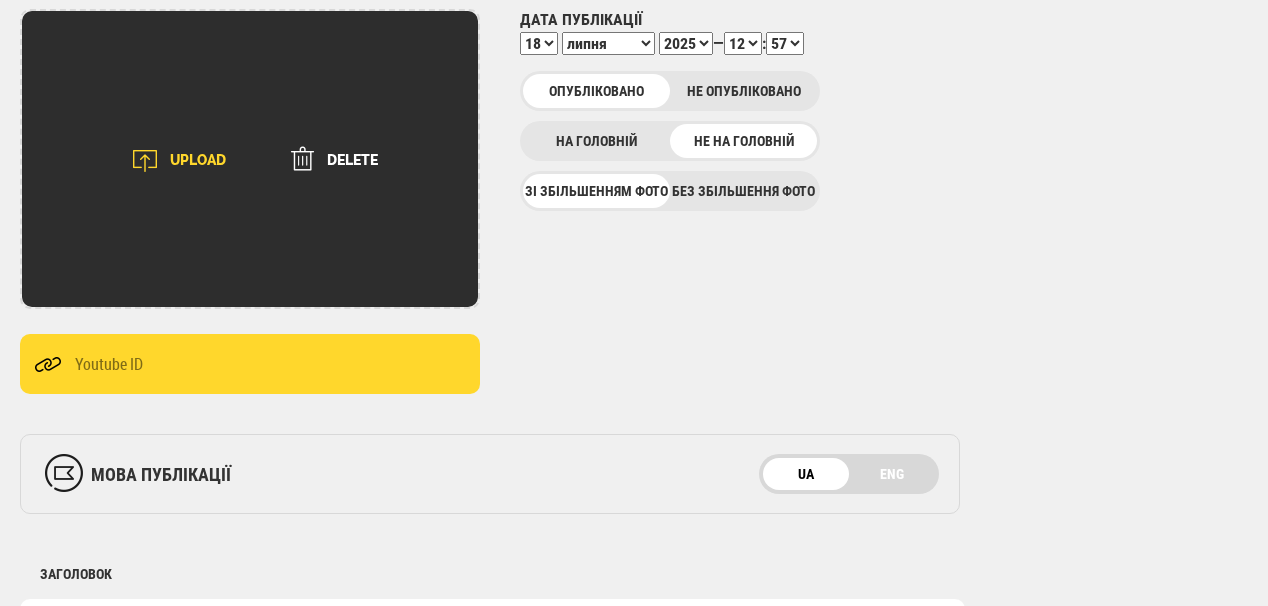 type on "Фото: Укрінформ" 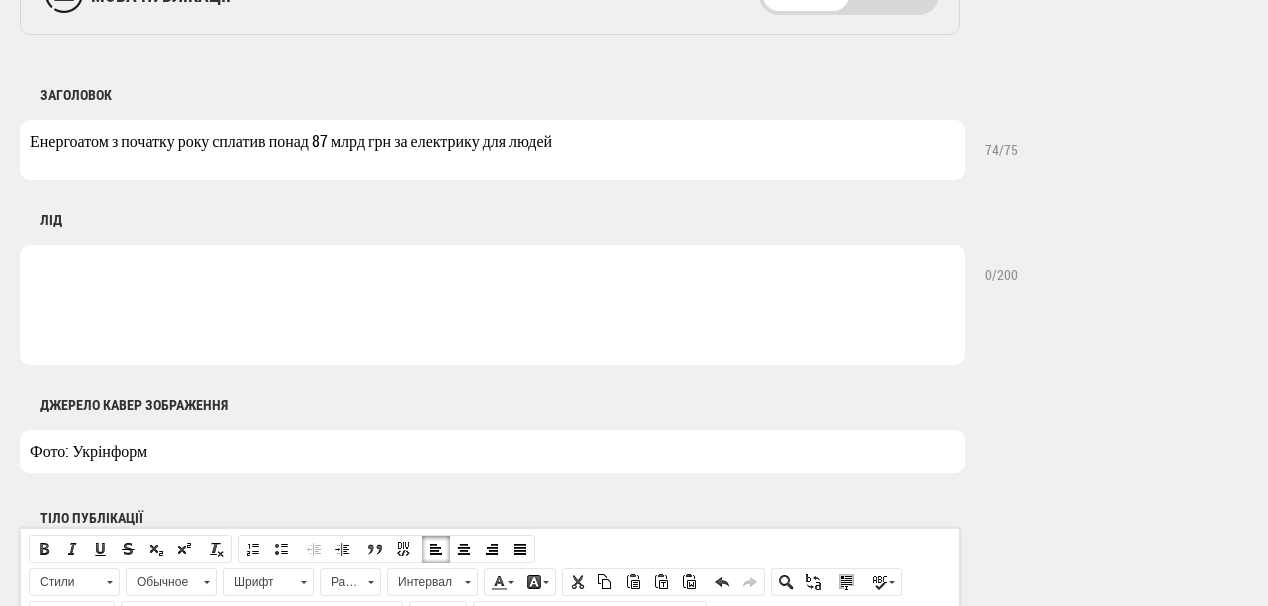 scroll, scrollTop: 800, scrollLeft: 0, axis: vertical 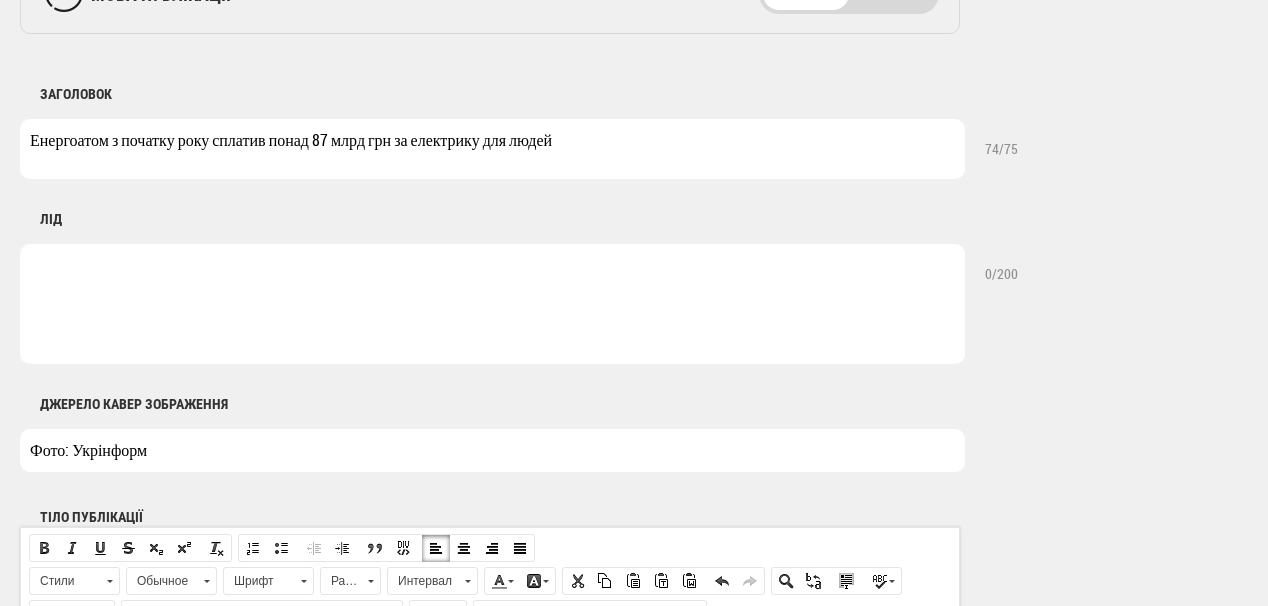 click at bounding box center [492, 304] 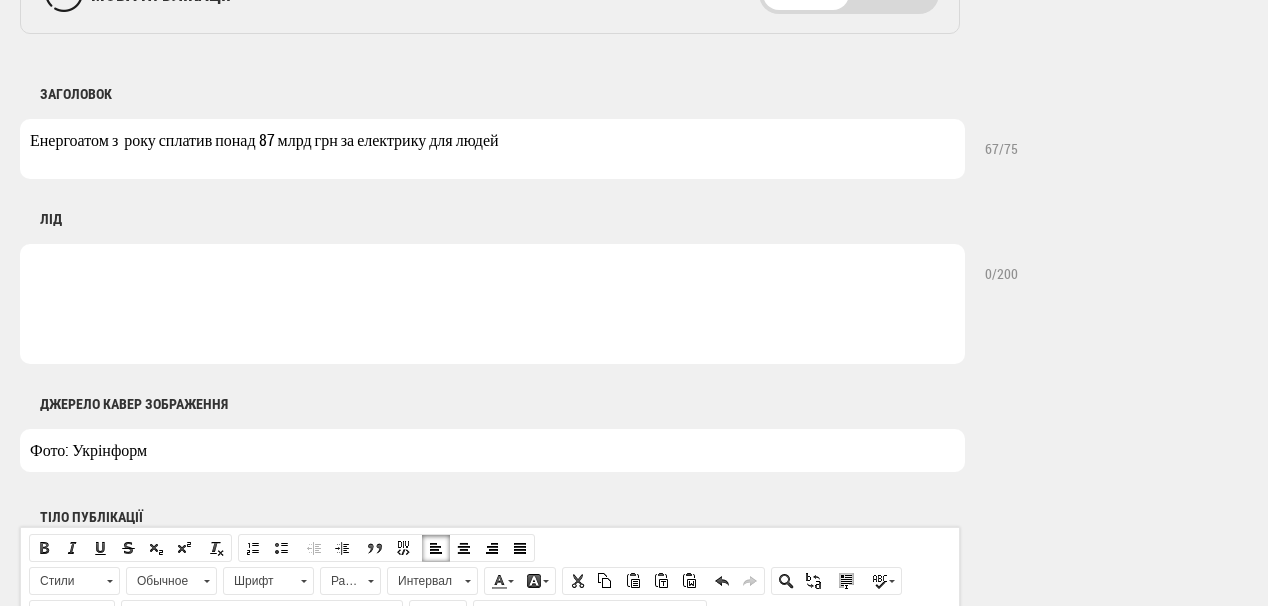 click on "Енергоатом з  року сплатив понад 87 млрд грн за електрику для людей" at bounding box center [492, 149] 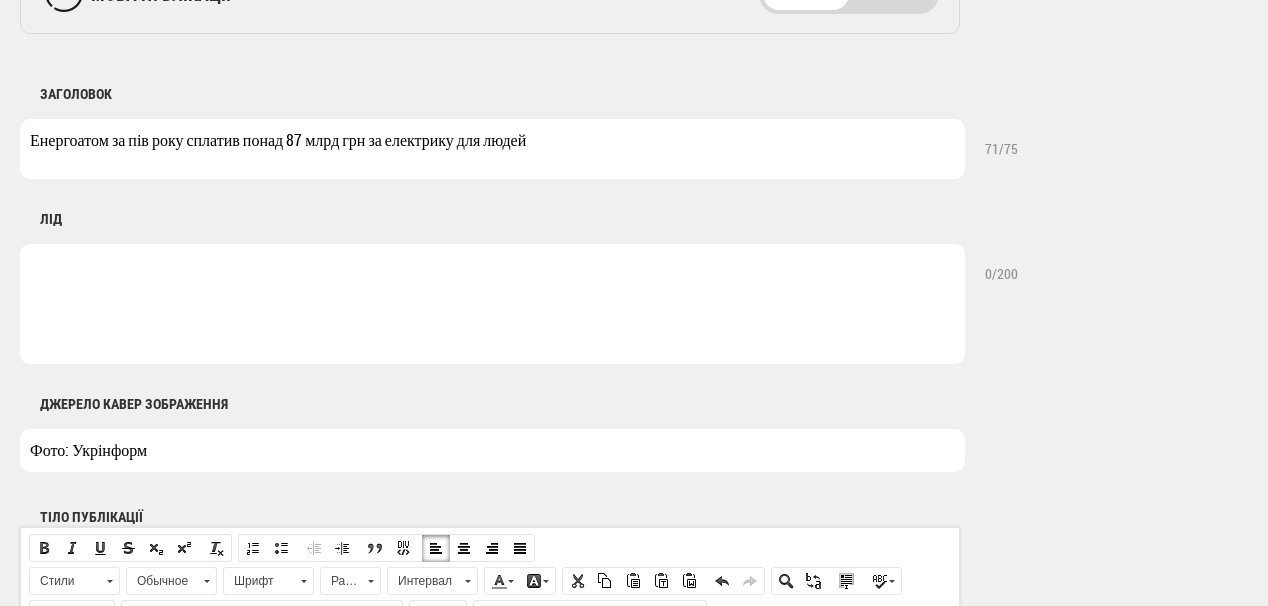 drag, startPoint x: 487, startPoint y: 142, endPoint x: 544, endPoint y: 139, distance: 57.07889 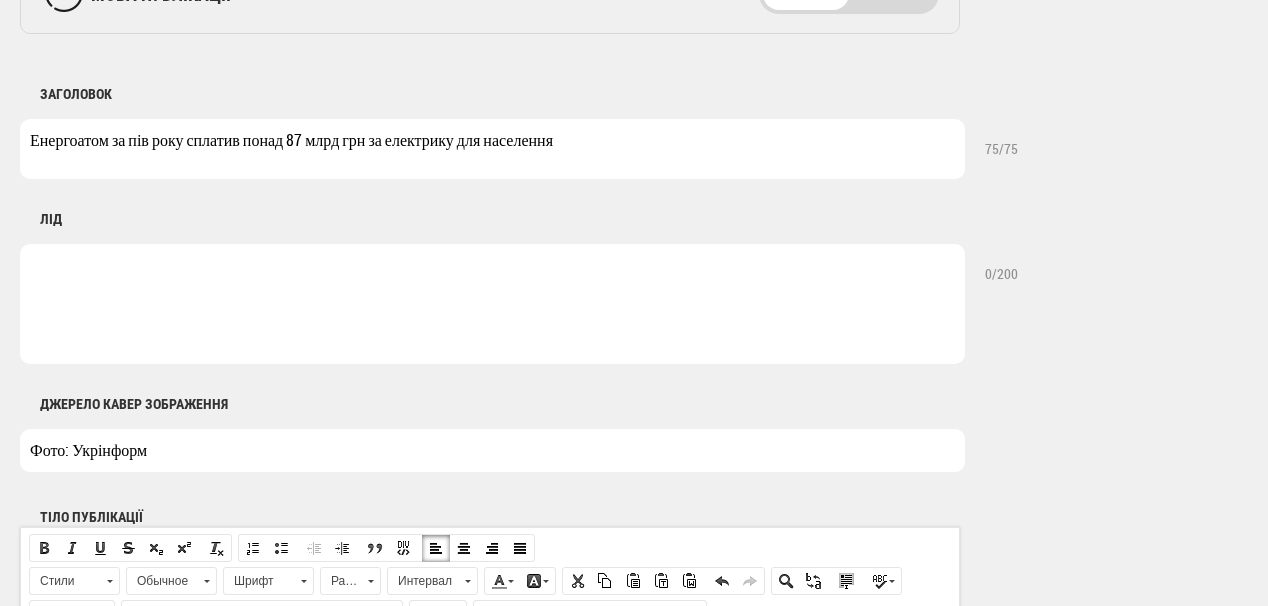 type on "Енергоатом за пів року сплатив понад 87 млрд грн за електрику для населення" 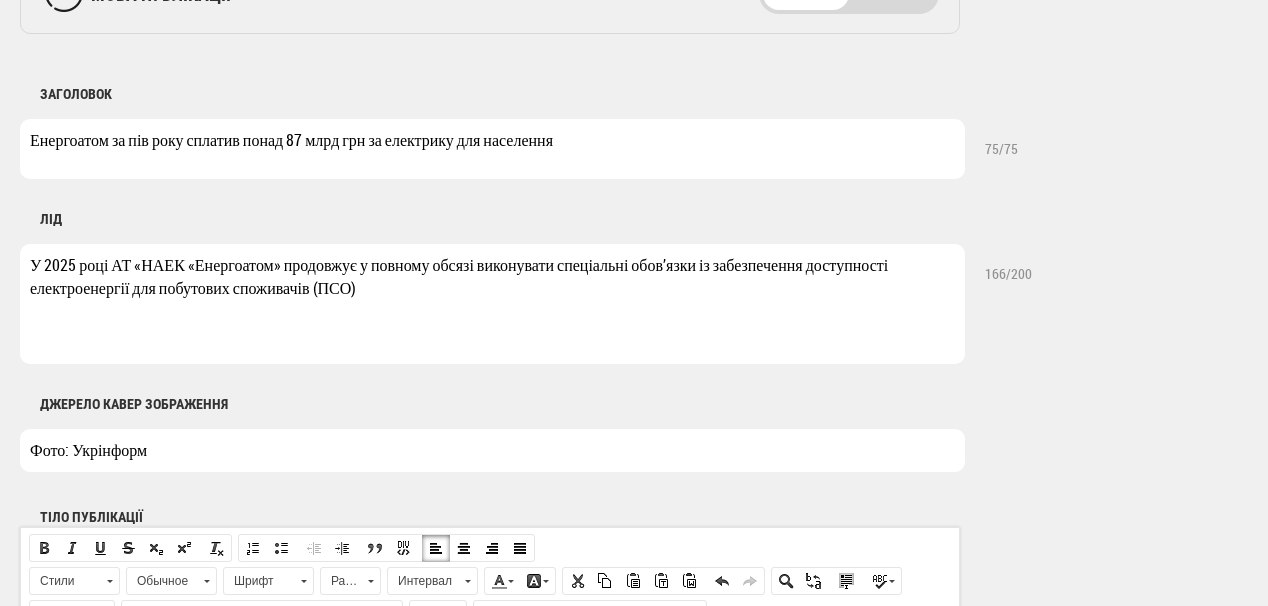 drag, startPoint x: 46, startPoint y: 265, endPoint x: 356, endPoint y: 257, distance: 310.1032 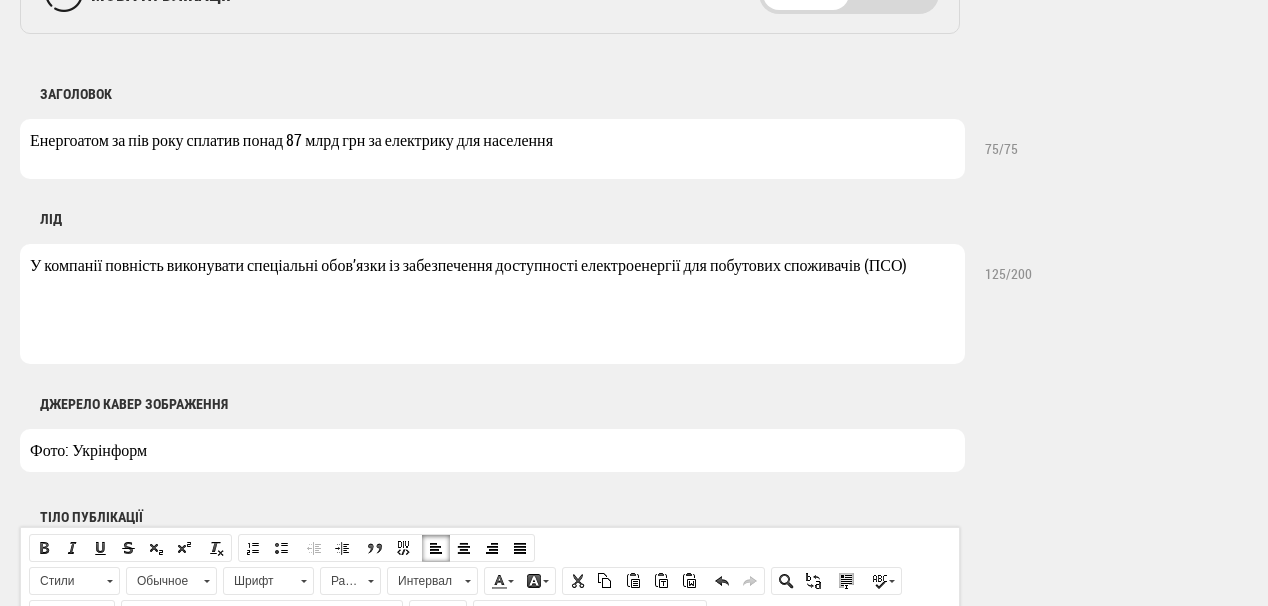 click on "У компанії повність виконувати спеціальні обов’язки із забезпечення доступності електроенергії для побутових споживачів (ПСО)" at bounding box center (492, 304) 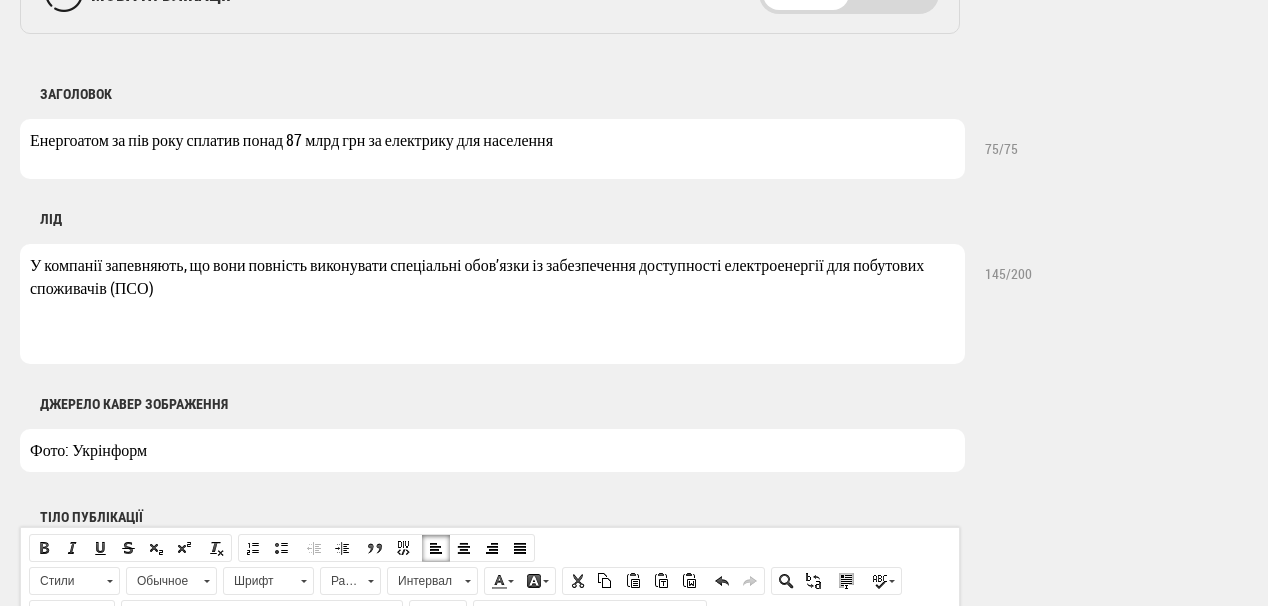 click on "У компанії запевняють, що вони повність виконувати спеціальні обов’язки із забезпечення доступності електроенергії для побутових споживачів (ПСО)" at bounding box center (492, 304) 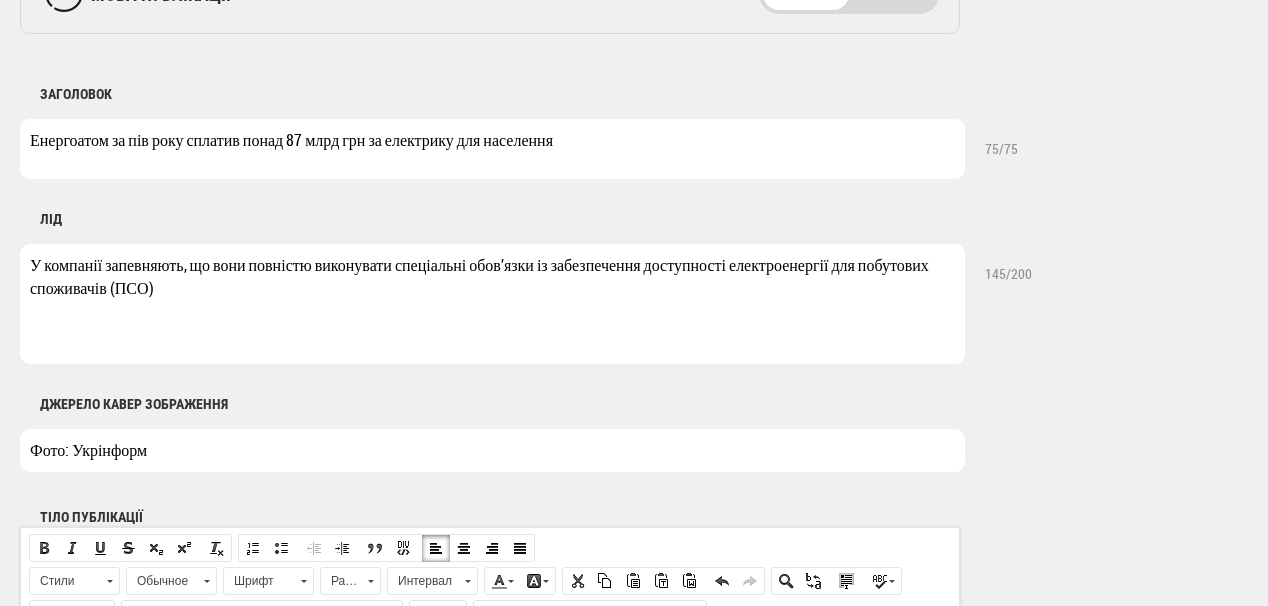 click on "У компанії запевняють, що вони повністю виконувати спеціальні обов’язки із забезпечення доступності електроенергії для побутових споживачів (ПСО)" at bounding box center [492, 304] 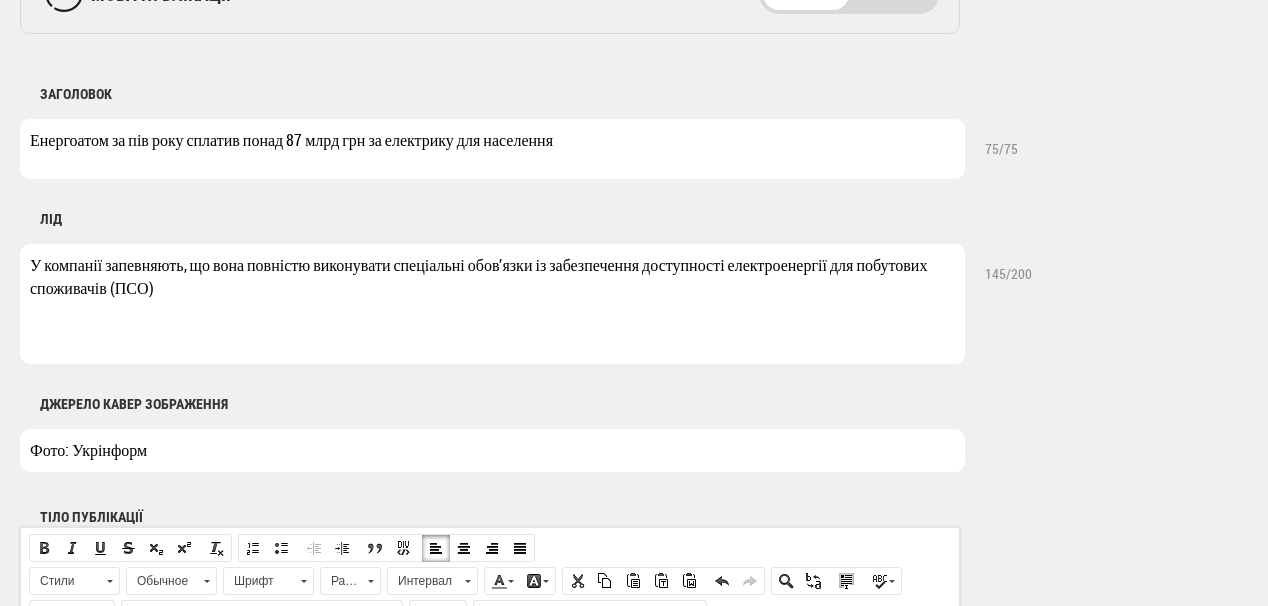 click on "У компанії запевняють, що вона повністю виконувати спеціальні обов’язки із забезпечення доступності електроенергії для побутових споживачів (ПСО)" at bounding box center [492, 304] 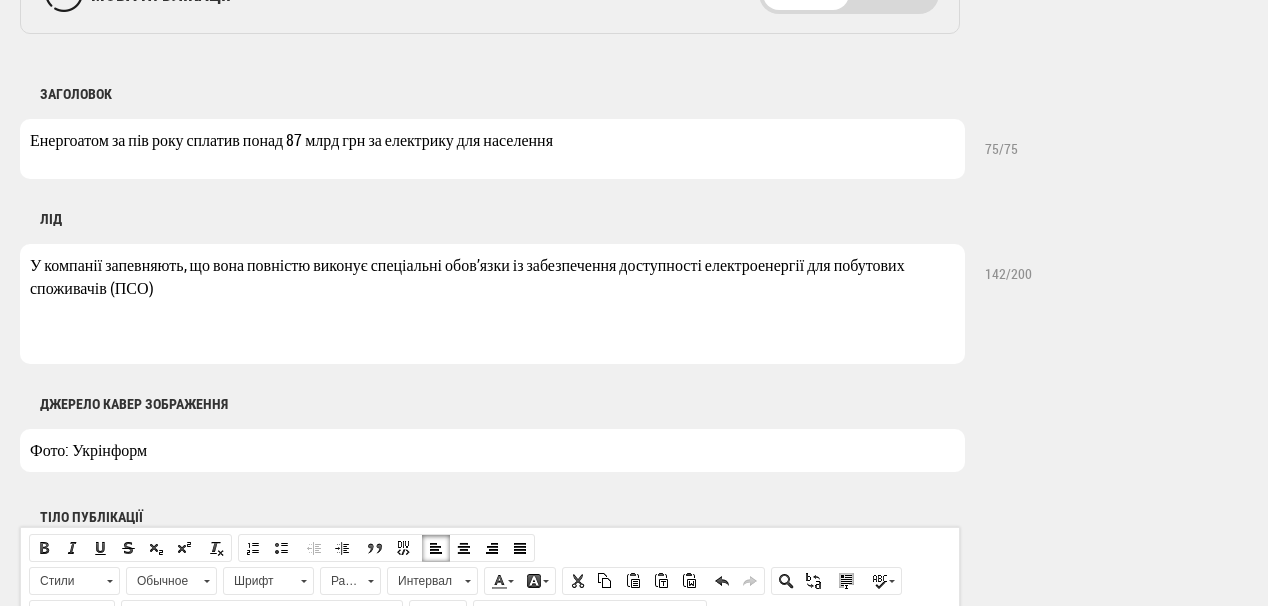 click on "У компанії запевняють, що вона повністю виконує спеціальні обов’язки із забезпечення доступності електроенергії для побутових споживачів (ПСО)" at bounding box center (492, 304) 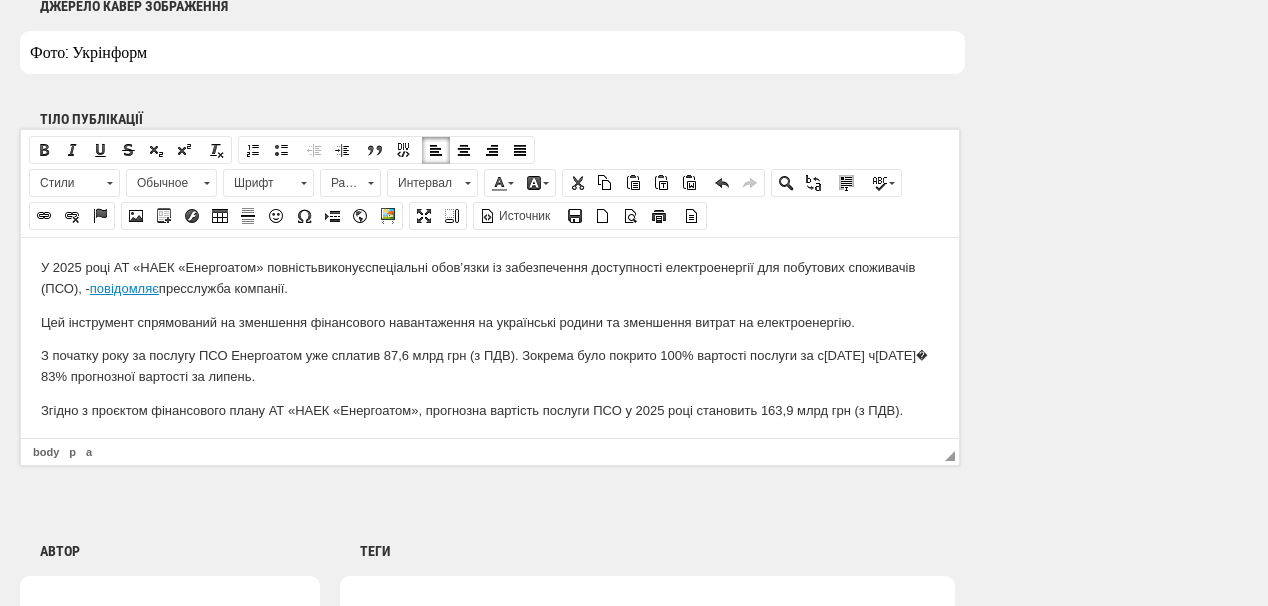scroll, scrollTop: 1200, scrollLeft: 0, axis: vertical 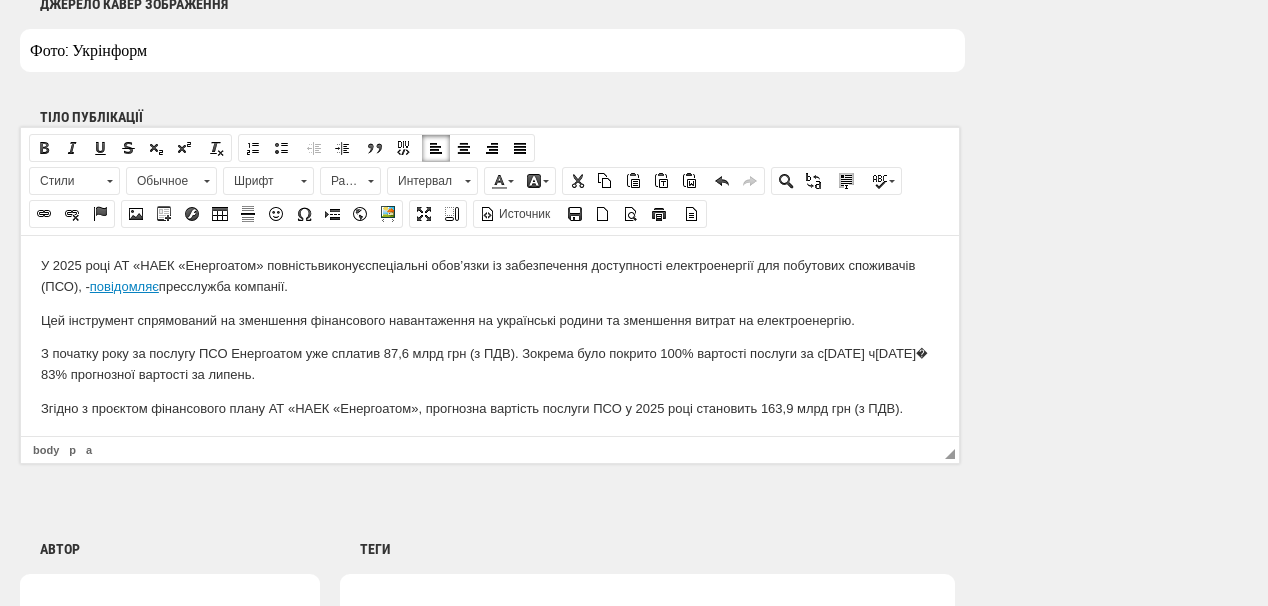 type on "У компанії запевняють, що вона повністю виконує спеціальні обов’язки із забезпечення доступності електроенергії для побутових споживачів (ПСО)" 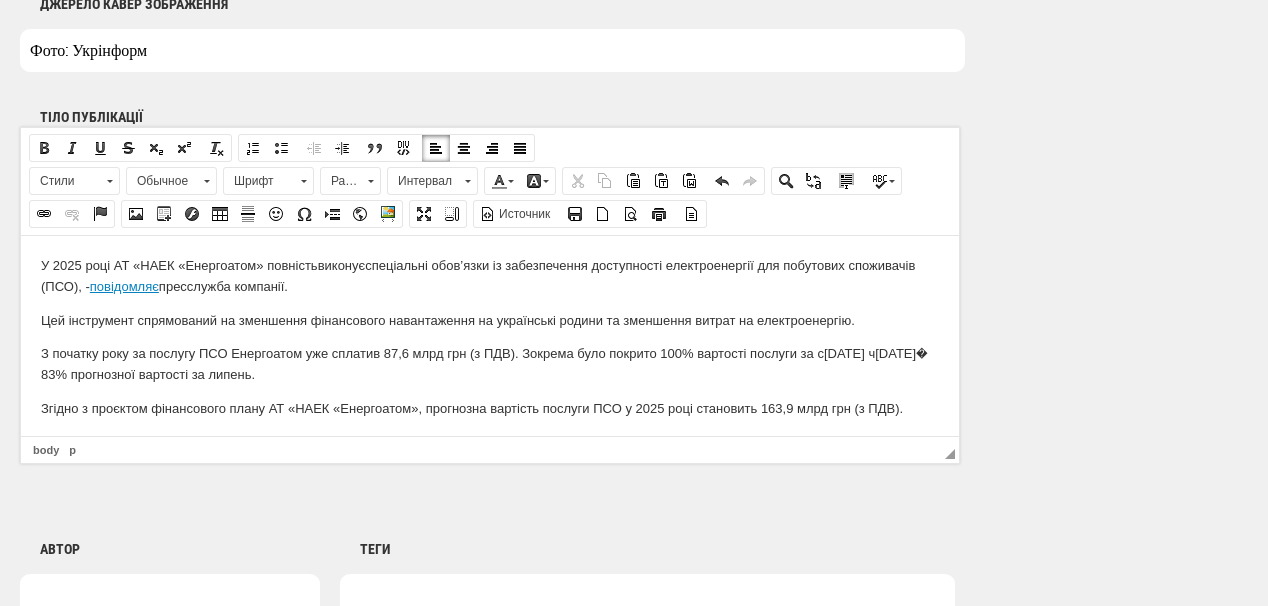 click on "Цей інструмент спрямований на зменшення фінансового навантаження на українські родини та зменшення витрат на електроенергію." at bounding box center (490, 320) 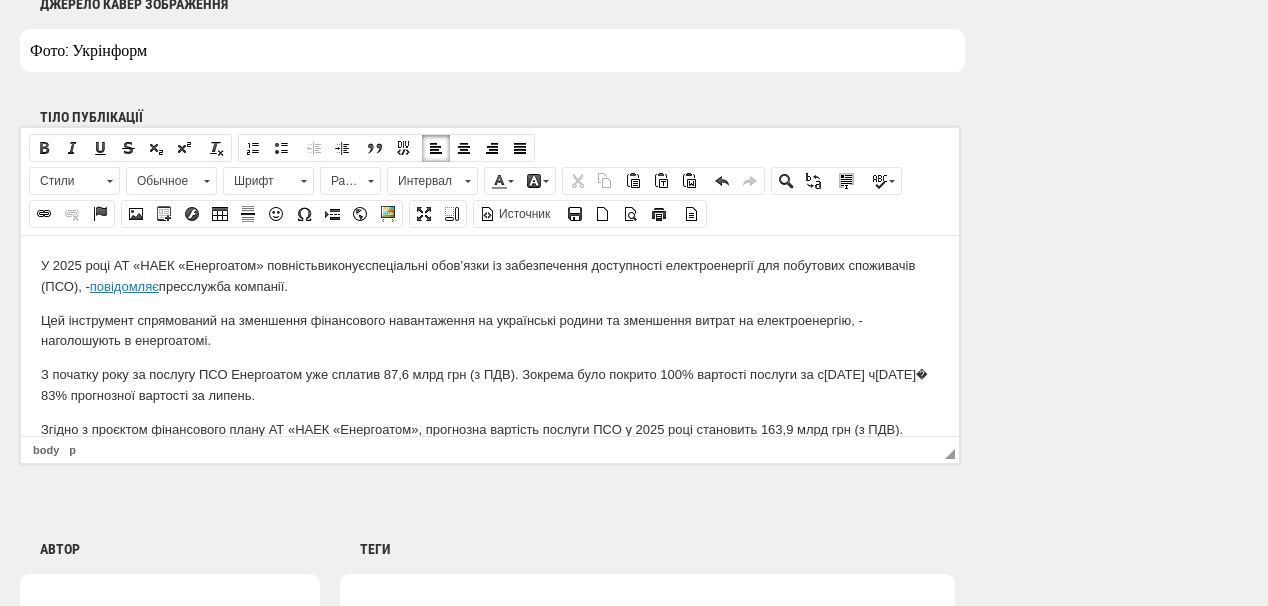click on "Цей інструмент спрямований на зменшення фінансового навантаження на українські родини та зменшення витрат на електроенергію, - наголошують в енергоатомі." at bounding box center [490, 331] 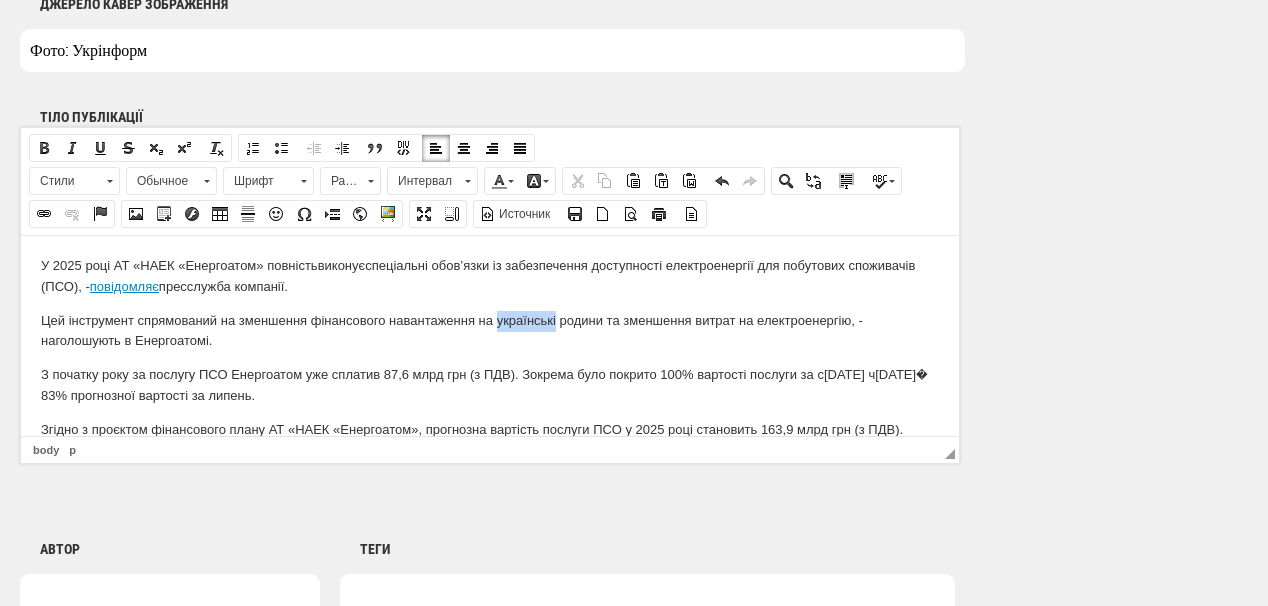 drag, startPoint x: 497, startPoint y: 320, endPoint x: 554, endPoint y: 321, distance: 57.00877 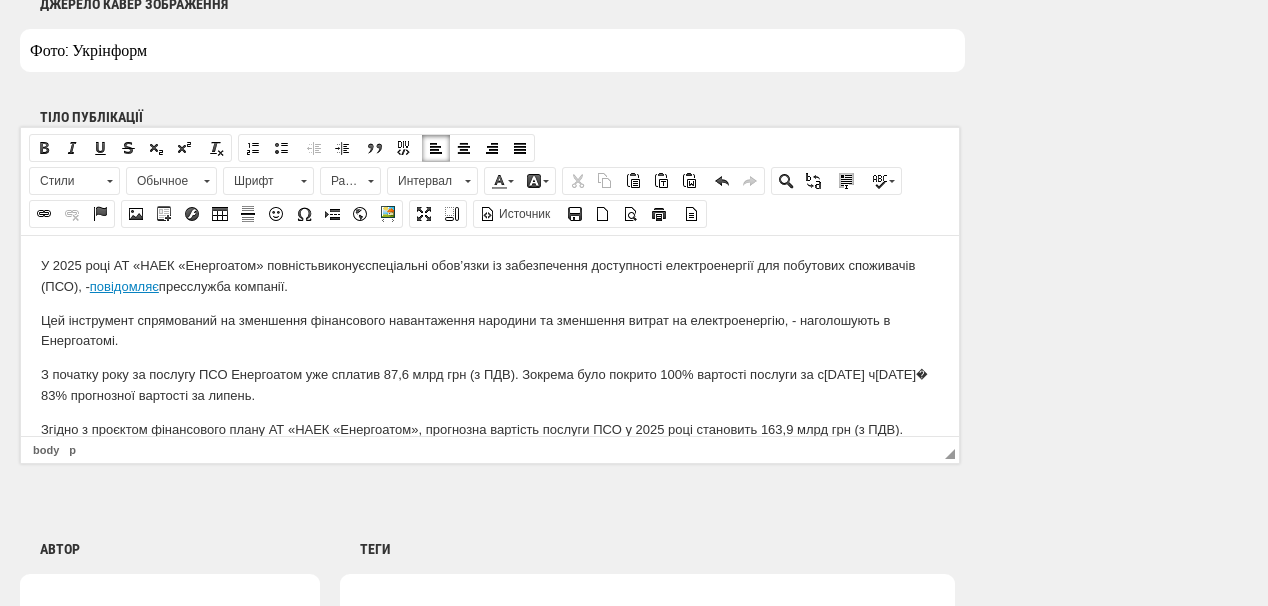 scroll, scrollTop: 80, scrollLeft: 0, axis: vertical 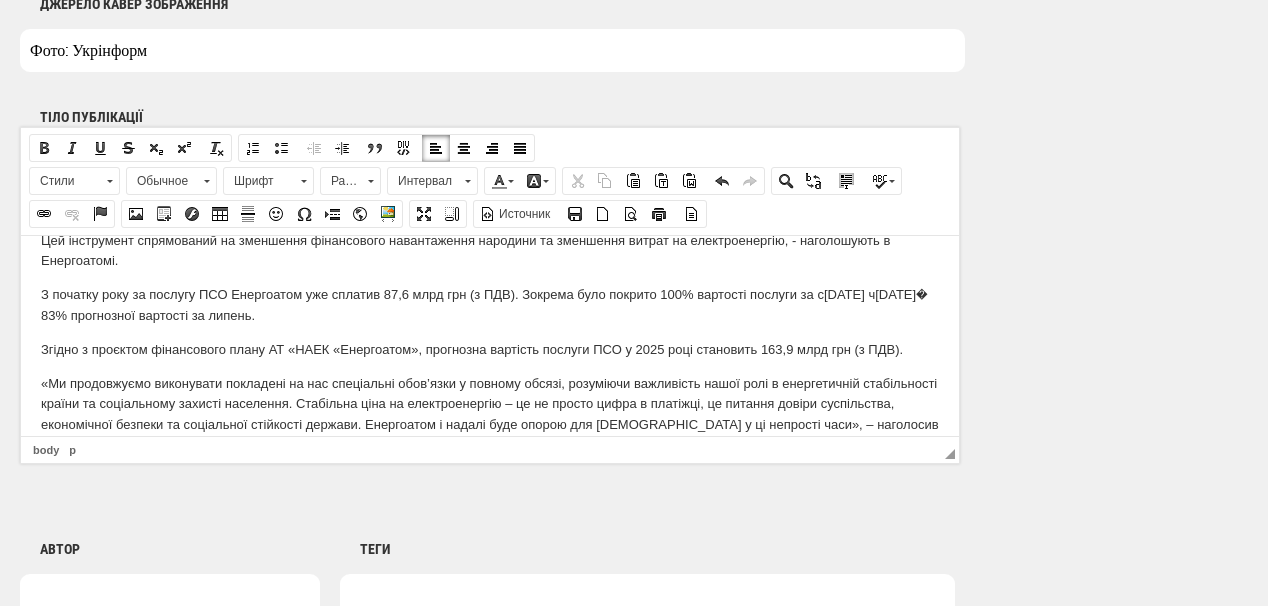 click on "З початку року за послугу ПСО Енергоатом уже сплатив 87,6 млрд грн (з ПДВ). Зокрема було покрито 100% вартості послуги за січень – червень 2025 року та 83% прогнозної вартості за липень." at bounding box center (490, 305) 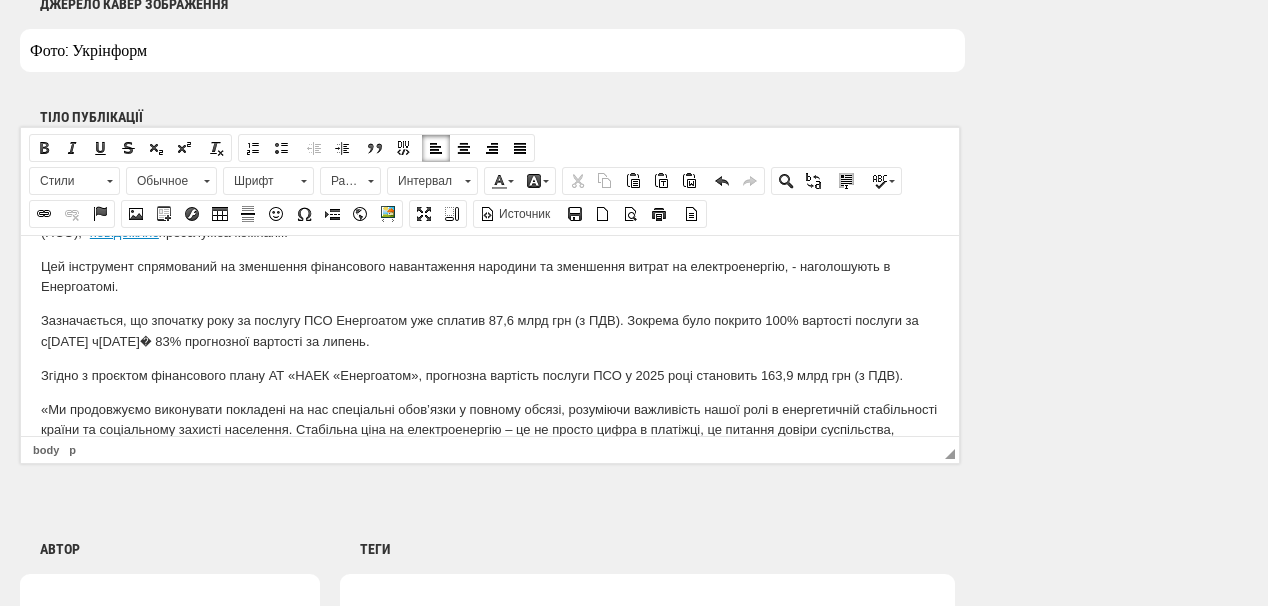 scroll, scrollTop: 80, scrollLeft: 0, axis: vertical 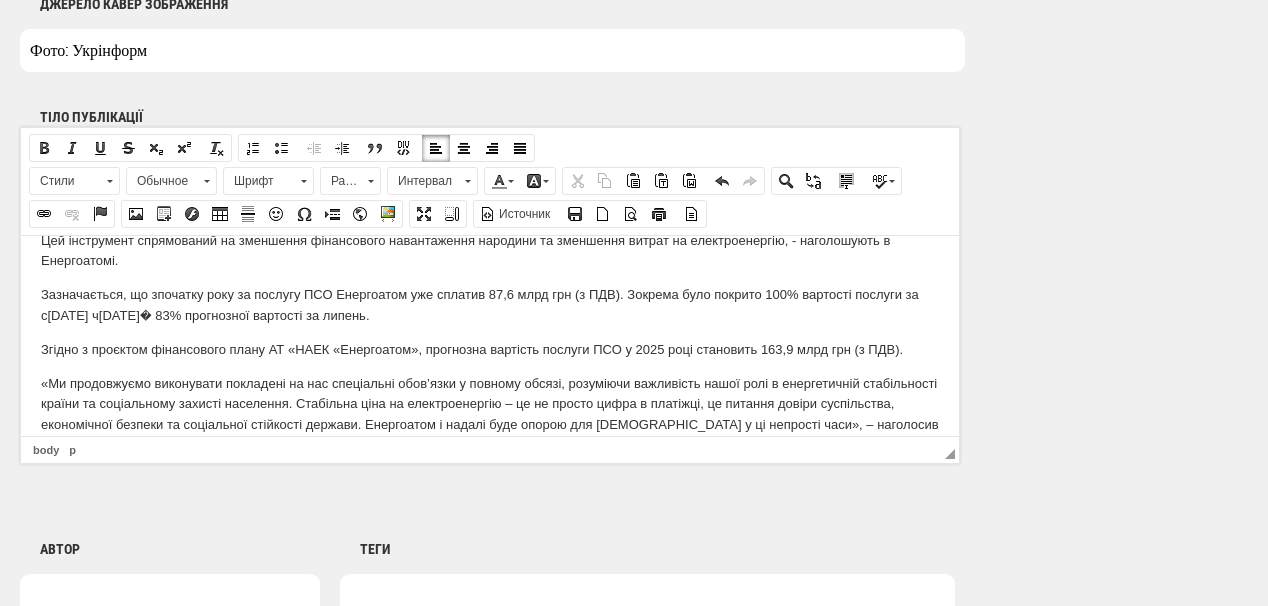 click on "Зазначається, що з  початку року за послугу ПСО Енергоатом уже сплатив 87,6 млрд грн (з ПДВ). Зокрема було покрито 100% вартості послуги за січень – червень 2025 року та 83% прогнозної вартості за липень." at bounding box center (490, 305) 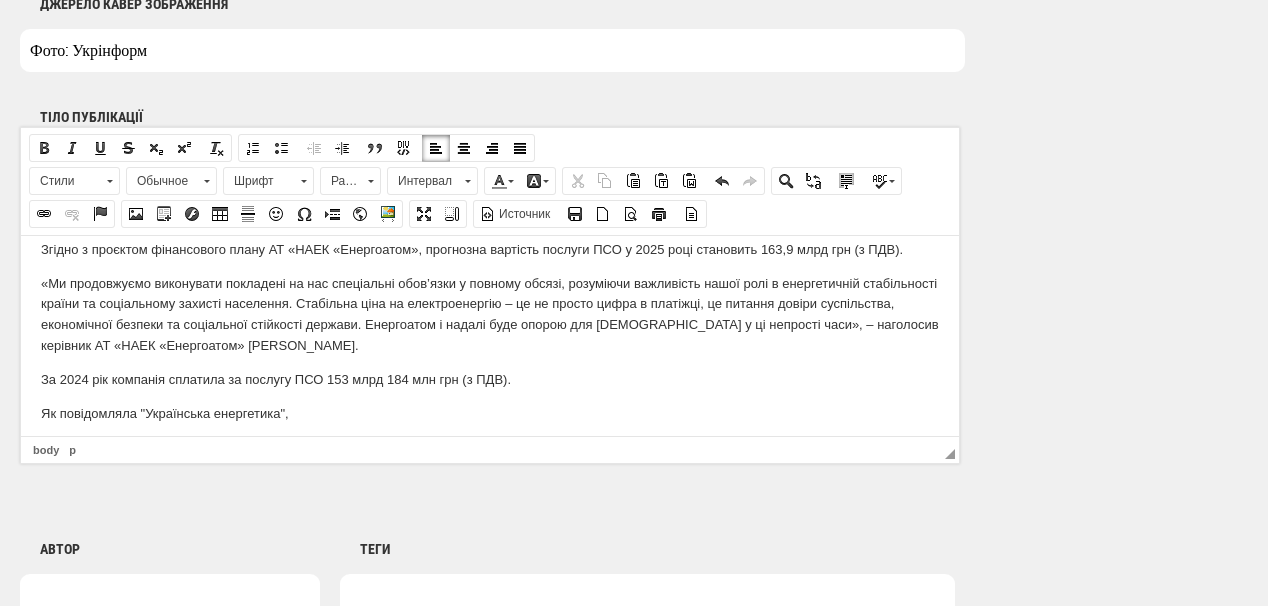 scroll, scrollTop: 188, scrollLeft: 0, axis: vertical 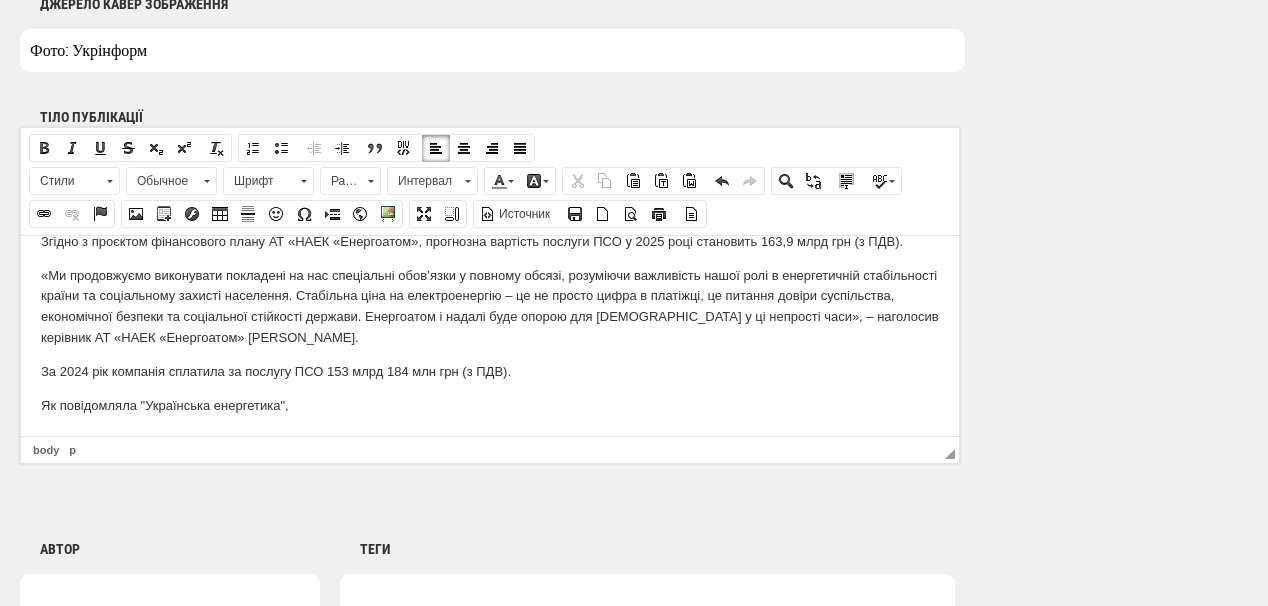 click on "Як повідомляла "Українська енергетика"," at bounding box center [490, 405] 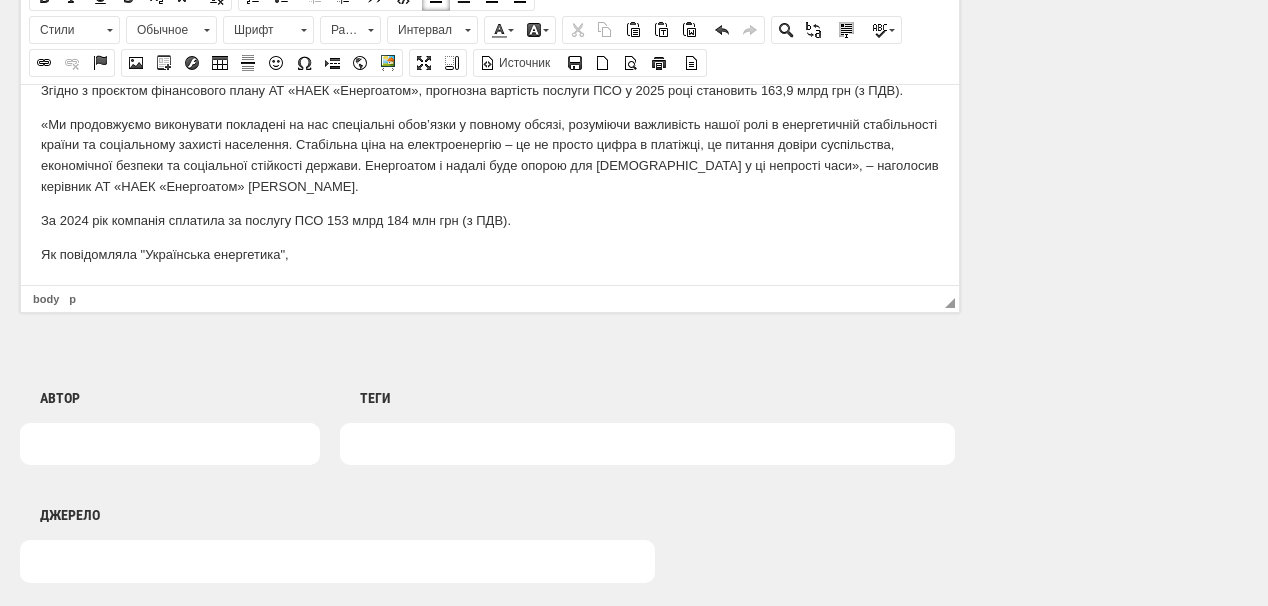 scroll, scrollTop: 1360, scrollLeft: 0, axis: vertical 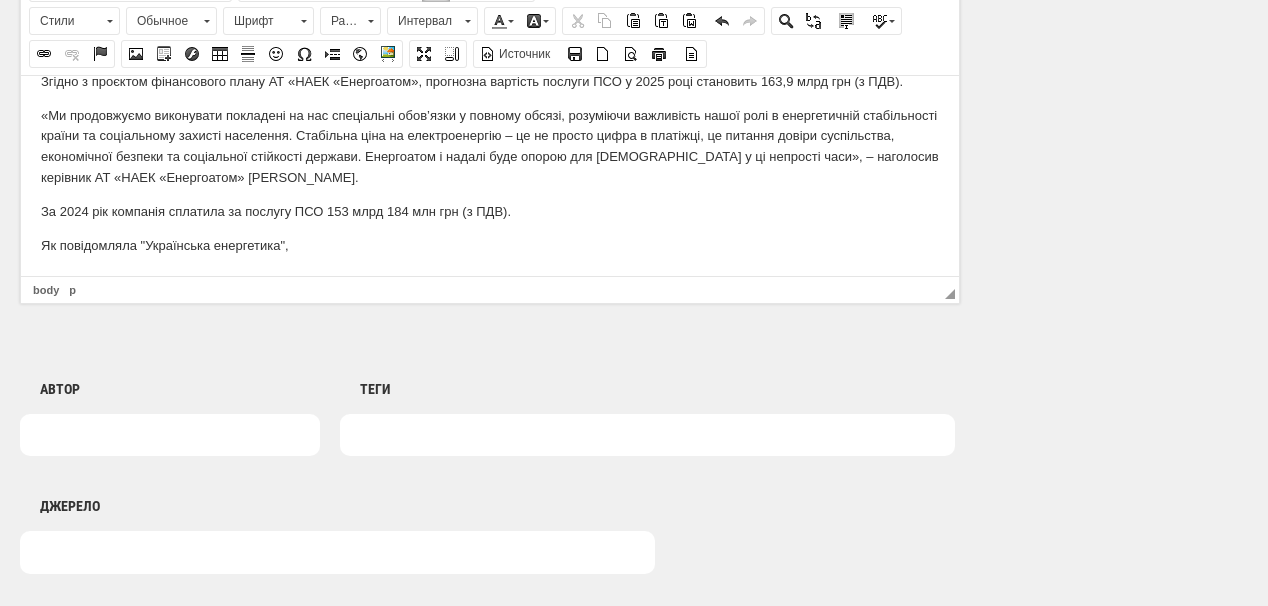 click at bounding box center (170, 435) 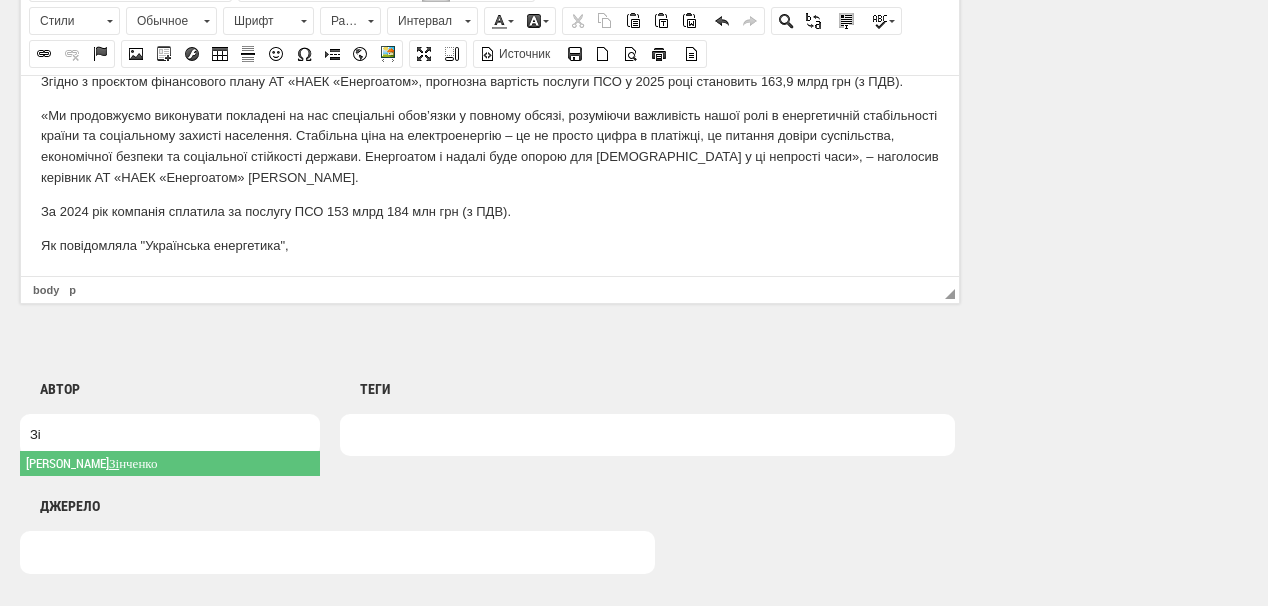 type on "Зі" 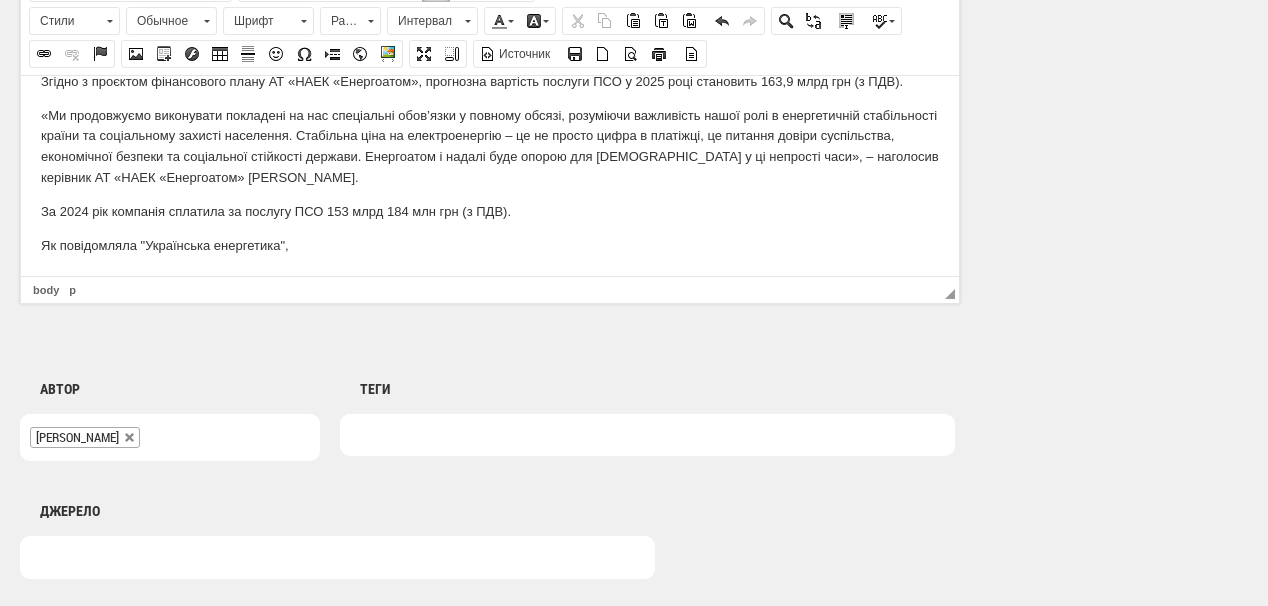 click at bounding box center [647, 435] 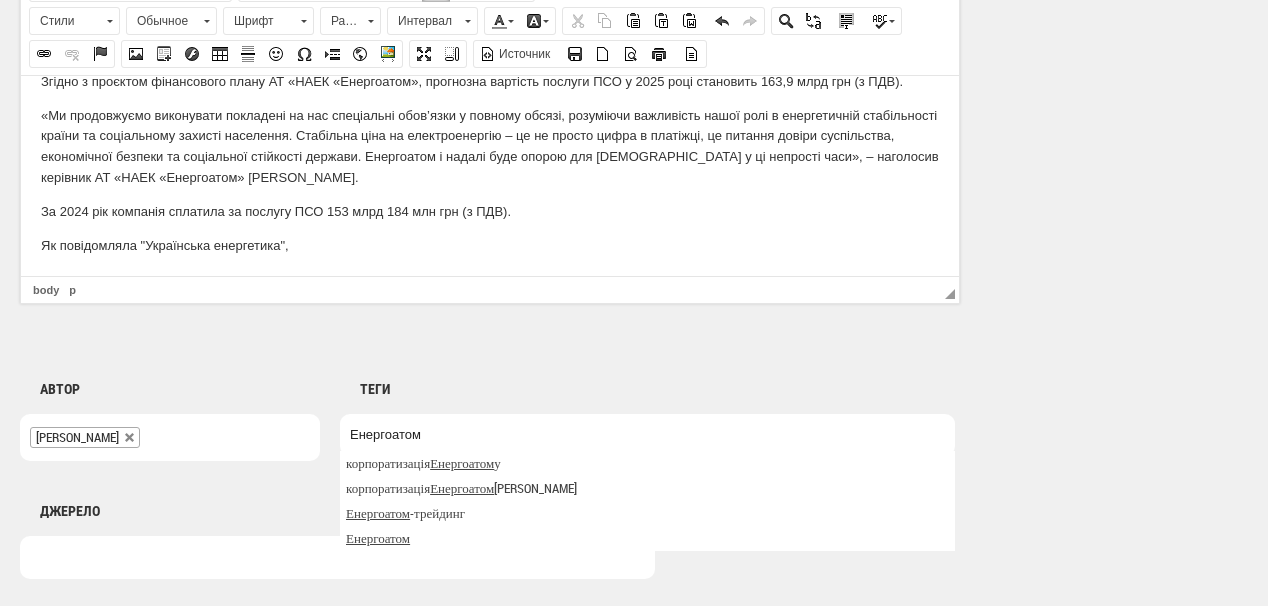 type on "Енергоатом" 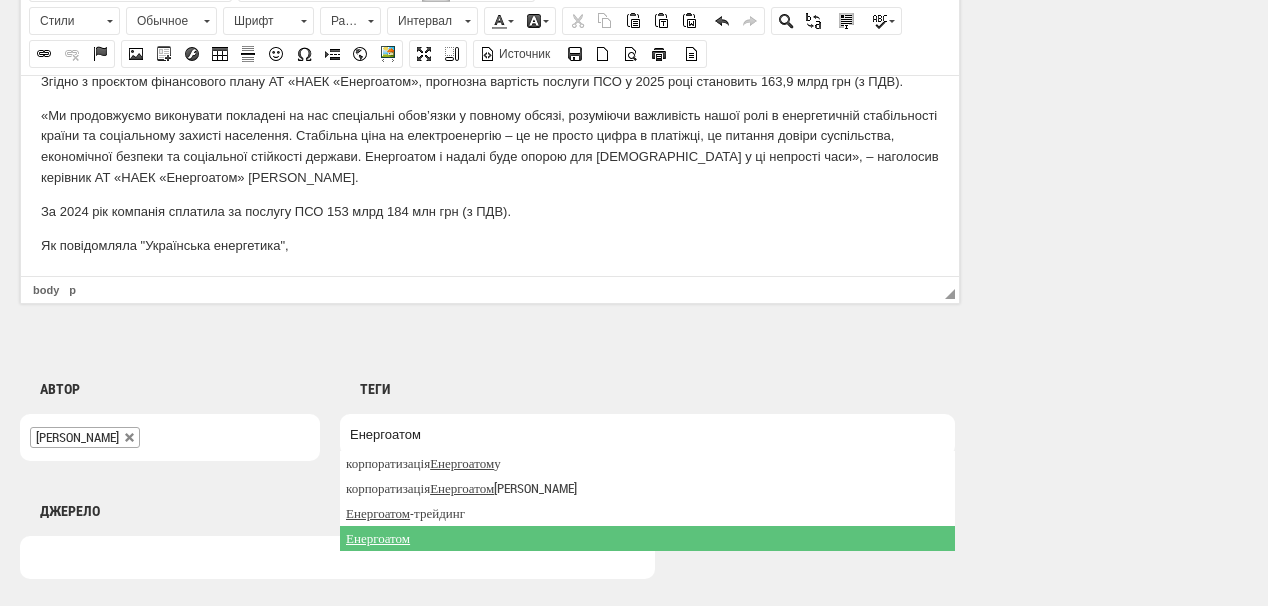 click on "Енергоатом" at bounding box center [647, 538] 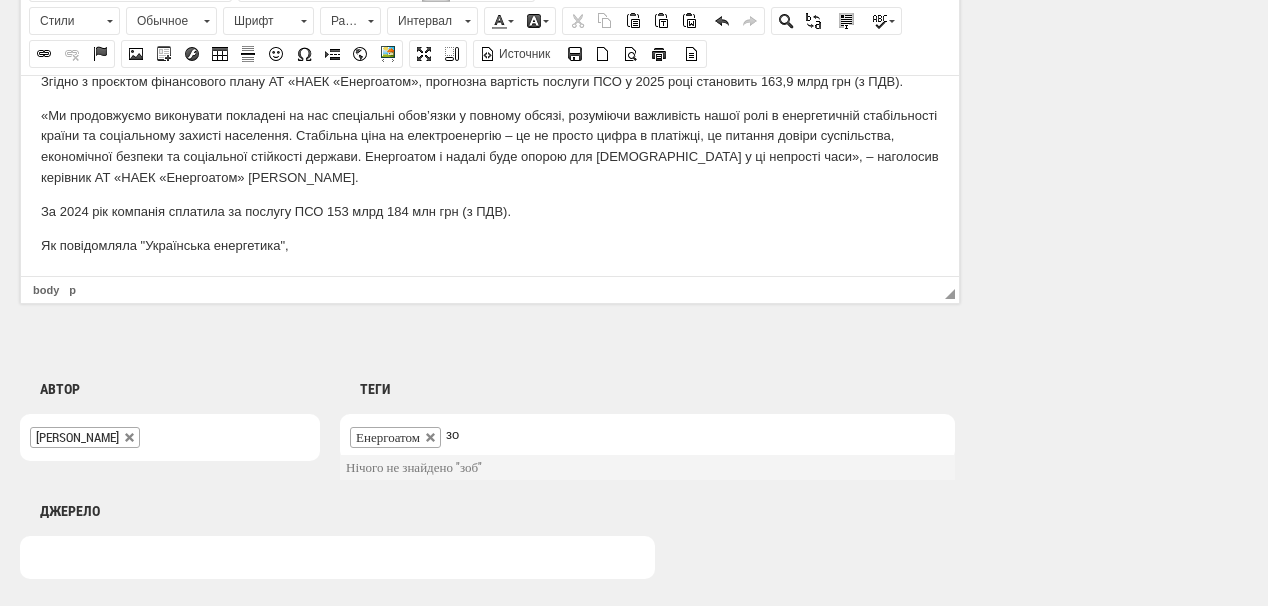 type on "з" 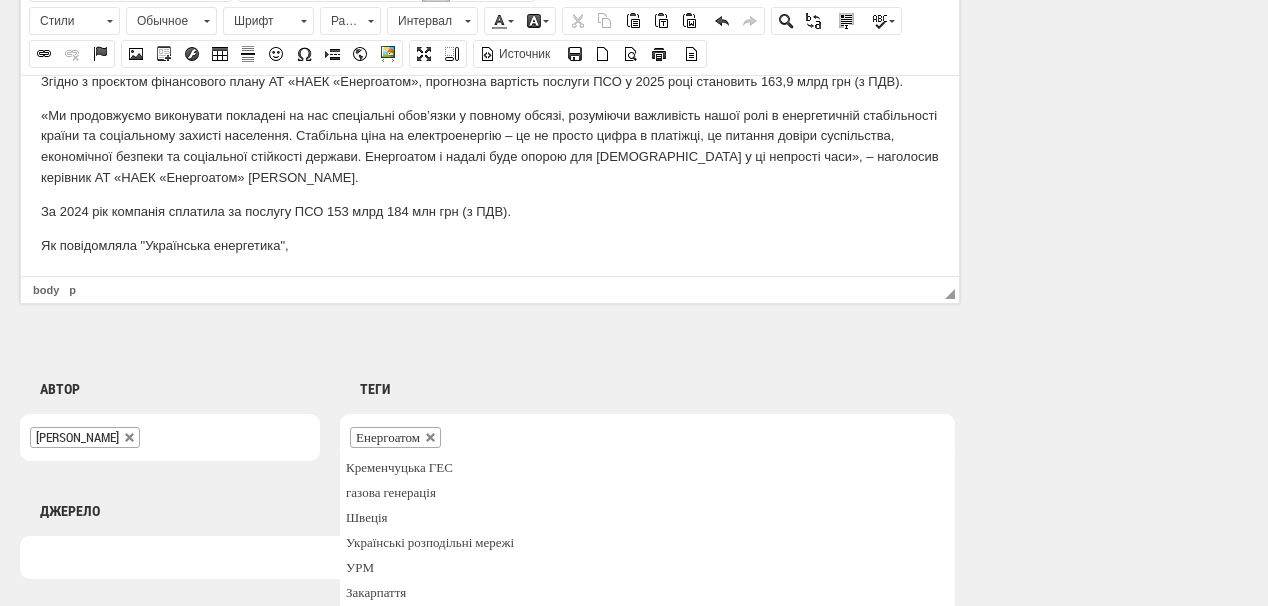 click on "Енергоатом" at bounding box center (647, 437) 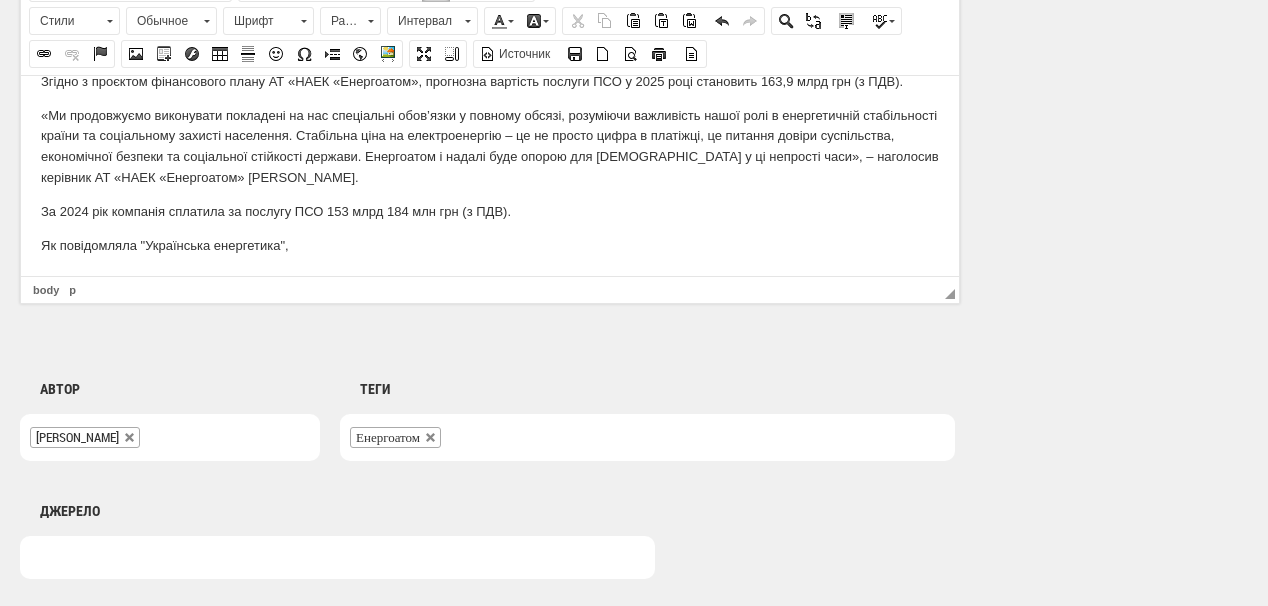 click on "Енергоатом" at bounding box center (647, 437) 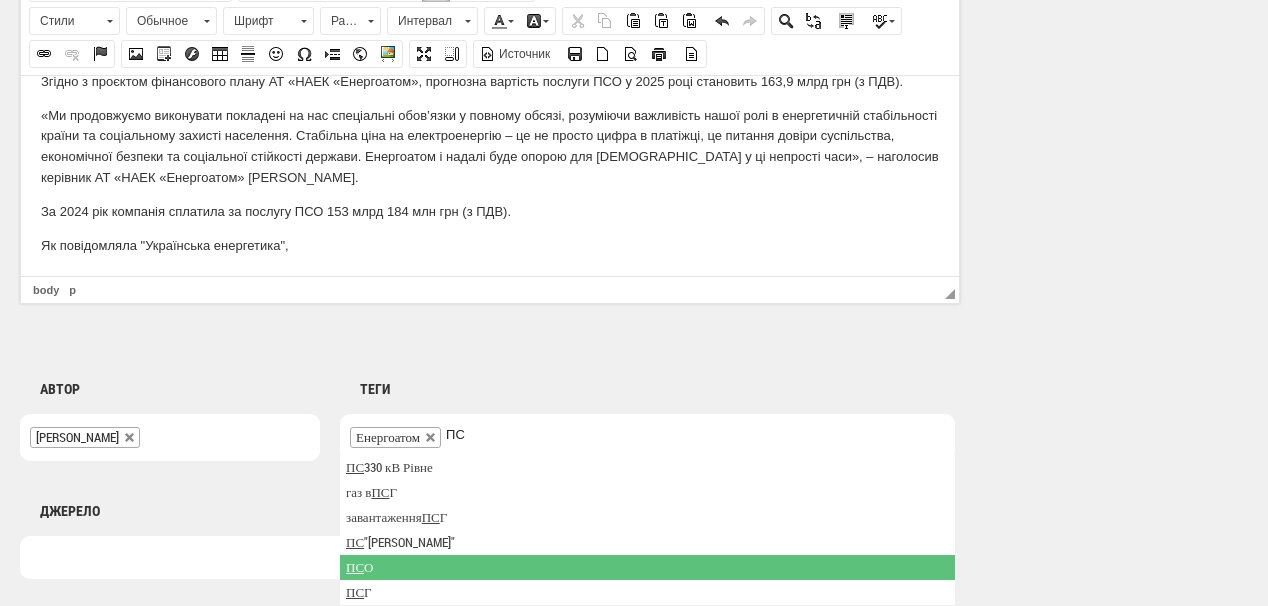 type on "ПС" 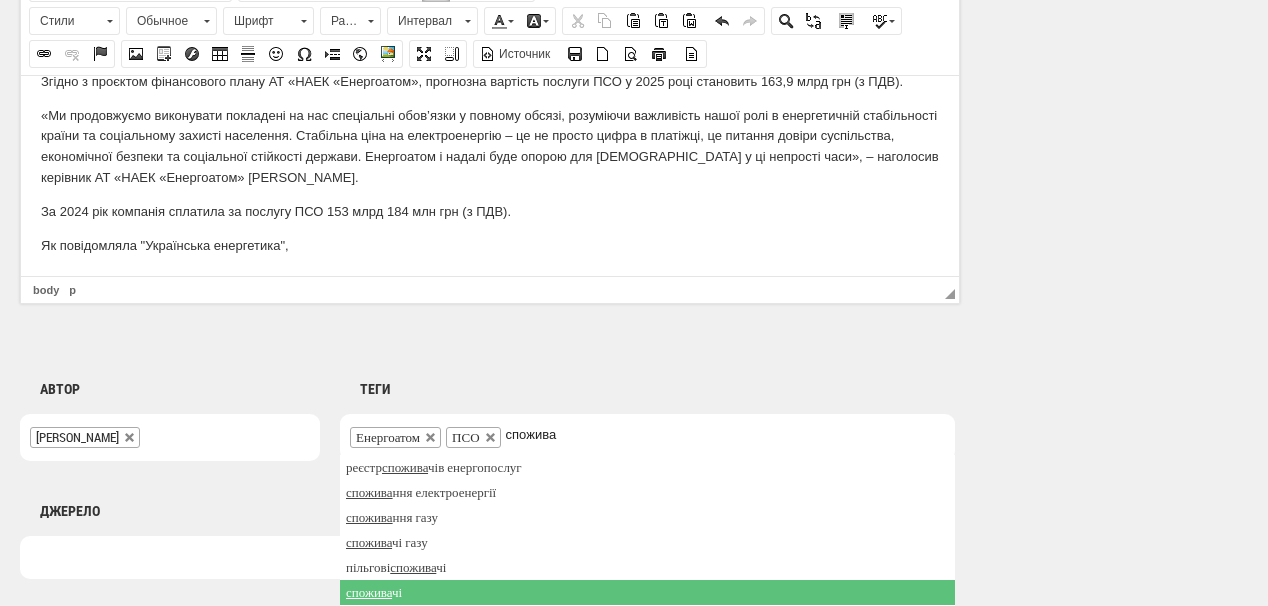 type on "спожива" 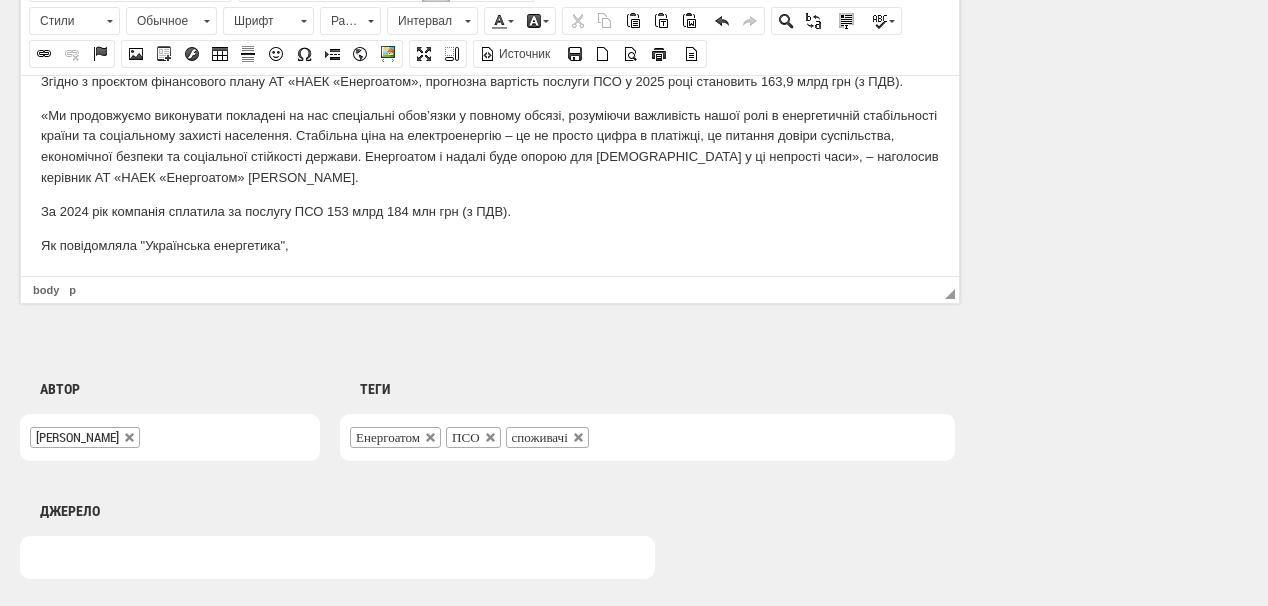 click at bounding box center [606, 435] 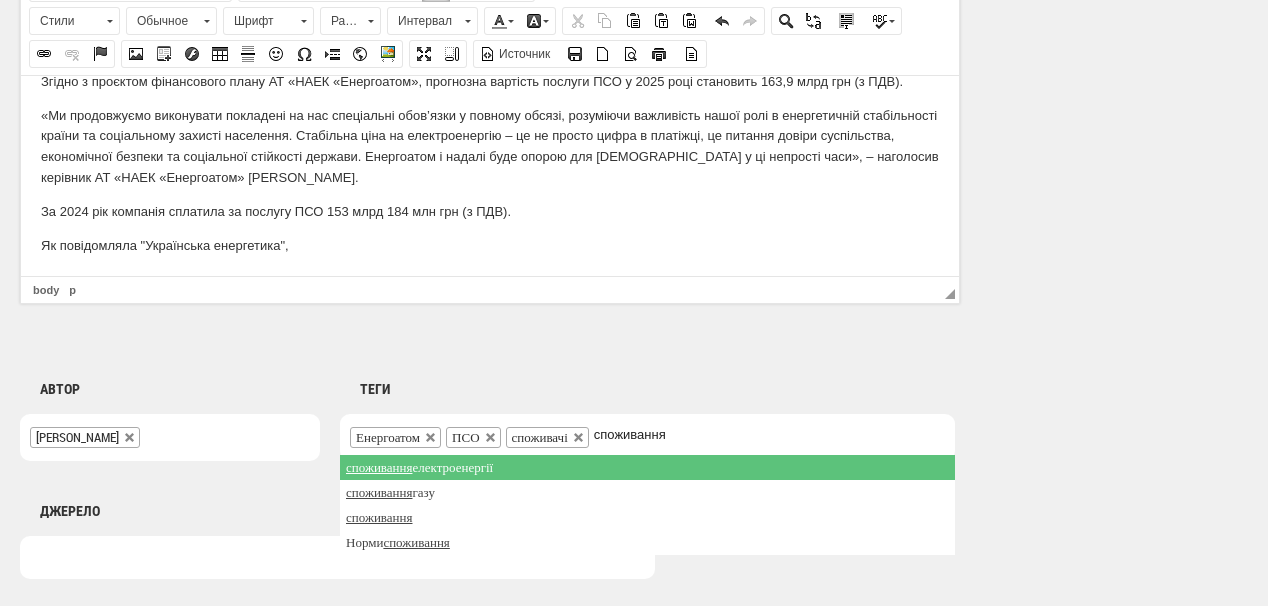 type on "споживання" 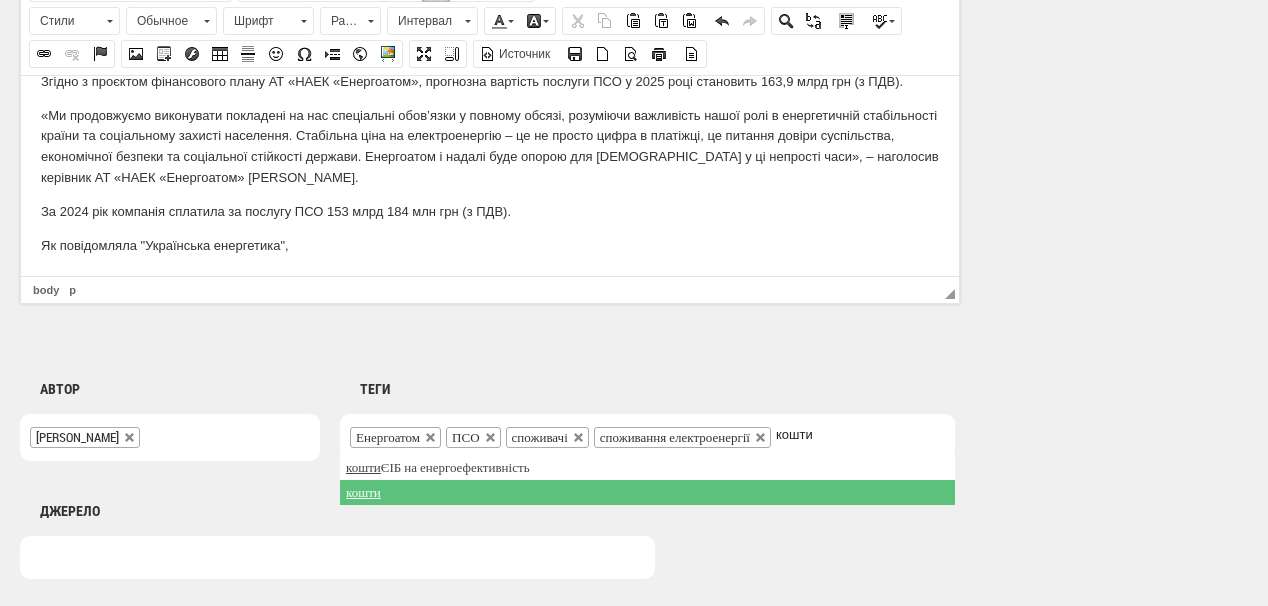 type on "кошти" 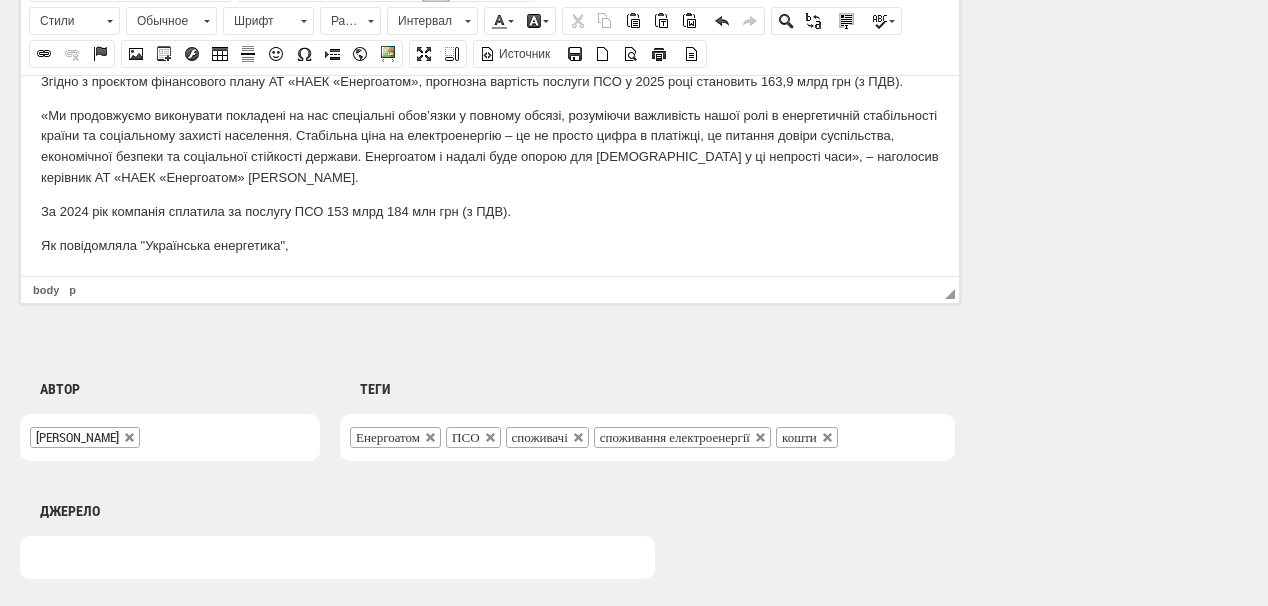 click on "Як повідомляла "Українська енергетика"," at bounding box center [490, 245] 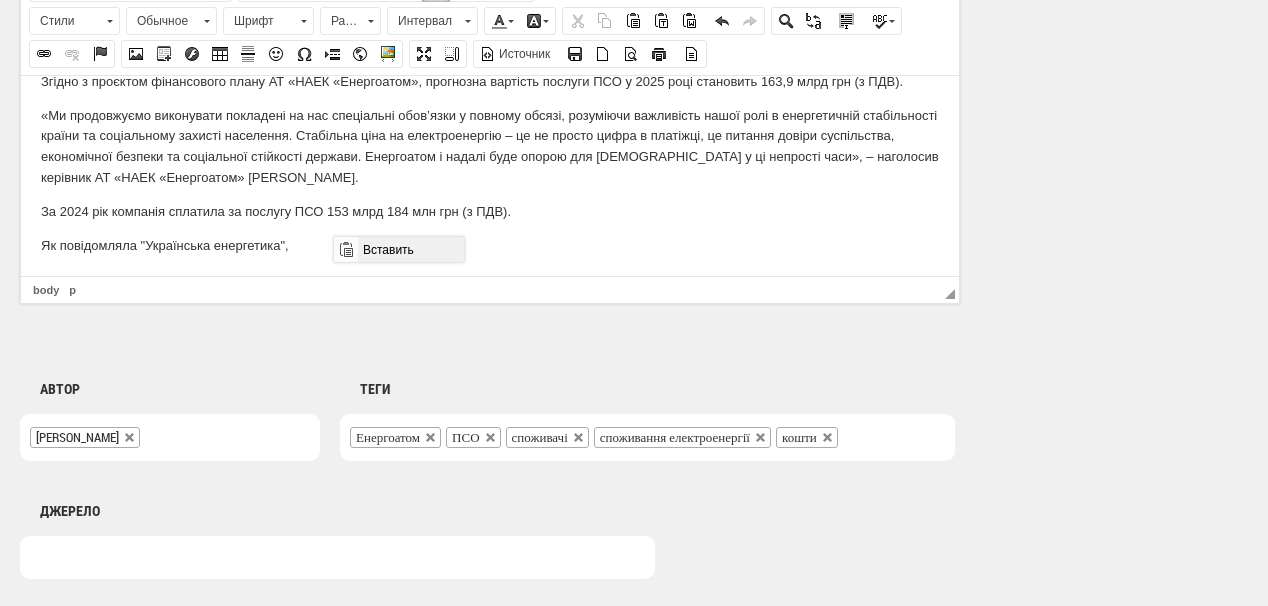drag, startPoint x: 394, startPoint y: 246, endPoint x: 791, endPoint y: 546, distance: 497.60324 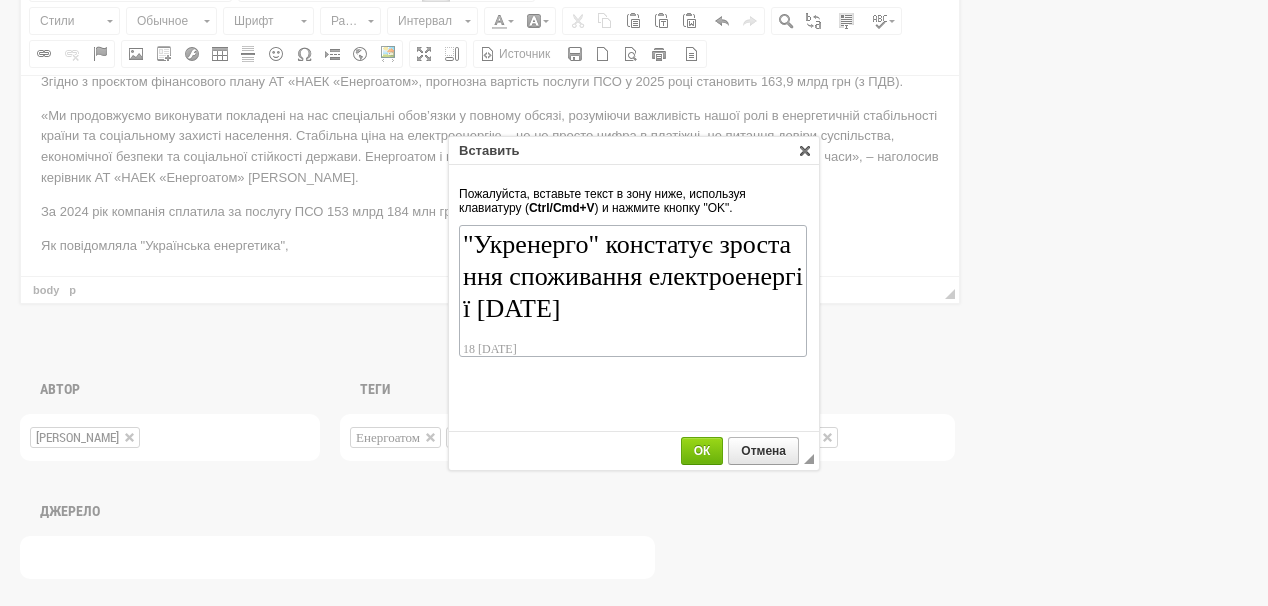 scroll, scrollTop: 110, scrollLeft: 0, axis: vertical 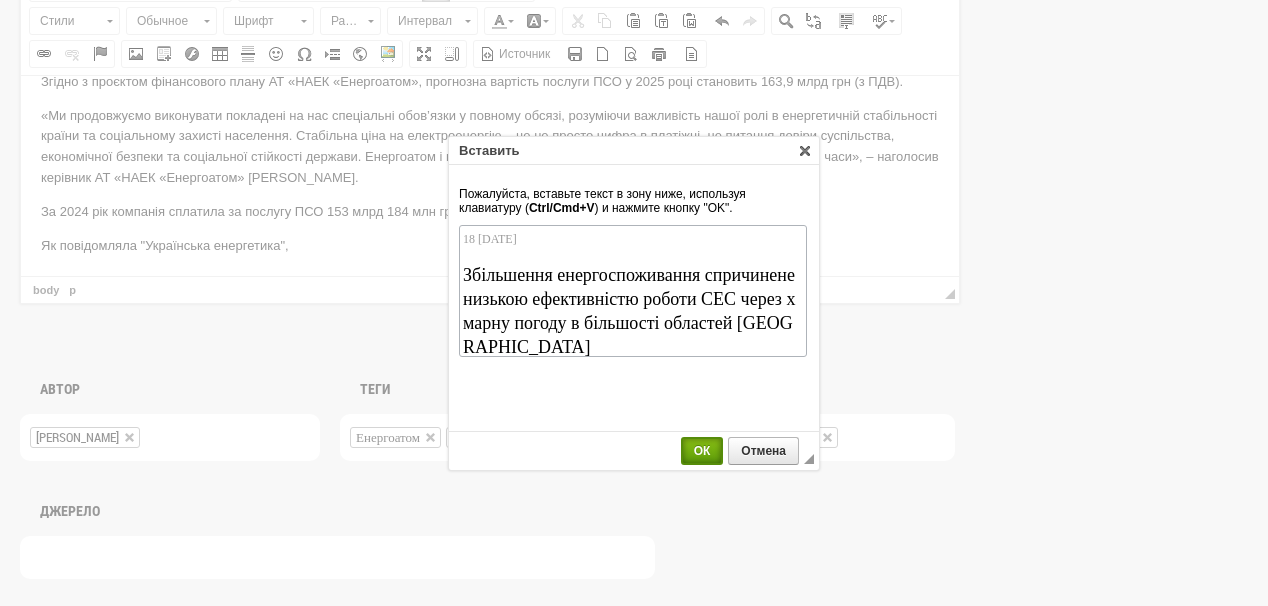 click on "ОК" at bounding box center [702, 451] 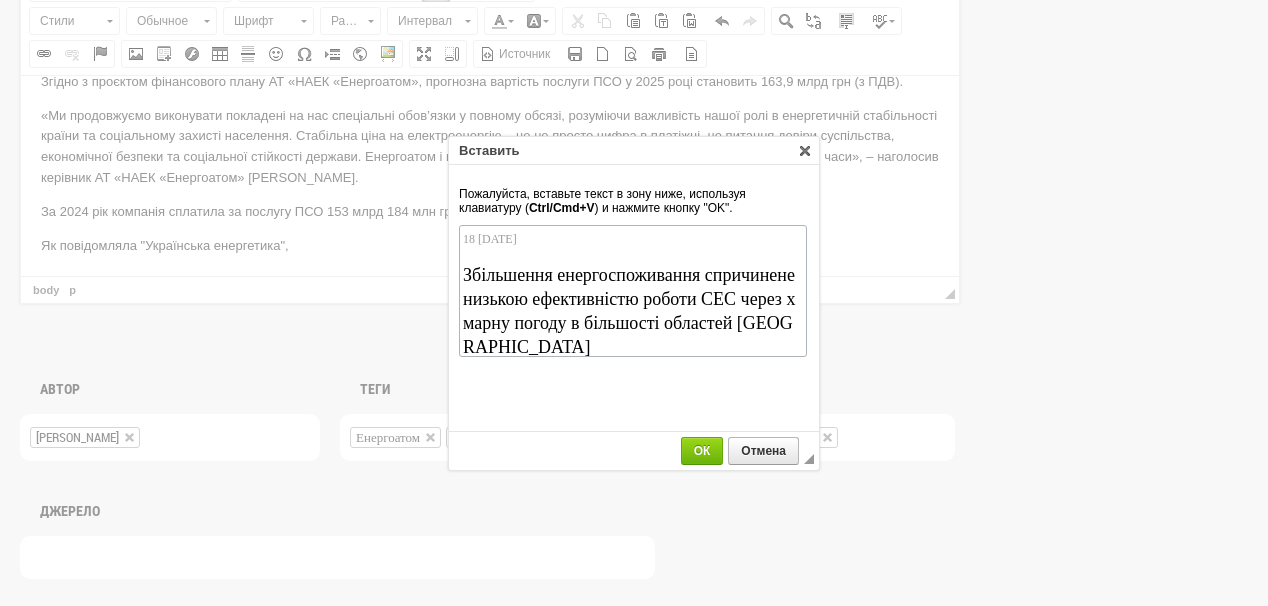 scroll, scrollTop: 285, scrollLeft: 0, axis: vertical 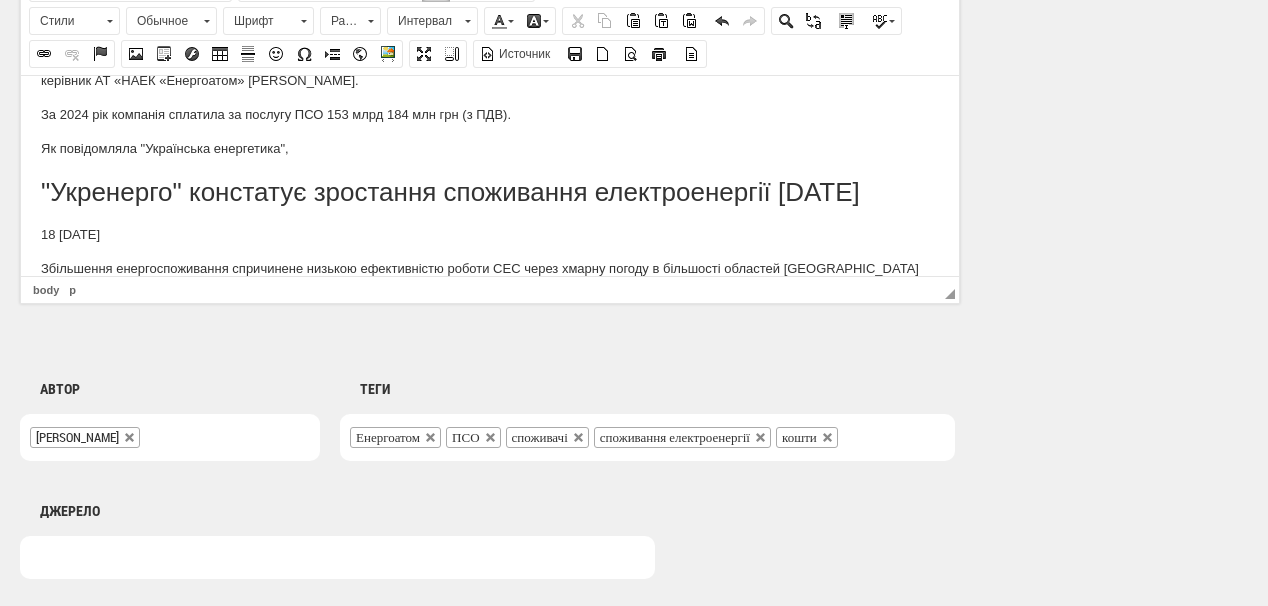 click on "Як повідомляла "Українська енергетика"," at bounding box center [490, 148] 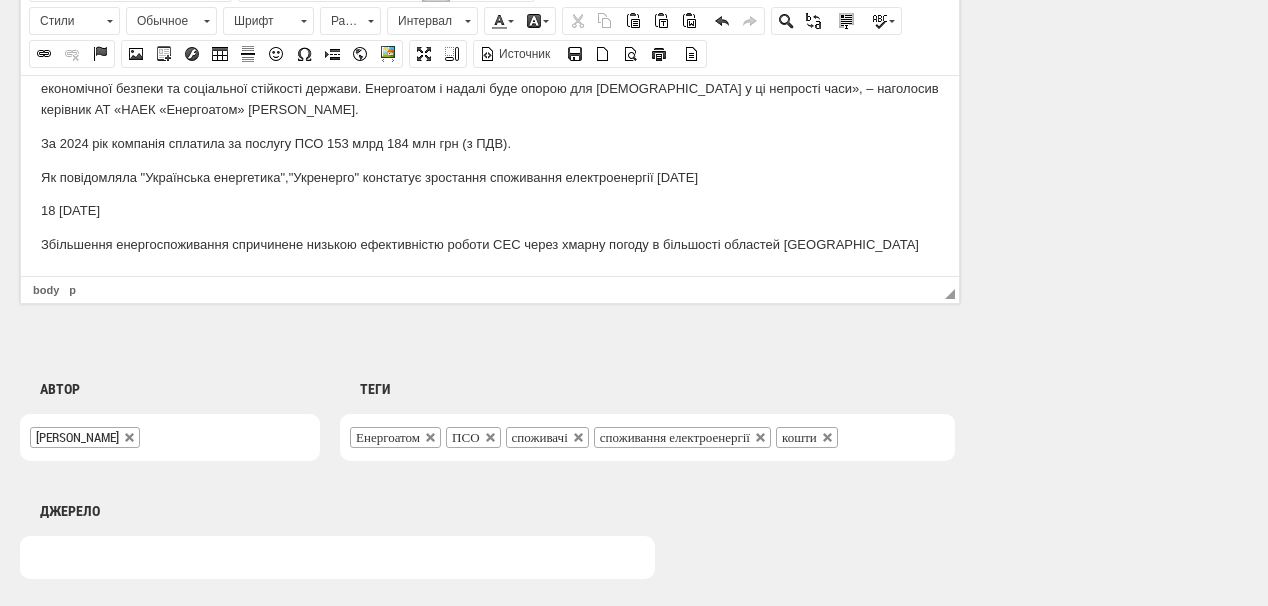 drag, startPoint x: 169, startPoint y: 210, endPoint x: 41, endPoint y: 206, distance: 128.06248 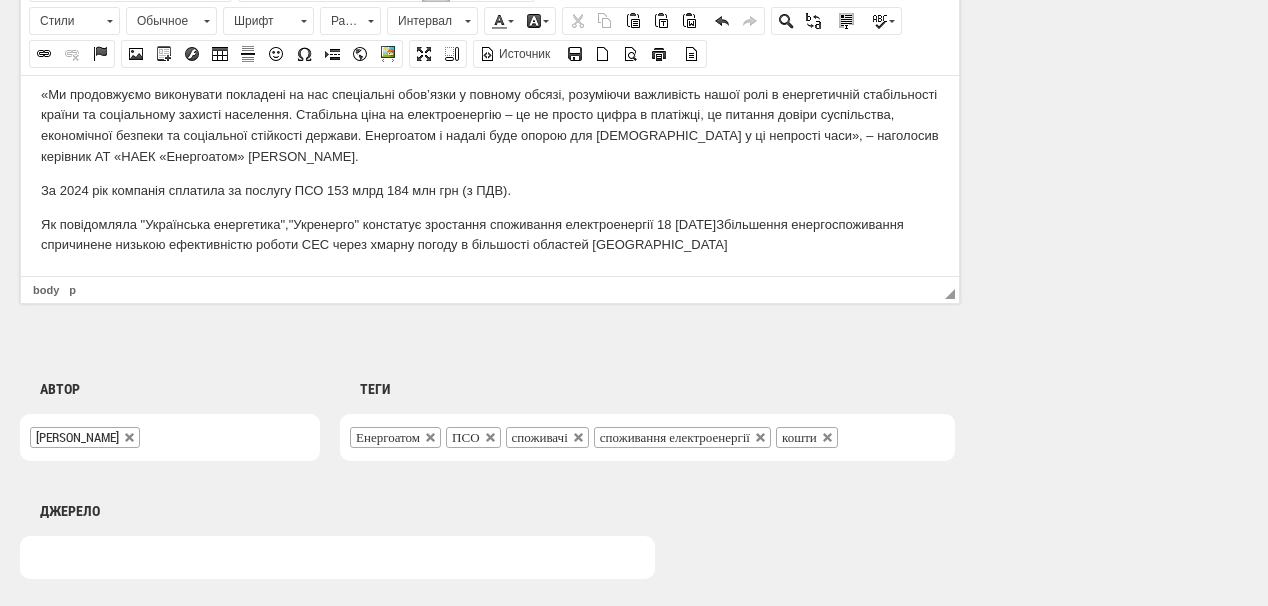 scroll, scrollTop: 209, scrollLeft: 0, axis: vertical 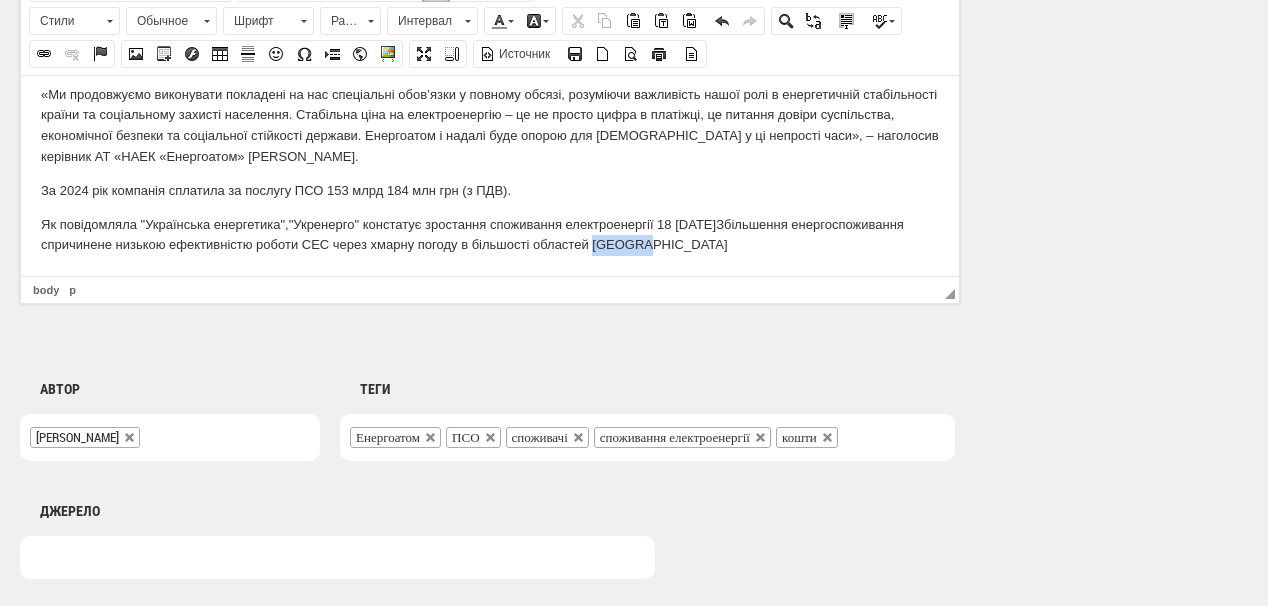 drag, startPoint x: 652, startPoint y: 249, endPoint x: 593, endPoint y: 255, distance: 59.3043 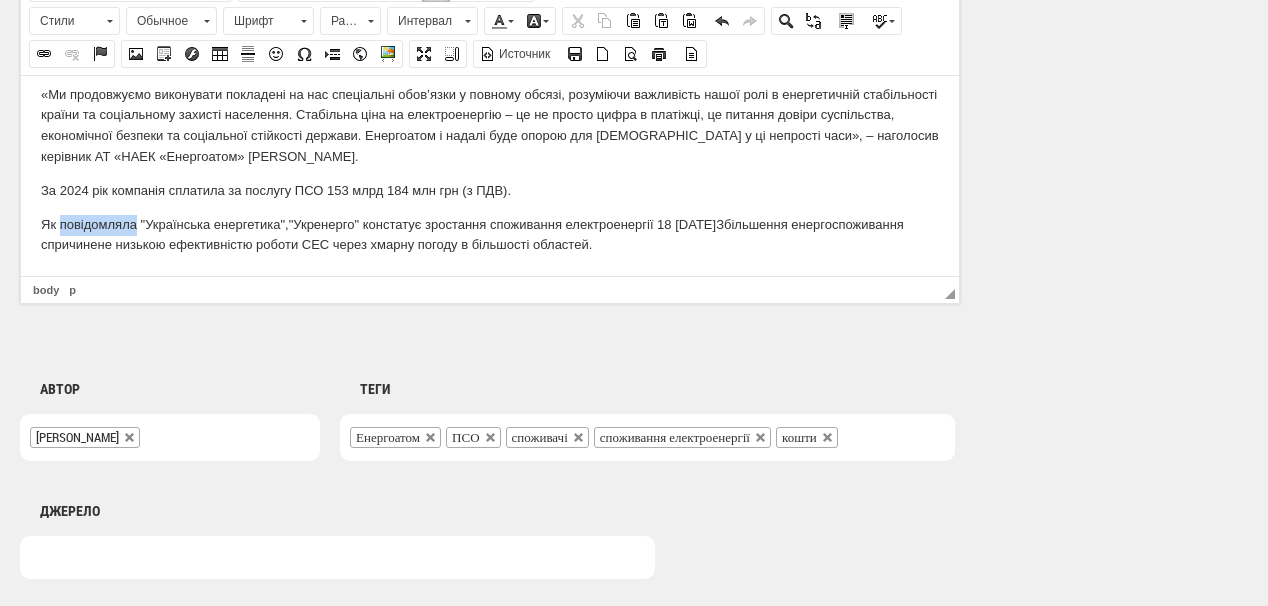 drag, startPoint x: 58, startPoint y: 223, endPoint x: 101, endPoint y: 176, distance: 63.702435 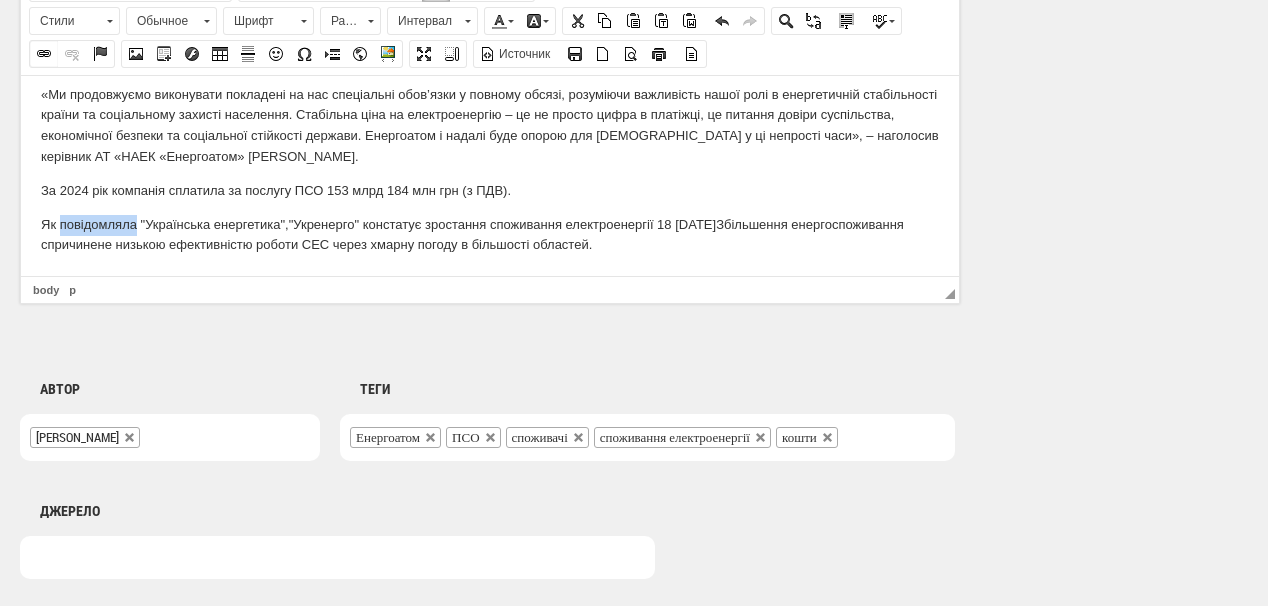 click at bounding box center (44, 54) 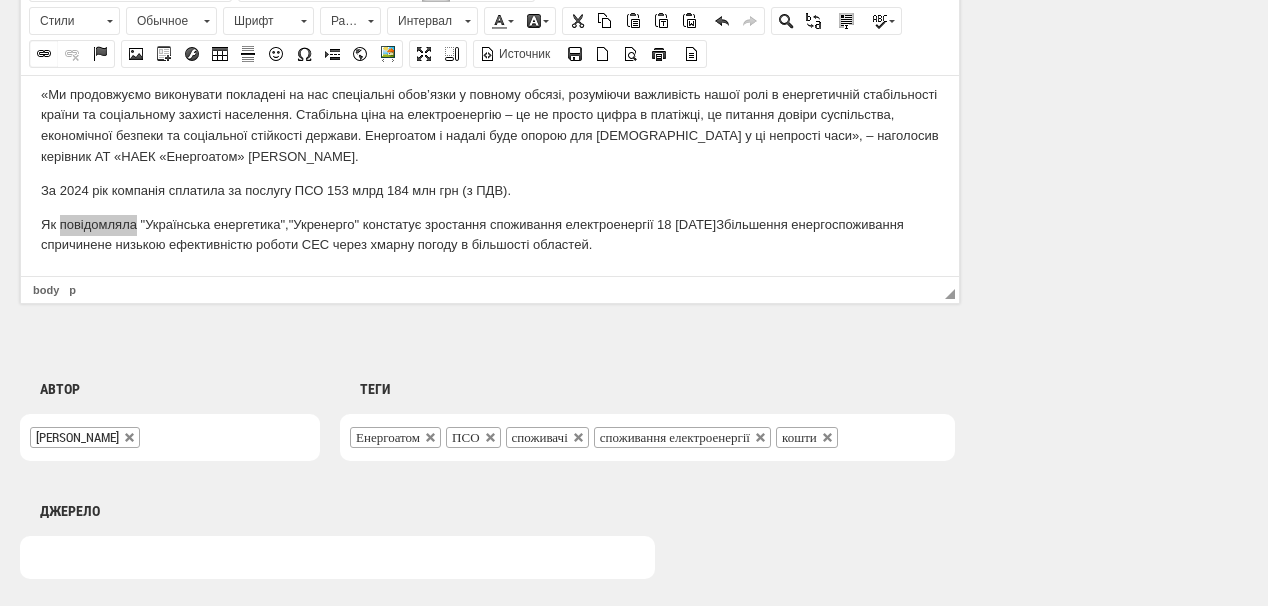 select on "http://" 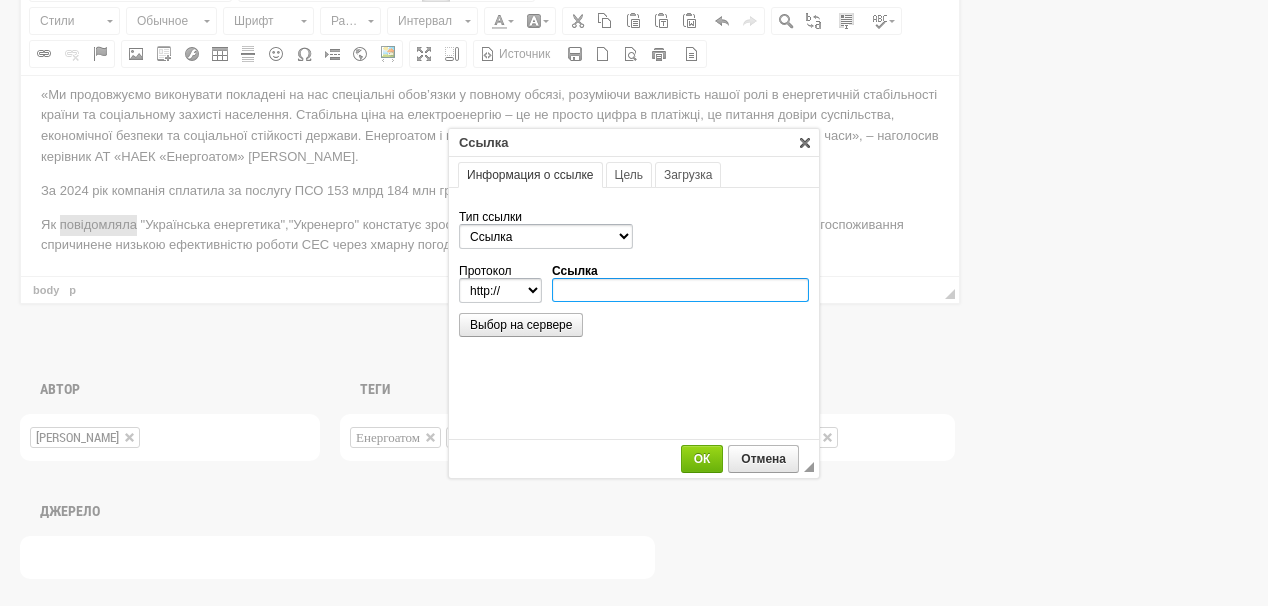 click on "Ссылка" at bounding box center [680, 290] 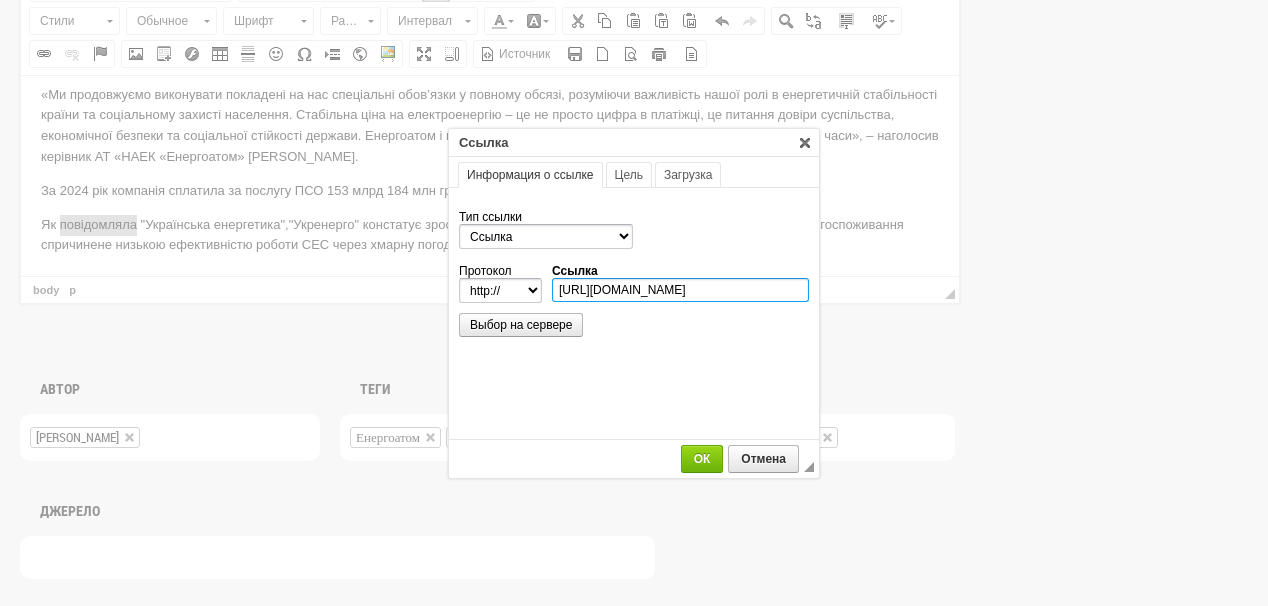 scroll, scrollTop: 0, scrollLeft: 294, axis: horizontal 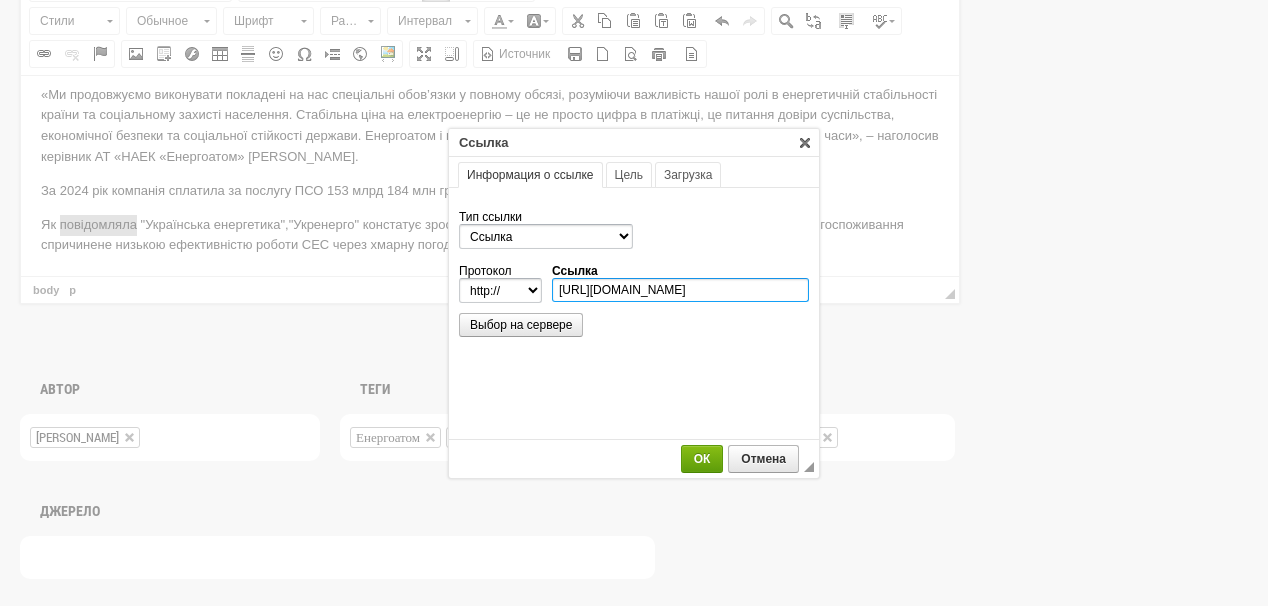 type on "https://ua-energy.org/uk/posts/ukrenerho-konstatuie-zrostannia-spozhyvannia-elektroenerhii-18-lypnia" 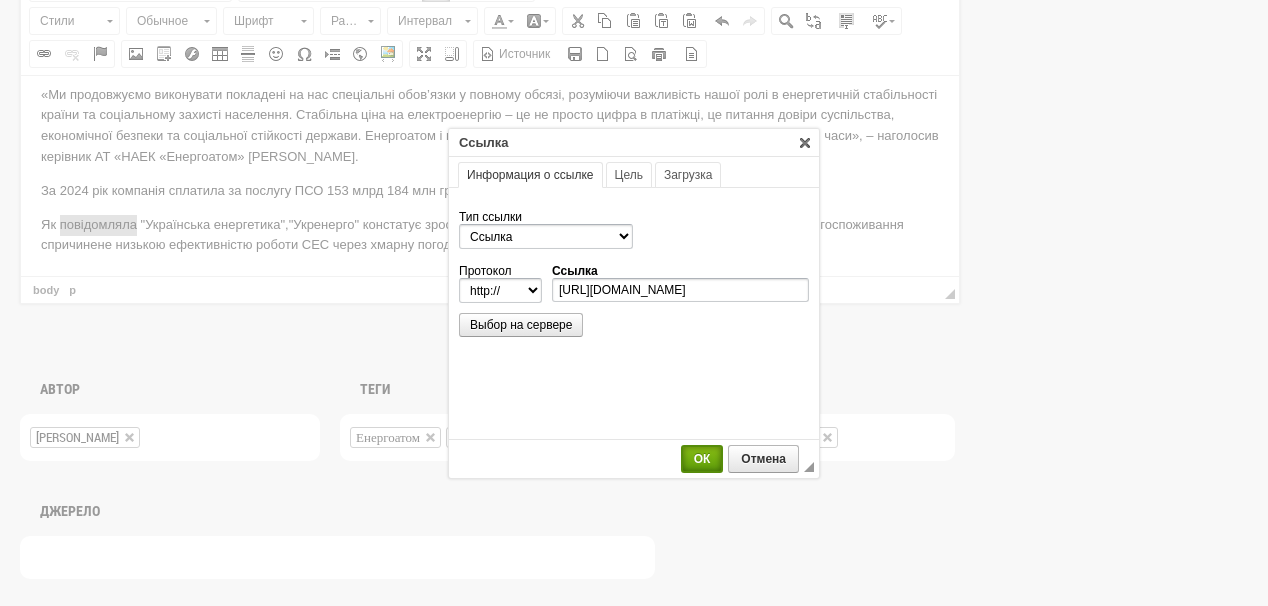 select on "https://" 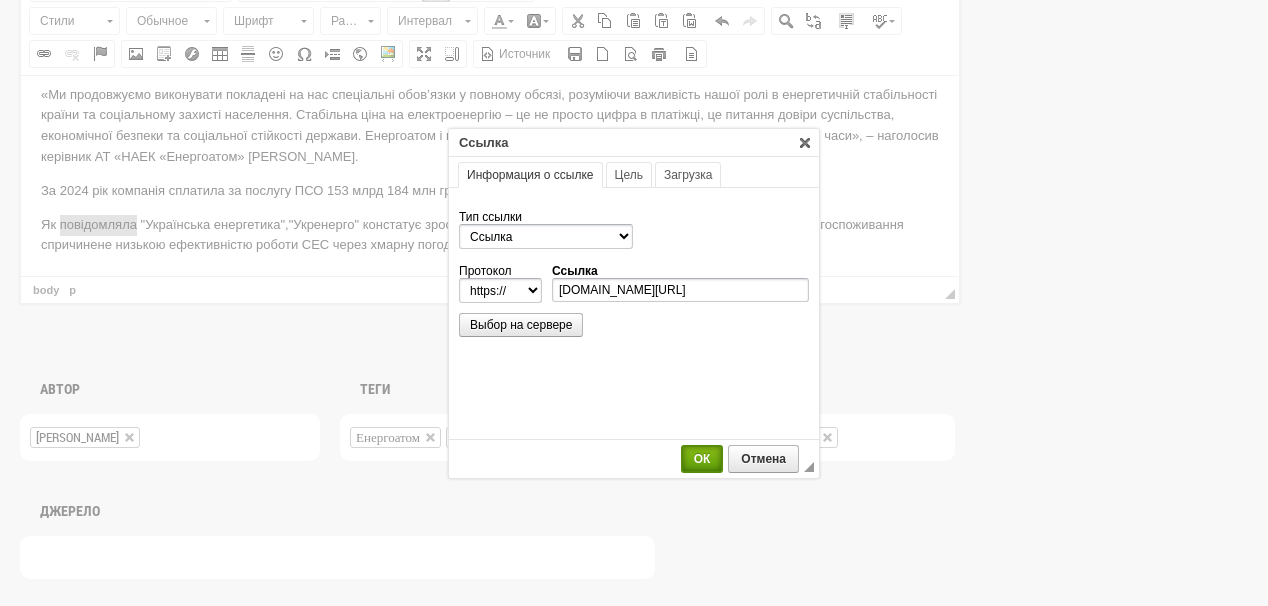 scroll, scrollTop: 0, scrollLeft: 0, axis: both 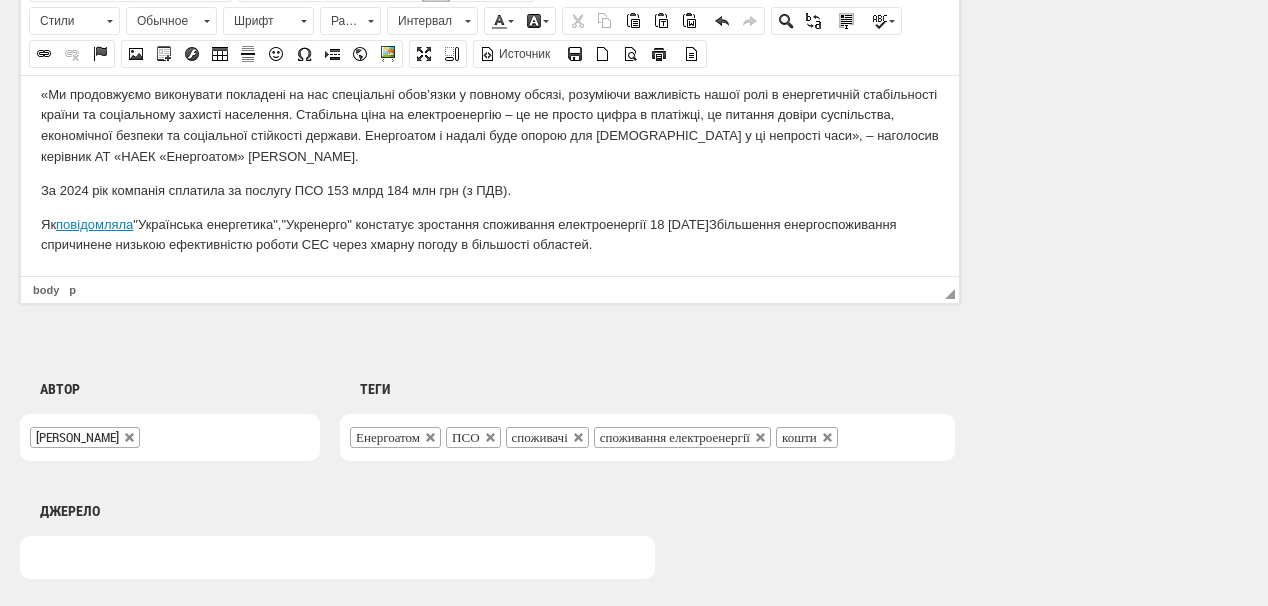 click on "У 2025 році АТ «НАЕК «Енергоатом» повність  виконує  спеціальні обов’язки із забезпечення доступності електроенергії для побутових споживачів (ПСО), -  повідомляє  пресслужба компанії. Цей інструмент спрямований на зменшення фінансового навантаження на  родини та зменшення витрат на електроенергію, - наголошують в Е нергоатомі. Зазначається, що з  початку року за послугу ПСО Енергоатом уже сплатив 87,6 млрд грн (з ПДВ). Зокрема було покрито 100% вартості послуги за січень -  червень 2025 року та 83% прогнозної вартості за липень. Як  повідомляла" at bounding box center (490, 70) 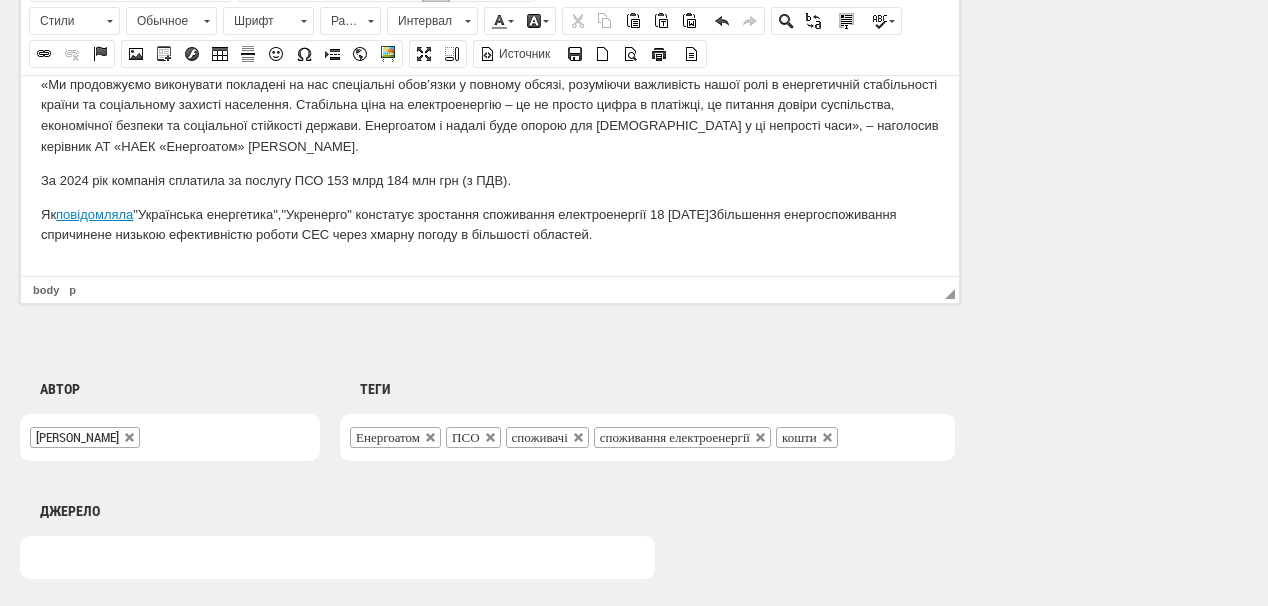 click at bounding box center [490, 268] 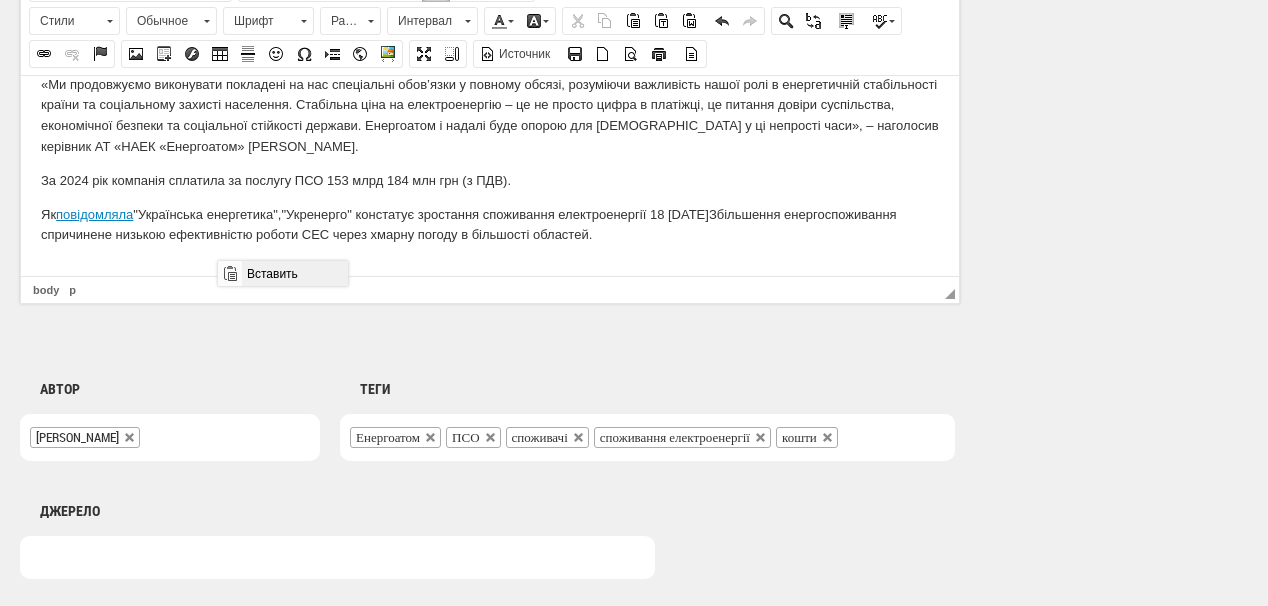 click on "Вставить" at bounding box center [294, 273] 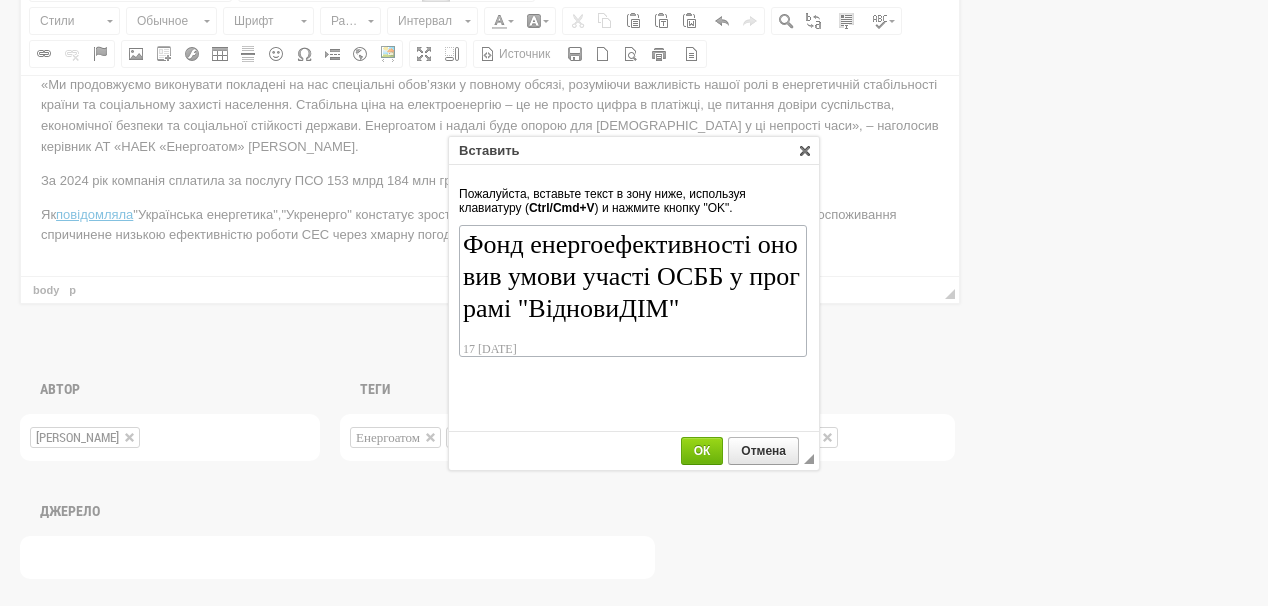 scroll, scrollTop: 134, scrollLeft: 0, axis: vertical 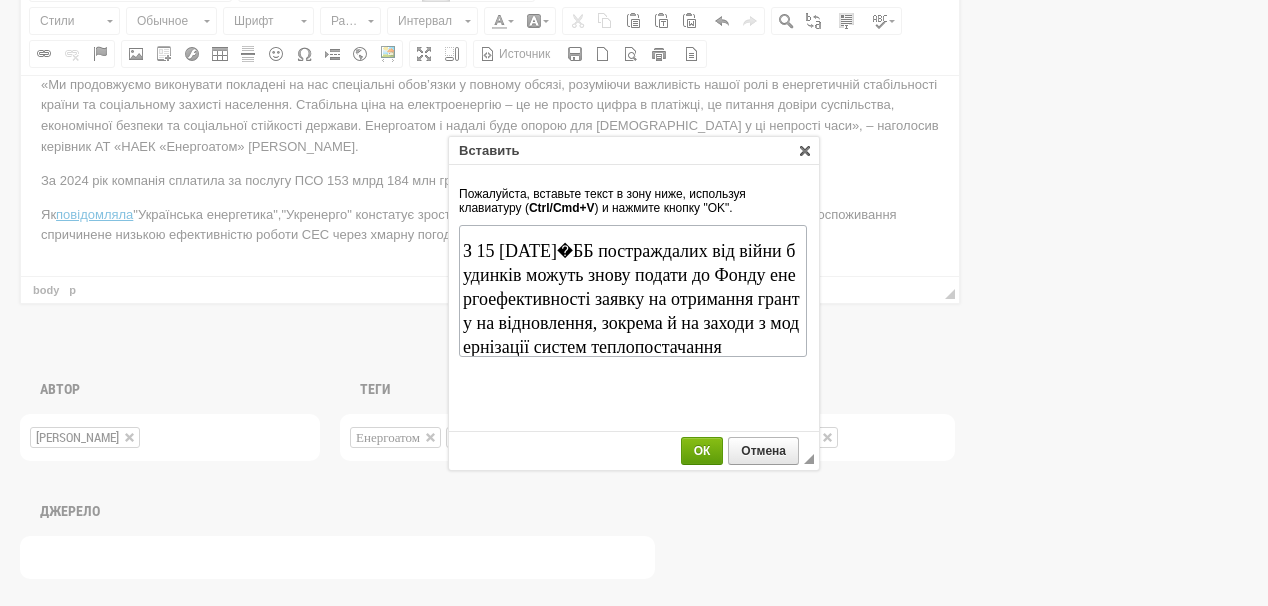 click on "ОК" at bounding box center (702, 451) 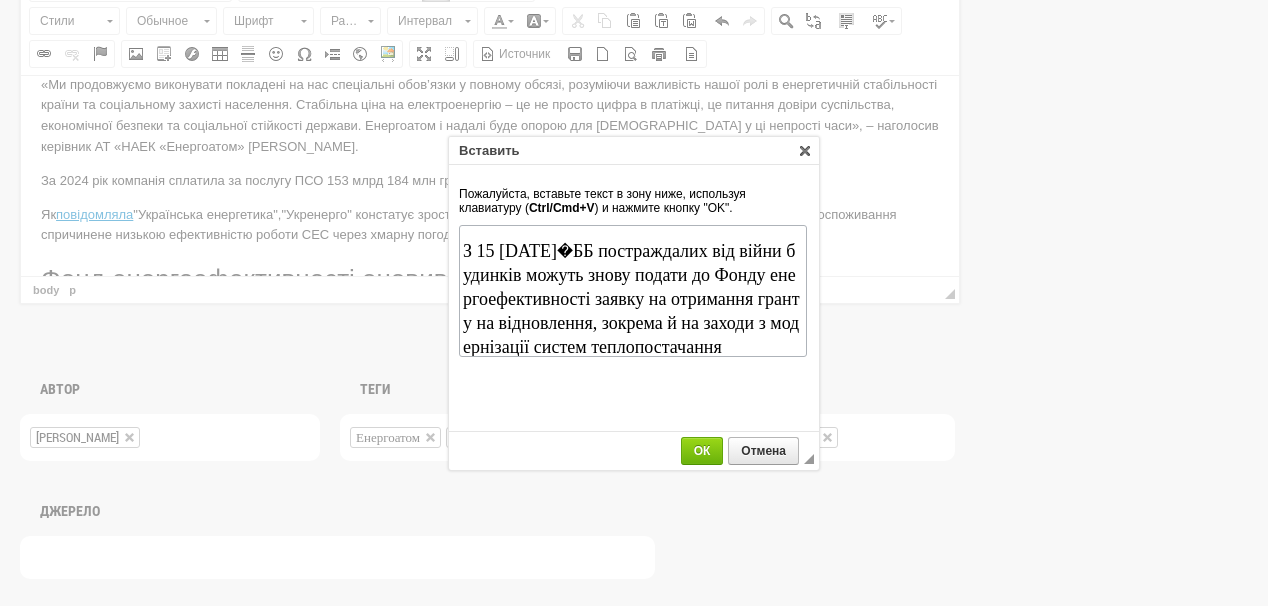 scroll, scrollTop: 0, scrollLeft: 0, axis: both 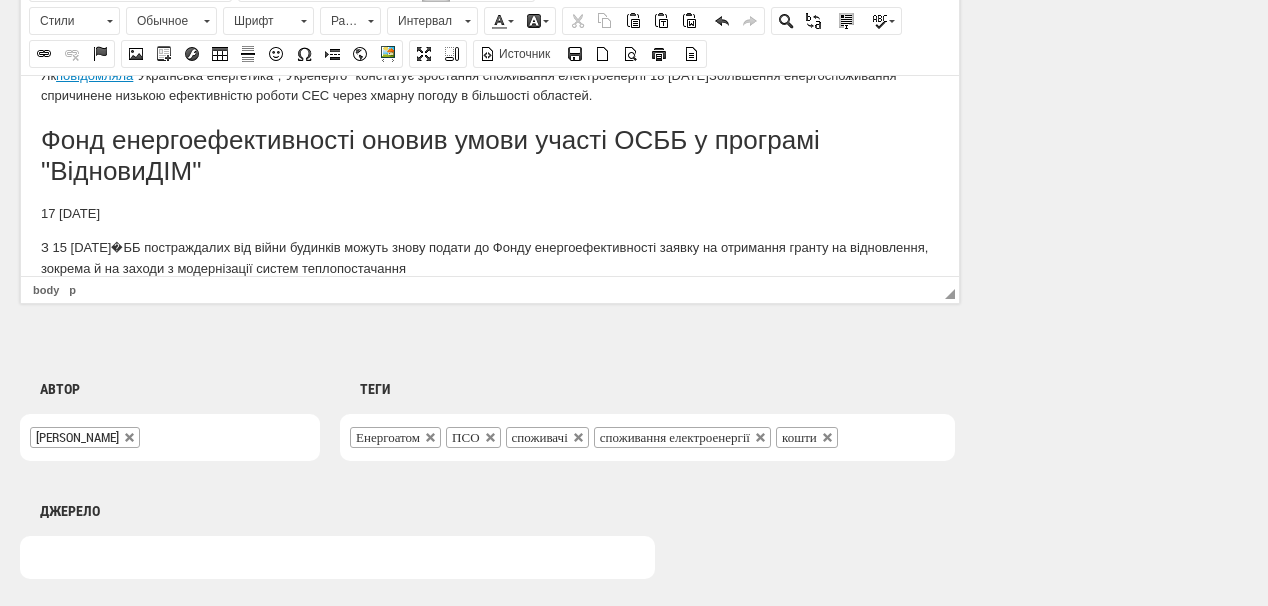 click on "Фонд енергоефективності оновив умови участі ОСББ у програмі "ВідновиДІМ"" at bounding box center (490, 155) 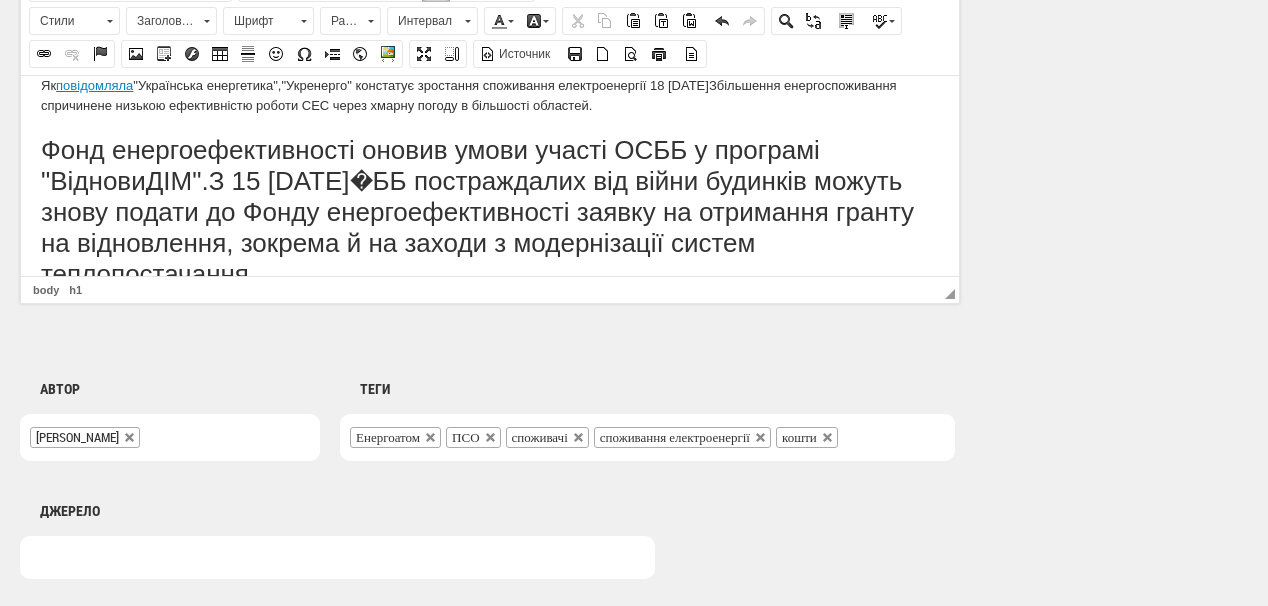 scroll, scrollTop: 358, scrollLeft: 0, axis: vertical 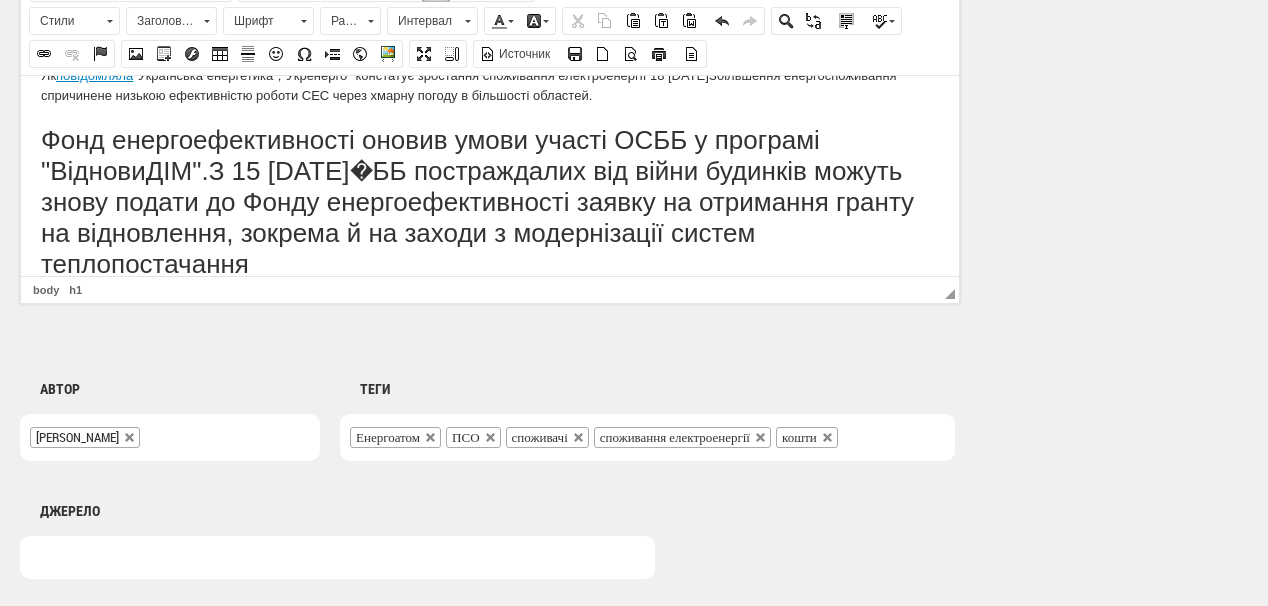 click on "Заголовок 1" at bounding box center [162, 21] 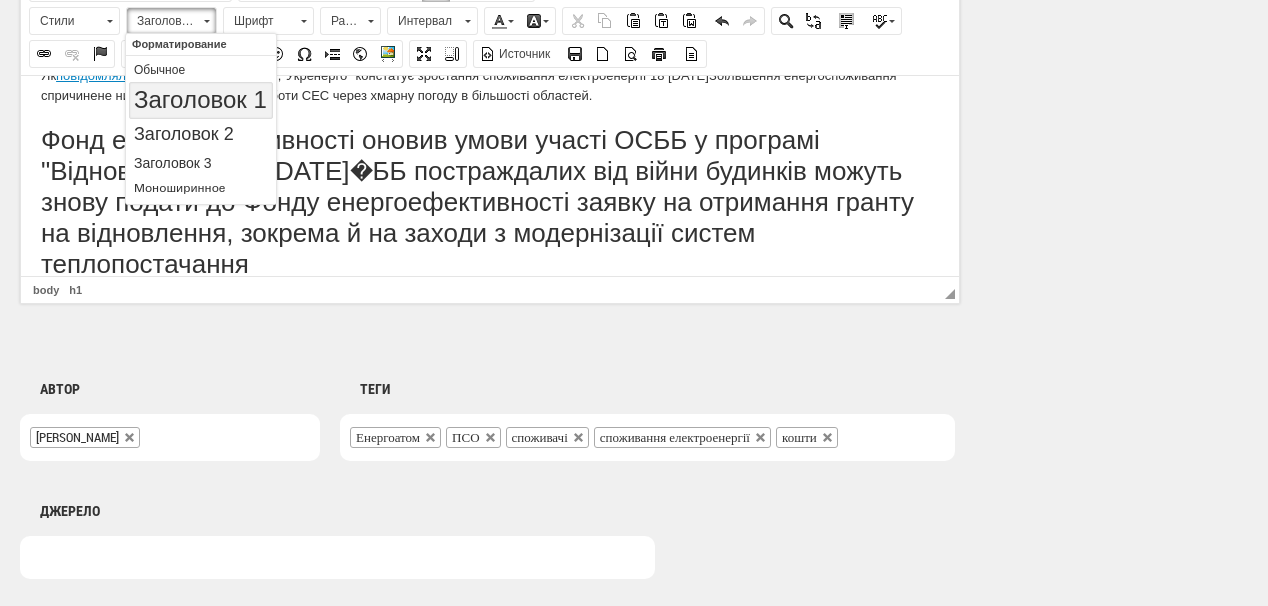 scroll, scrollTop: 0, scrollLeft: 0, axis: both 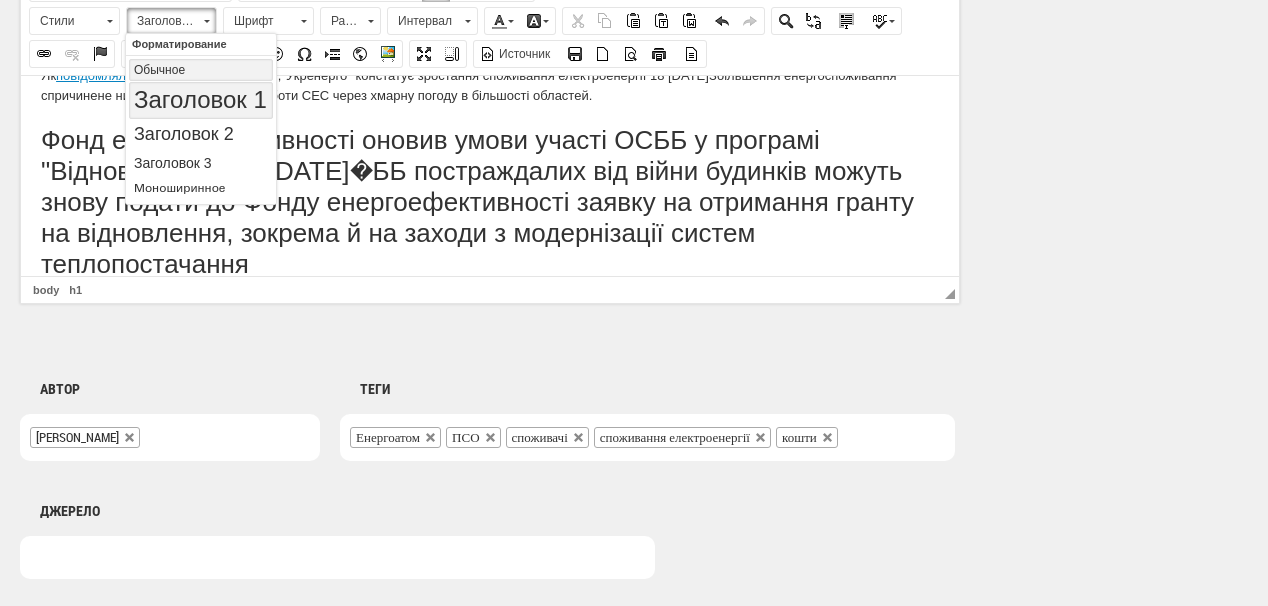 drag, startPoint x: 154, startPoint y: 65, endPoint x: 283, endPoint y: 103, distance: 134.48048 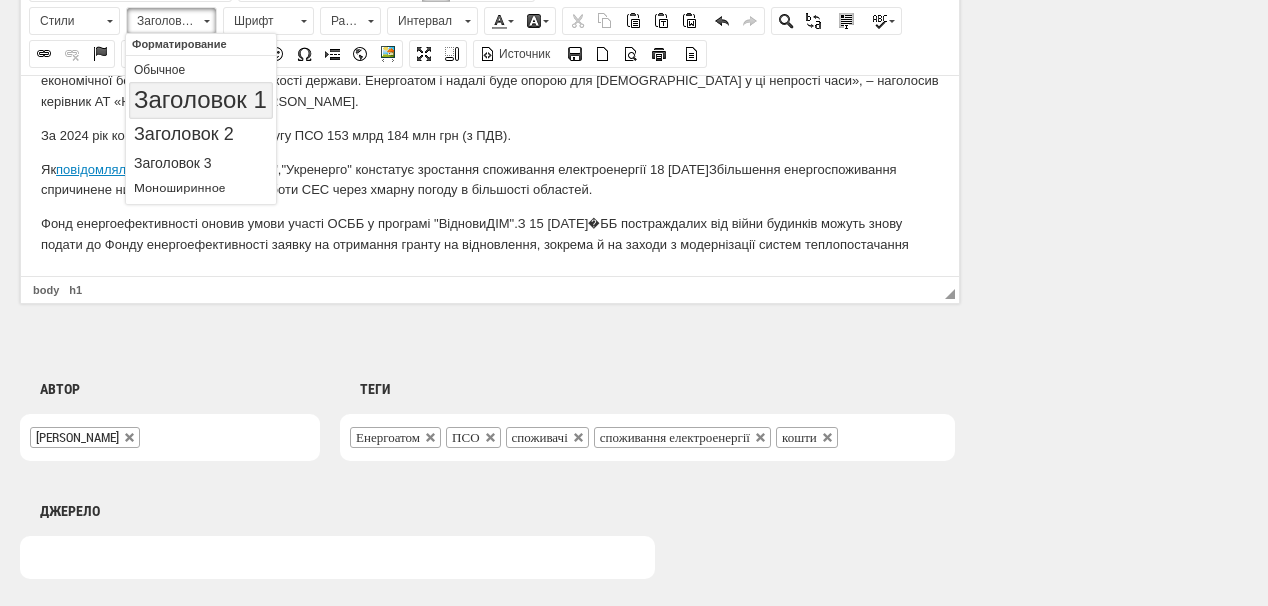 scroll, scrollTop: 264, scrollLeft: 0, axis: vertical 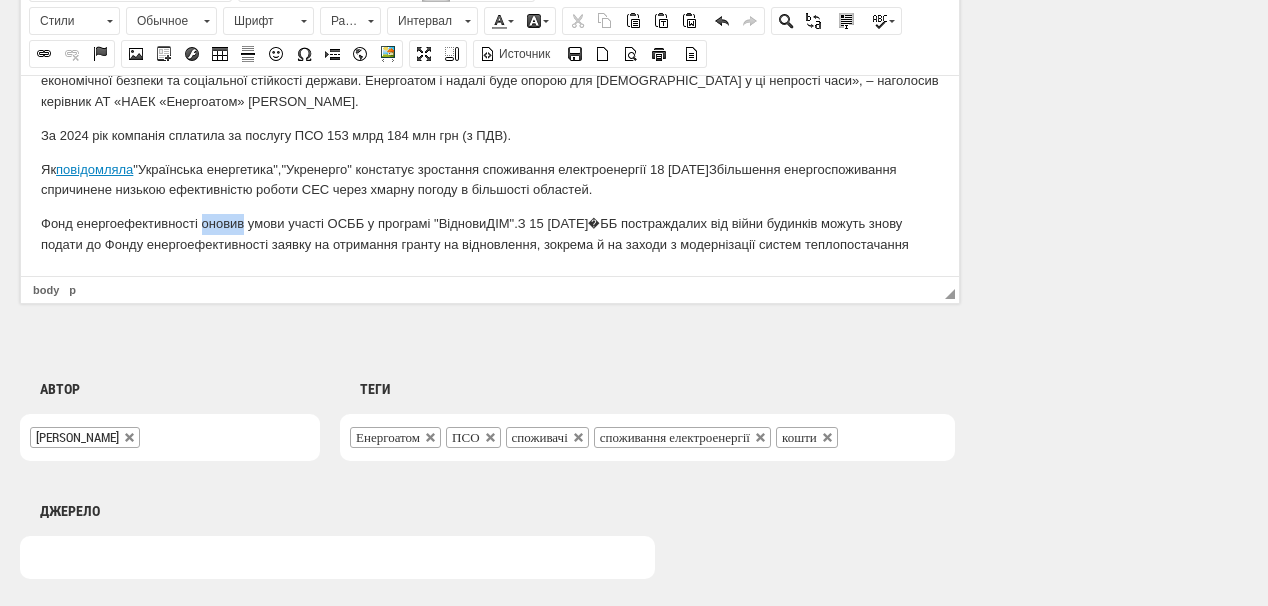 drag, startPoint x: 201, startPoint y: 223, endPoint x: 241, endPoint y: 225, distance: 40.04997 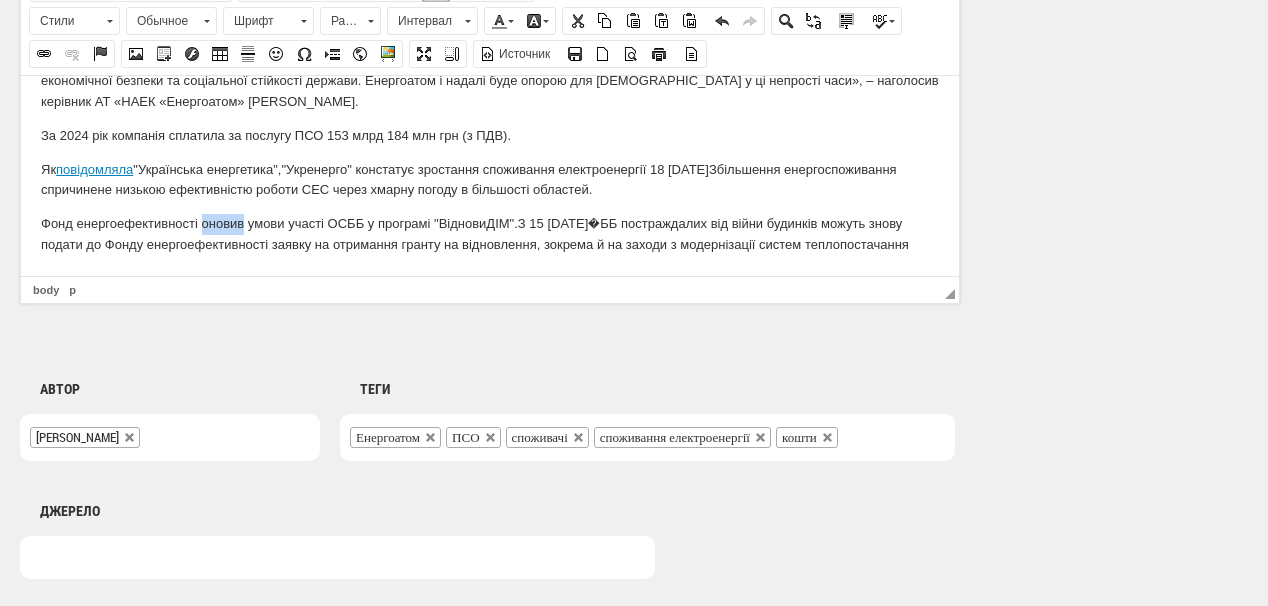 click at bounding box center (44, 54) 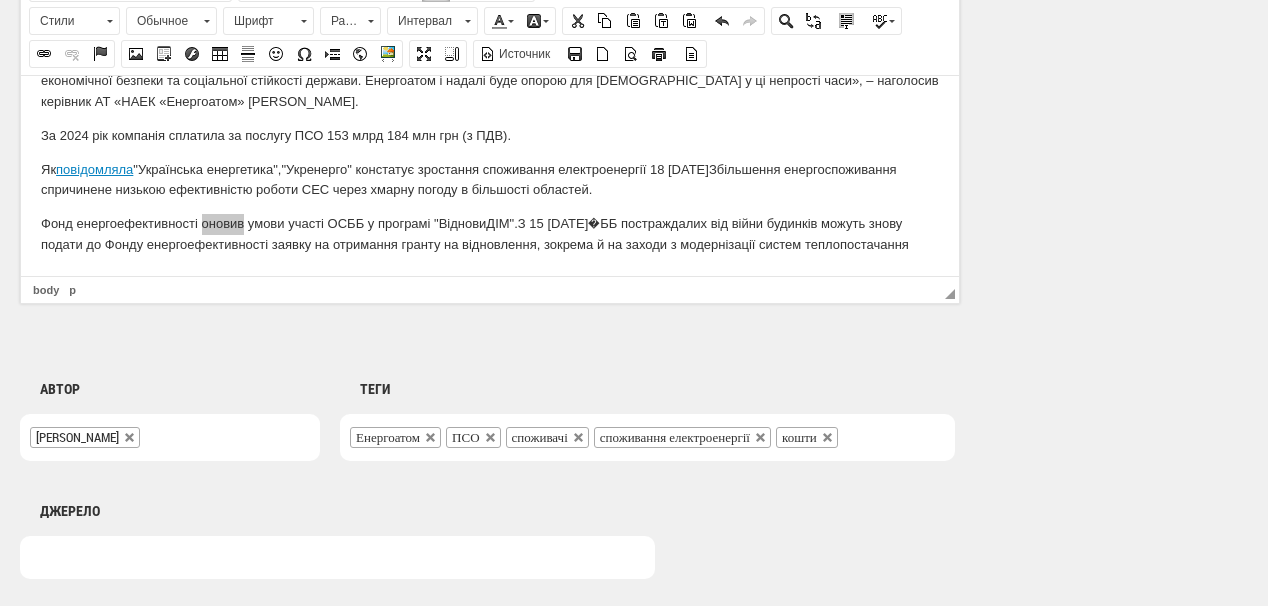 select on "http://" 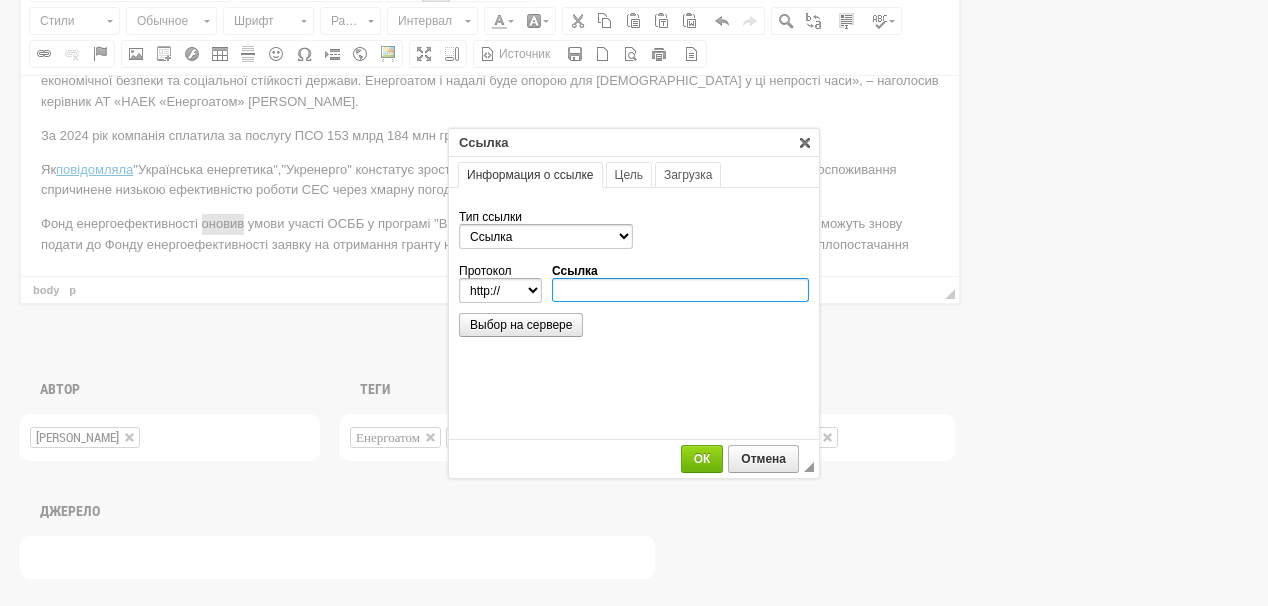 click on "Ссылка" at bounding box center [680, 290] 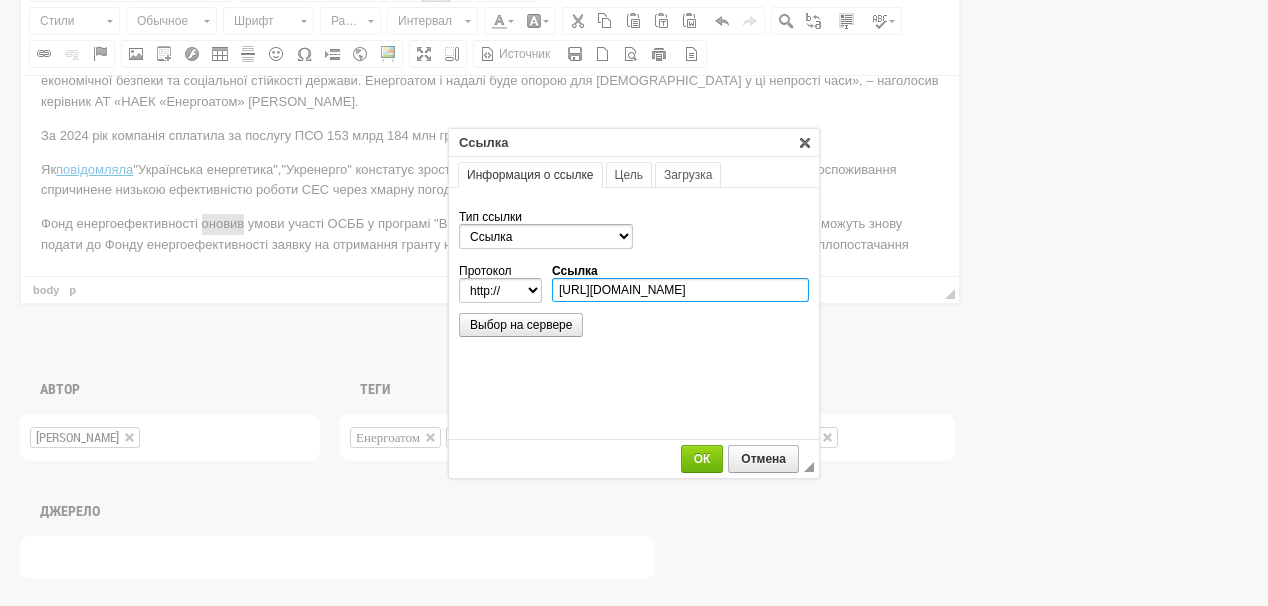 scroll, scrollTop: 0, scrollLeft: 323, axis: horizontal 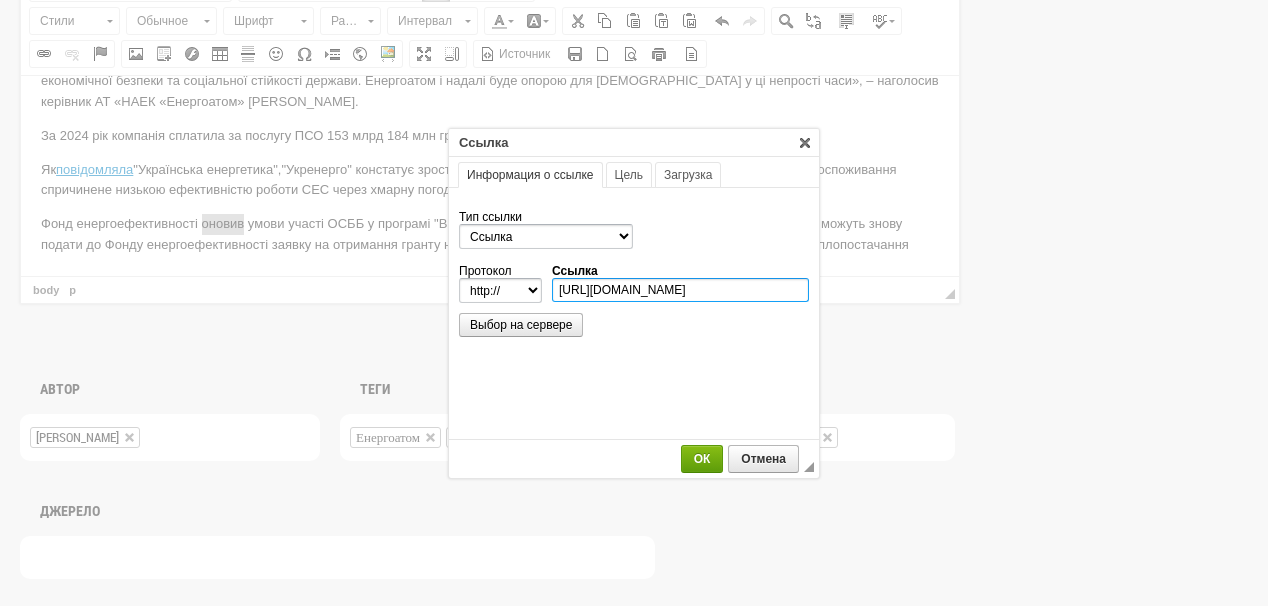 type on "https://ua-energy.org/uk/posts/fond-enerhoefektyvnosti-onovyv-umovy-uchasti-ossb-u-prohrami-vidnovydim" 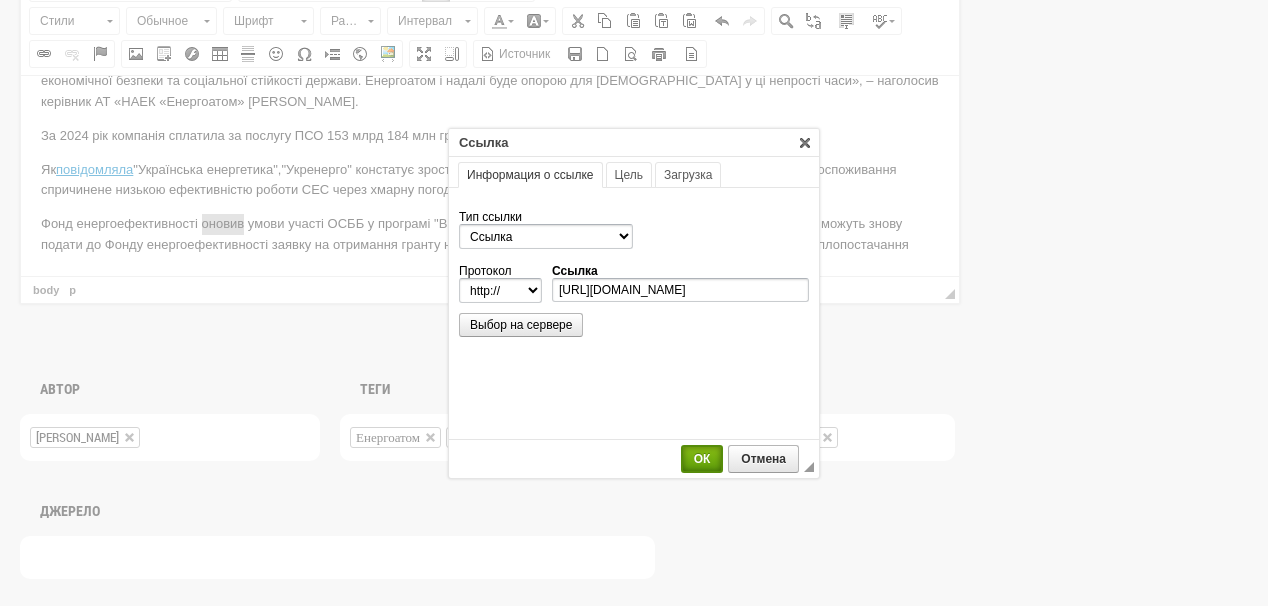 select on "https://" 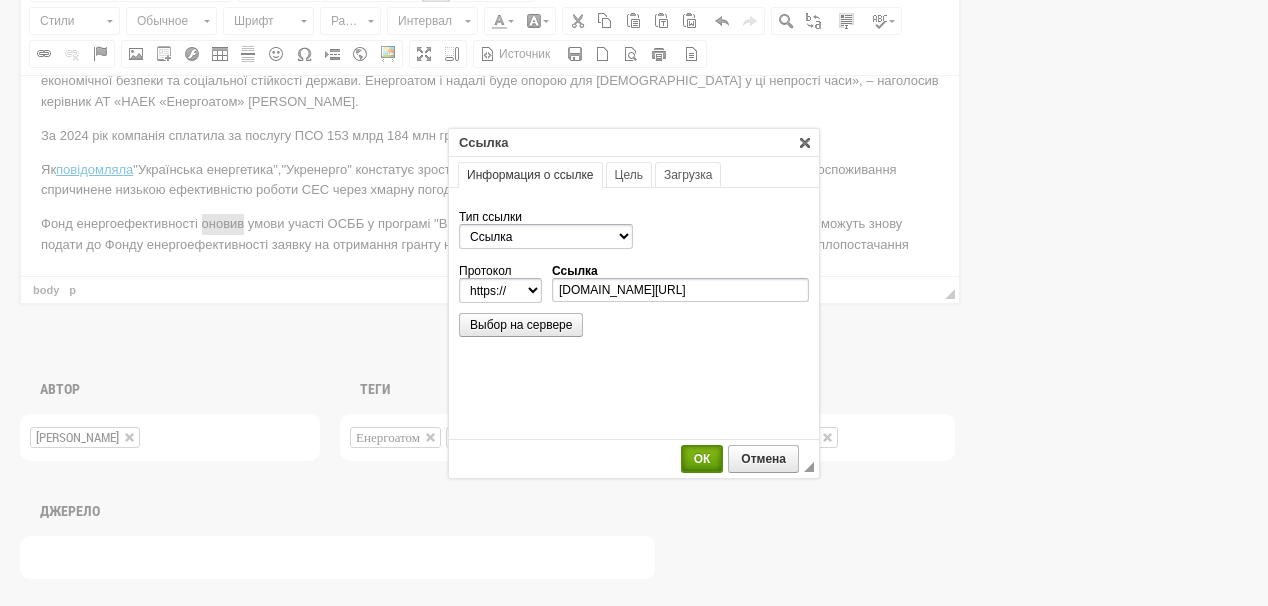 scroll, scrollTop: 0, scrollLeft: 0, axis: both 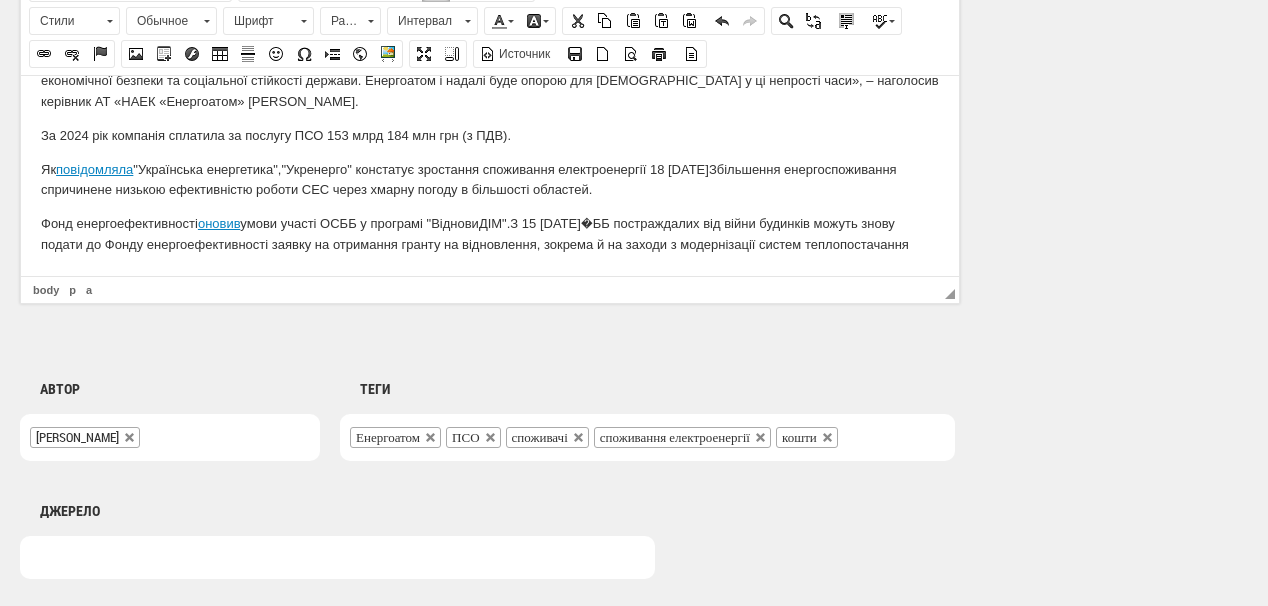 click on "Фонд енергоефективності  оновив  умови участі ОСББ у програмі "ВідновиДІМ".  З 15 липня ОСББ постраждалих від війни будинків можуть знову подати до Фонду енергоефективності заявку на отримання гранту на відновлення, зокрема й на заходи з модернізації систем теплопостачання" at bounding box center (490, 234) 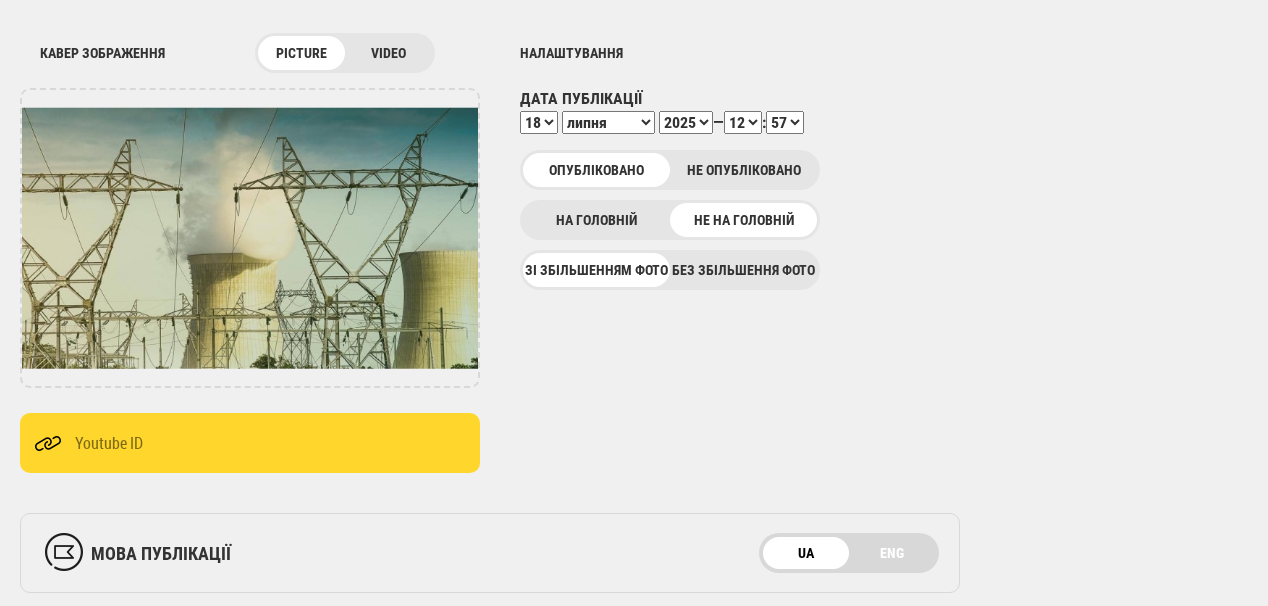 scroll, scrollTop: 240, scrollLeft: 0, axis: vertical 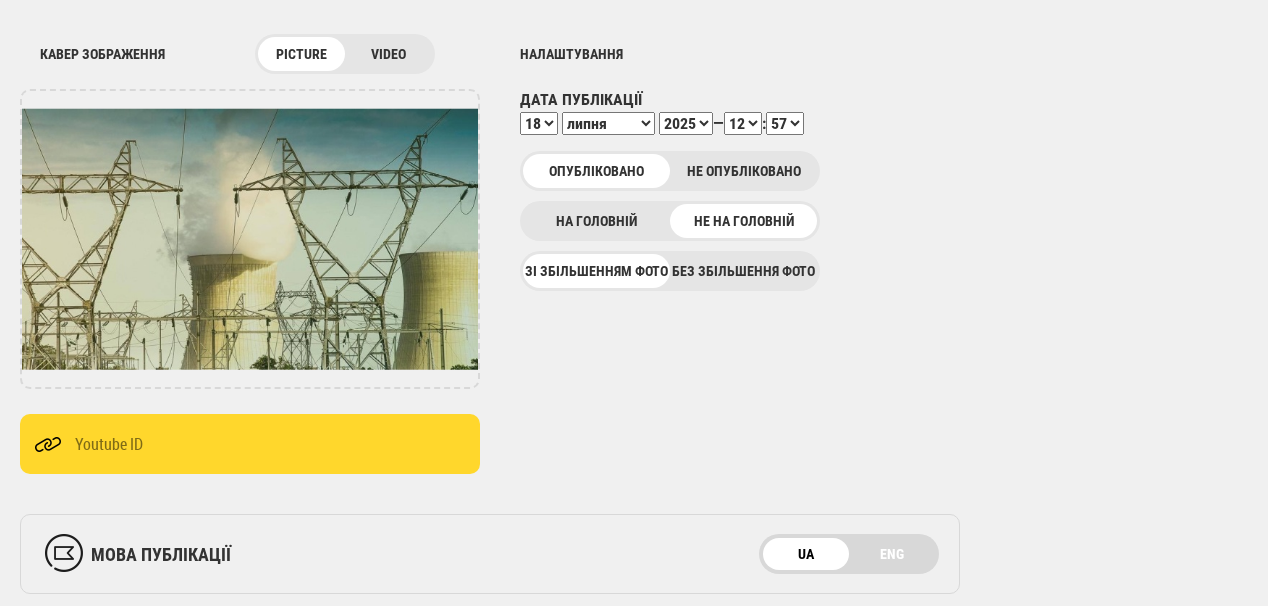 click on "00
01
02
03
04
05
06
07
08
09
10
11
12
13
14
15
16
17
18
19
20
21
22
23" at bounding box center [743, 123] 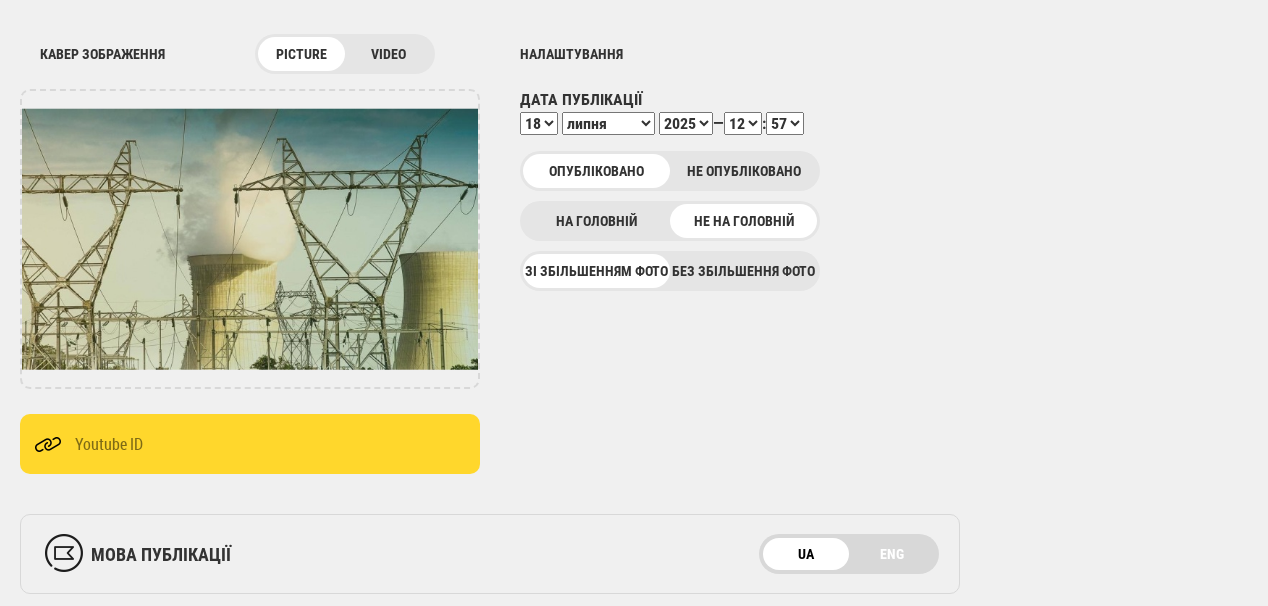 select on "13" 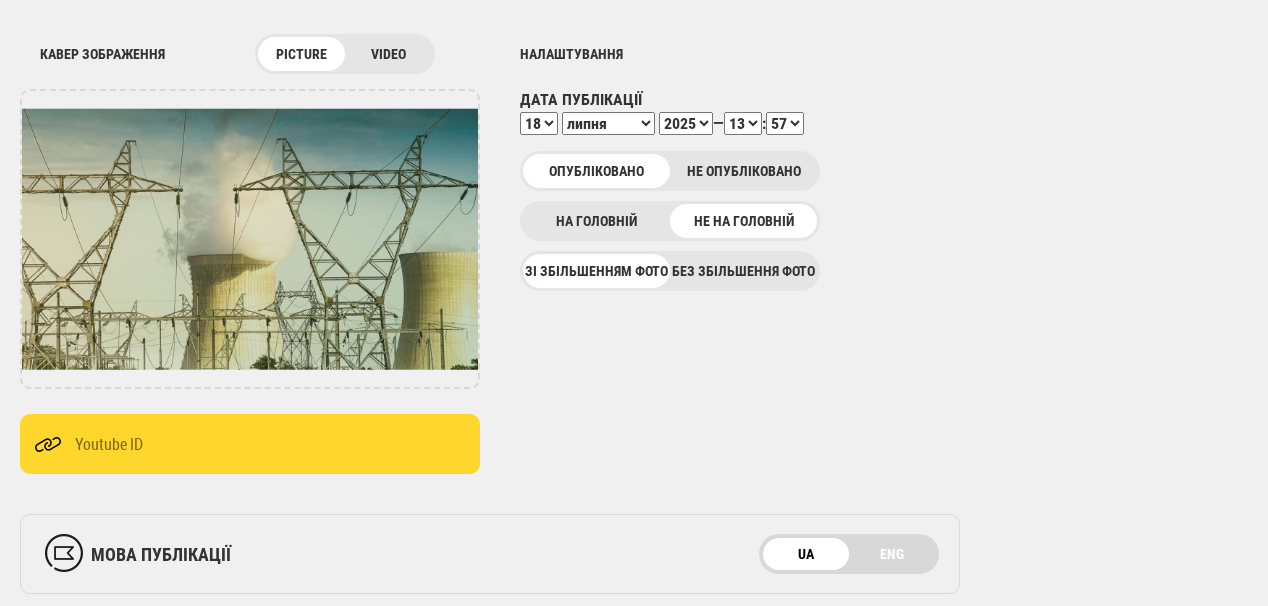 click on "00
01
02
03
04
05
06
07
08
09
10
11
12
13
14
15
16
17
18
19
20
21
22
23" at bounding box center (743, 123) 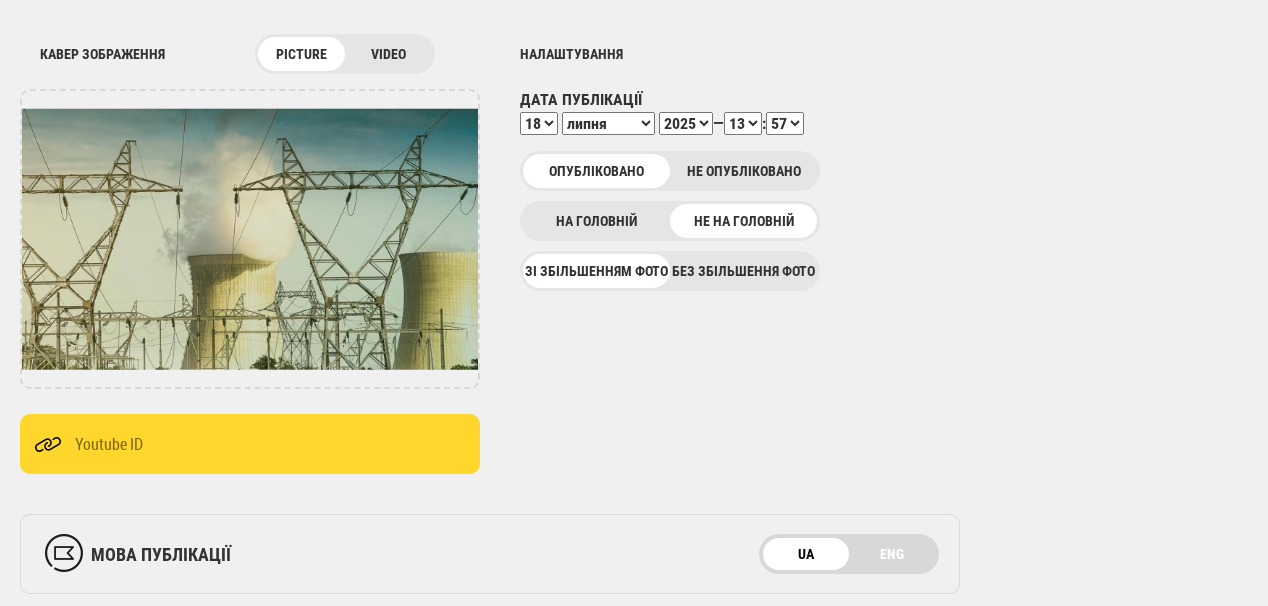 select on "11" 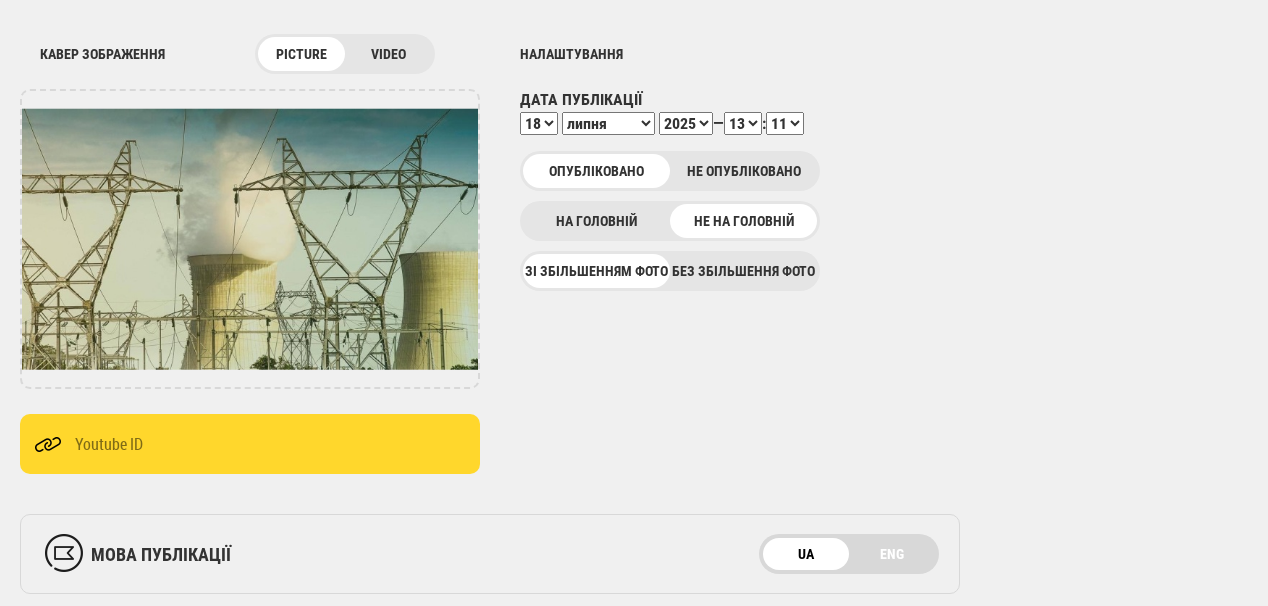 click on "00
01
02
03
04
05
06
07
08
09
10
11
12
13
14
15
16
17
18
19
20
21
22
23
24
25
26
27
28
29
30
31
32
33
34
35
36
37
38
39
40
41
42
43
44
45
46
47
48
49
50
51
52
53
54
55
56
57
58
59" at bounding box center [785, 123] 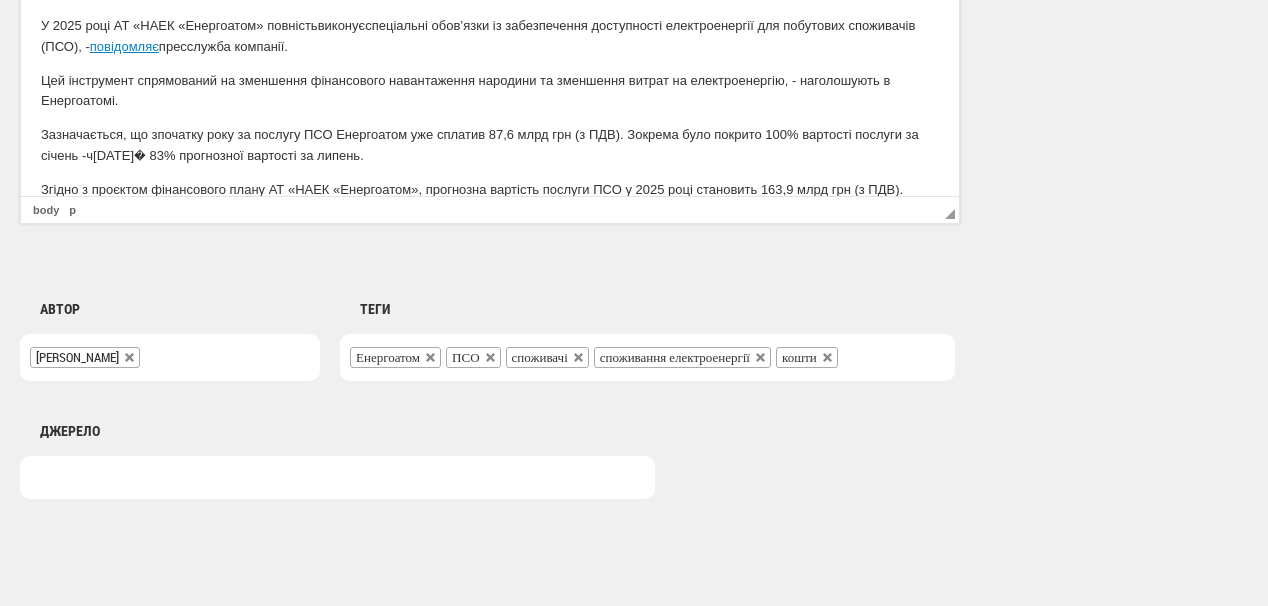 scroll, scrollTop: 1560, scrollLeft: 0, axis: vertical 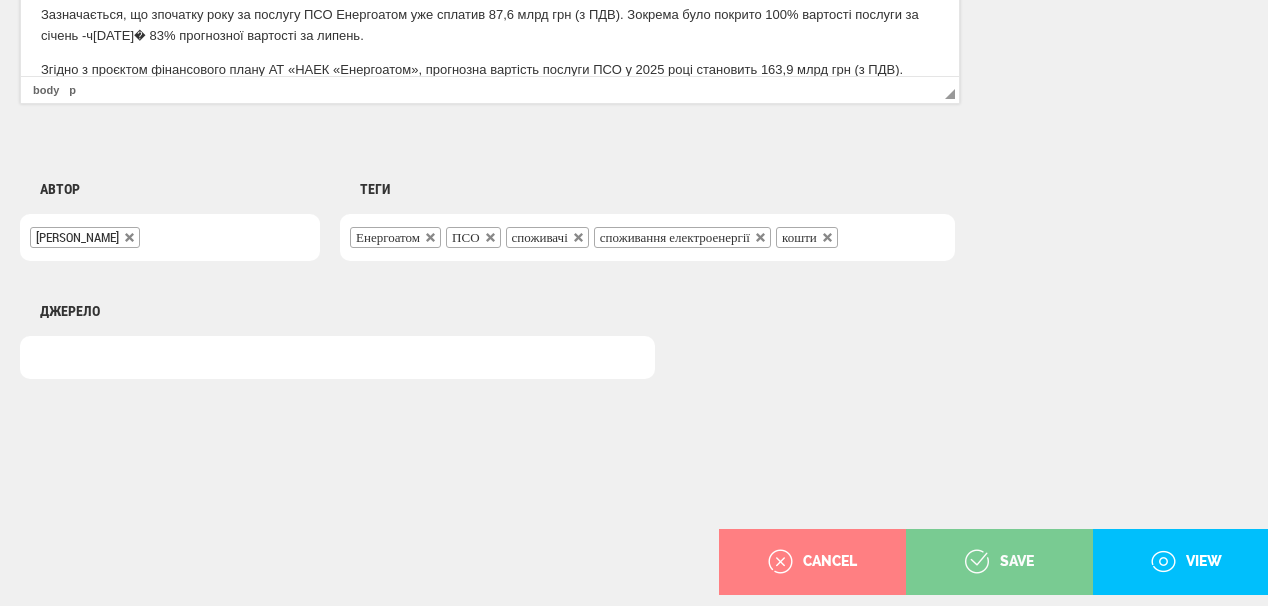 click on "save" at bounding box center (999, 562) 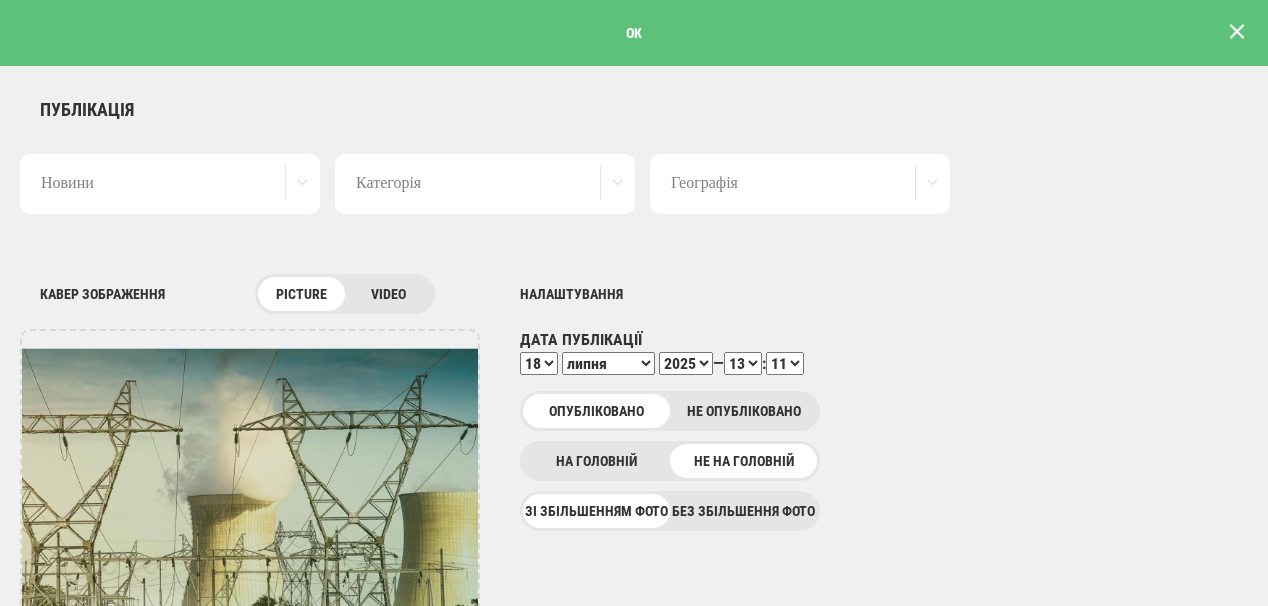 scroll, scrollTop: 0, scrollLeft: 0, axis: both 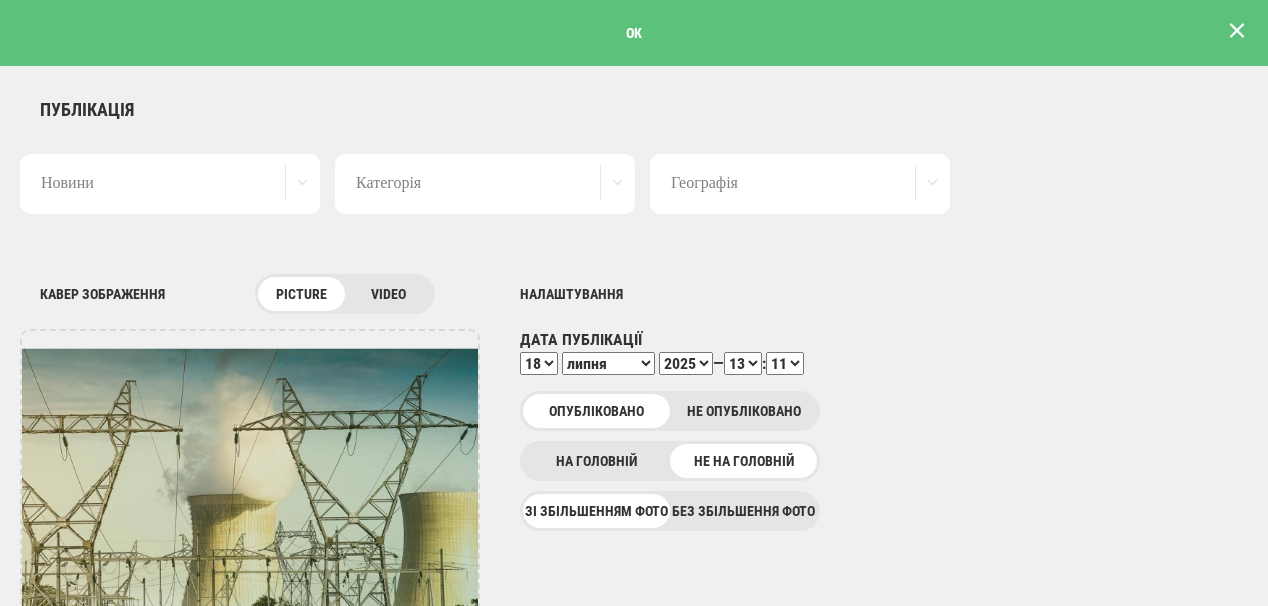click at bounding box center (1237, 31) 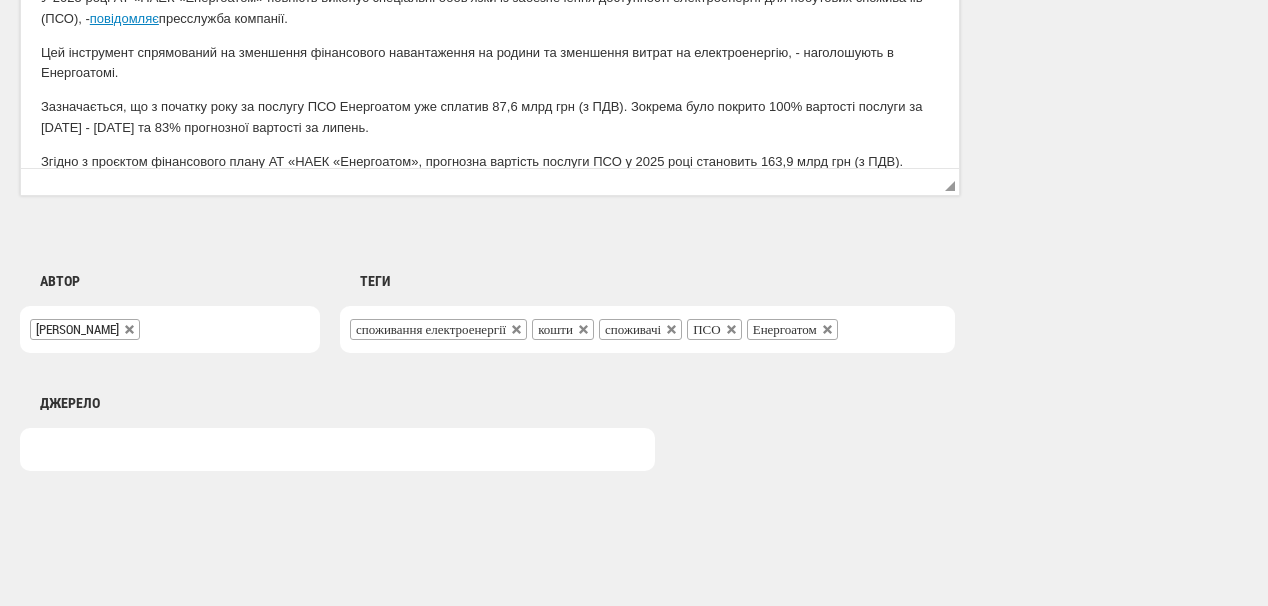scroll, scrollTop: 1625, scrollLeft: 0, axis: vertical 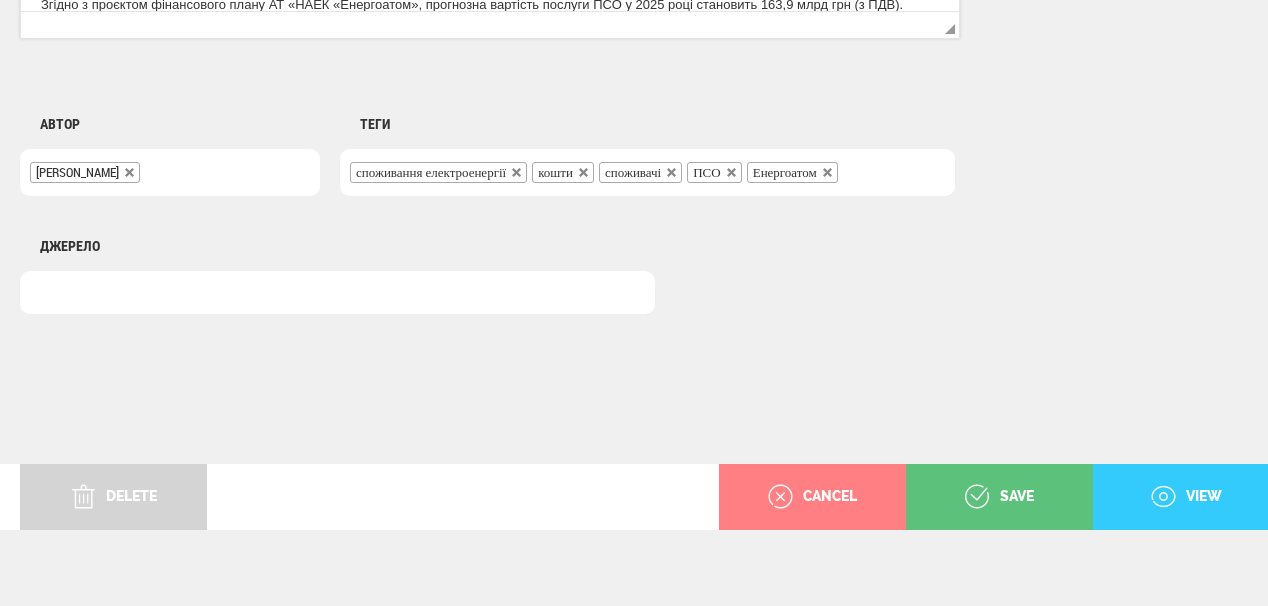 click on "view" at bounding box center (1186, 497) 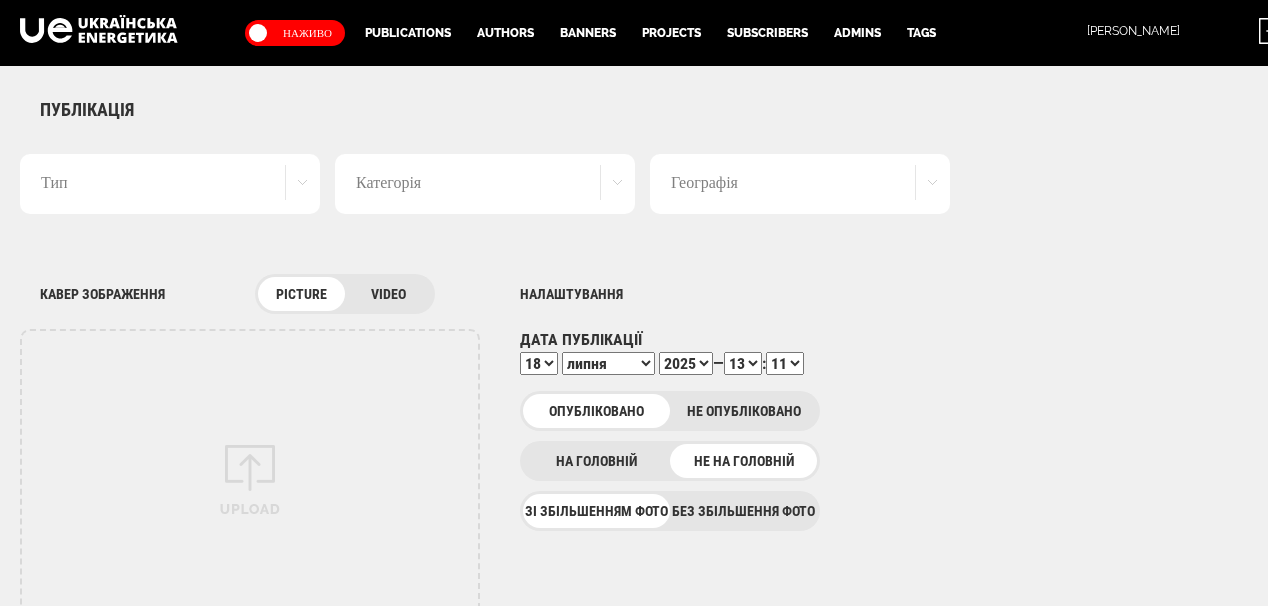 select on "13" 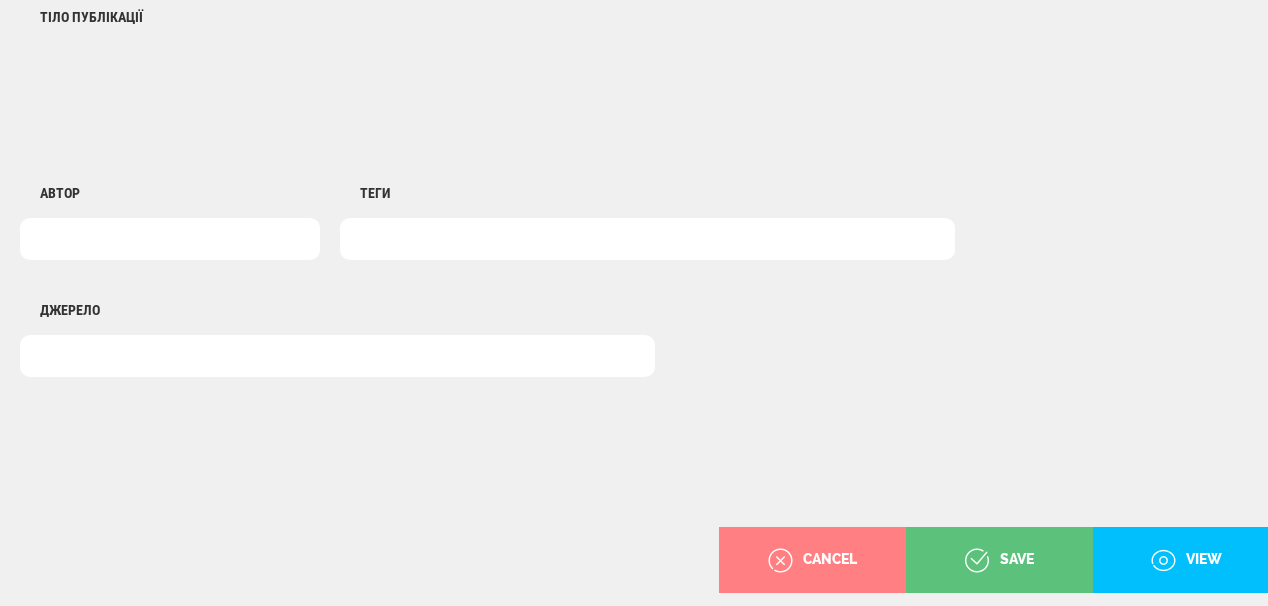 scroll, scrollTop: 1300, scrollLeft: 0, axis: vertical 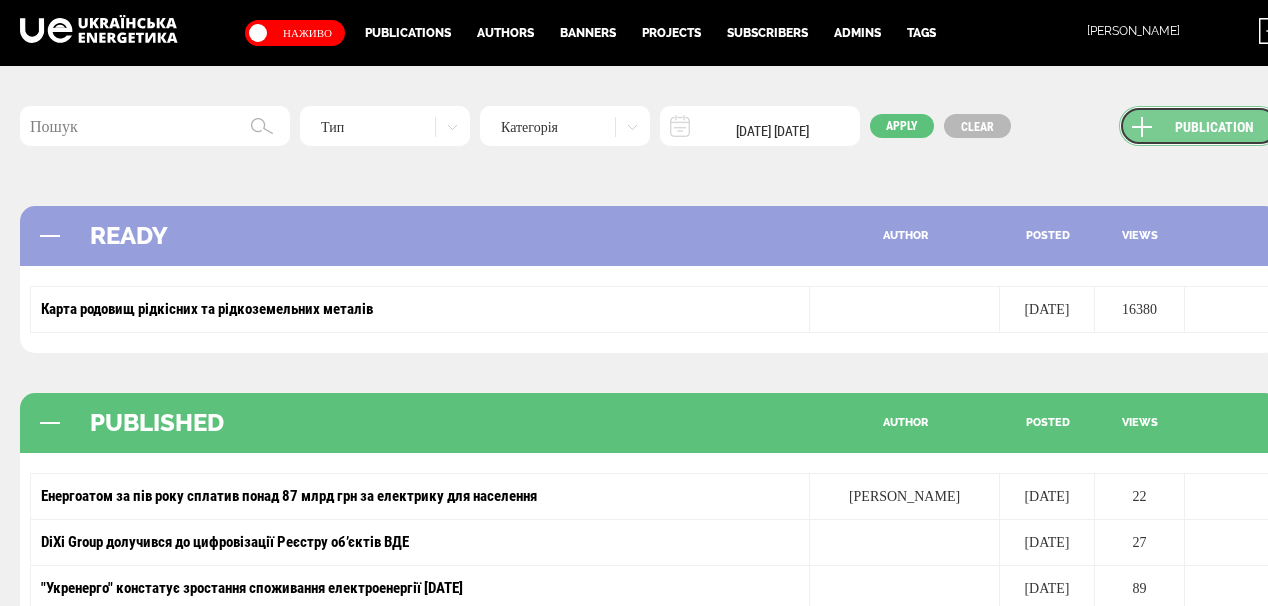 click on "Publication" at bounding box center (1199, 126) 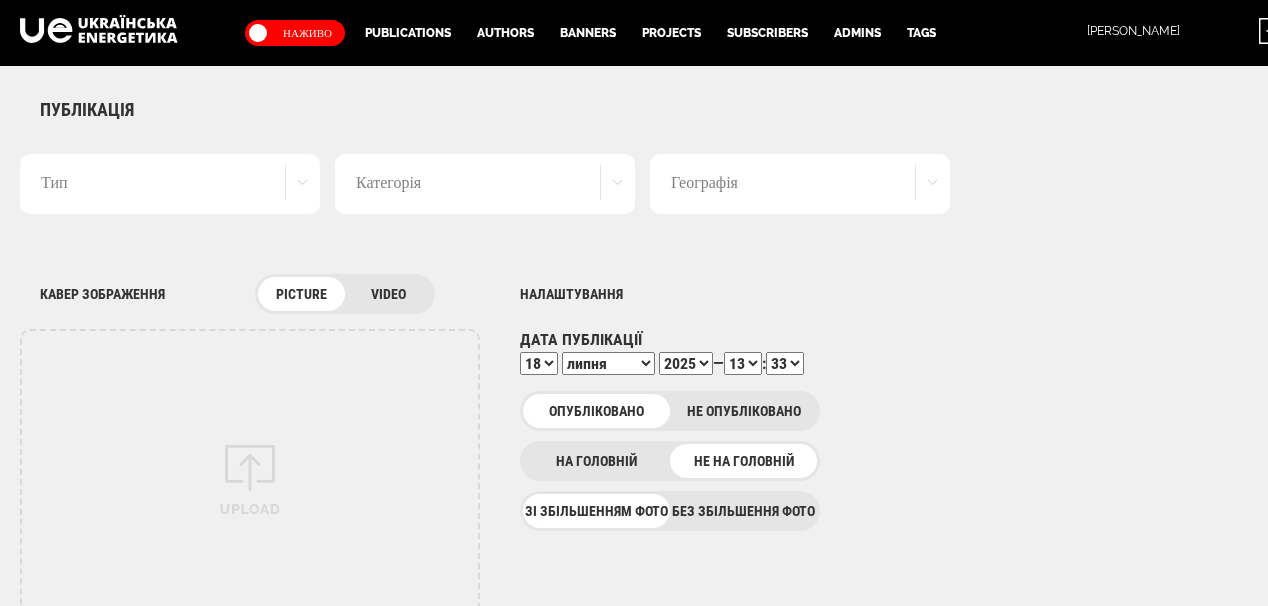 scroll, scrollTop: 0, scrollLeft: 0, axis: both 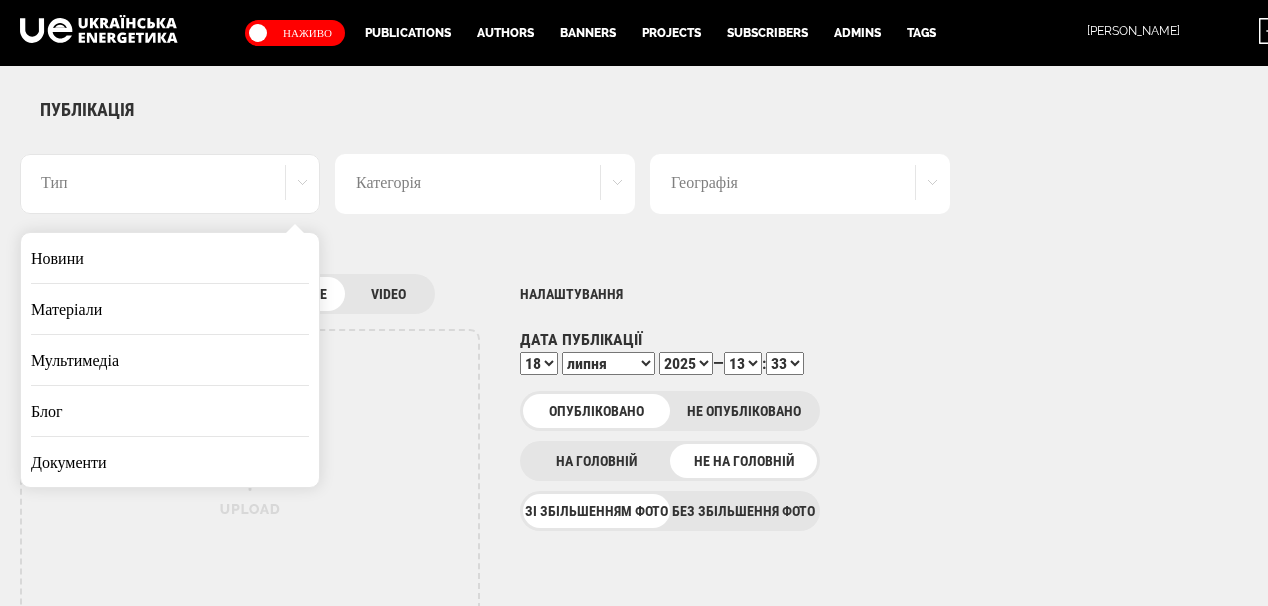 drag, startPoint x: 158, startPoint y: 258, endPoint x: 213, endPoint y: 260, distance: 55.03635 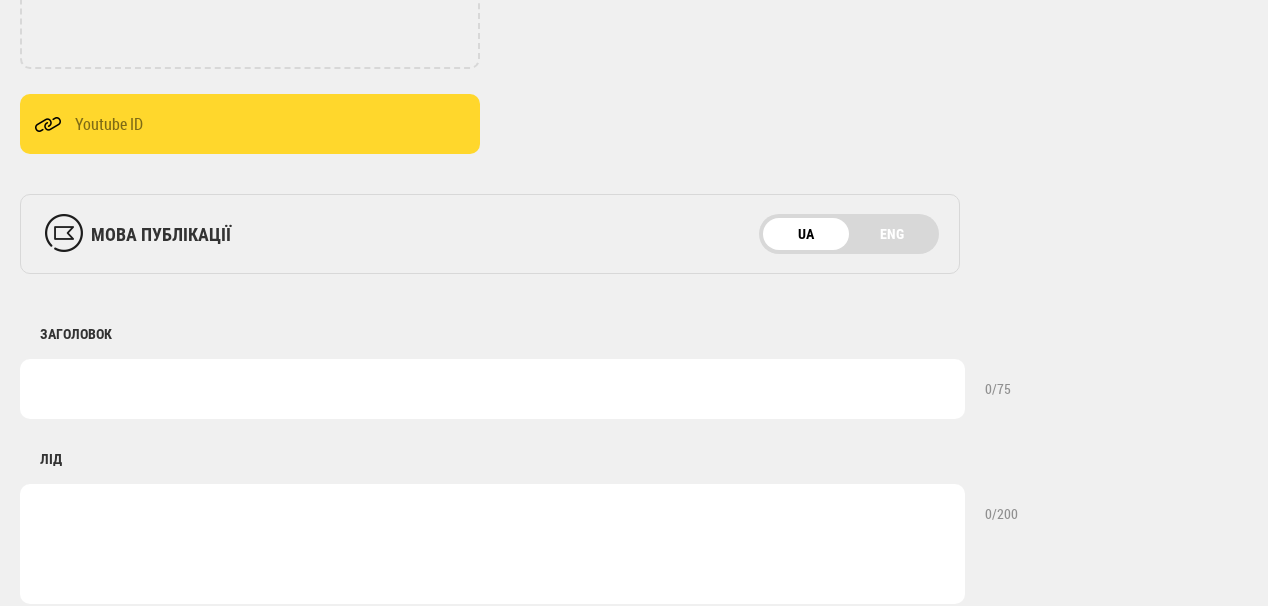 scroll, scrollTop: 720, scrollLeft: 0, axis: vertical 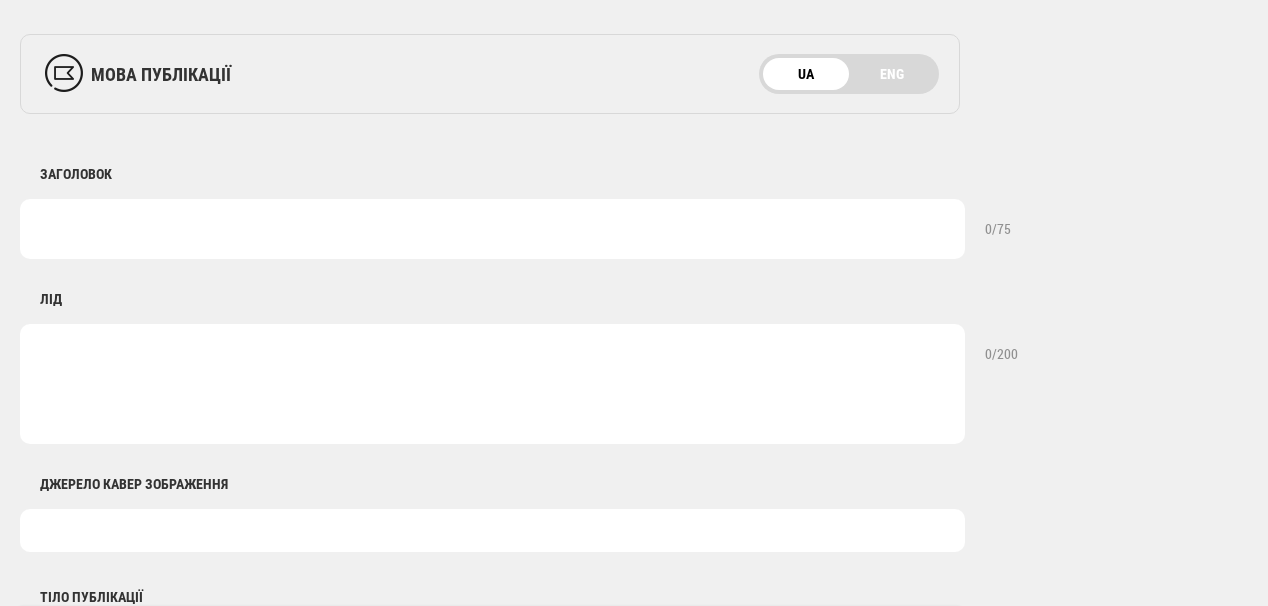 click at bounding box center (492, 229) 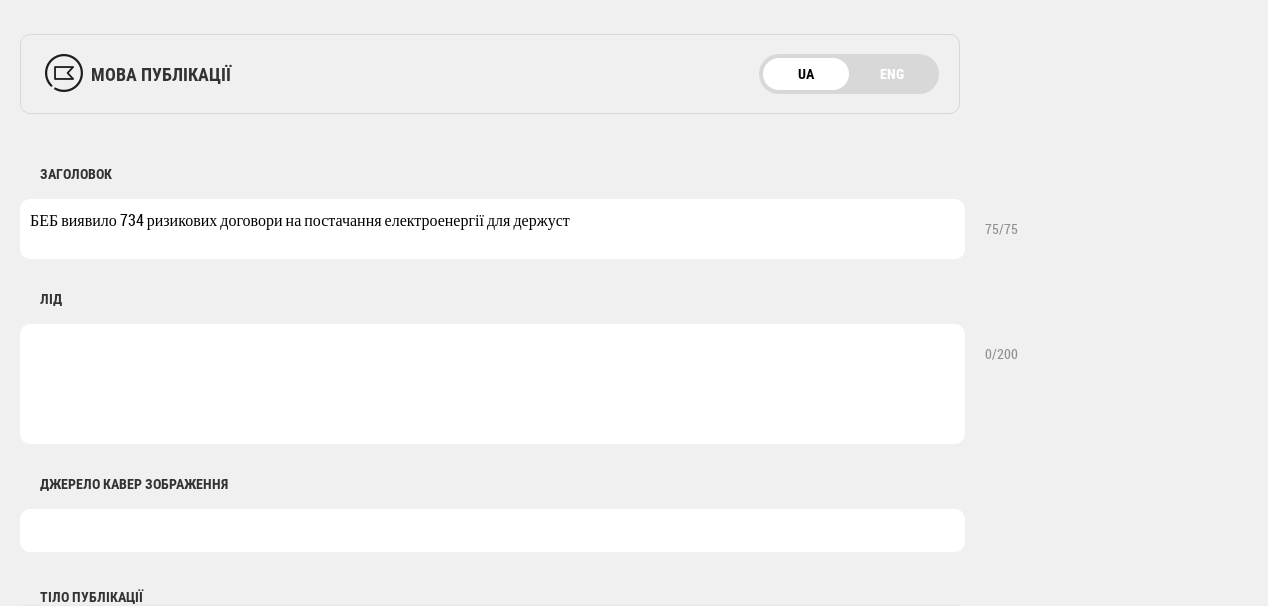 click on "БЕБ виявило 734 ризикових договори на постачання електроенергії для держуст" at bounding box center [492, 229] 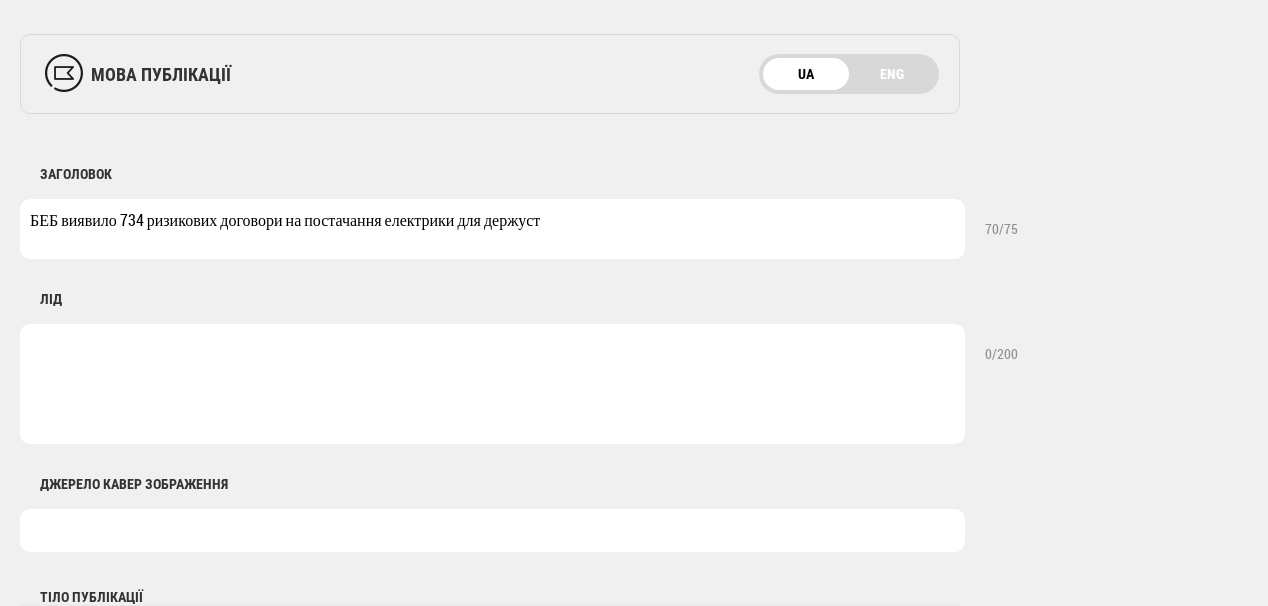 click on "БЕБ виявило 734 ризикових договори на постачання електрики для держуст" at bounding box center [492, 229] 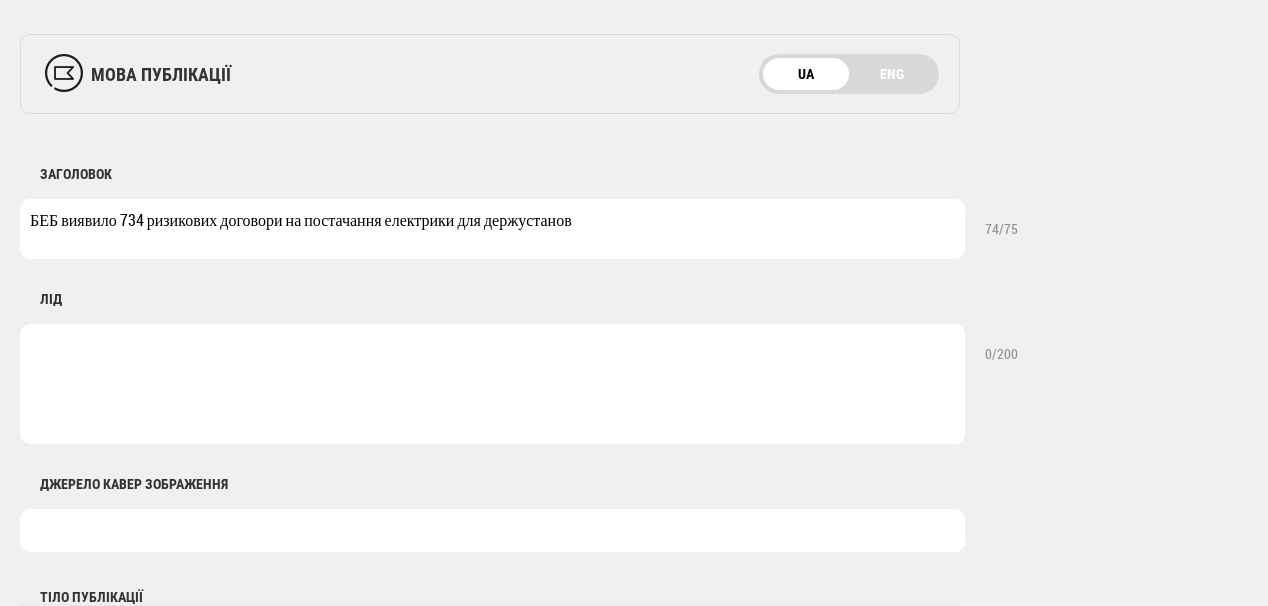 type on "БЕБ виявило 734 ризикових договори на постачання електрики для держустанов" 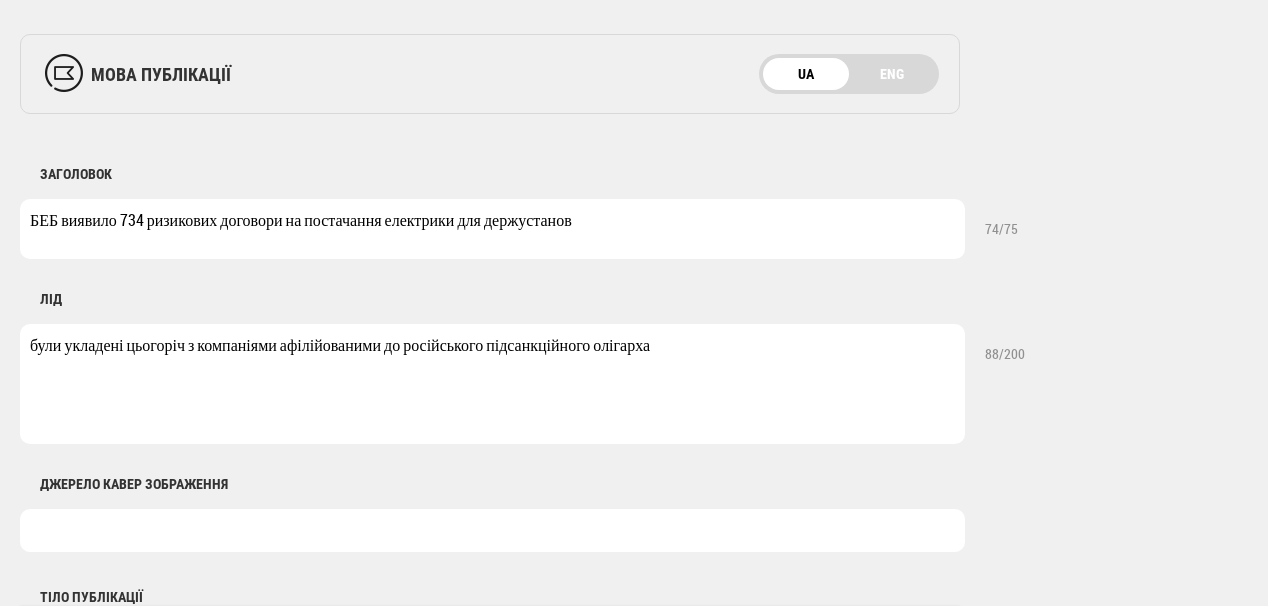 click on "були укладені цьогоріч з компаніями афілійованими до російського підсанкційного олігарха" at bounding box center (492, 384) 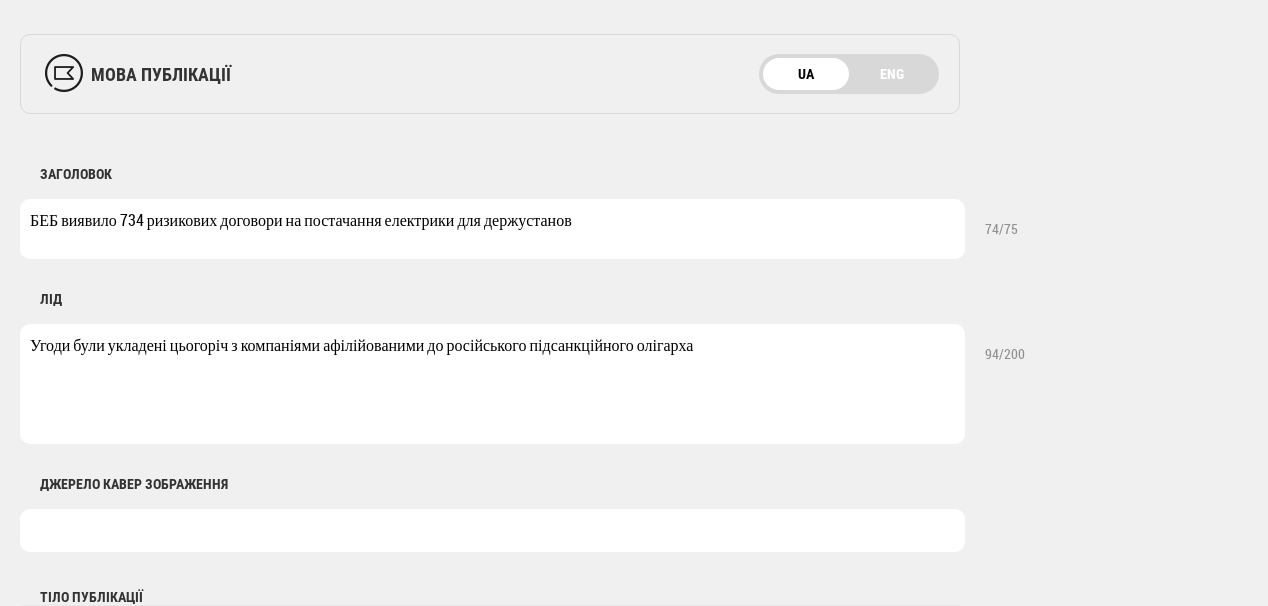 click on "Угоди були укладені цьогоріч з компаніями афілійованими до російського підсанкційного олігарха" at bounding box center (492, 384) 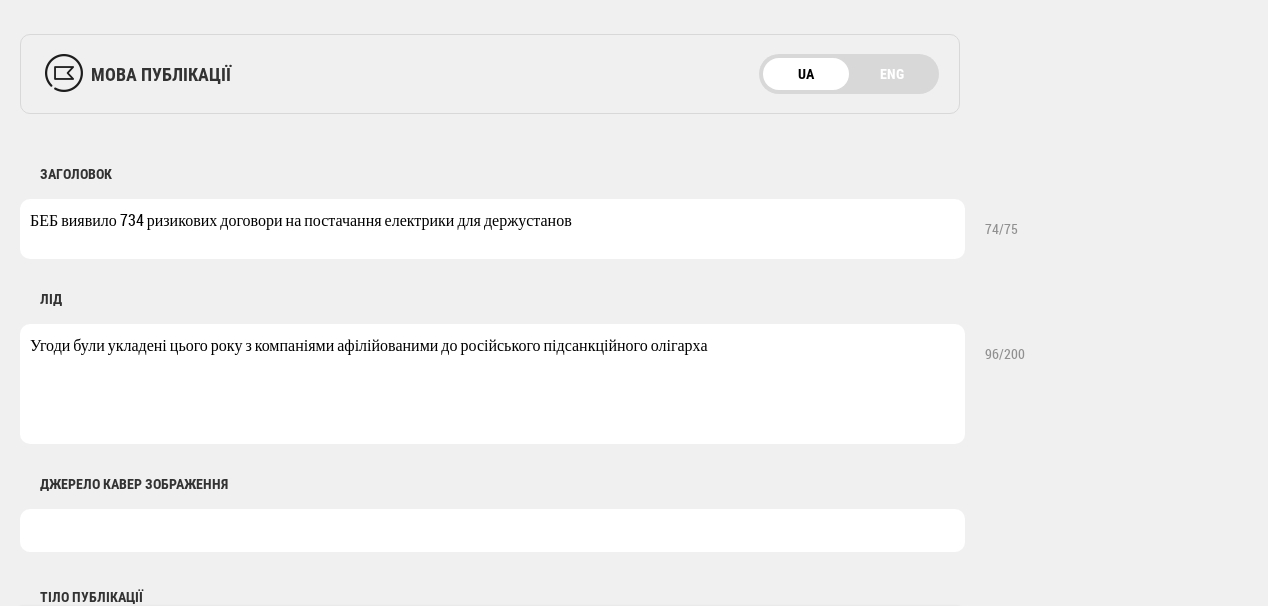 click on "Угоди були укладені цього року з компаніями афілійованими до російського підсанкційного олігарха" at bounding box center (492, 384) 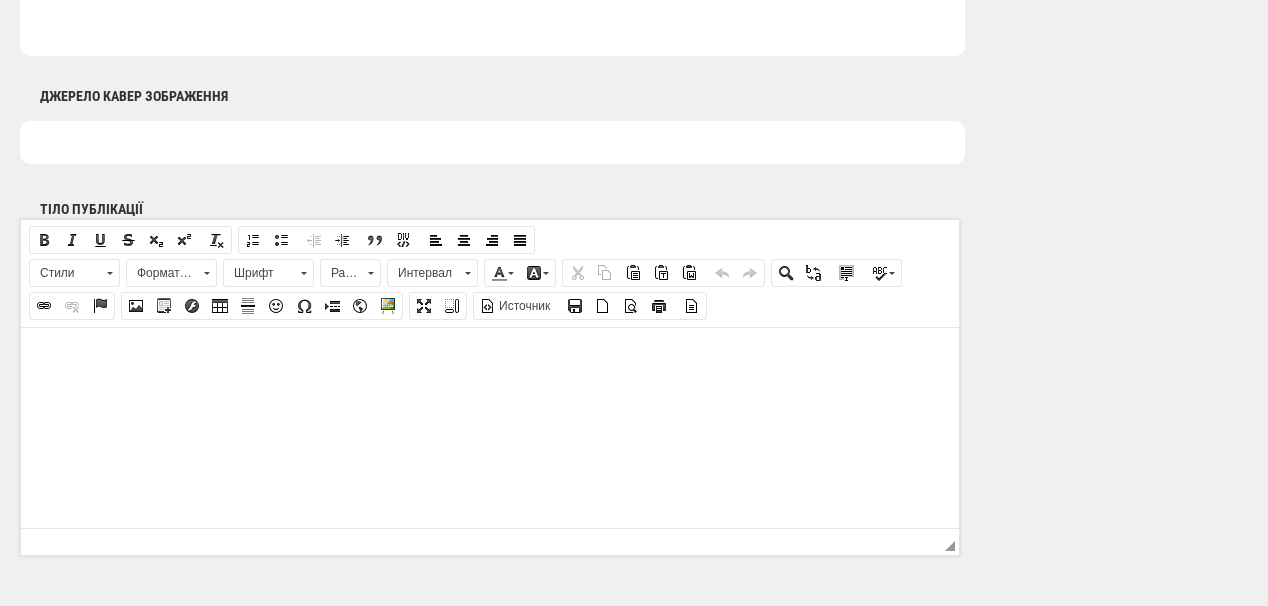 scroll, scrollTop: 1120, scrollLeft: 0, axis: vertical 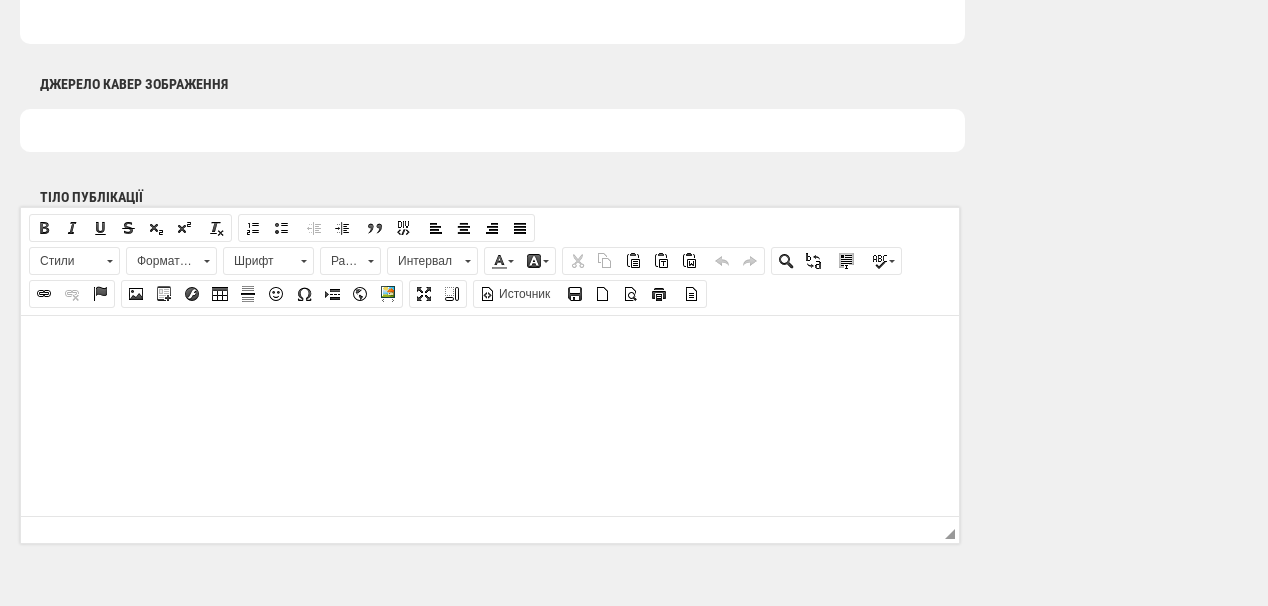type on "Угоди були укладені цього року з компаніями, афілійованими до російського підсанкційного олігарха" 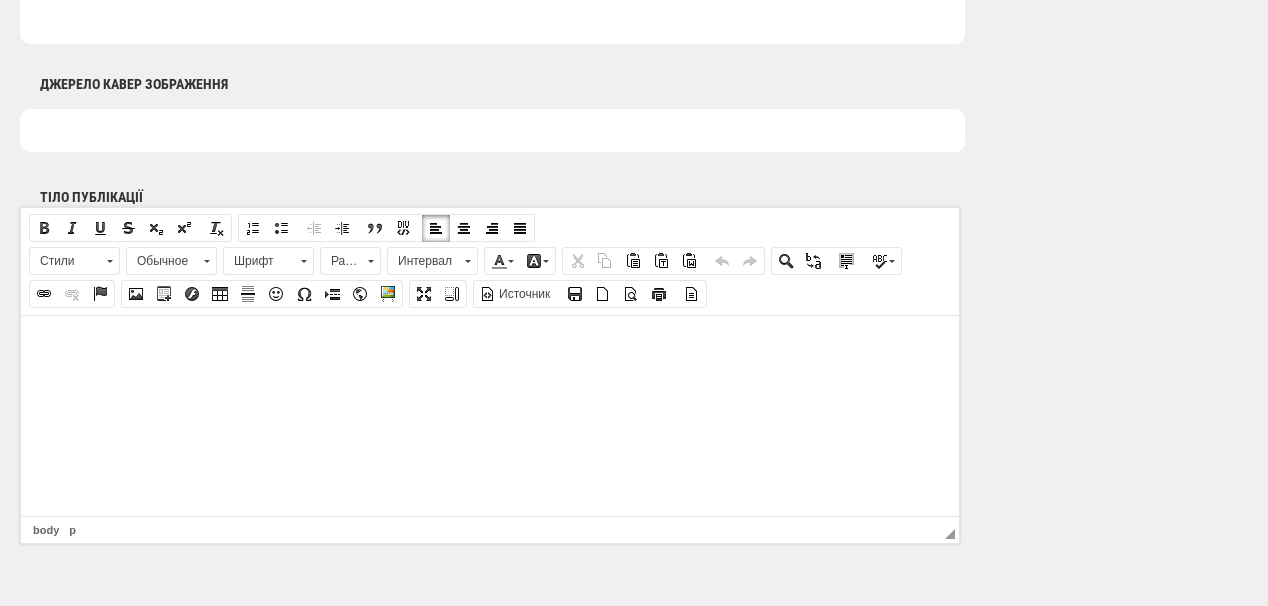 click at bounding box center (490, 345) 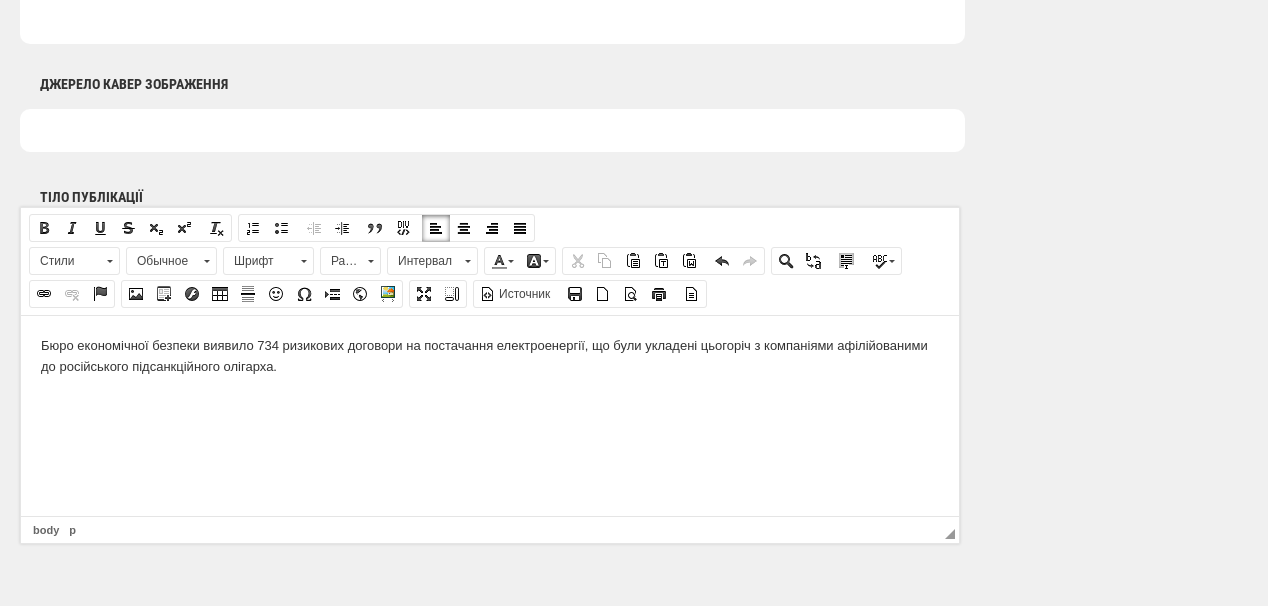 type 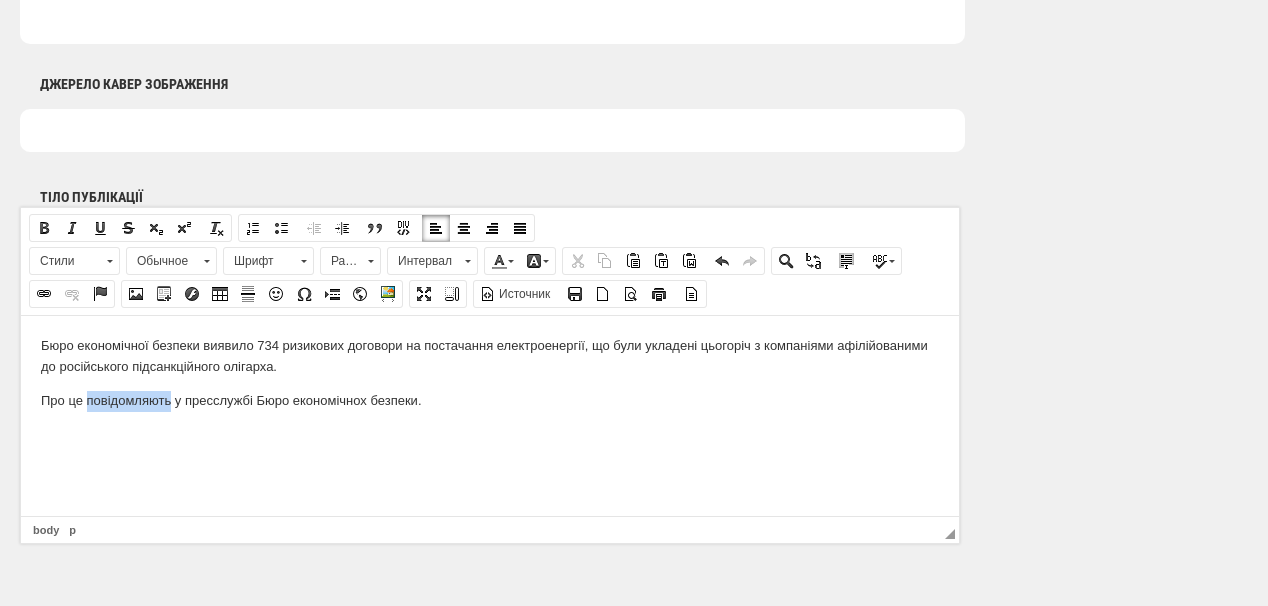 drag, startPoint x: 87, startPoint y: 403, endPoint x: 167, endPoint y: 405, distance: 80.024994 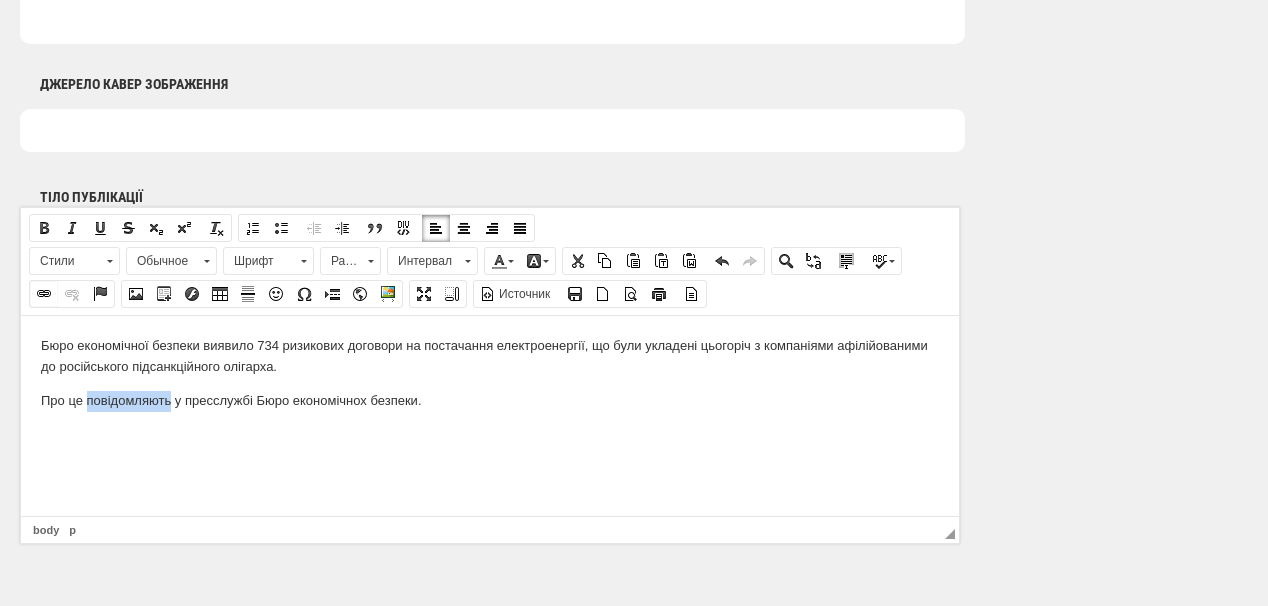 click at bounding box center [44, 294] 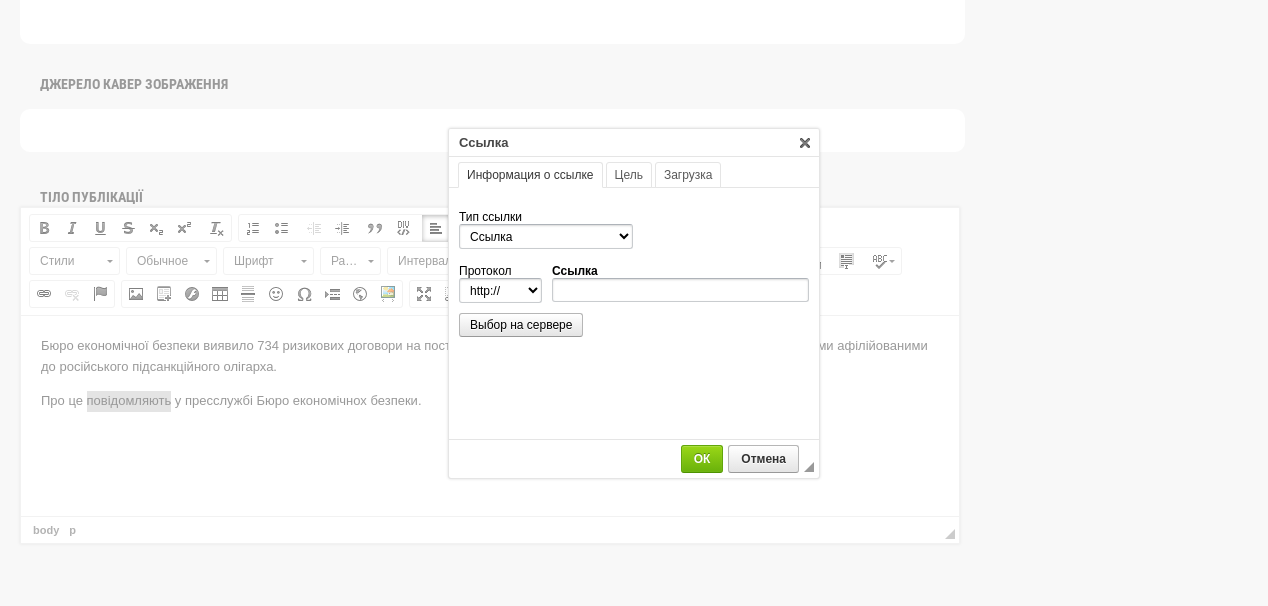 scroll, scrollTop: 0, scrollLeft: 0, axis: both 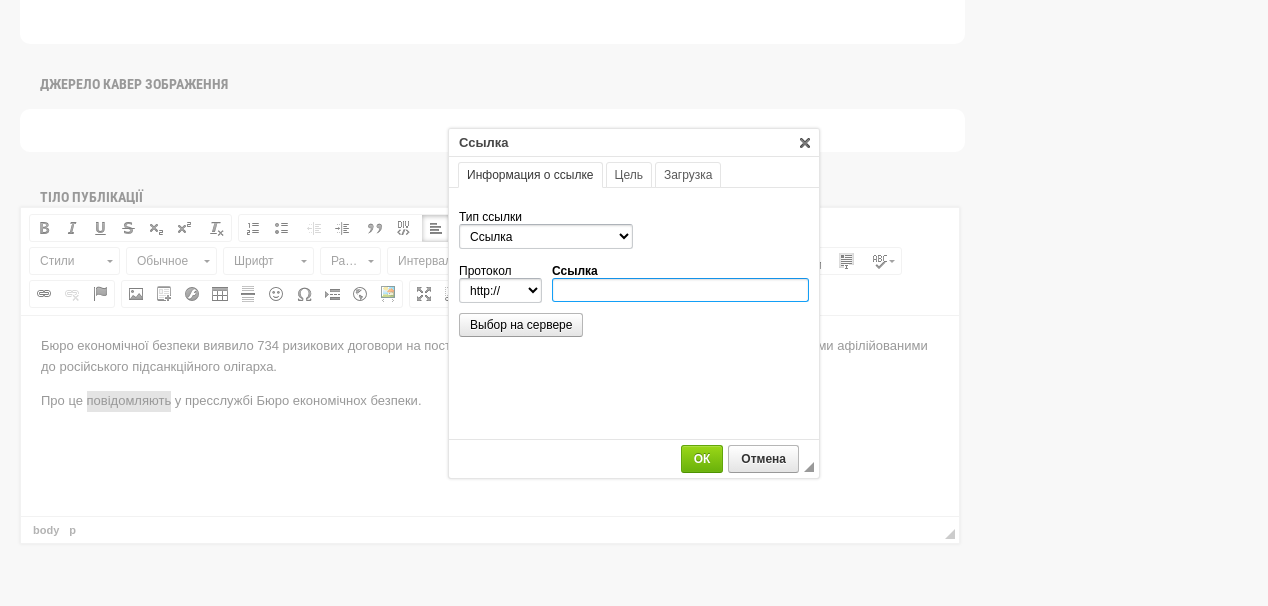 click on "Ссылка" at bounding box center (680, 290) 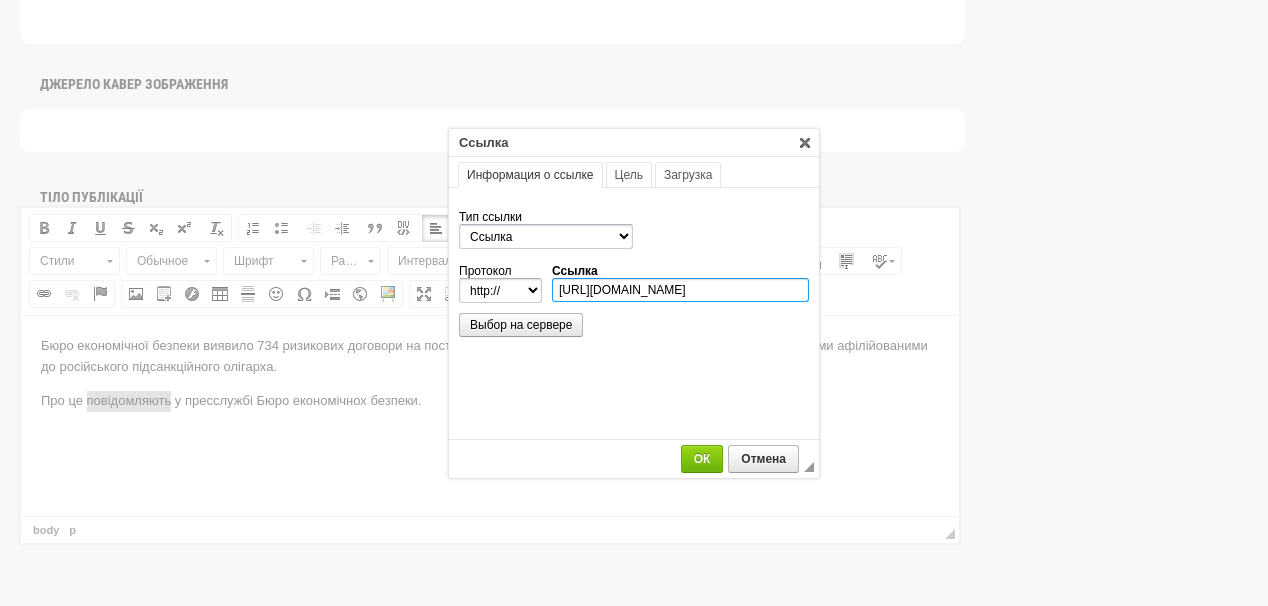 scroll, scrollTop: 0, scrollLeft: 687, axis: horizontal 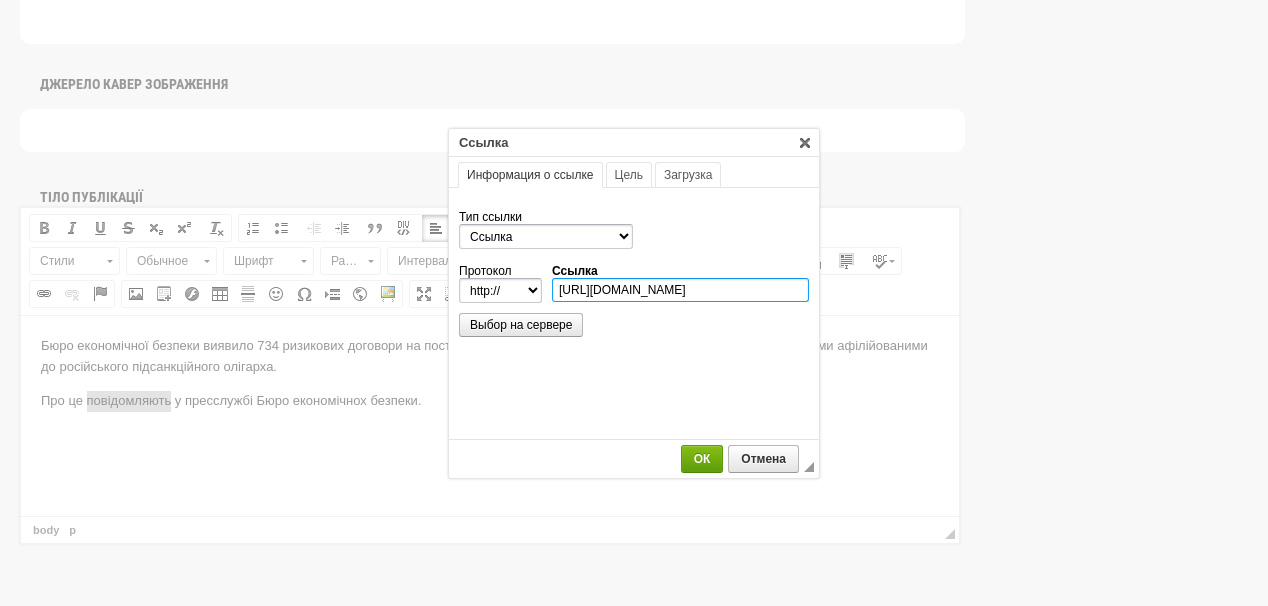 type on "https://esbu.gov.ua/news/analityky-beb-vyiavyly-734-ryzykovykh-dohovory-na-postachannia-elektroenerhii-dlia-derzhustanov-kompaniiamy-rosiiskoho-pidsanktsiinoho-oliharkha" 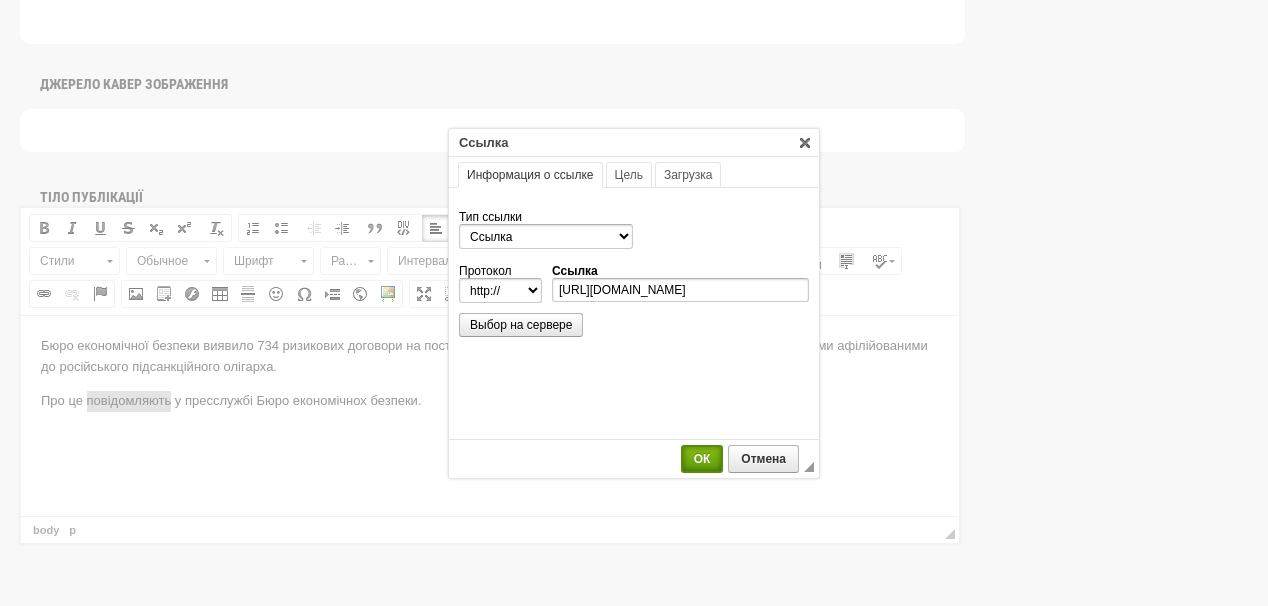 select on "https://" 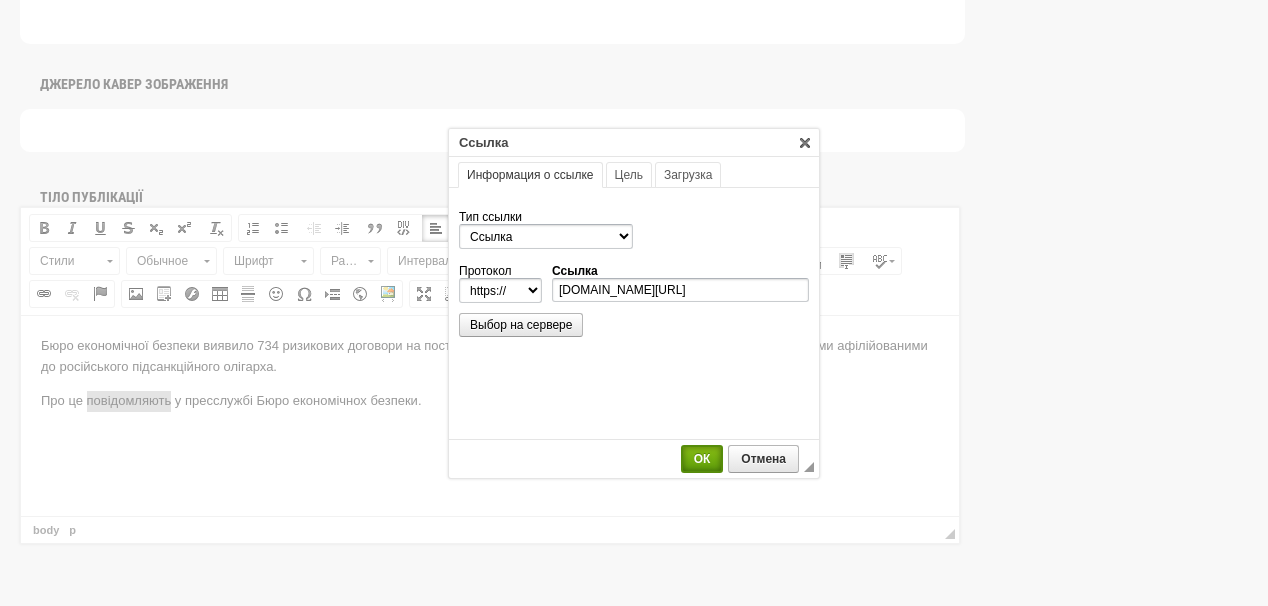 scroll, scrollTop: 0, scrollLeft: 0, axis: both 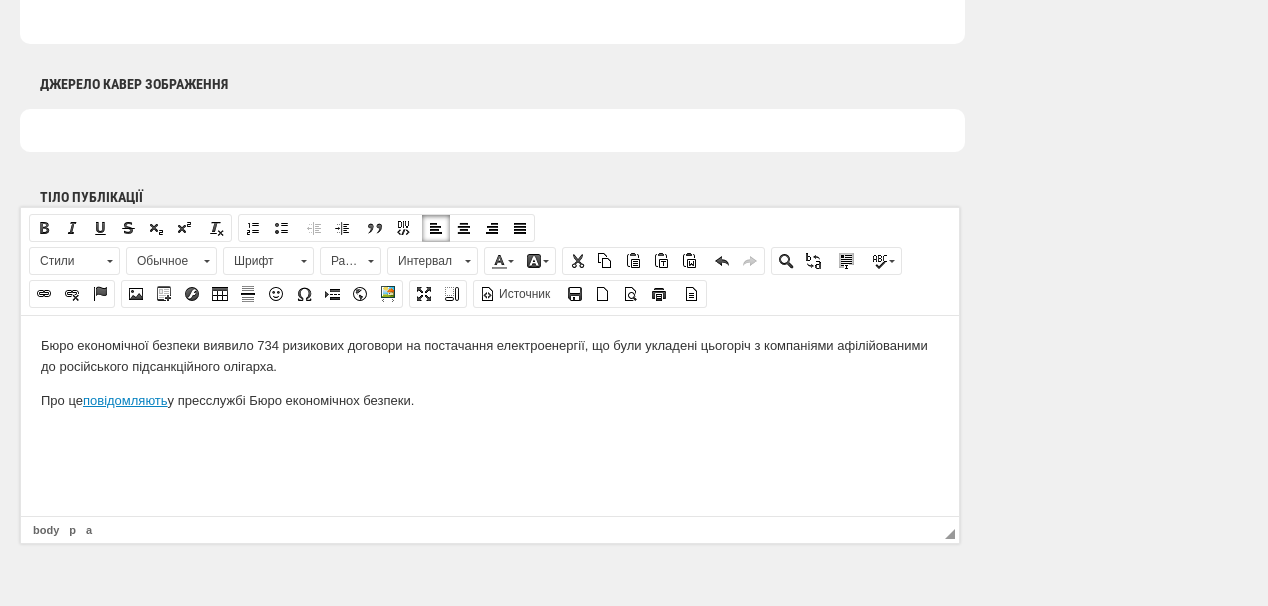click on "Про це  повідомляють  у пресслужбі Бюро економічнох безпеки." at bounding box center [490, 400] 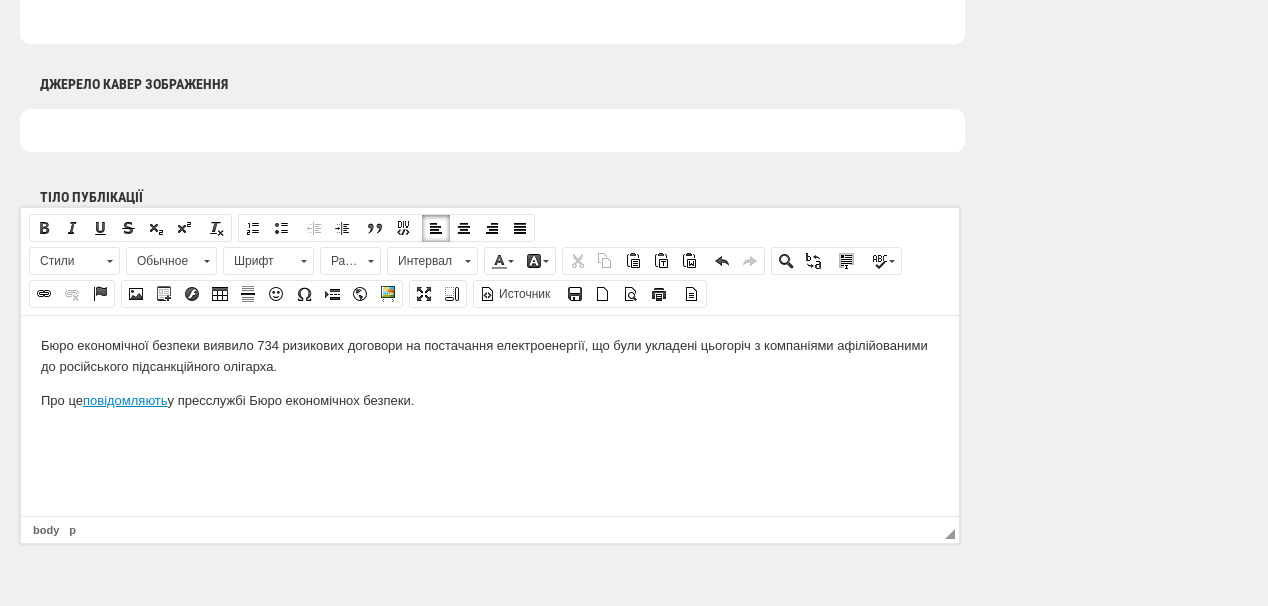 click at bounding box center (490, 433) 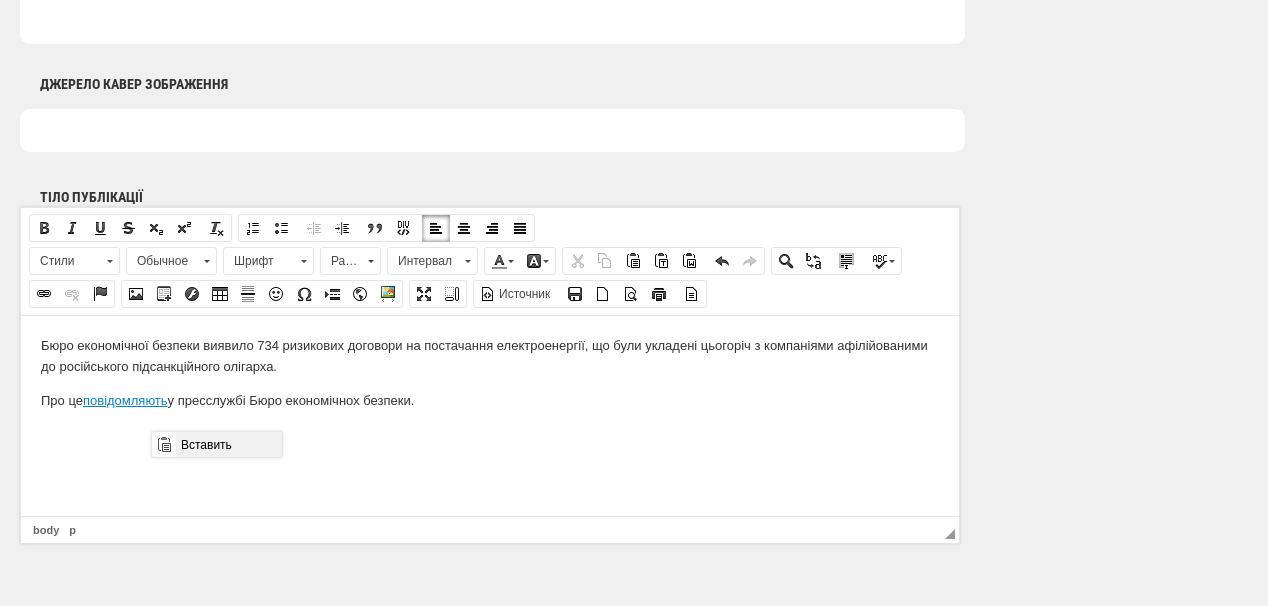 scroll, scrollTop: 0, scrollLeft: 0, axis: both 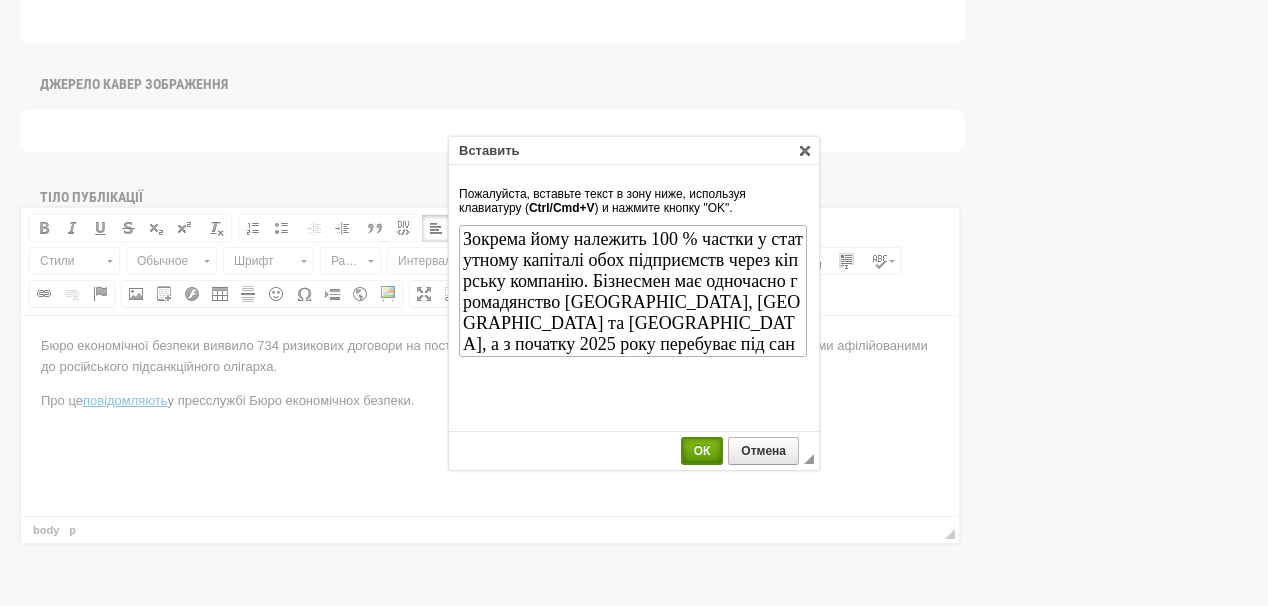 drag, startPoint x: 692, startPoint y: 452, endPoint x: 363, endPoint y: 186, distance: 423.08038 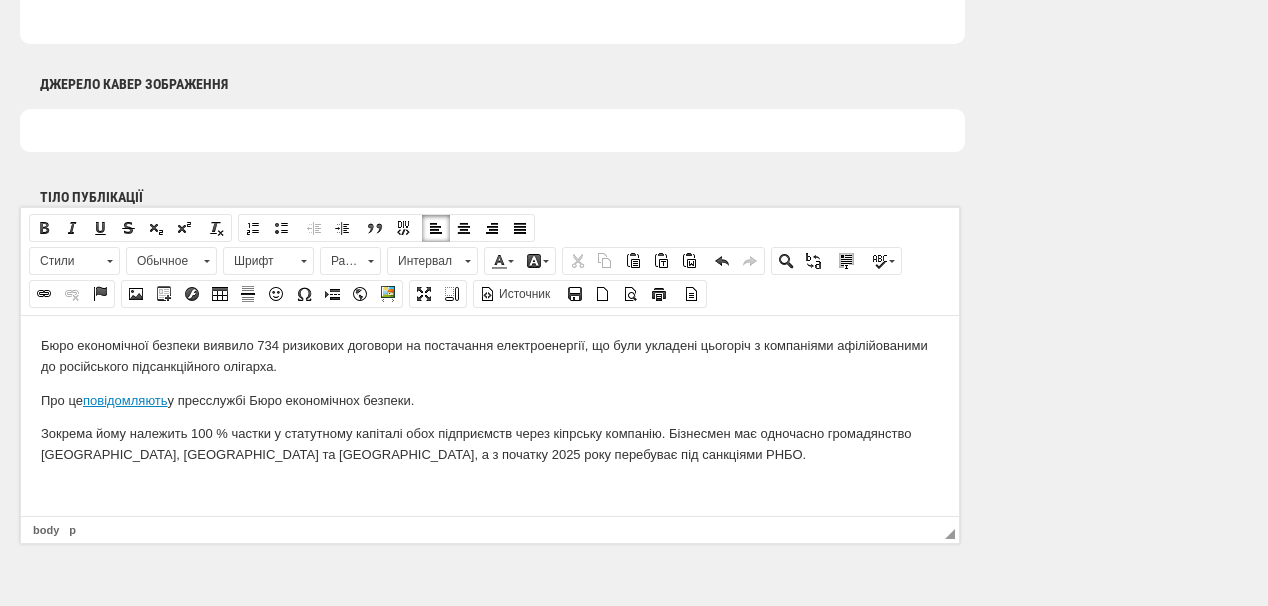 click on "Бюро економічної безпеки виявило 734 ризикових договори на постачання електроенергії, що були укладені цьогоріч з компаніями афілійованими до російського підсанкційного олігарха. Про це  повідомляють  у пресслужбі Бюро економічнох безпеки.   Зокрема йому належить 100 % частки у статутному капіталі обох підприємств через кіпрську компанію. Бізнесмен має одночасно громадянство України, Кіпру та рф, а з початку 2025 року перебуває під санкціями РНБО." at bounding box center (490, 400) 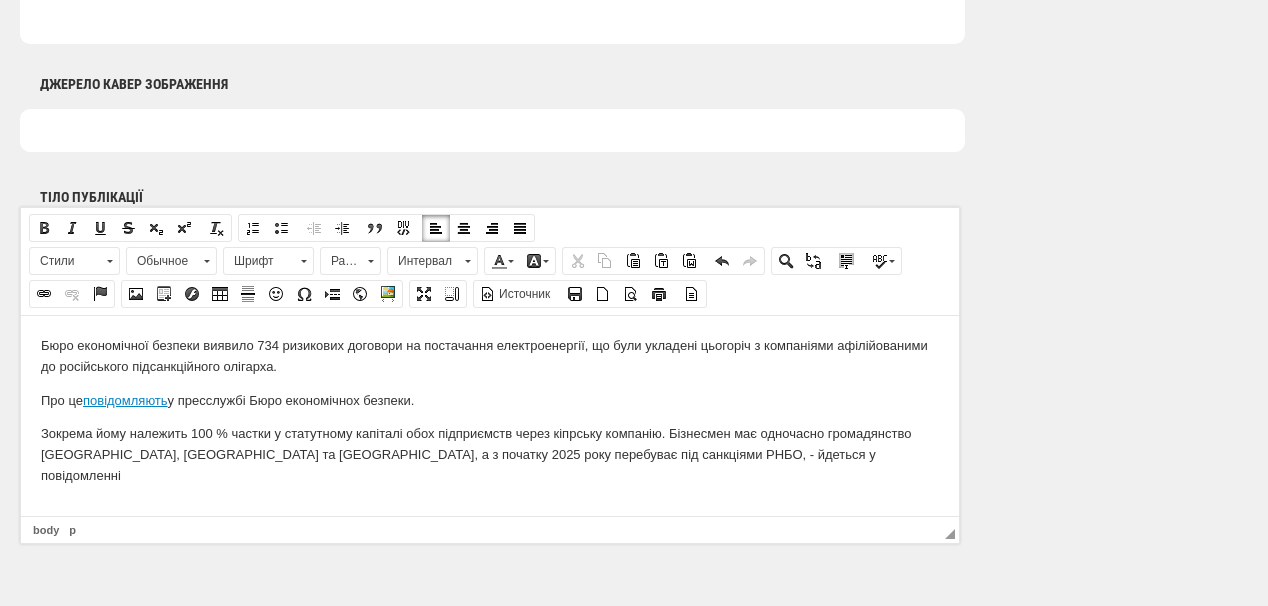 click on "Зокрема йому належить 100 % частки у статутному капіталі обох підприємств через кіпрську компанію. Бізнесмен має одночасно громадянство України, Кіпру та рф, а з початку 2025 року перебуває під санкціями РНБО, - йдеться у повідомленні" at bounding box center (490, 454) 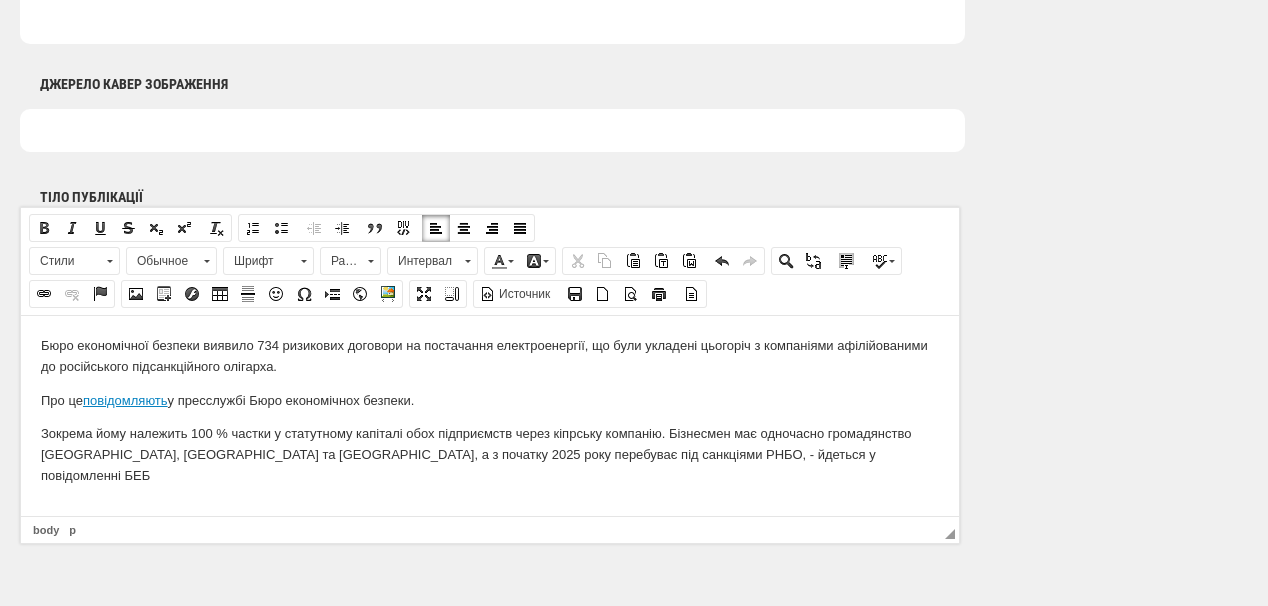 click on "Зокрема йому належить 100 % частки у статутному капіталі обох підприємств через кіпрську компанію. Бізнесмен має одночасно громадянство України, Кіпру та рф, а з початку 2025 року перебуває під санкціями РНБО, - йдеться у повідомленні БЕБ" at bounding box center [490, 454] 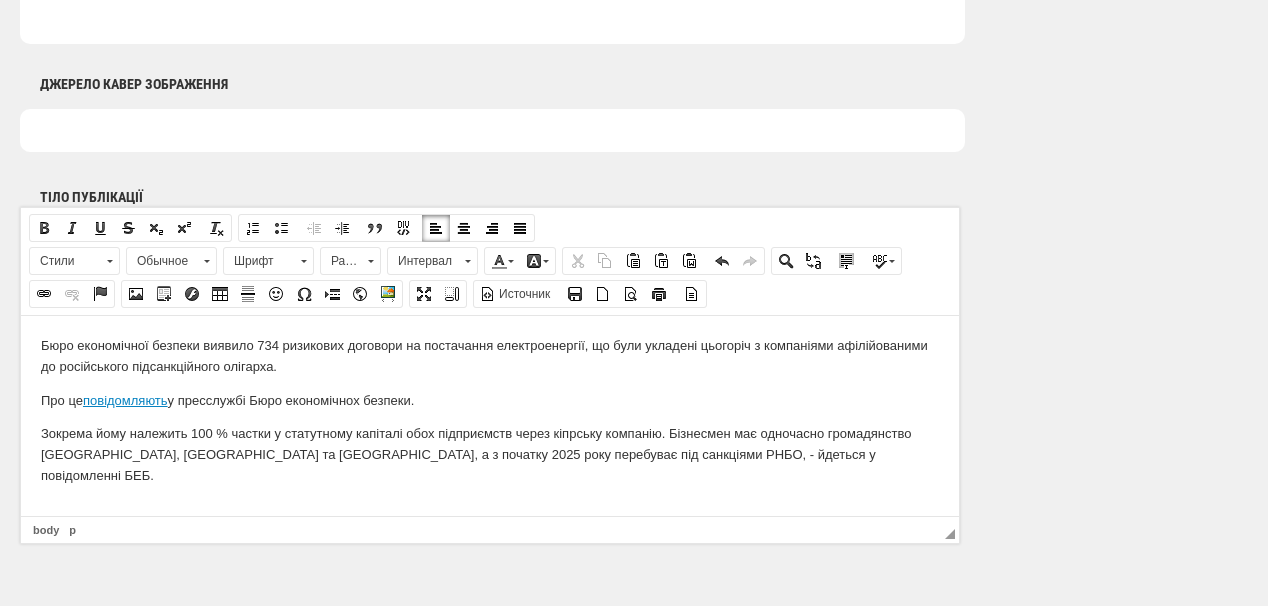 click at bounding box center (490, 509) 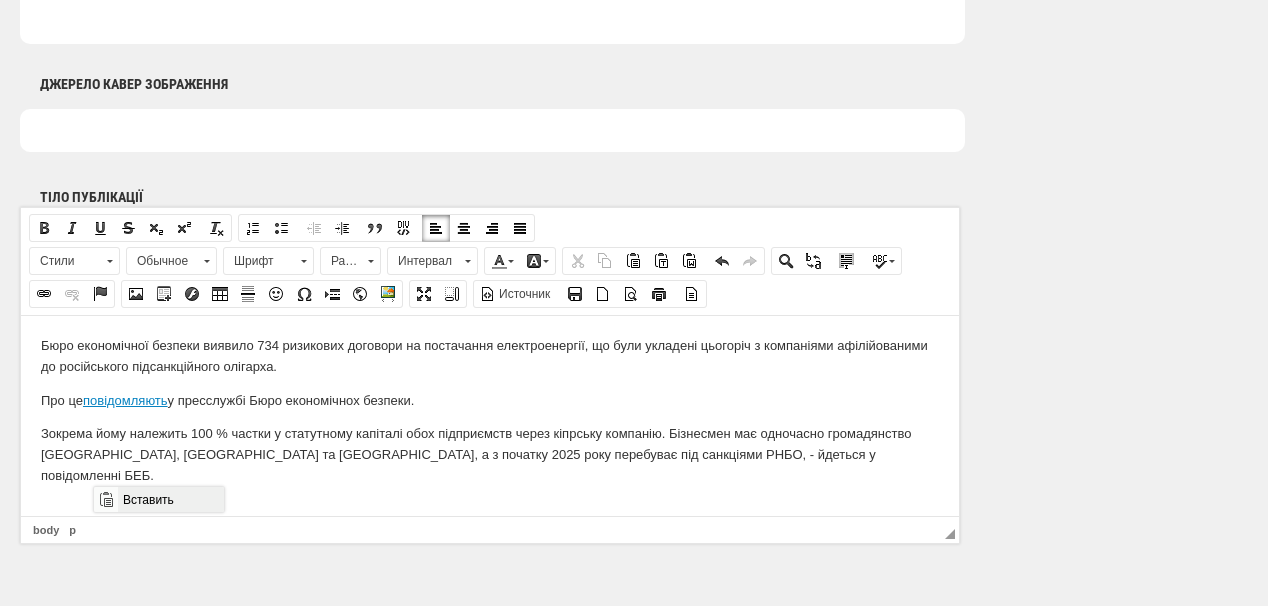 click on "Вставить" at bounding box center (170, 499) 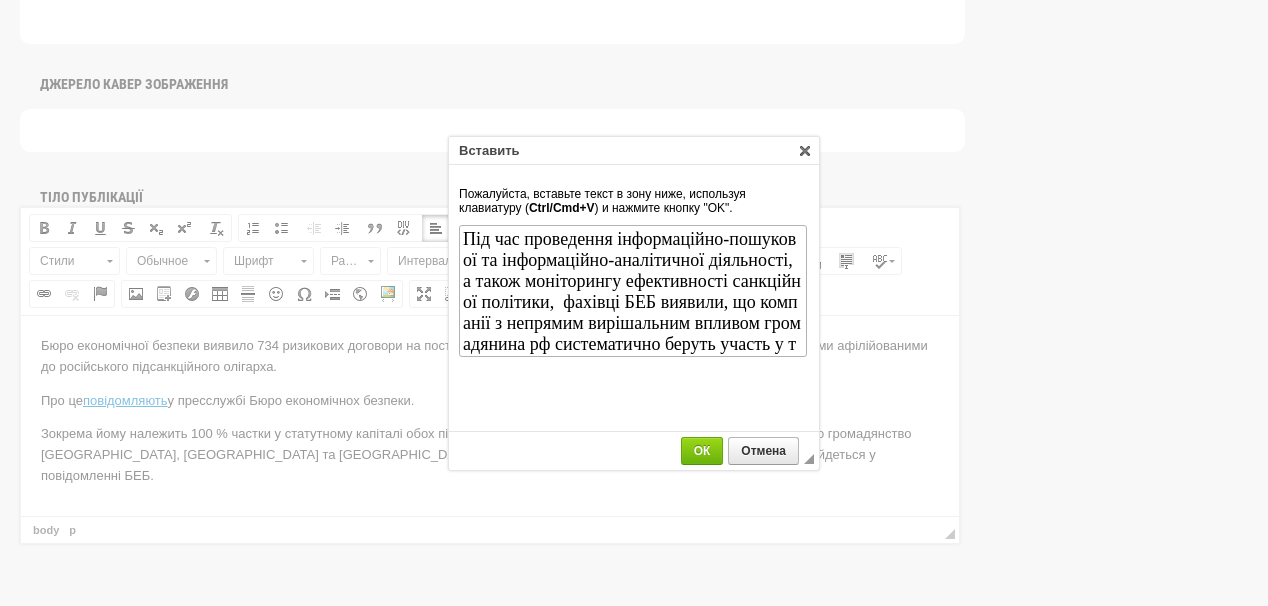 scroll, scrollTop: 100, scrollLeft: 0, axis: vertical 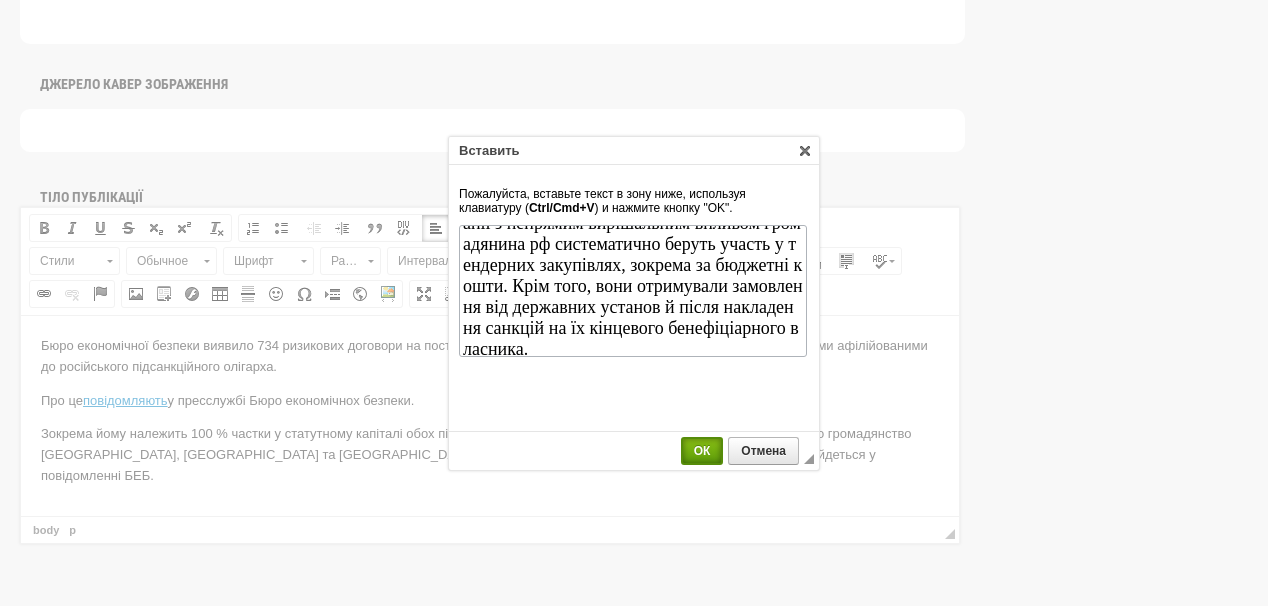 click on "ОК" at bounding box center [702, 451] 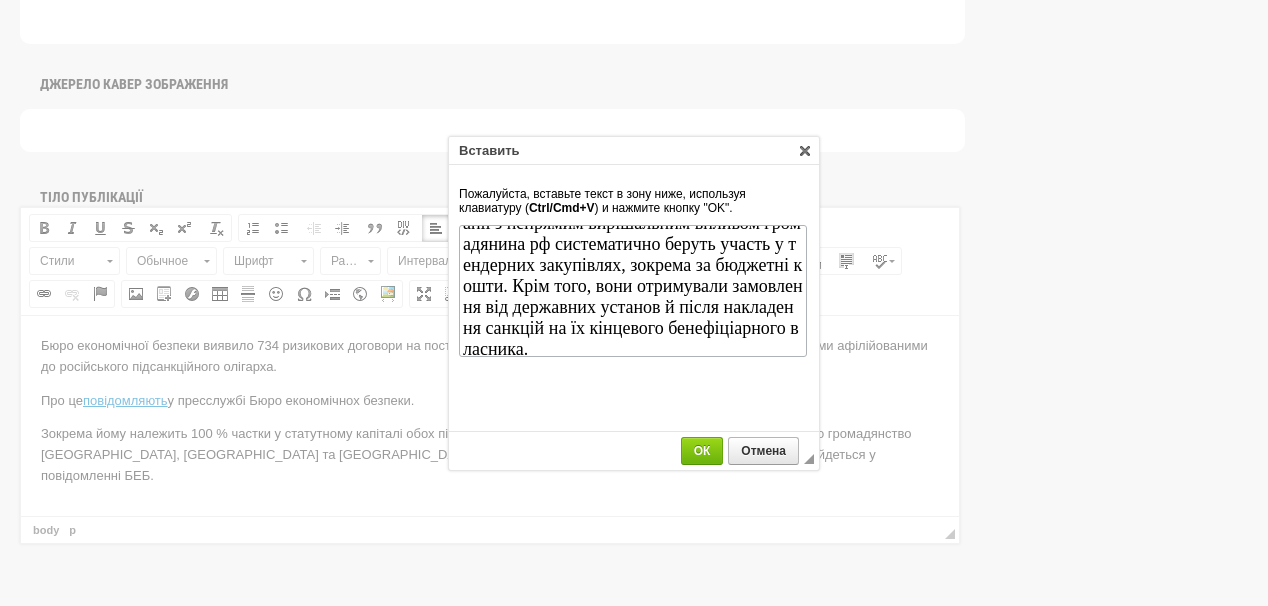 scroll, scrollTop: 0, scrollLeft: 0, axis: both 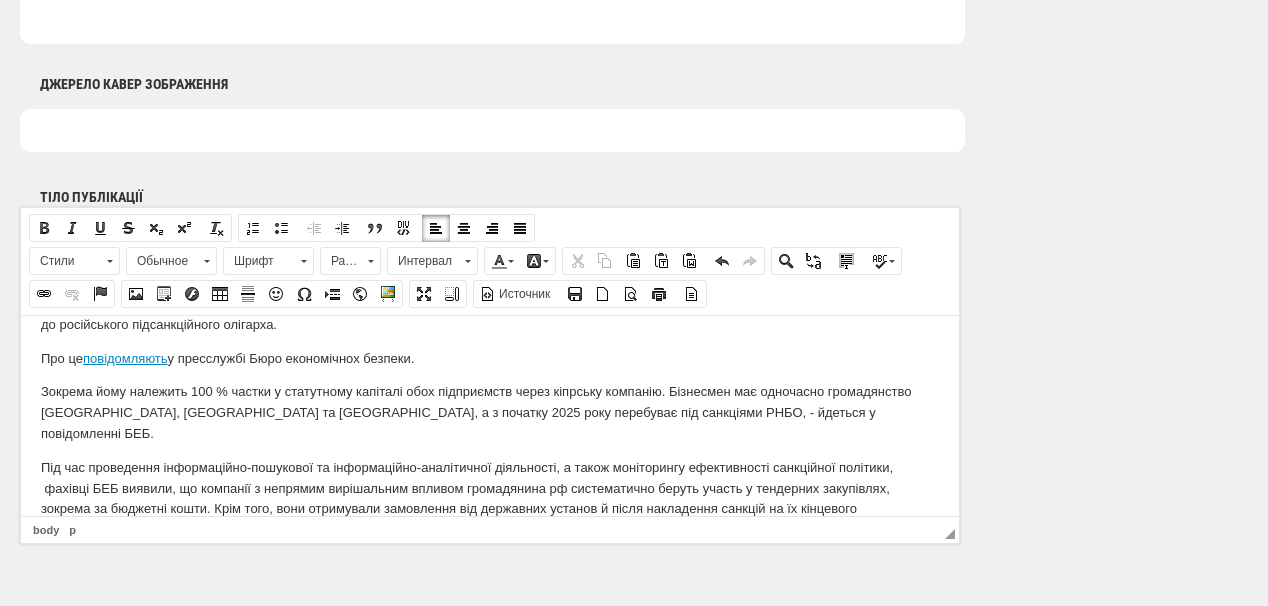 click on "Під час проведення інформаційно-пошукової та інформаційно-аналітичної діяльності, а також моніторингу ефективності санкційної політики,  фахівці БЕБ виявили, що компанії з непрямим вирішальним впливом громадянина рф систематично беруть участь у тендерних закупівлях, зокрема за бюджетні кошти. Крім того, вони отримували замовлення від державних установ й після накладення санкцій на їх кінцевого бенефіціарного власника." at bounding box center (490, 498) 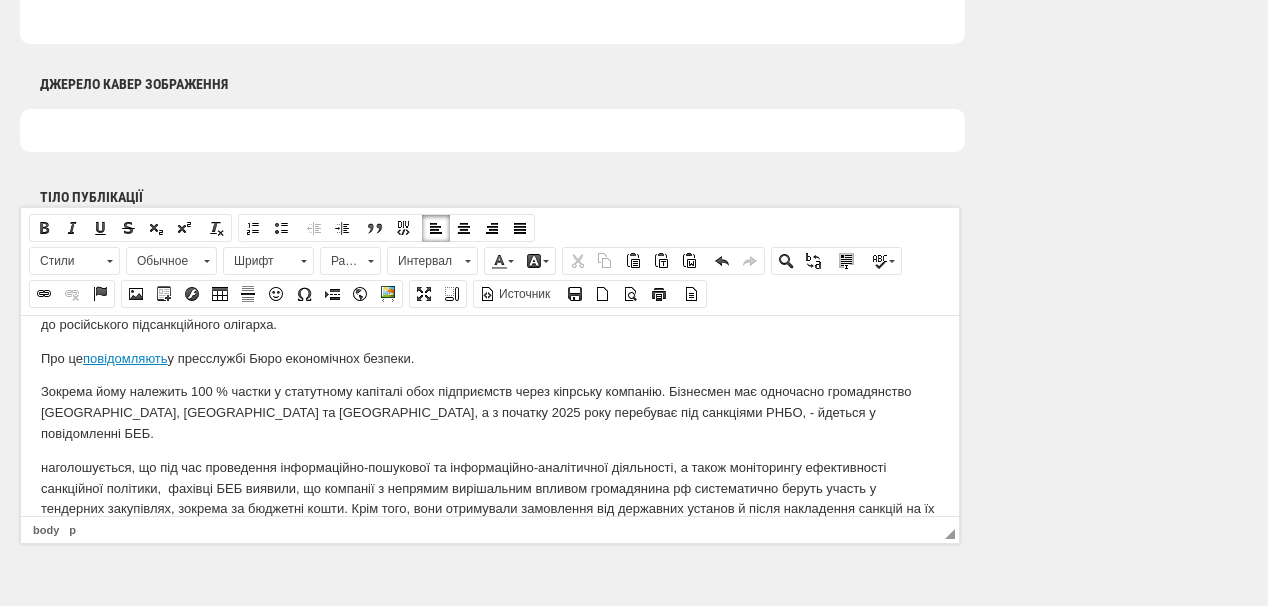 scroll, scrollTop: 100, scrollLeft: 0, axis: vertical 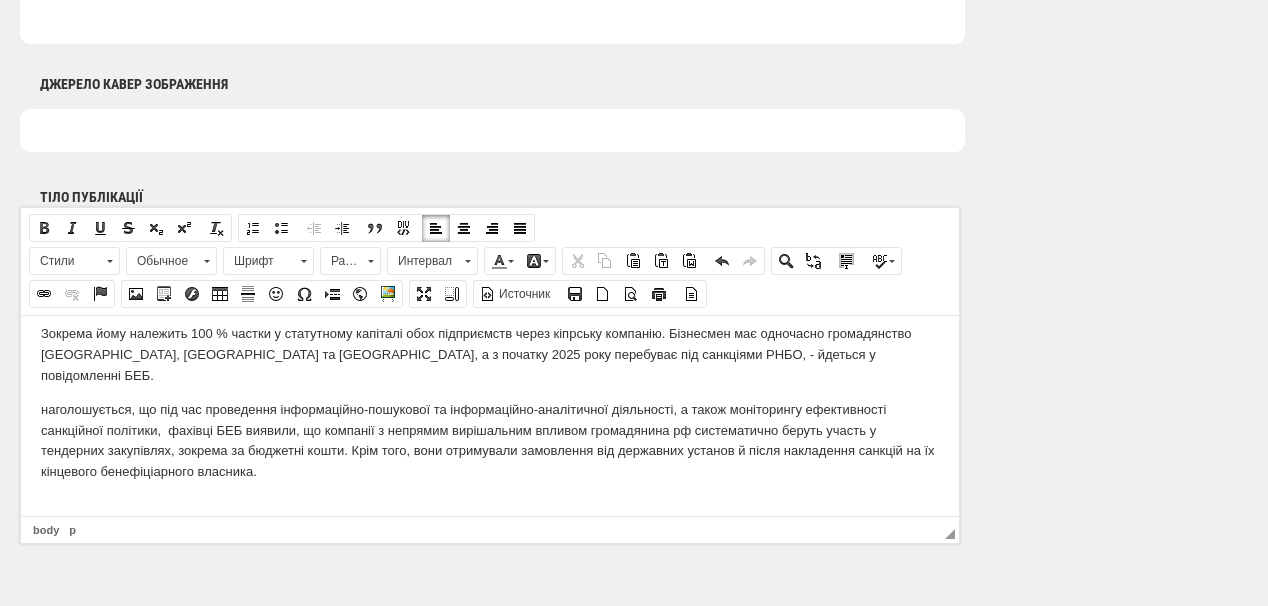 click on "наголошується, що п ід час проведення інформаційно-пошукової та інформаційно-аналітичної діяльності, а також моніторингу ефективності санкційної політики,  фахівці БЕБ виявили, що компанії з непрямим вирішальним впливом громадянина рф систематично беруть участь у тендерних закупівлях, зокрема за бюджетні кошти. Крім того, вони отримували замовлення від державних установ й після накладення санкцій на їх кінцевого бенефіціарного власника." at bounding box center (490, 440) 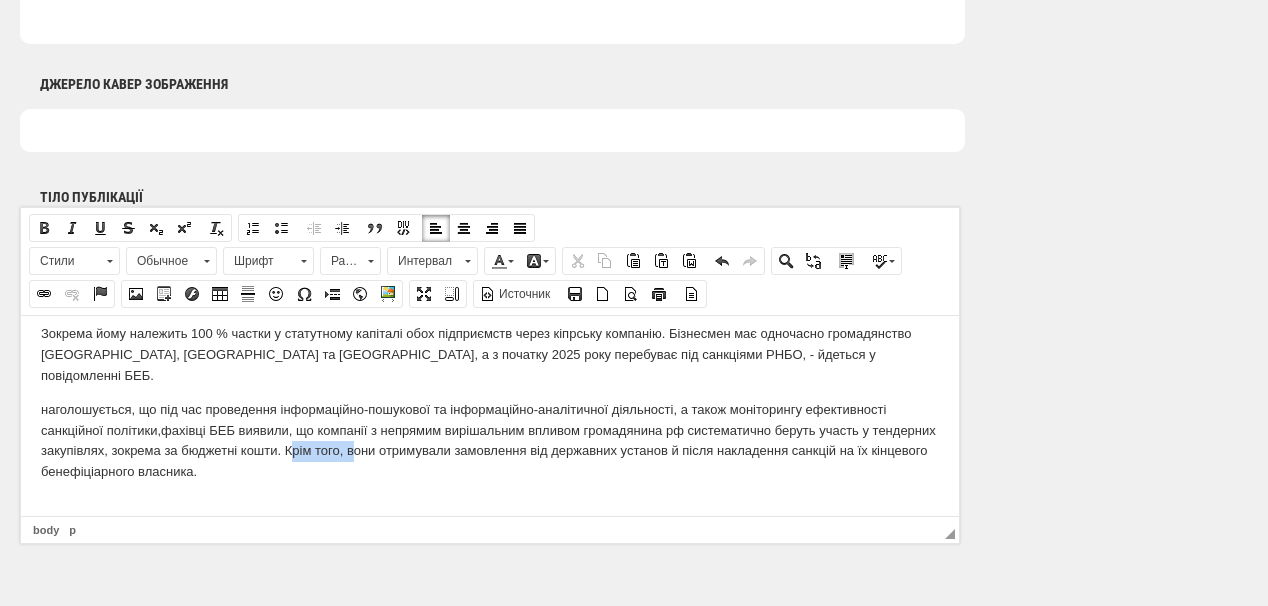 drag, startPoint x: 353, startPoint y: 425, endPoint x: 413, endPoint y: 426, distance: 60.00833 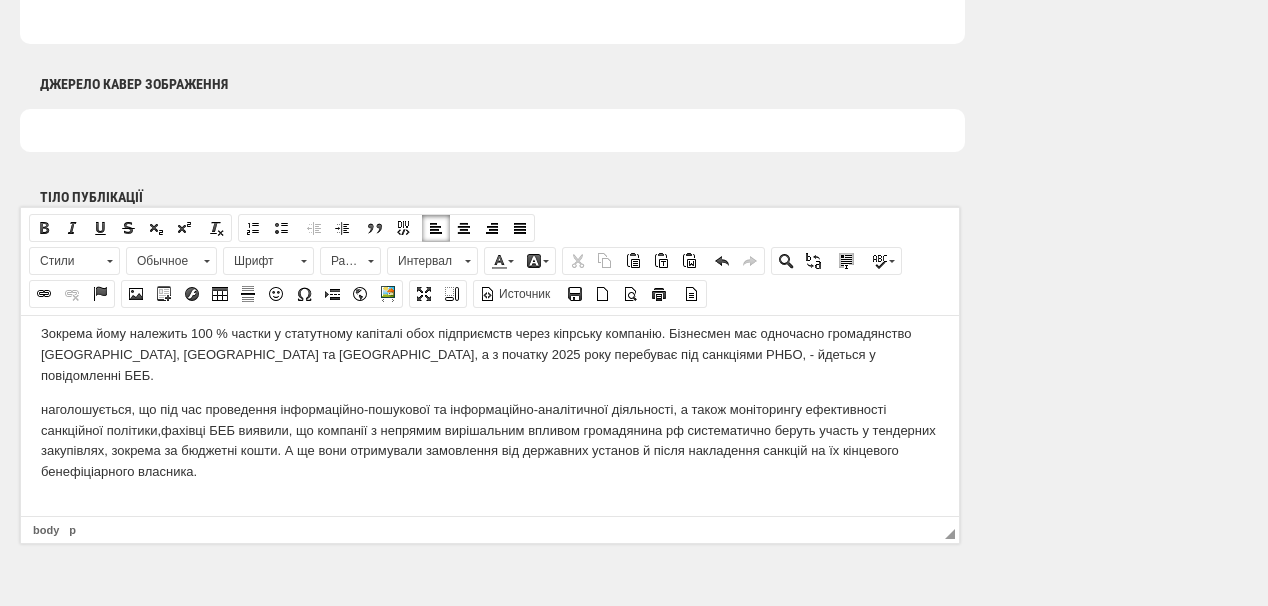 click at bounding box center [490, 505] 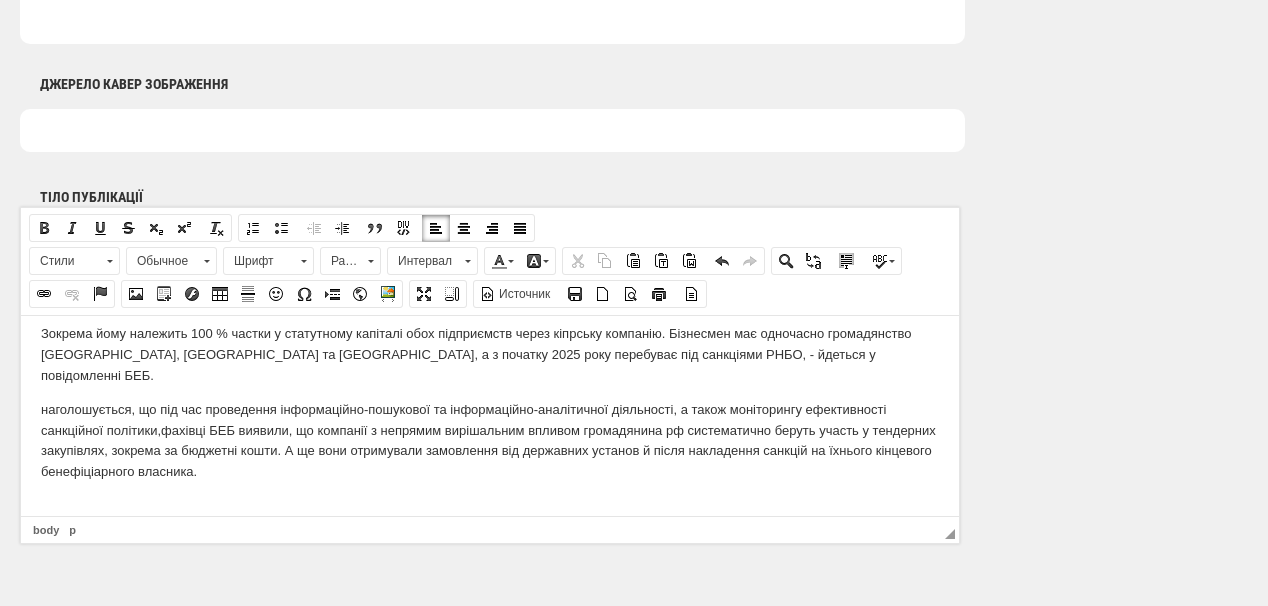 click on "наголошується, що п ід час проведення інформаційно-пошукової та інформаційно-аналітичної діяльності, а також моніторингу ефективності санкційної політики,  фахівці БЕБ виявили, що компанії з непрямим вирішальним впливом громадянина рф систематично беруть участь у тендерних закупівлях, зокрема за бюджетні кошти. А ще вони отримували замовлення від державних установ й після накладення санкцій на їхнього кінцевого бенефіціарного власника." at bounding box center [490, 440] 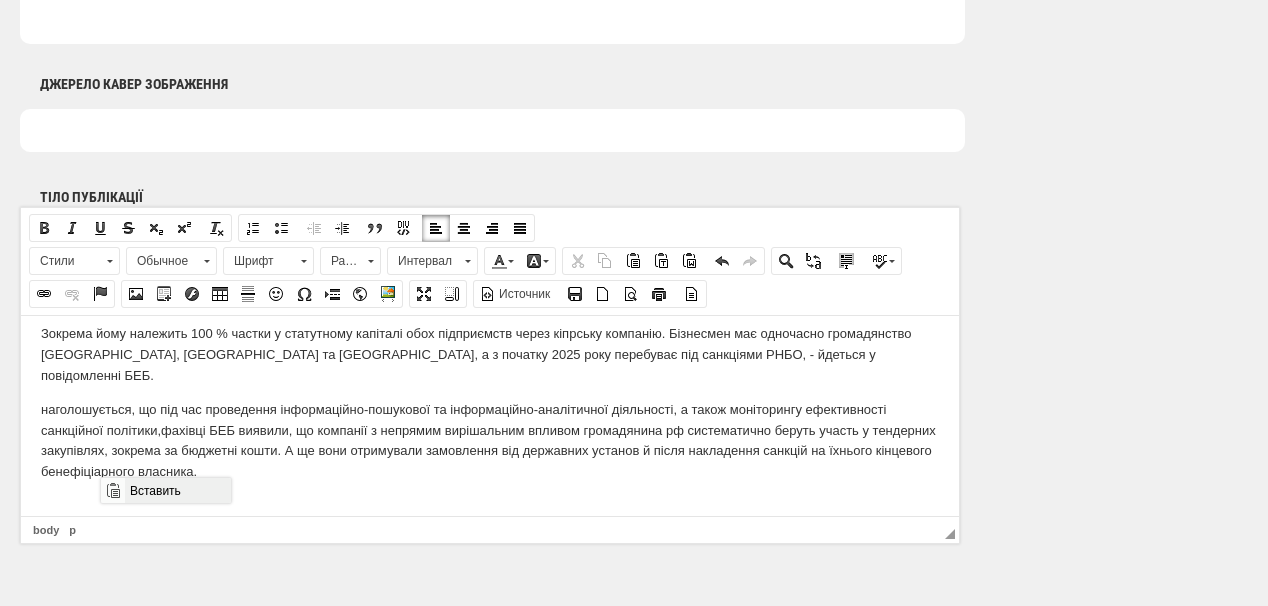 drag, startPoint x: 173, startPoint y: 490, endPoint x: 550, endPoint y: 849, distance: 520.5862 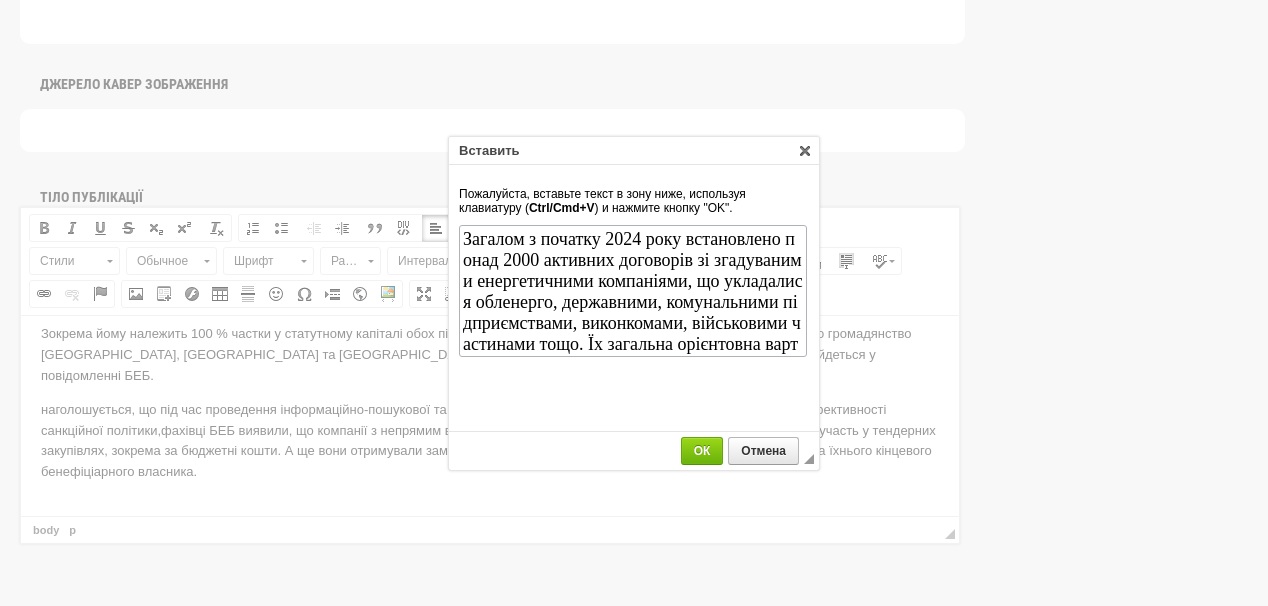scroll, scrollTop: 17, scrollLeft: 0, axis: vertical 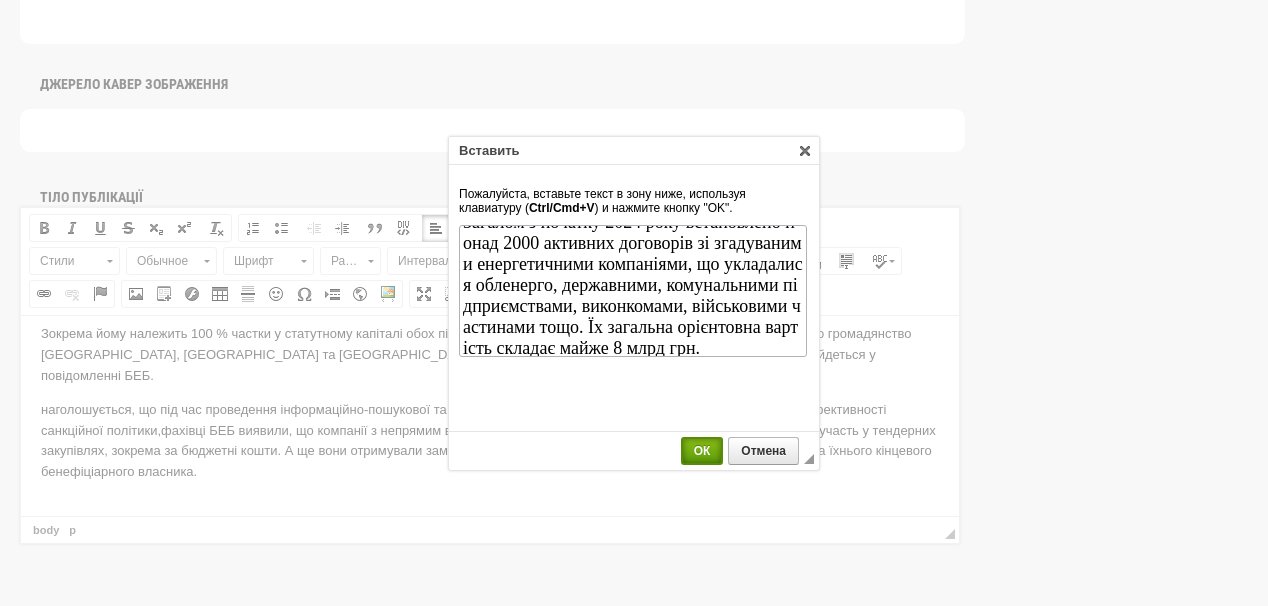 drag, startPoint x: 696, startPoint y: 457, endPoint x: 588, endPoint y: 190, distance: 288.01562 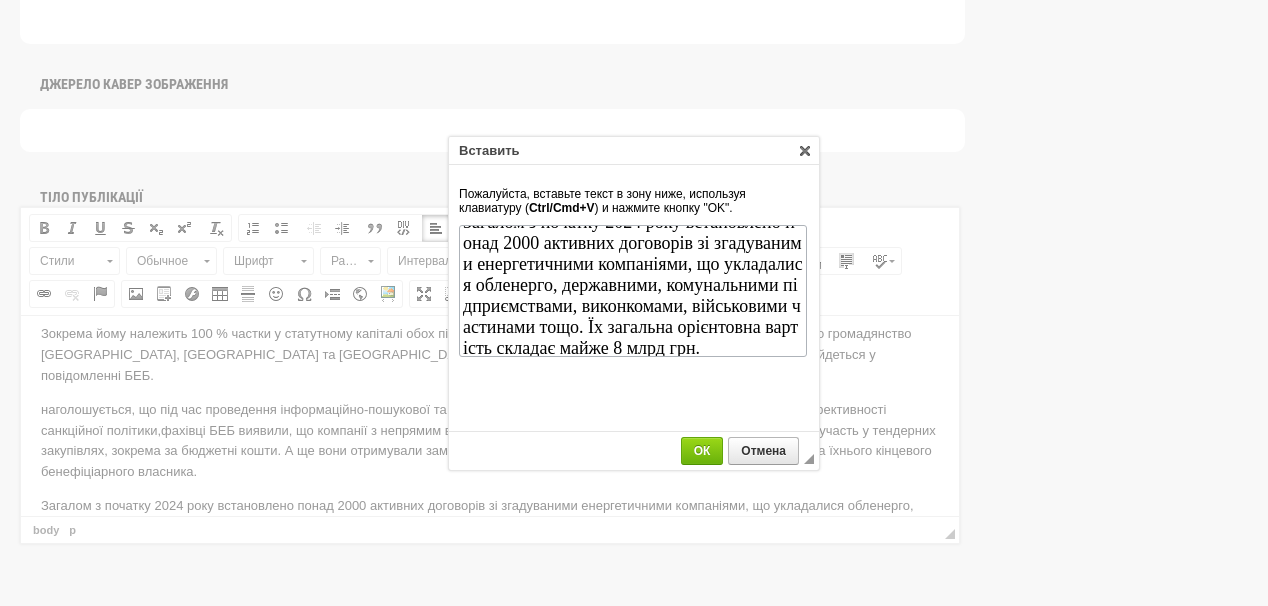 scroll, scrollTop: 118, scrollLeft: 0, axis: vertical 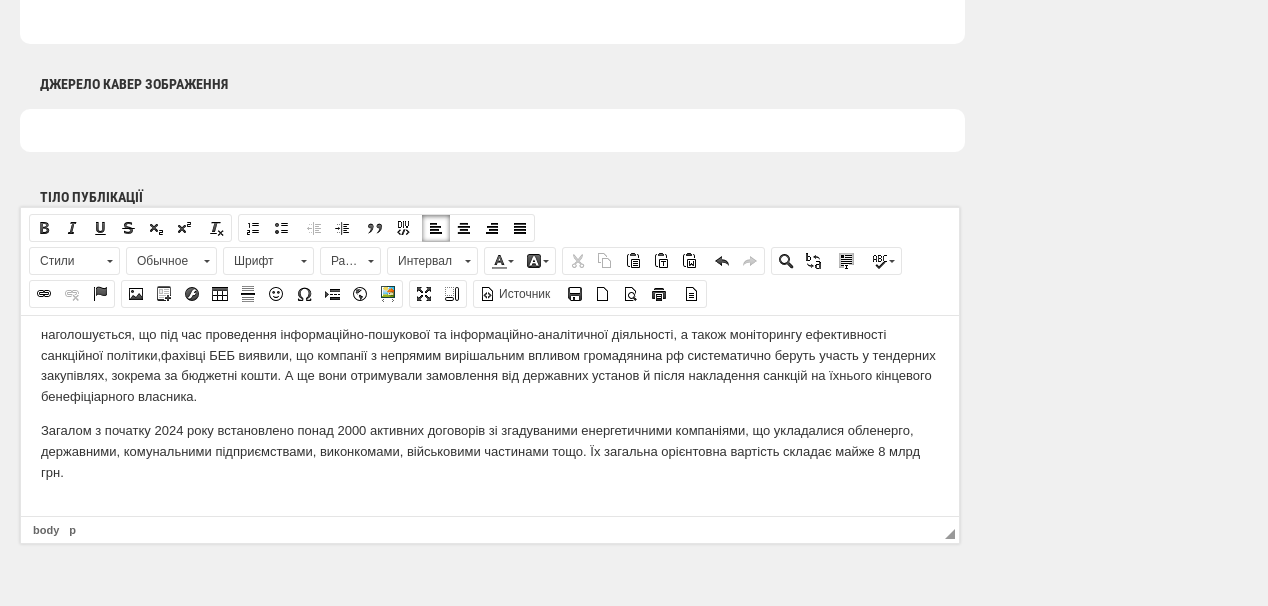 click on "Загалом з початку 2024 року встановлено понад 2000 активних договорів зі згадуваними енергетичними компаніями, що укладалися обленерго, державними, комунальними підприємствами, виконкомами, військовими частинами тощо. Їх загальна орієнтовна вартість складає майже 8 млрд грн." at bounding box center [490, 451] 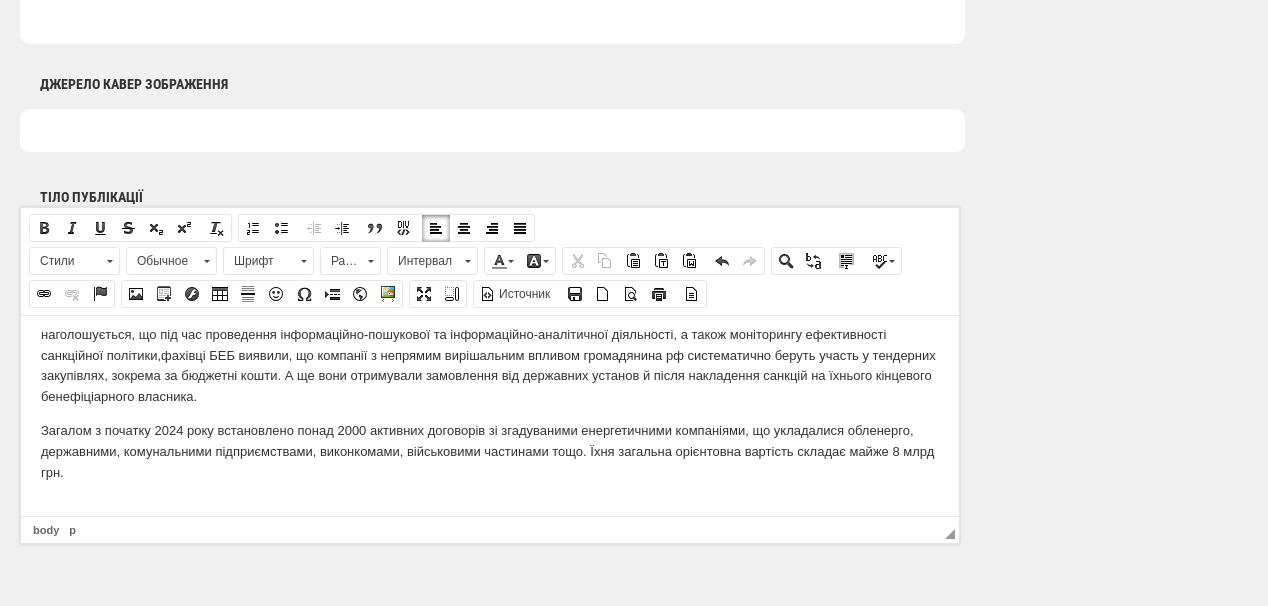 click on "Загалом з початку 2024 року встановлено понад 2000 активних договорів зі згадуваними енергетичними компаніями, що укладалися обленерго, державними, комунальними підприємствами, виконкомами, військовими частинами тощо. Їхня загальна орієнтовна вартість складає майже 8 млрд грн." at bounding box center (490, 451) 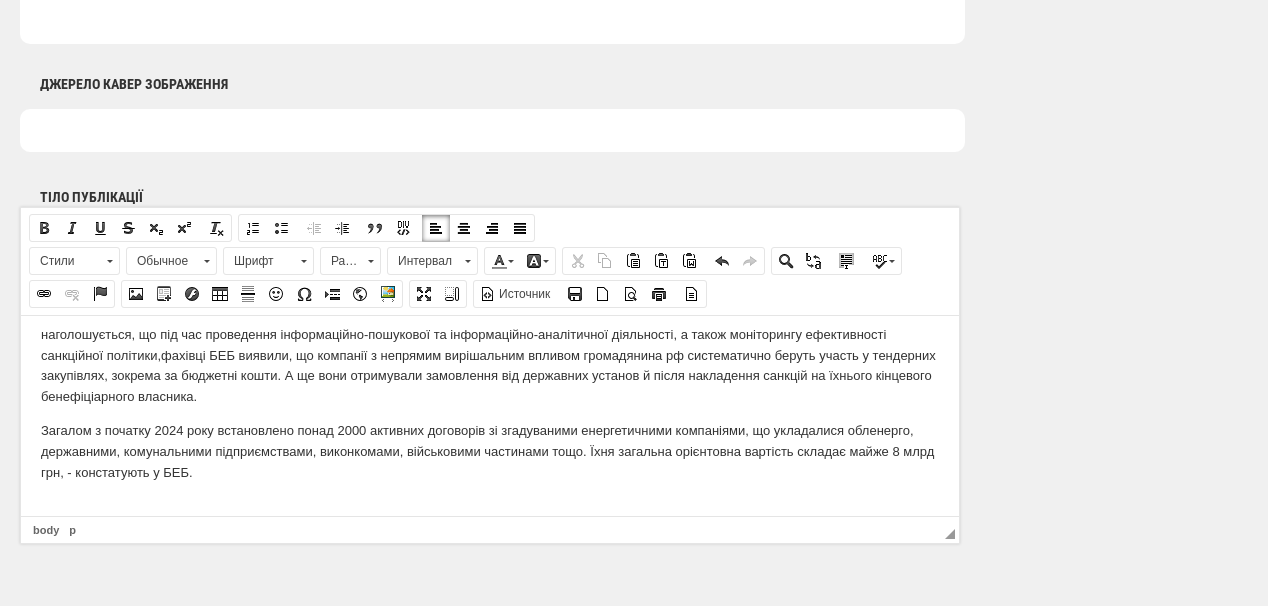 click on "Загалом з початку 2024 року встановлено понад 2000 активних договорів зі згадуваними енергетичними компаніями, що укладалися обленерго, державними, комунальними підприємствами, виконкомами, військовими частинами тощо. Їхня загальна орієнтовна вартість складає майже 8 млрд грн, - констатують у БЕБ." at bounding box center (490, 451) 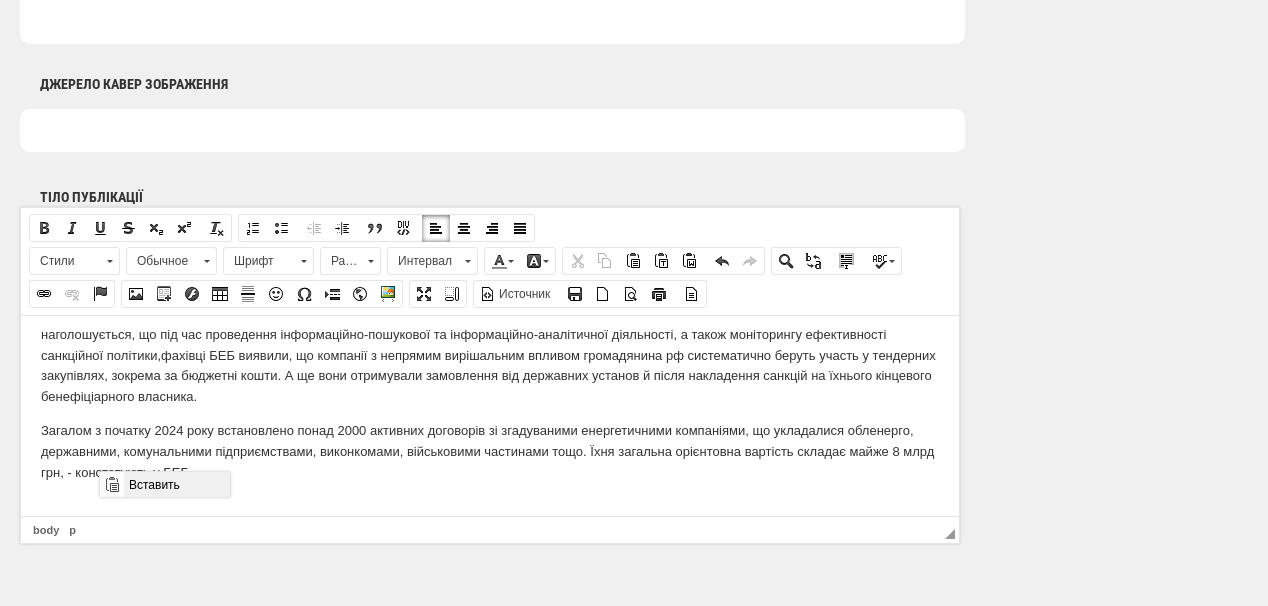 click on "Вставить" at bounding box center [176, 484] 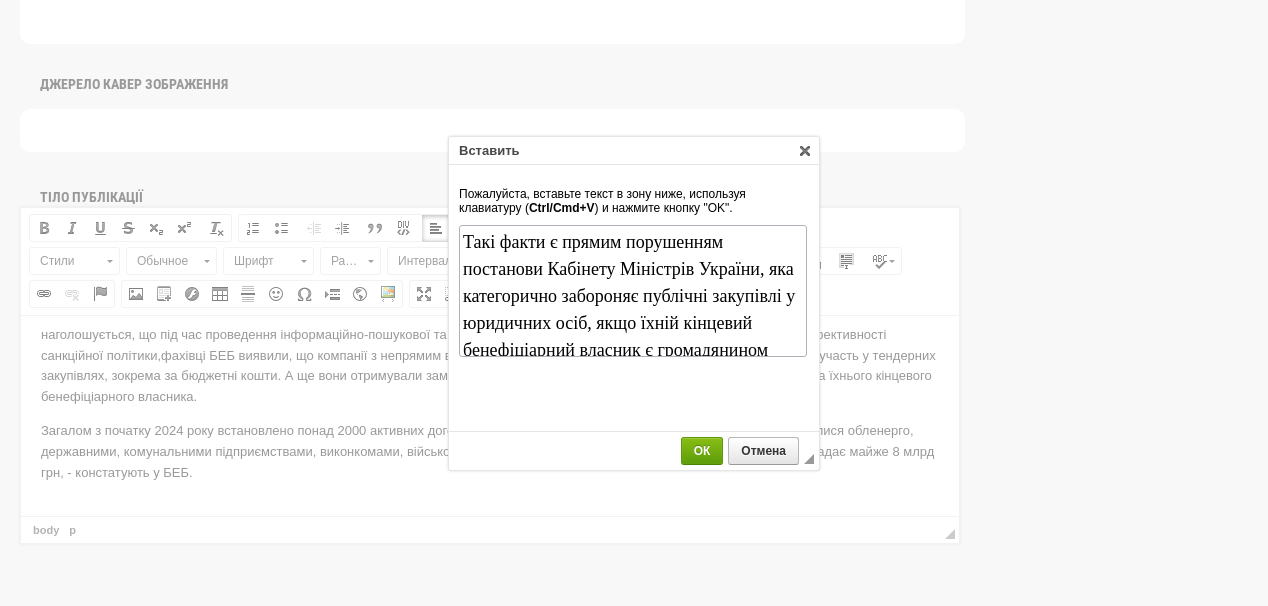 scroll, scrollTop: 816, scrollLeft: 0, axis: vertical 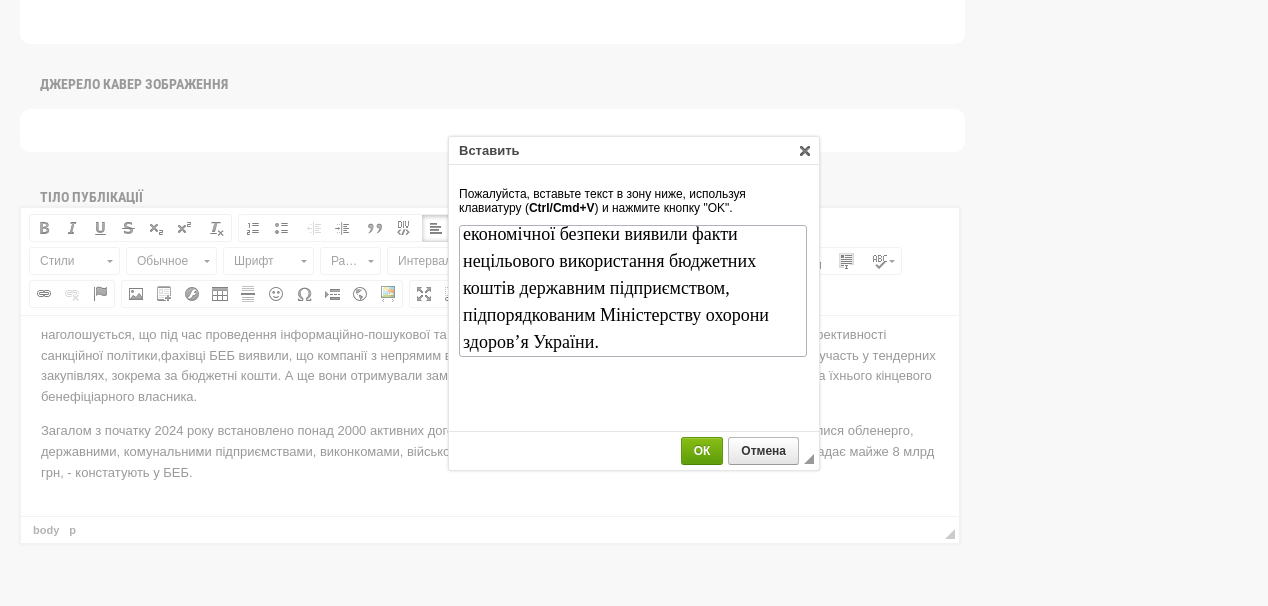 click on "ОК" at bounding box center (702, 451) 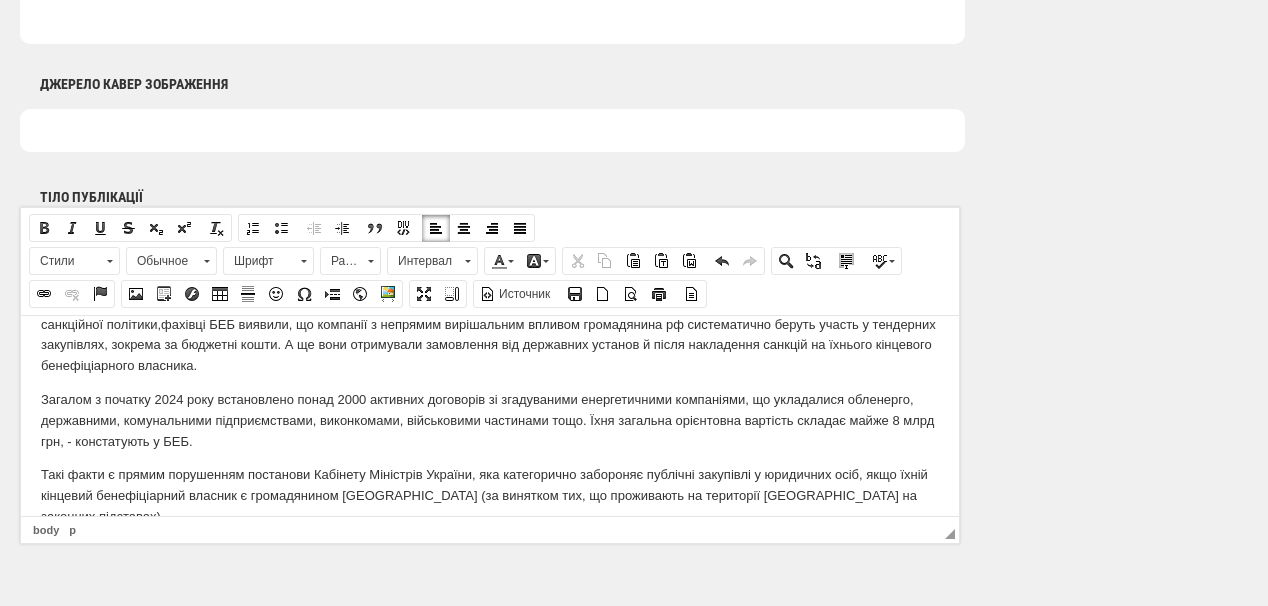 scroll, scrollTop: 204, scrollLeft: 0, axis: vertical 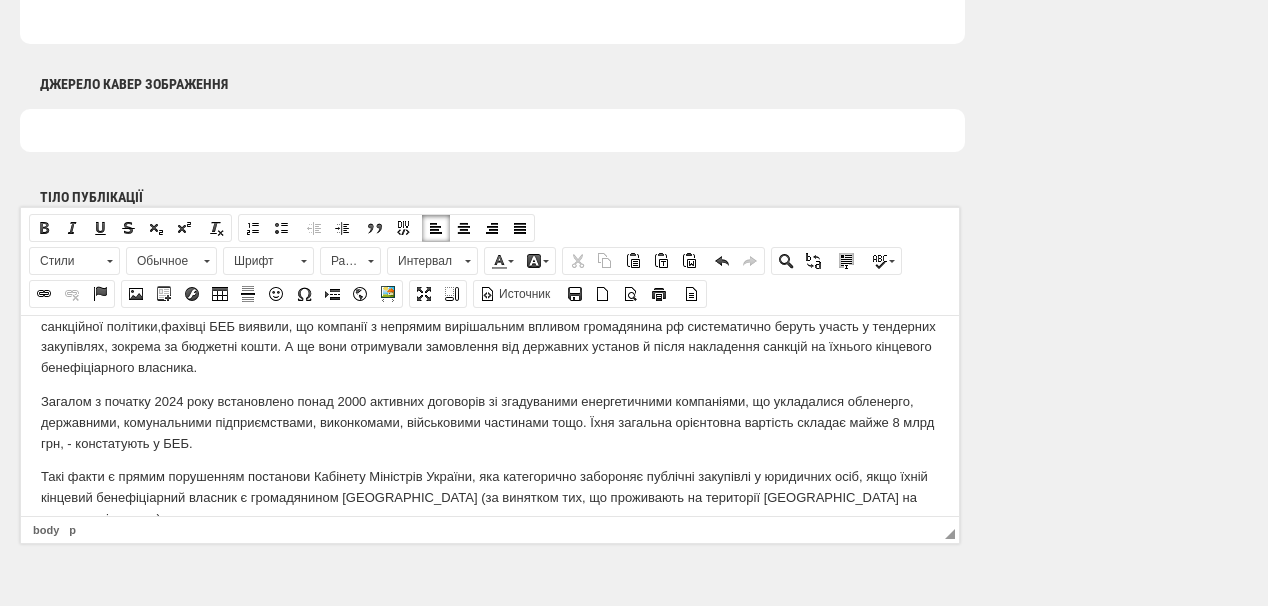 click on "Бюро економічної безпеки виявило 734 ризикових договори на постачання електроенергії, що були укладені цьогоріч з компаніями афілійованими до російського підсанкційного олігарха. Про це  повідомляють  у пресслужбі Бюро економічнох безпеки.  Зокрема йому належить 100 % частки у статутному капіталі обох підприємств через кіпрську компанію. Бізнесмен має одночасно громадянство України, Кіпру та рф, а з початку 2025 року перебуває під санкціями РНБО, - йдеться у повідомленні БЕБ. наголошується, що п" at bounding box center [490, 432] 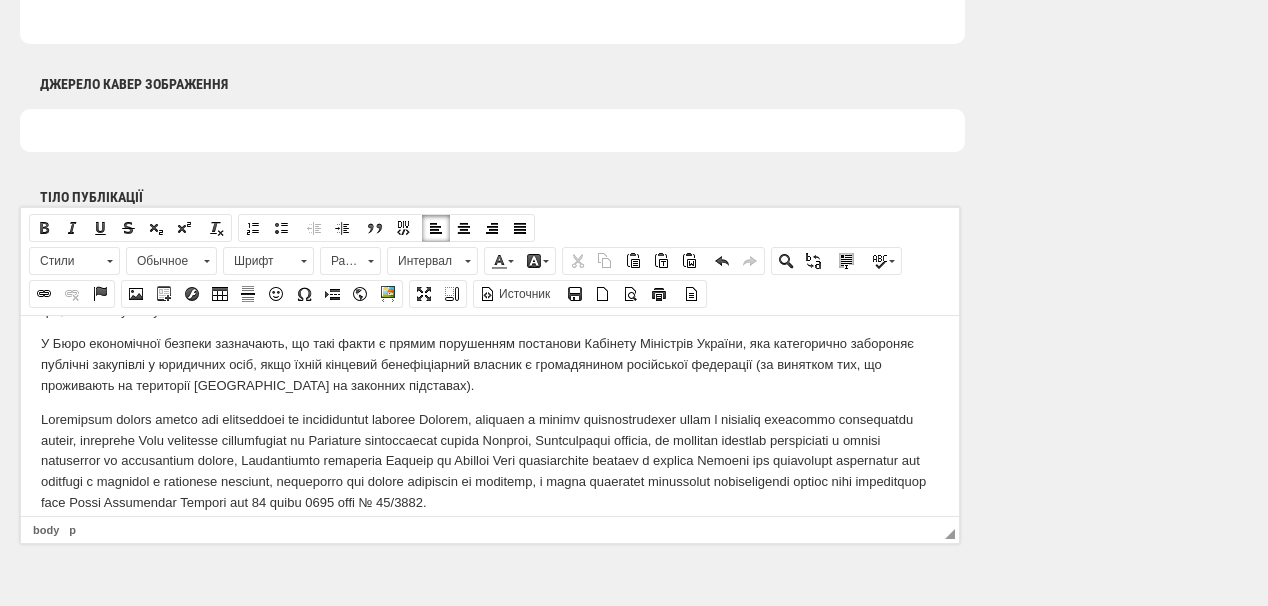 scroll, scrollTop: 364, scrollLeft: 0, axis: vertical 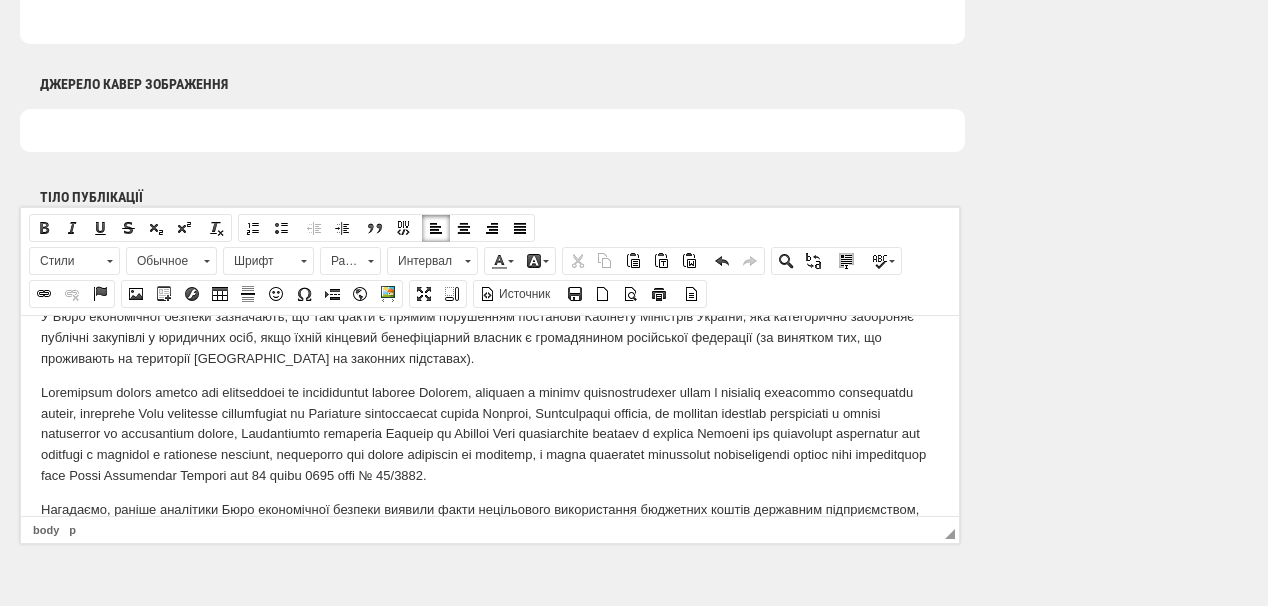 click on "Бюро економічної безпеки виявило 734 ризикових договори на постачання електроенергії, що були укладені цьогоріч з компаніями афілійованими до російського підсанкційного олігарха. Про це  повідомляють  у пресслужбі Бюро економічнох безпеки.  Зокрема йому належить 100 % частки у статутному капіталі обох підприємств через кіпрську компанію. Бізнесмен має одночасно громадянство України, Кіпру та рф, а з початку 2025 року перебуває під санкціями РНБО, - йдеться у повідомленні БЕБ. наголошується, що п У Бюро економічної безпеки зазначають, що т" at bounding box center [490, 272] 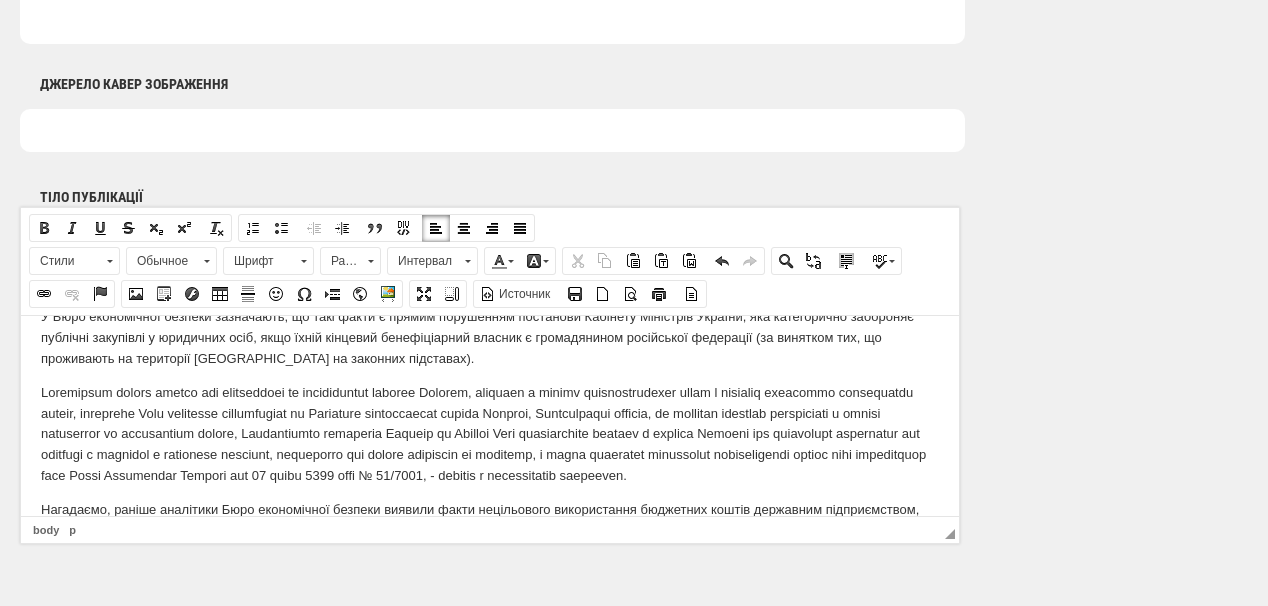 scroll, scrollTop: 443, scrollLeft: 0, axis: vertical 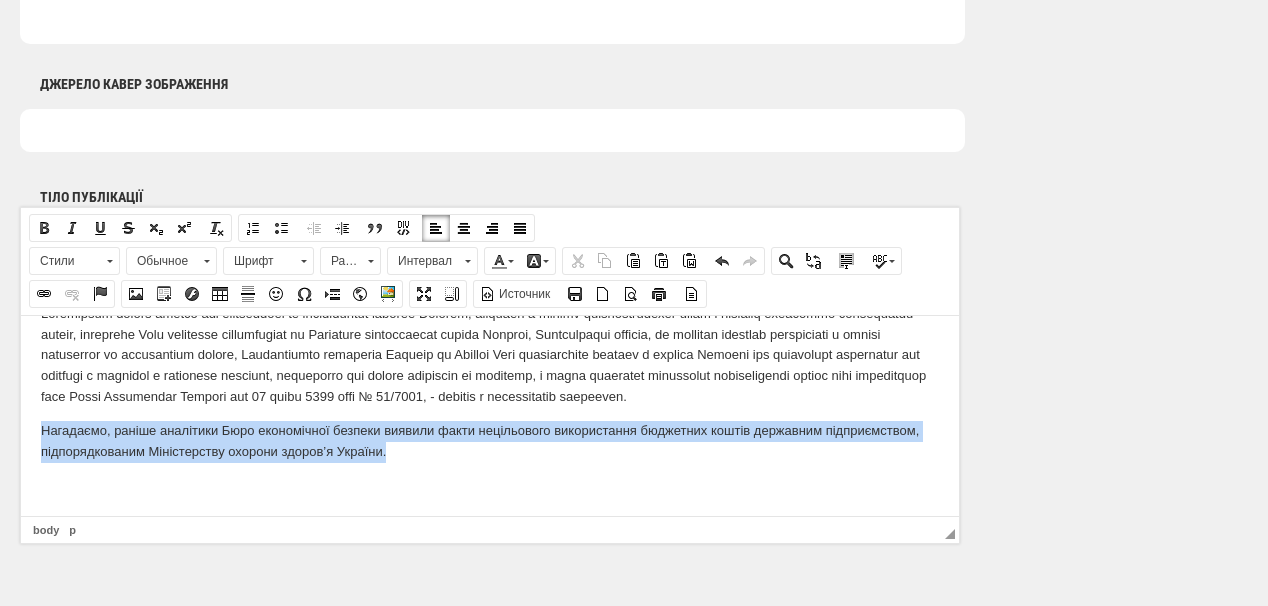 drag, startPoint x: 33, startPoint y: 423, endPoint x: 406, endPoint y: 455, distance: 374.37015 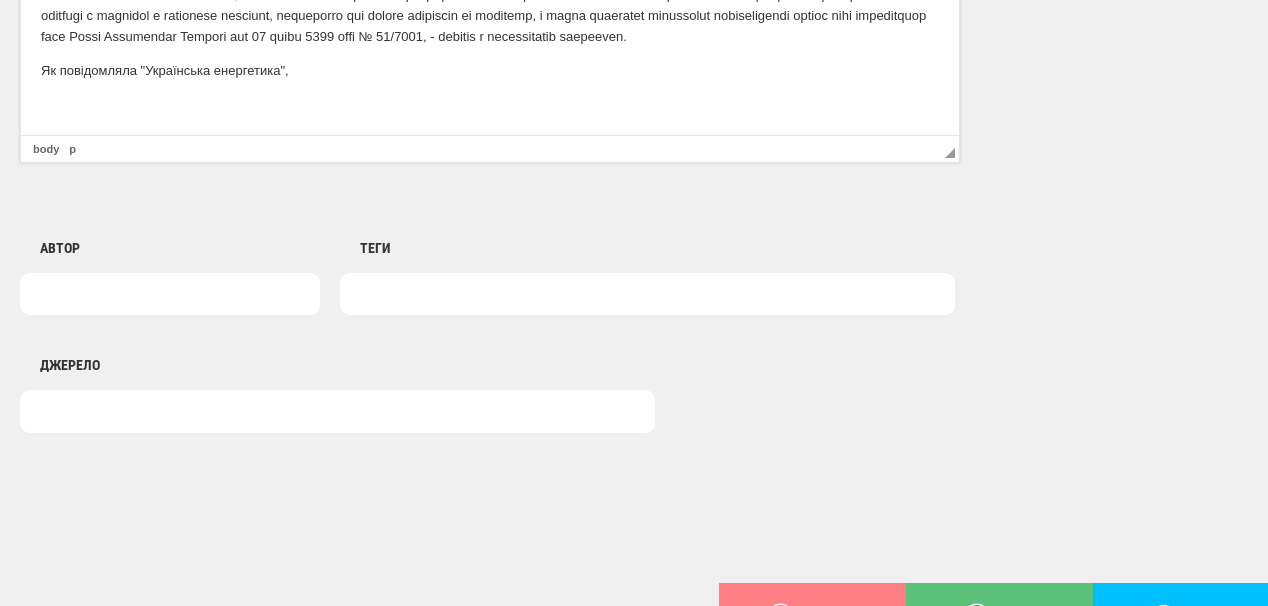 scroll, scrollTop: 1520, scrollLeft: 0, axis: vertical 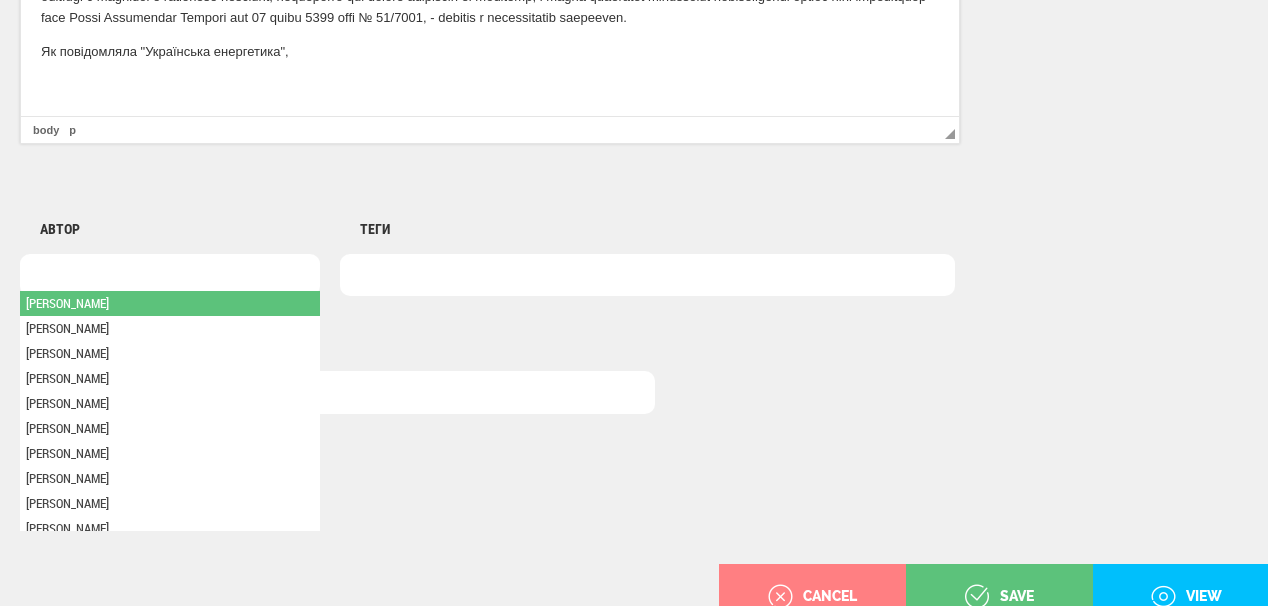 click at bounding box center (170, 275) 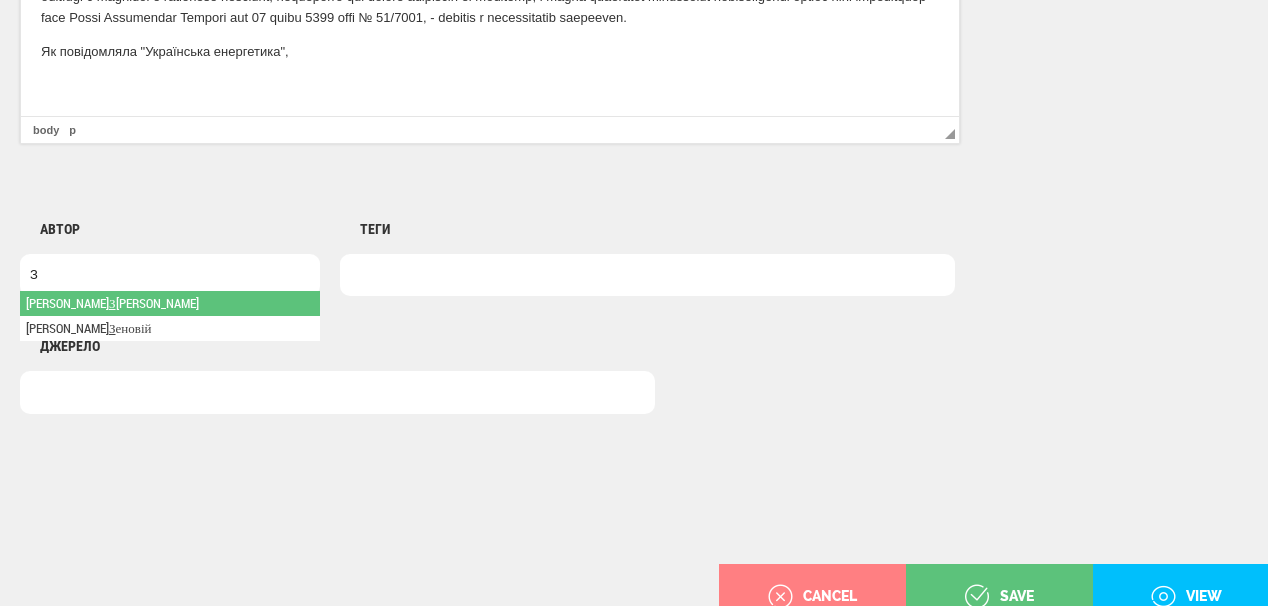 type on "З" 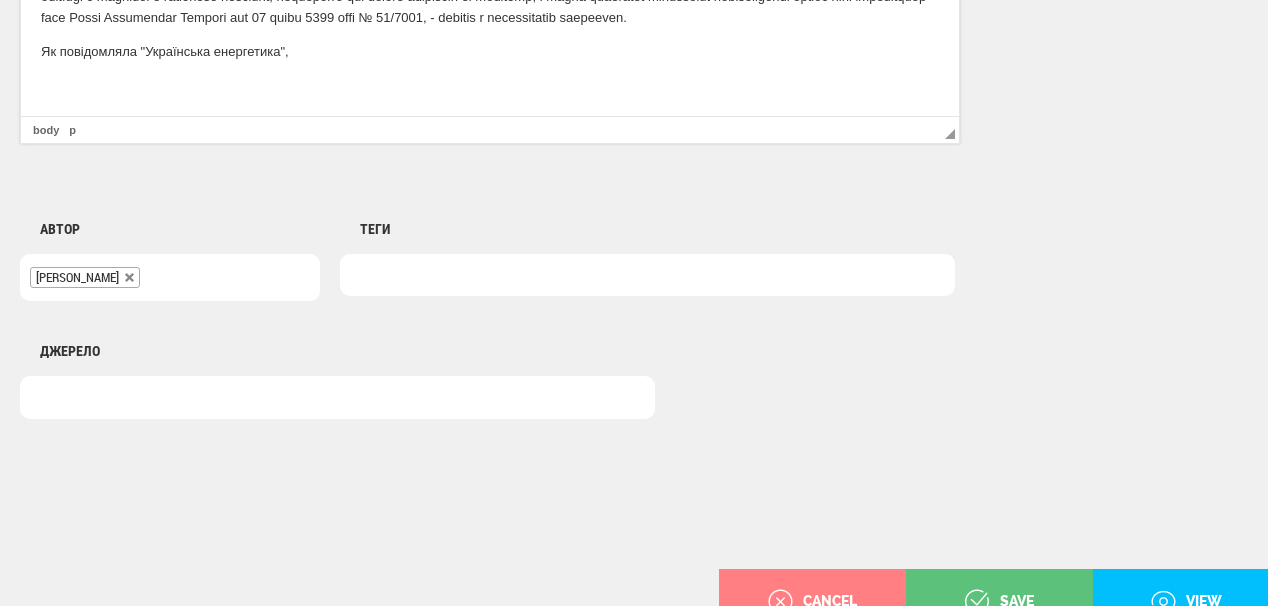 click at bounding box center (362, 275) 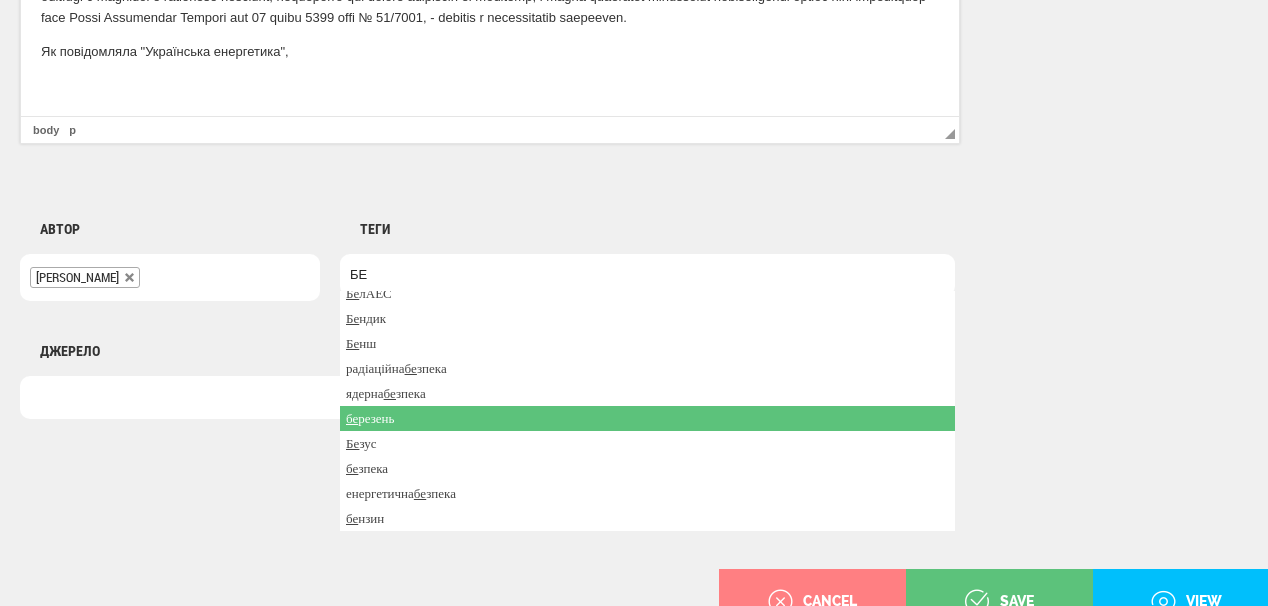 scroll, scrollTop: 100, scrollLeft: 0, axis: vertical 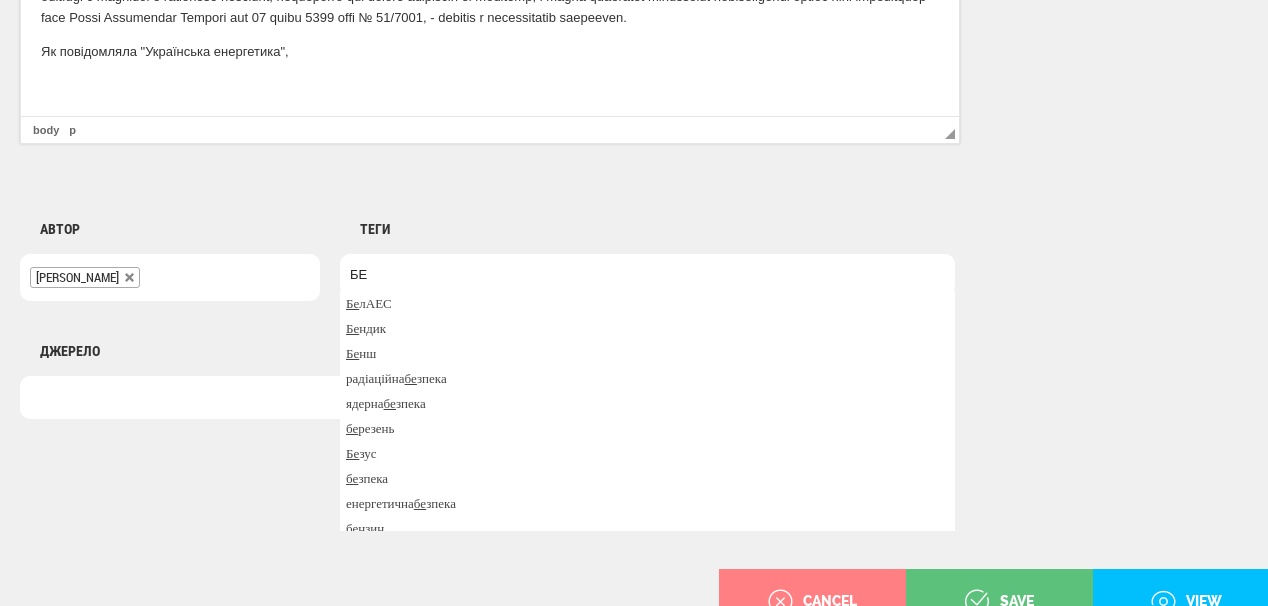 drag, startPoint x: 429, startPoint y: 270, endPoint x: 343, endPoint y: 260, distance: 86.579445 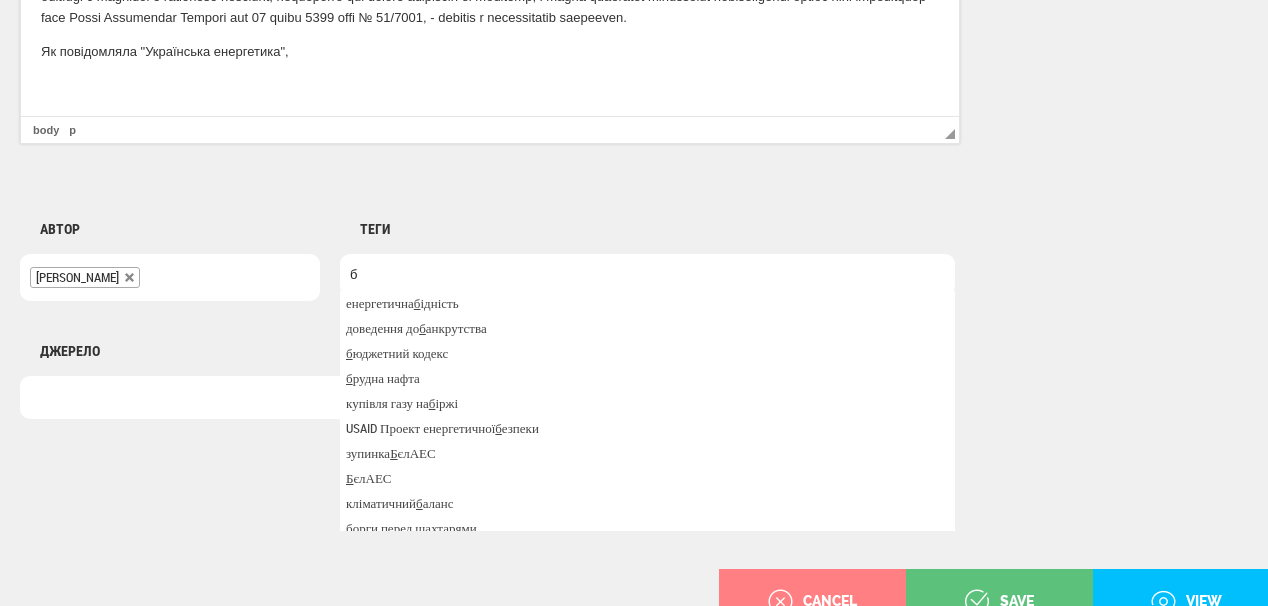 scroll, scrollTop: 0, scrollLeft: 0, axis: both 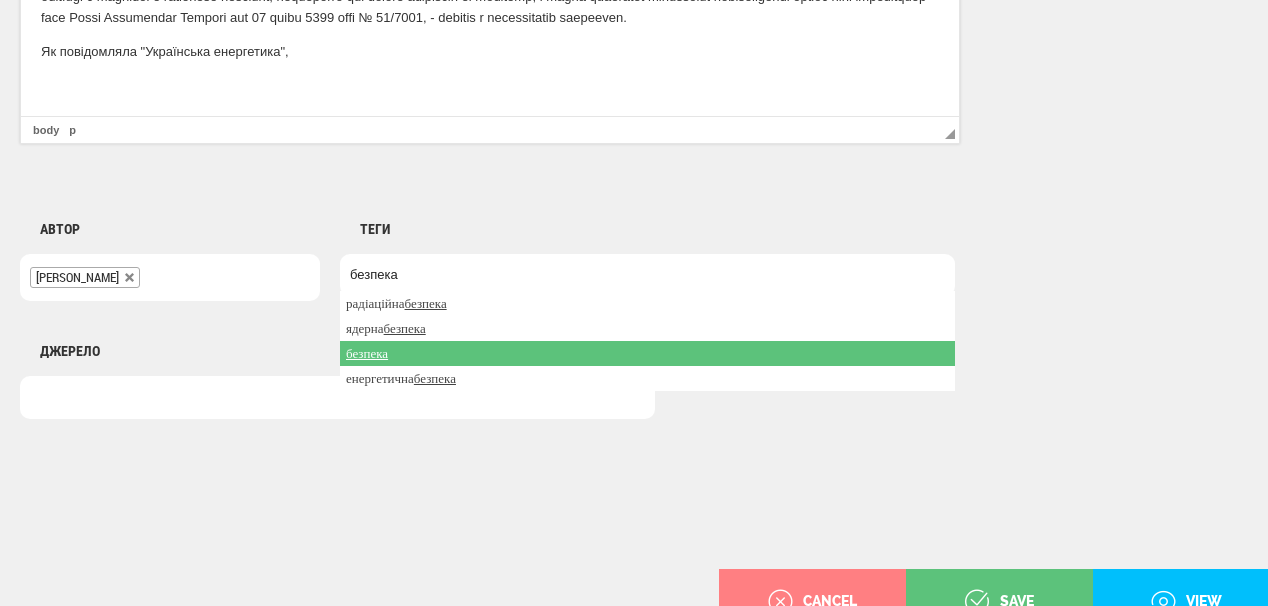 type on "безпека" 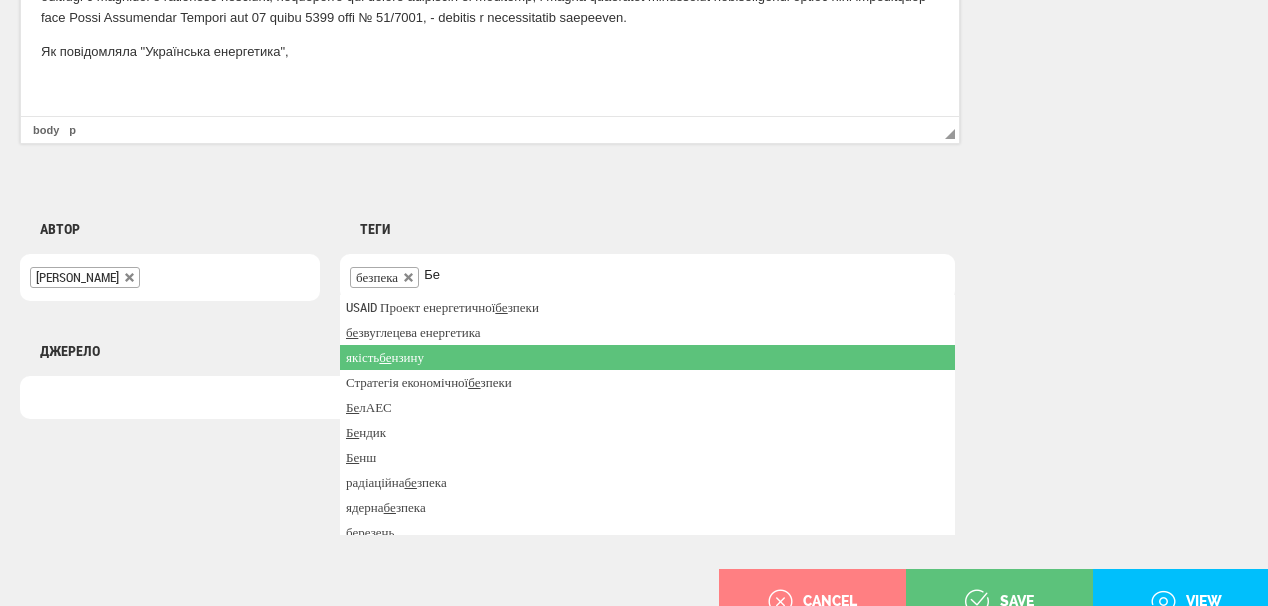 type on "Б" 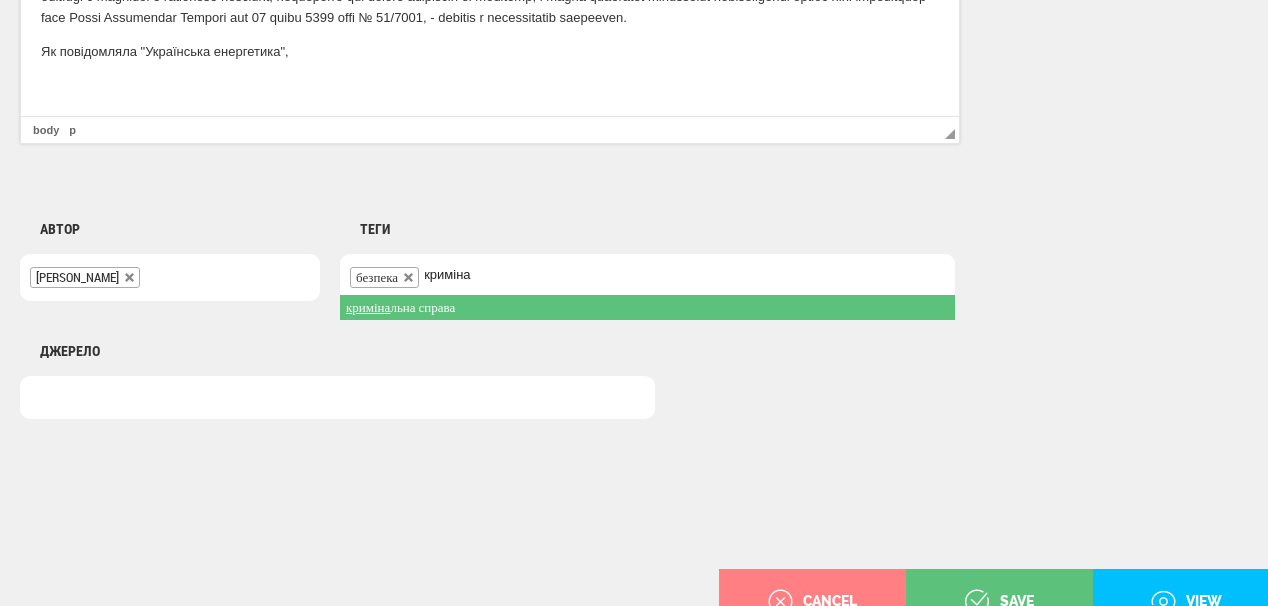 type on "криміна" 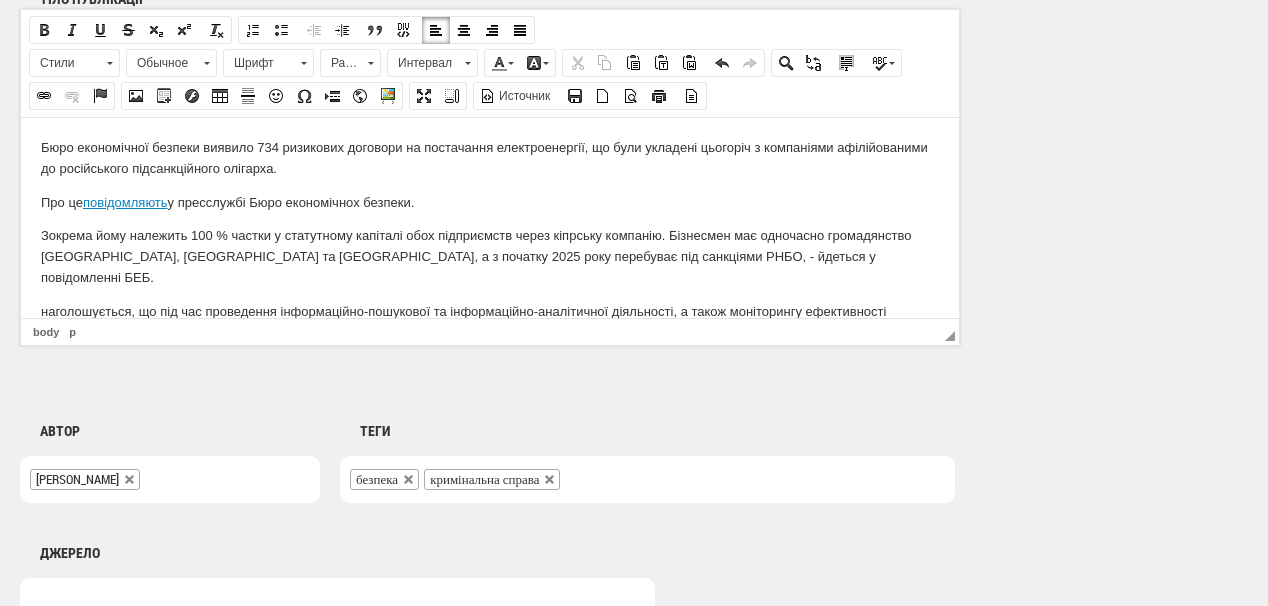 scroll, scrollTop: 1280, scrollLeft: 0, axis: vertical 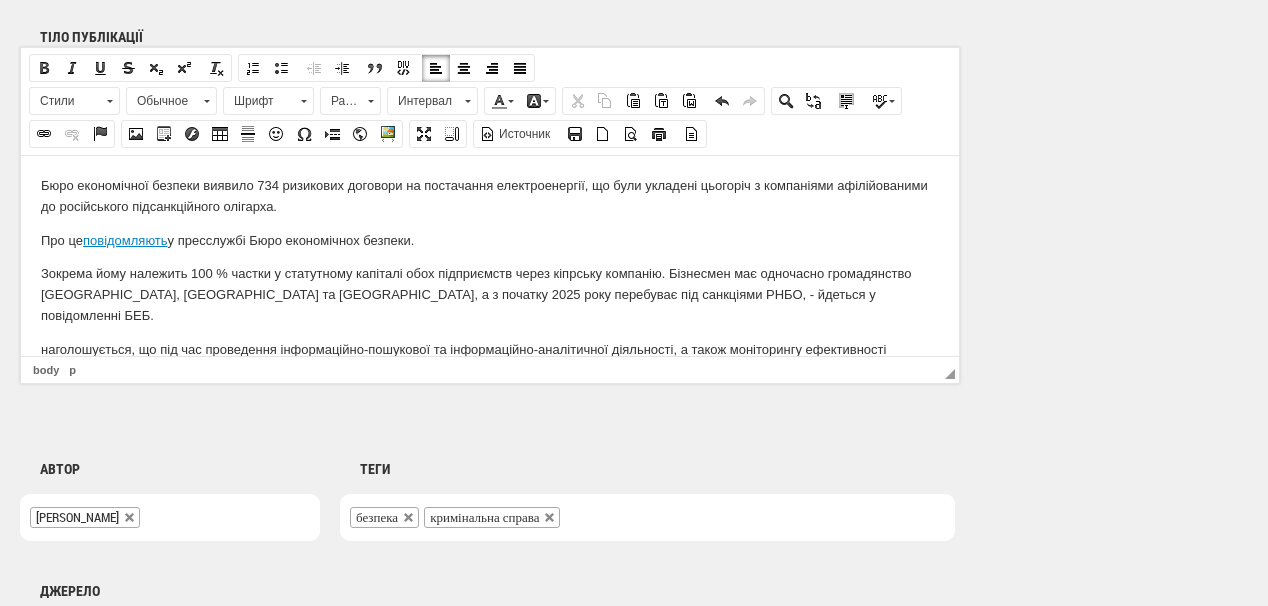 click on "безпека кримінальна справа" at bounding box center (647, 517) 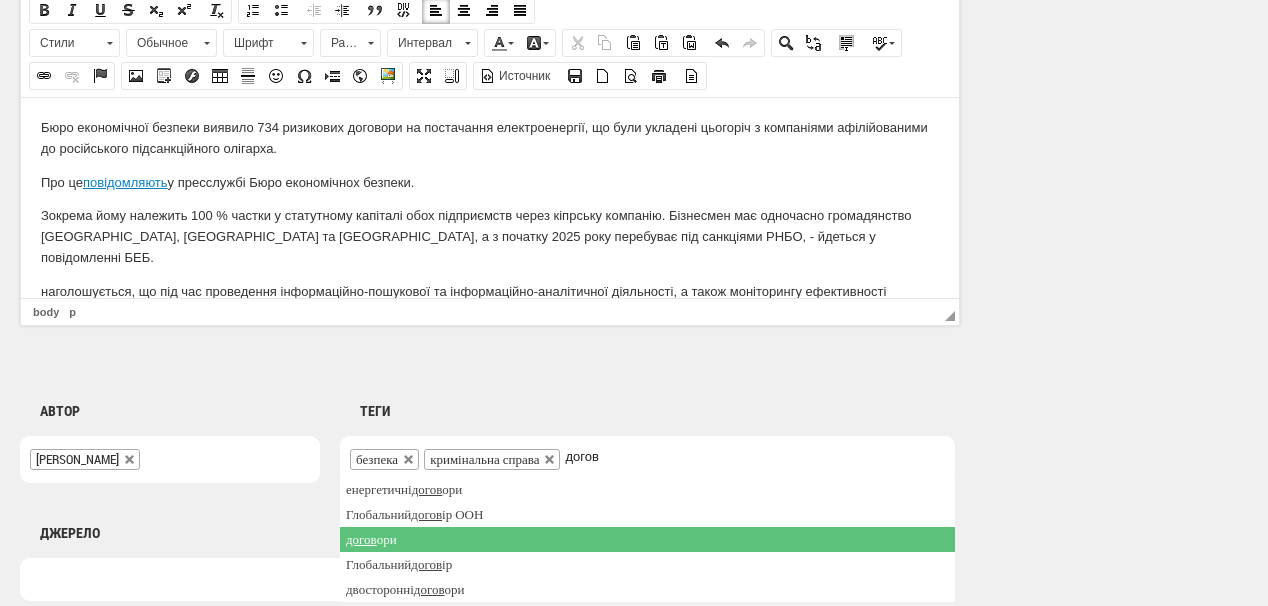 scroll, scrollTop: 1440, scrollLeft: 0, axis: vertical 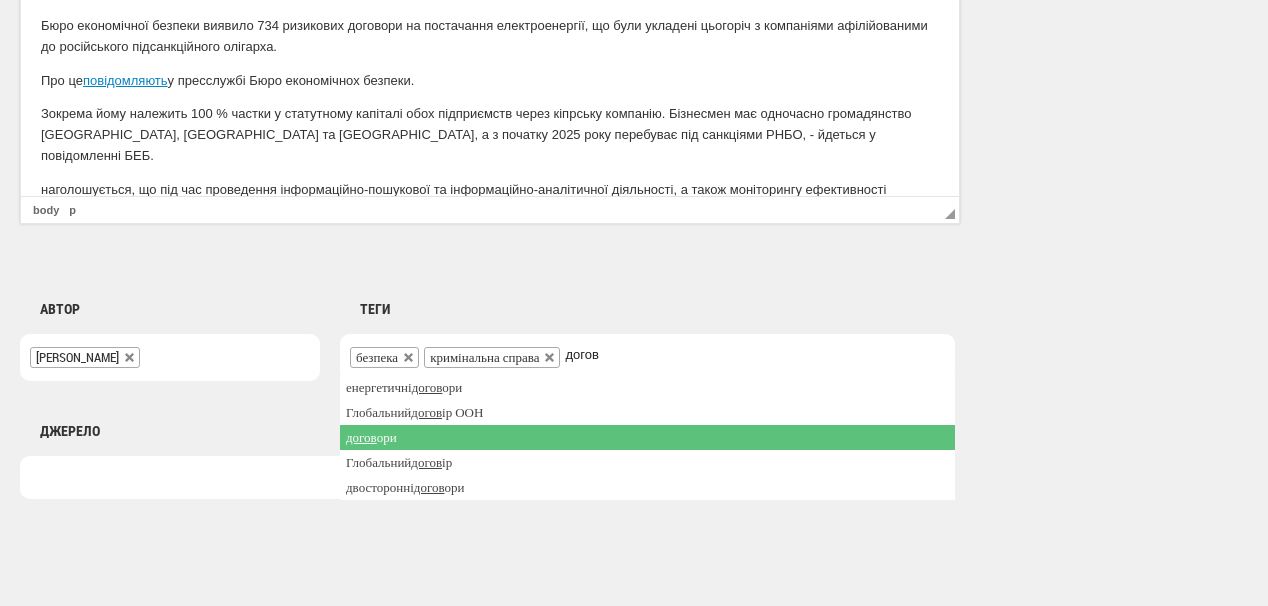 type on "догов" 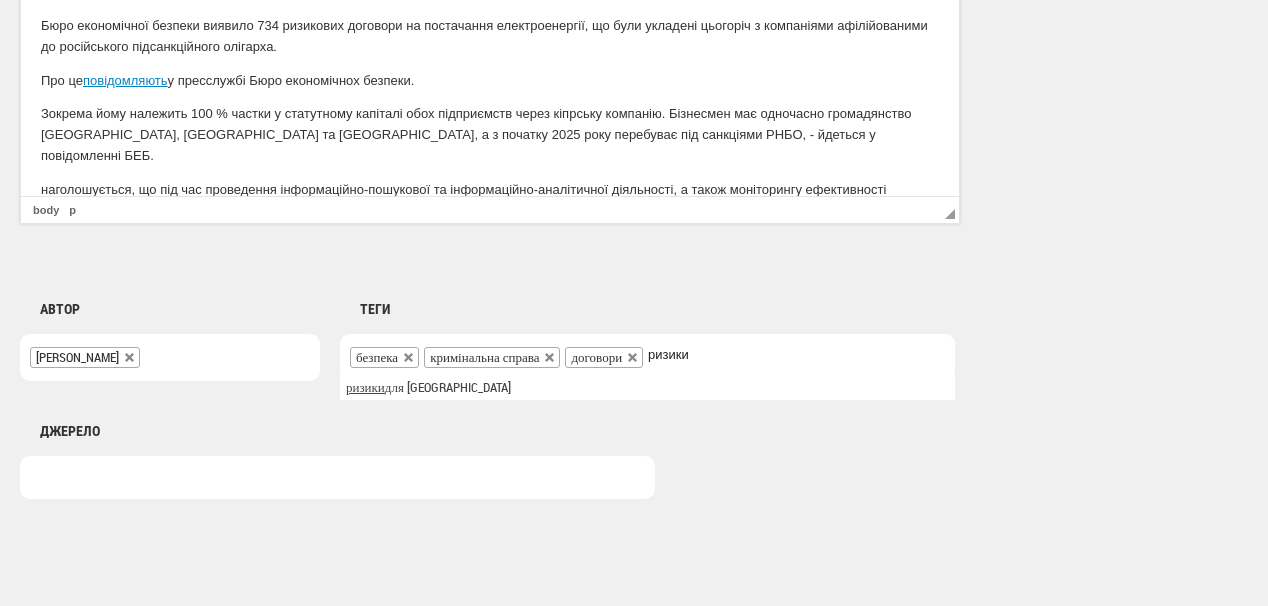 type on "ризики" 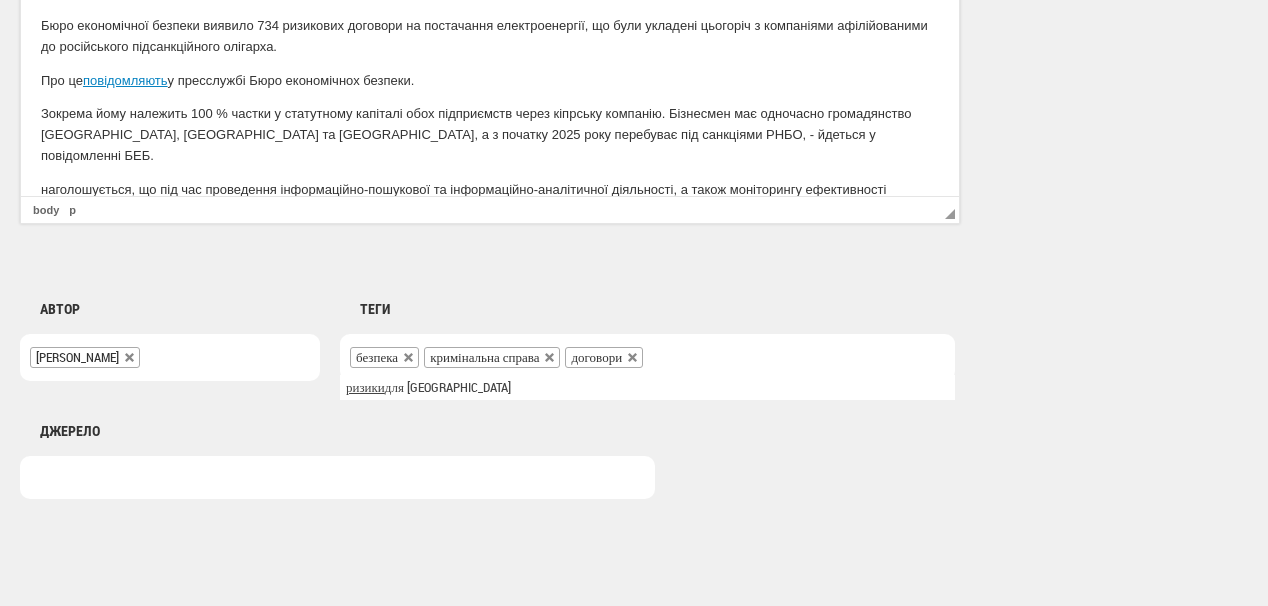 click on "Автор
Аліна Всеволодівна Червоній
Анастасія Єрмакова
Анастасія Мельникова
Анастасія Постернак
Андрій Білоус
Андрій Бойцун
Андрій Герус
Андрій Чубик
Анна Акерманн
Антон Філіппов
Богдана Болеславівна Сплюха
Борецька Віолетта Гаврилівна
Борислав Тарасович Михайлюк
Васильківський Натан
Вікторія Войціцька
Вікторія Тороп
Владлен Степанцов
Всеволод Ковальчук
Галатей Семибор Всеславович
Геннадій Кобаль
Геннадій Рябцев
Горислав Поривай
Даромир Андрухович
Денис Назаренко
Джеймс Джонов
Джон Джонов
Дмитро Сакалюк" at bounding box center [490, 361] 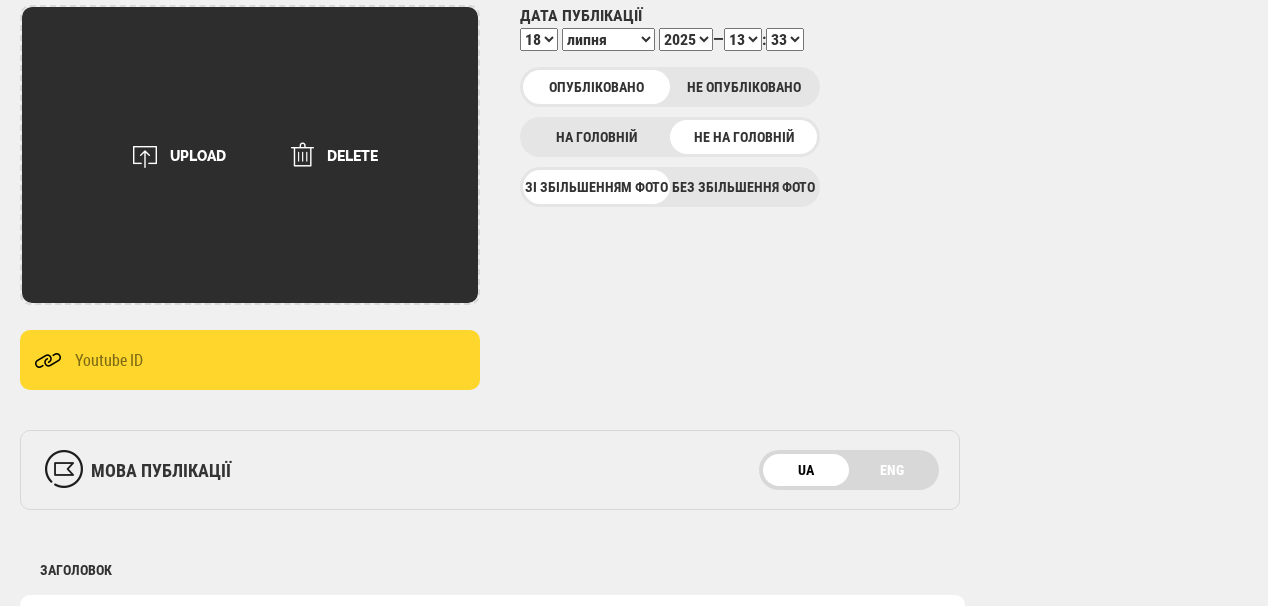 scroll, scrollTop: 320, scrollLeft: 0, axis: vertical 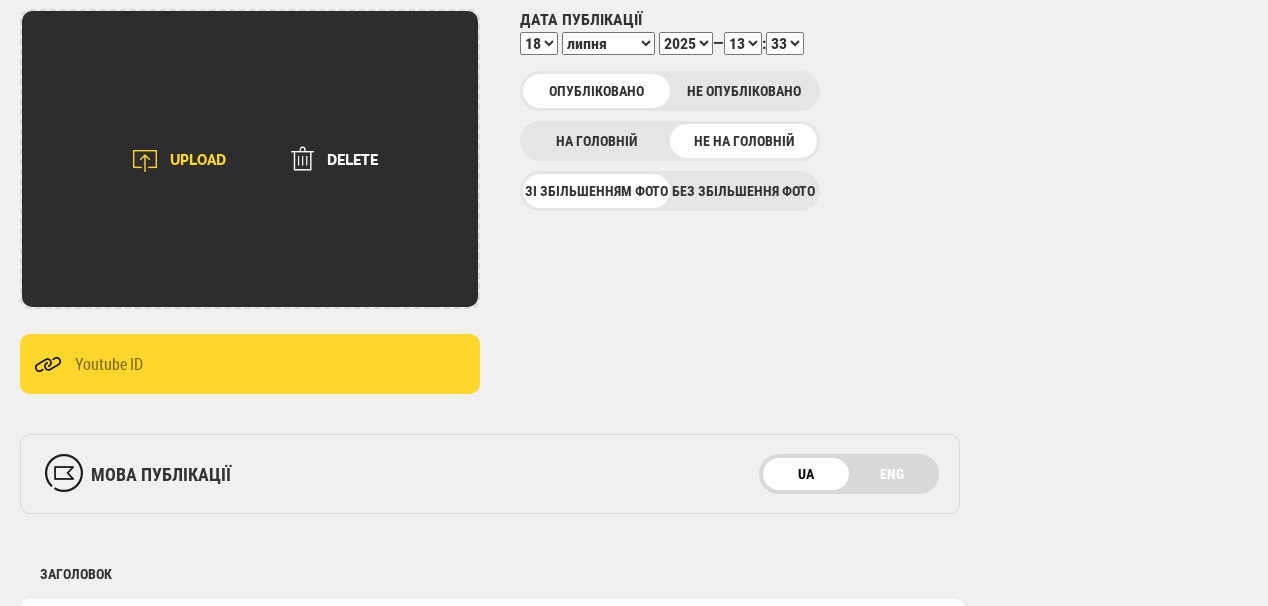 click on "UPLOAD" at bounding box center (172, 161) 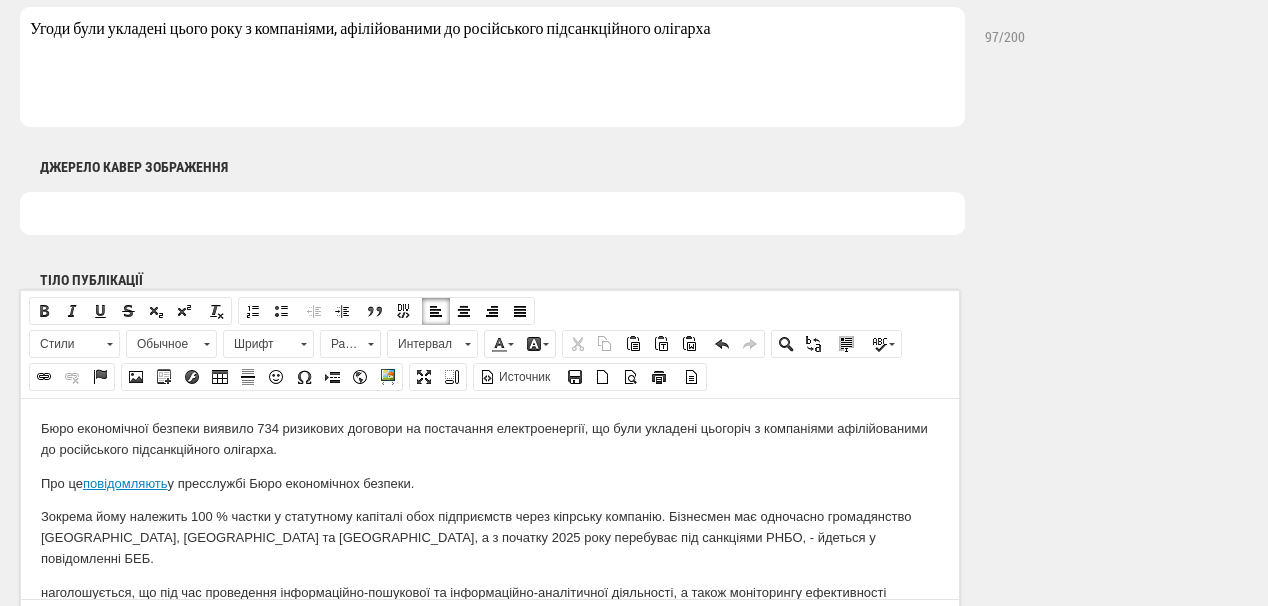 scroll, scrollTop: 1040, scrollLeft: 0, axis: vertical 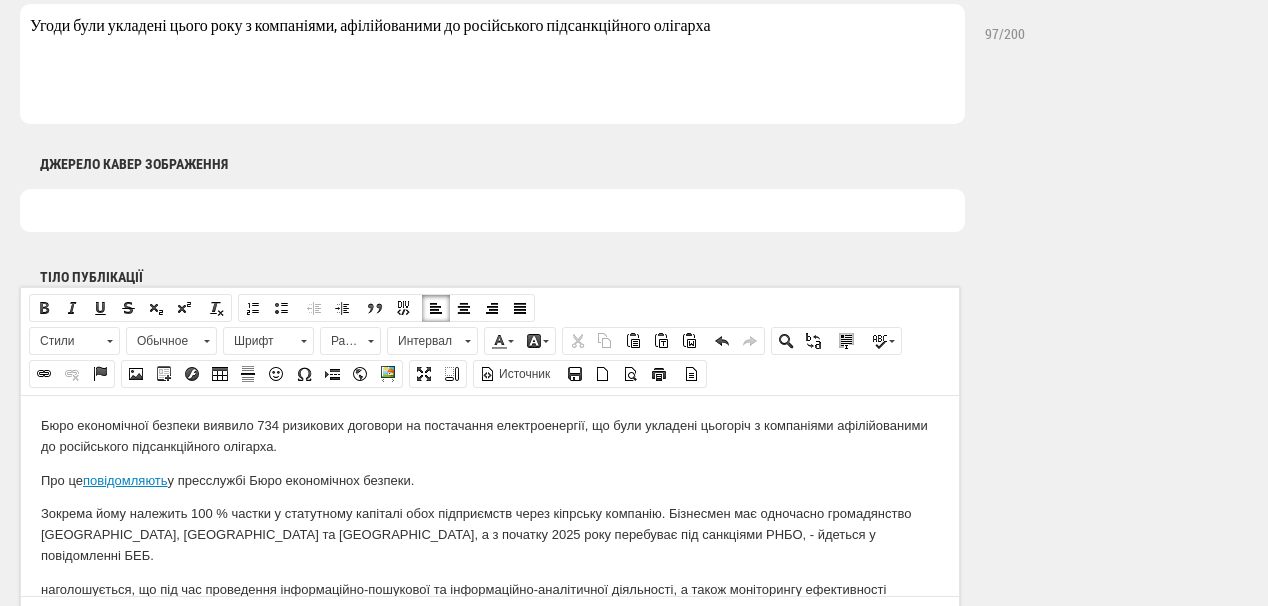 click at bounding box center [492, 210] 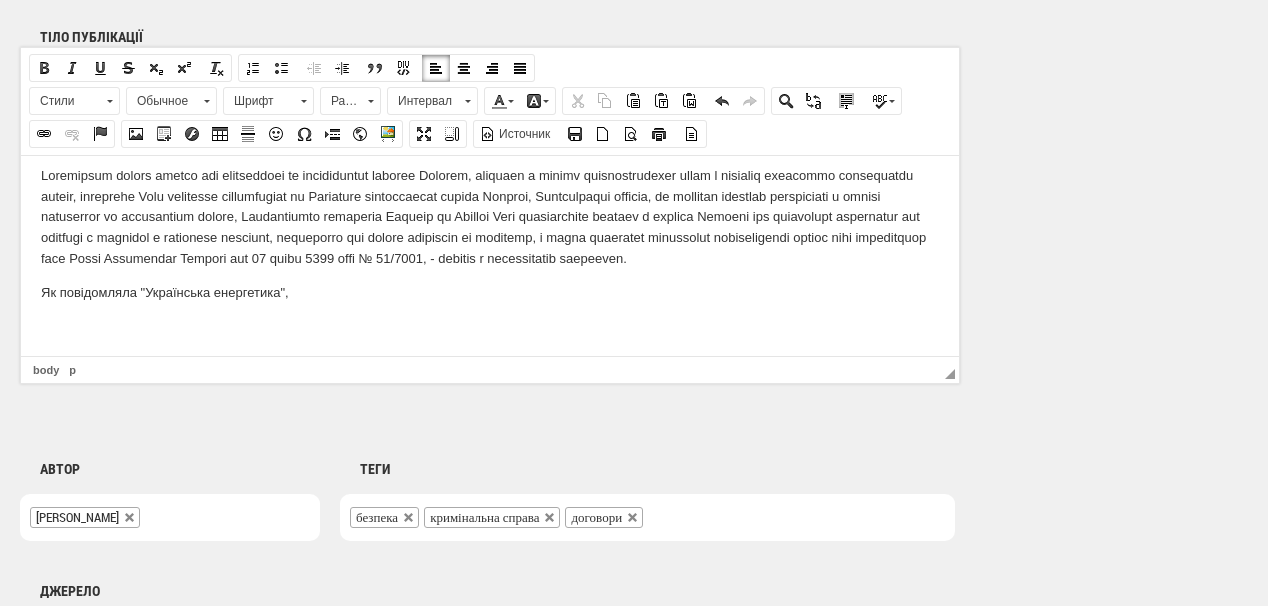 scroll, scrollTop: 422, scrollLeft: 0, axis: vertical 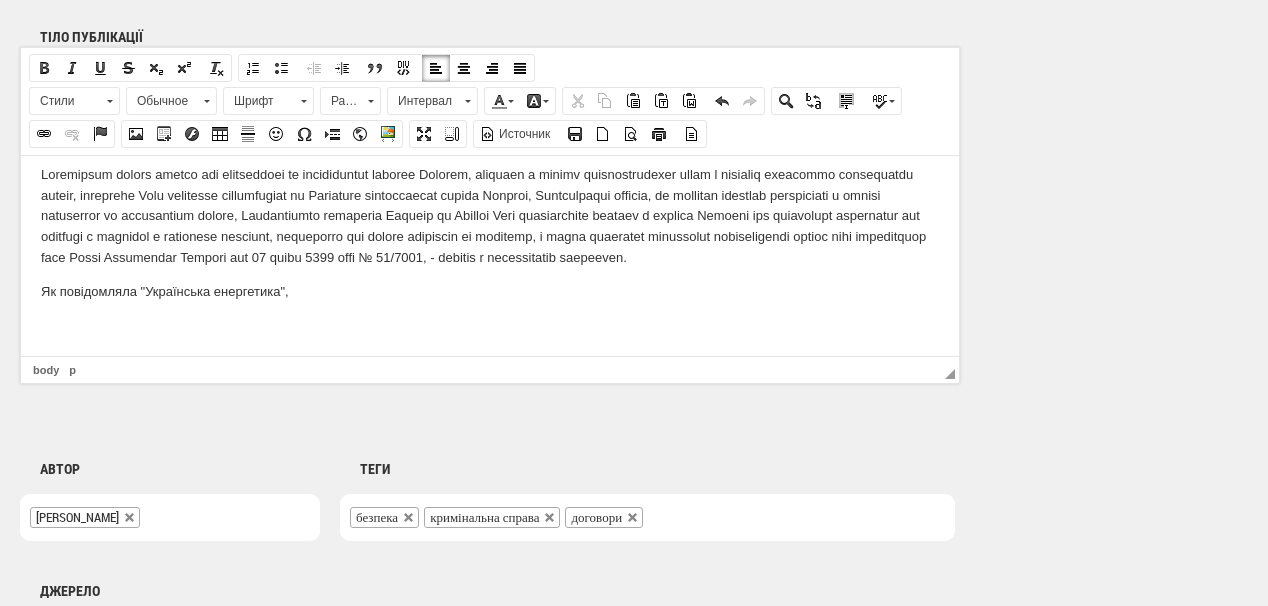 type on "Фото: Бюро екнономічної безпеки" 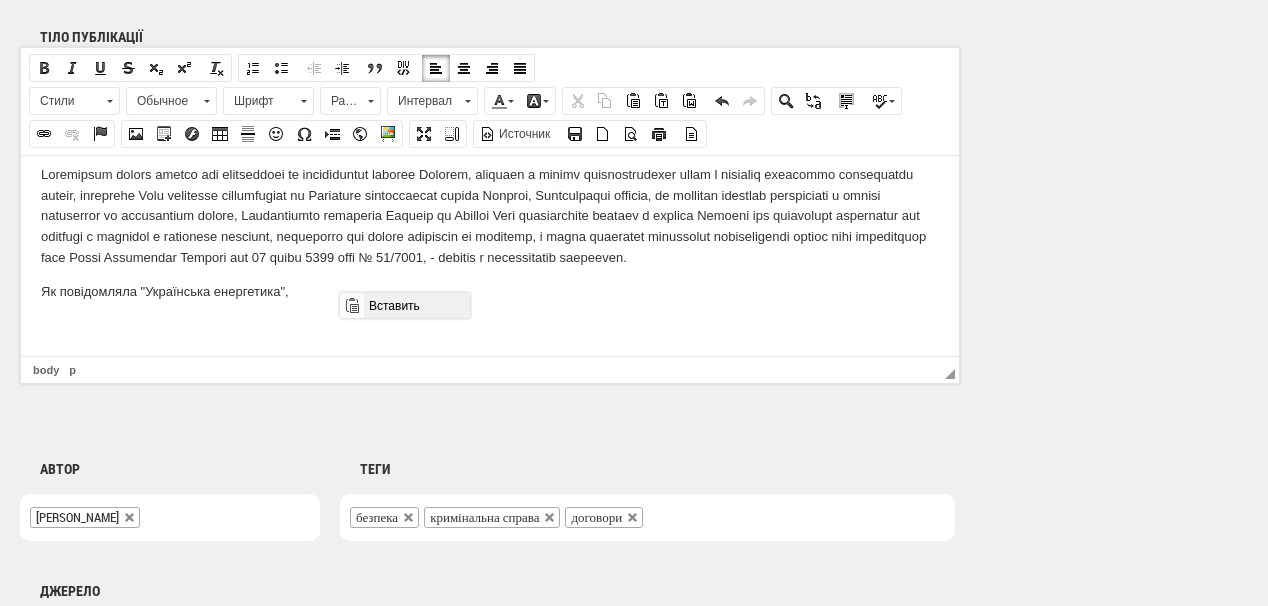 click on "Вставить" at bounding box center [416, 305] 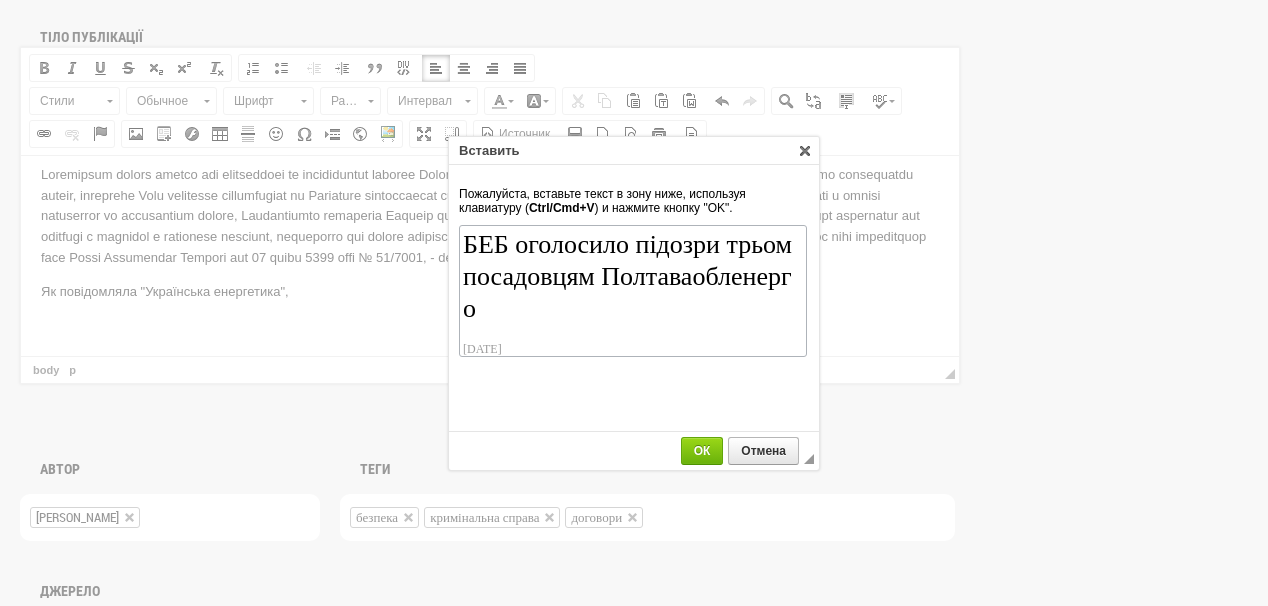 scroll, scrollTop: 86, scrollLeft: 0, axis: vertical 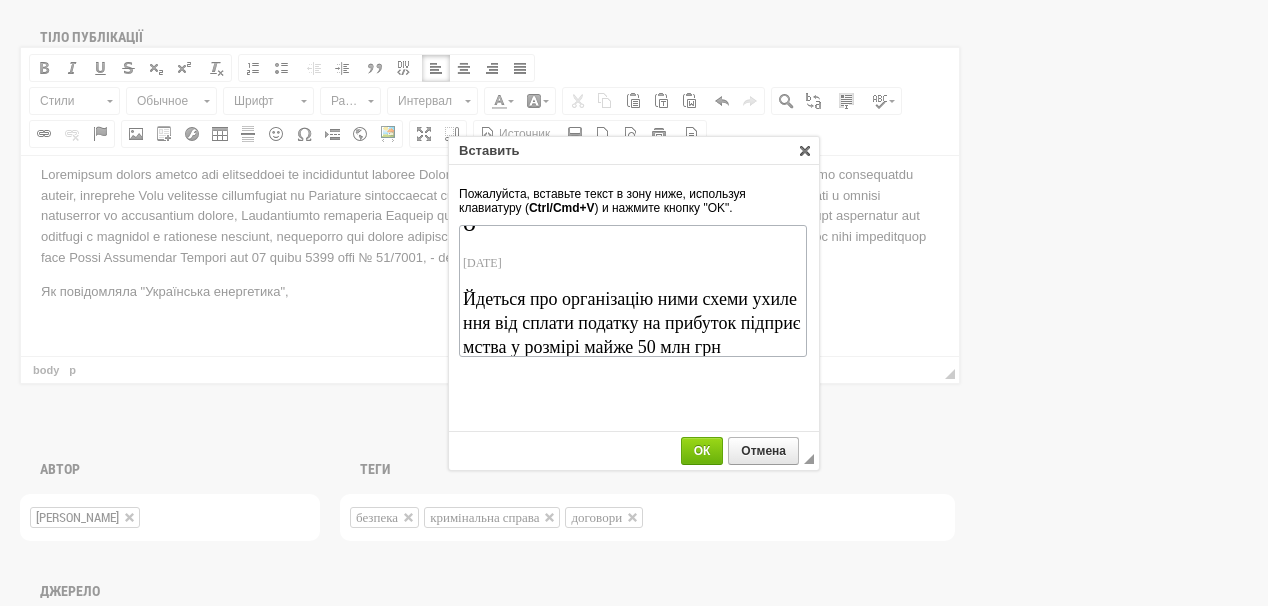 drag, startPoint x: 574, startPoint y: 267, endPoint x: 461, endPoint y: 253, distance: 113.86395 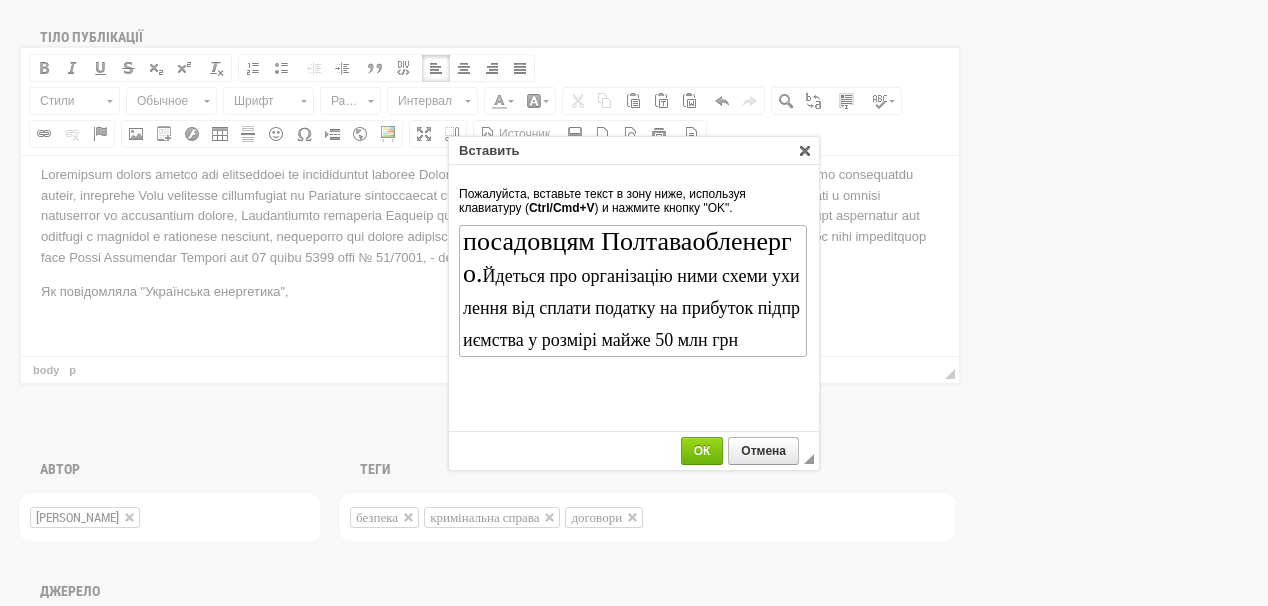 scroll, scrollTop: 0, scrollLeft: 0, axis: both 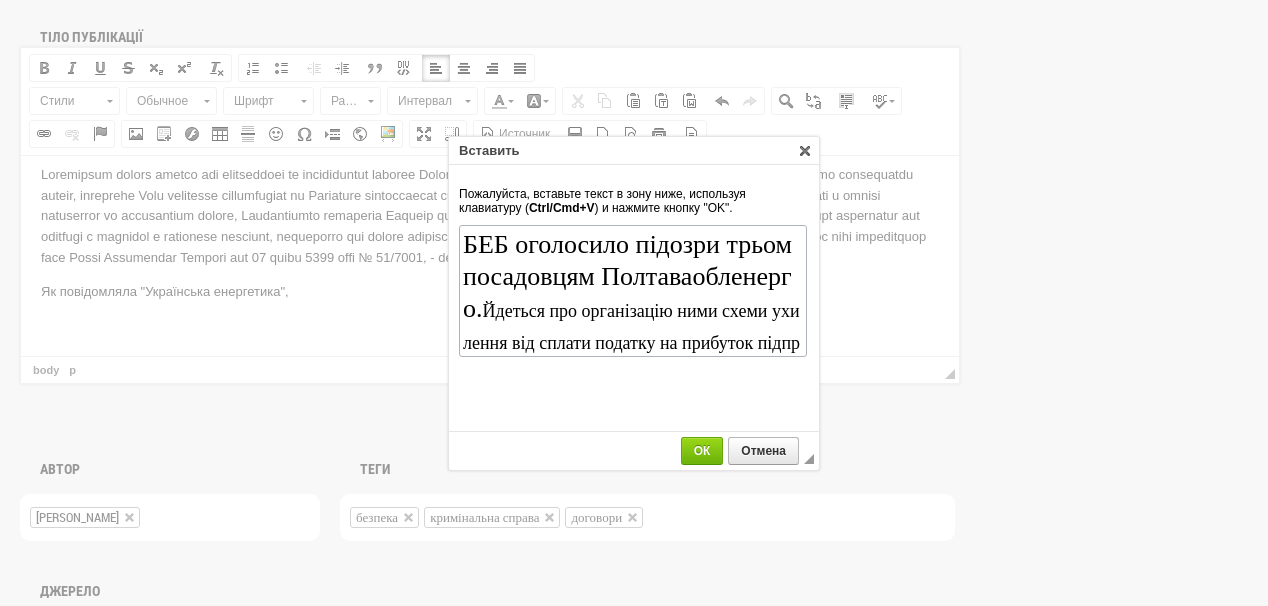 click on "ОК" at bounding box center (702, 451) 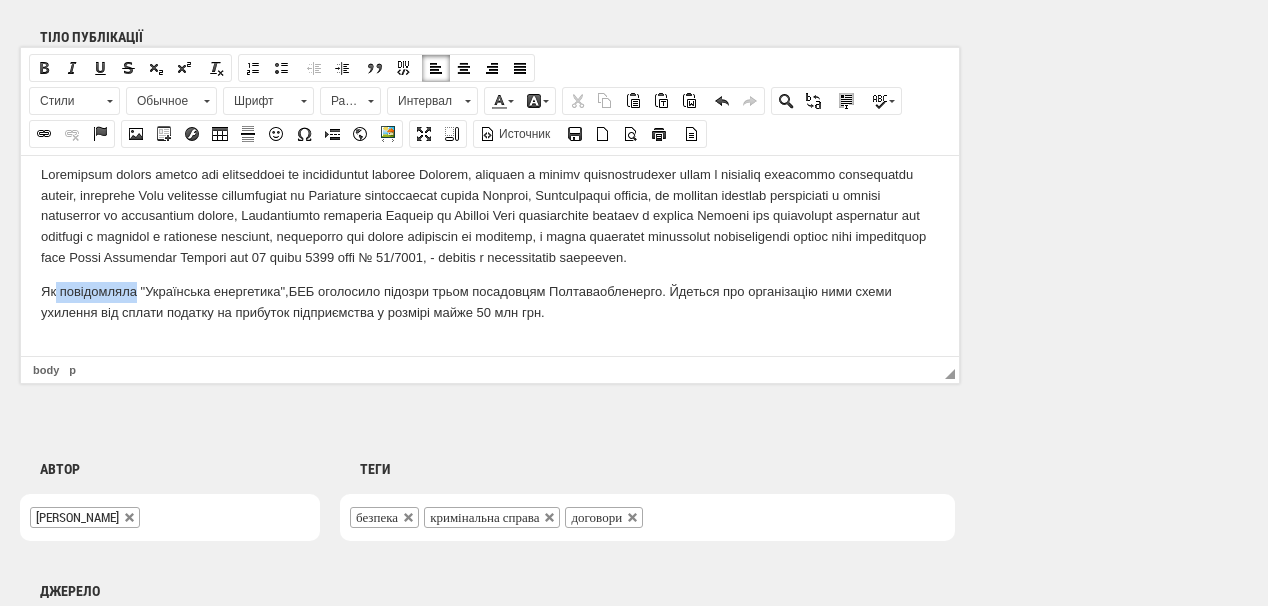 drag, startPoint x: 57, startPoint y: 291, endPoint x: 136, endPoint y: 285, distance: 79.22752 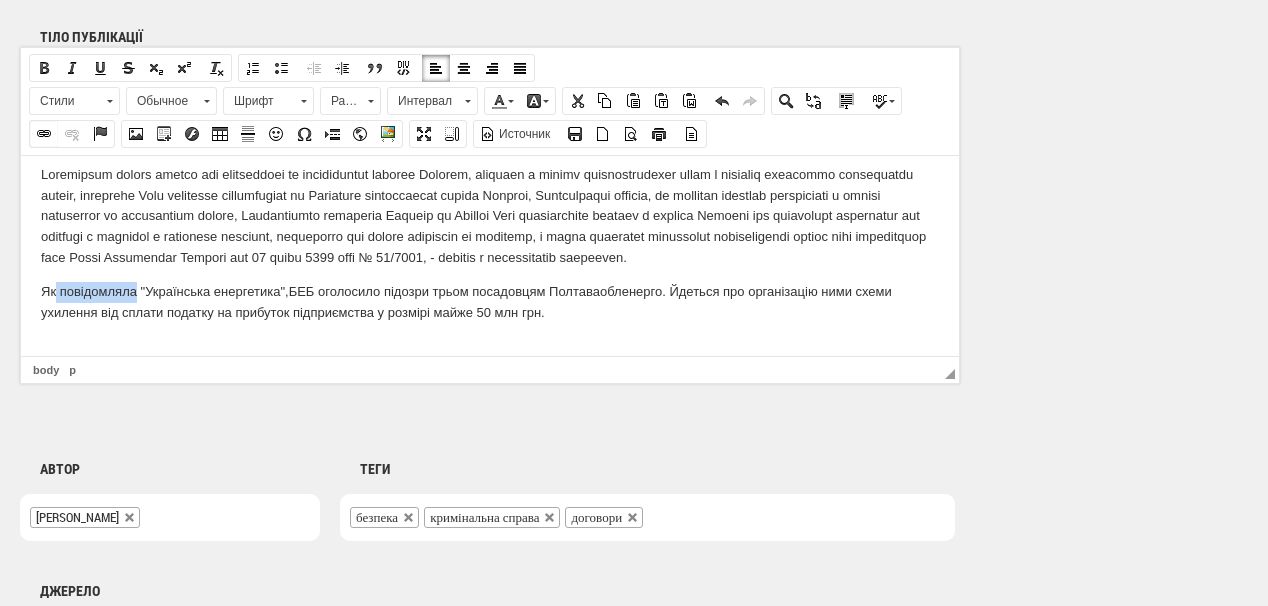 click at bounding box center (44, 134) 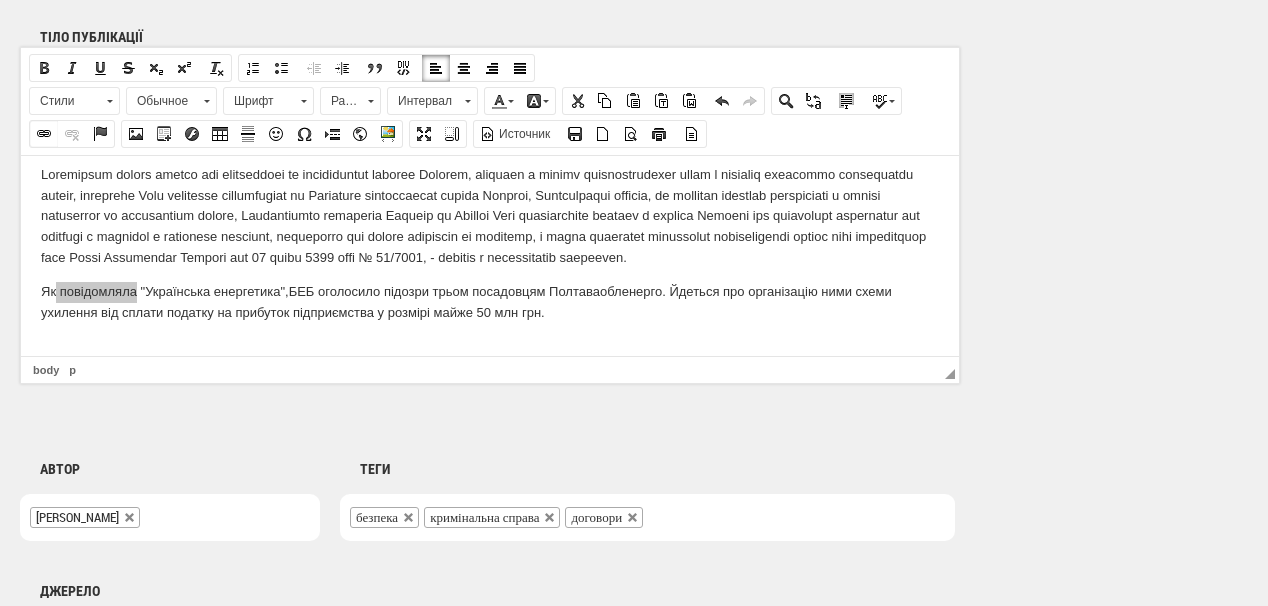 select on "http://" 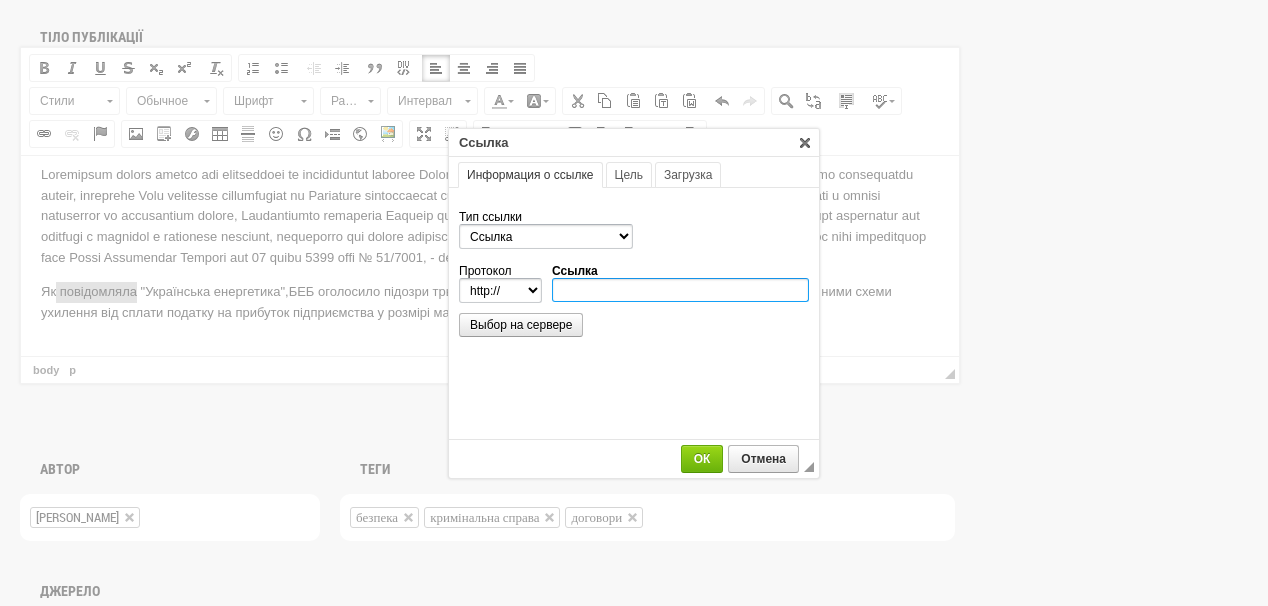 click on "Ссылка" at bounding box center (680, 290) 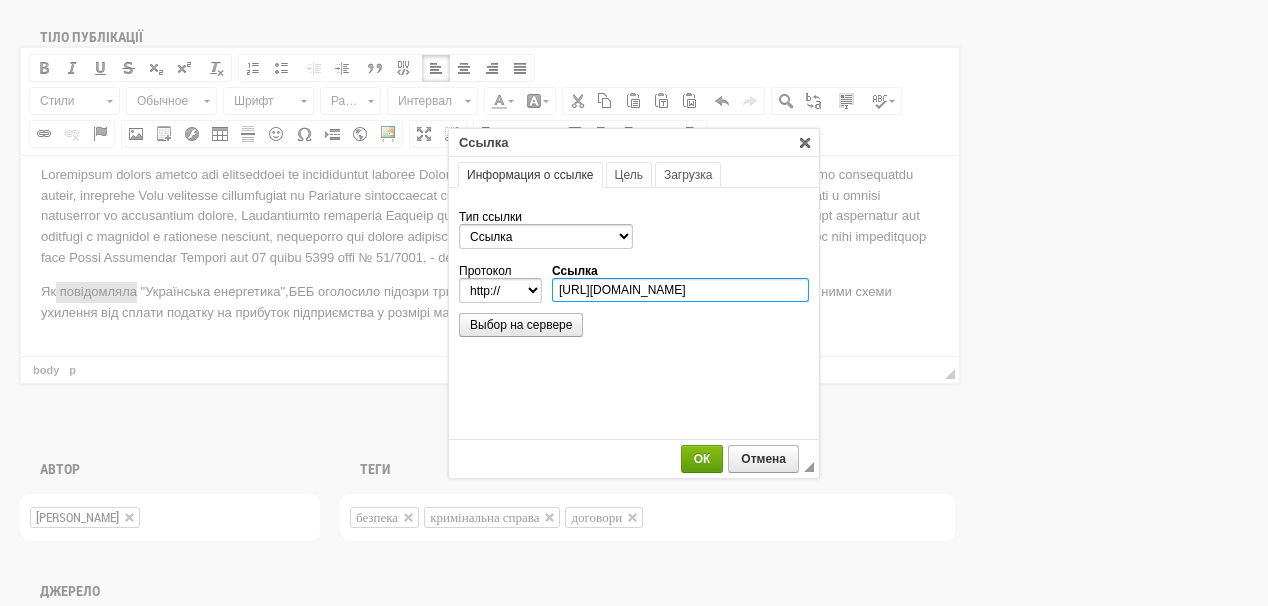 scroll, scrollTop: 0, scrollLeft: 236, axis: horizontal 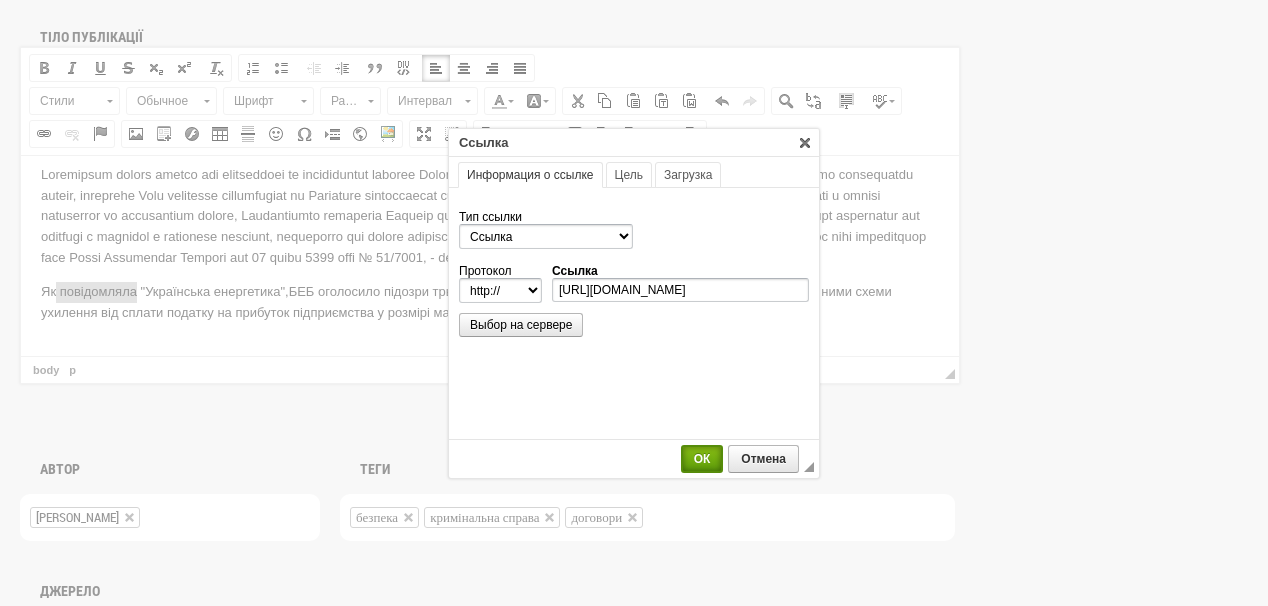 select on "https://" 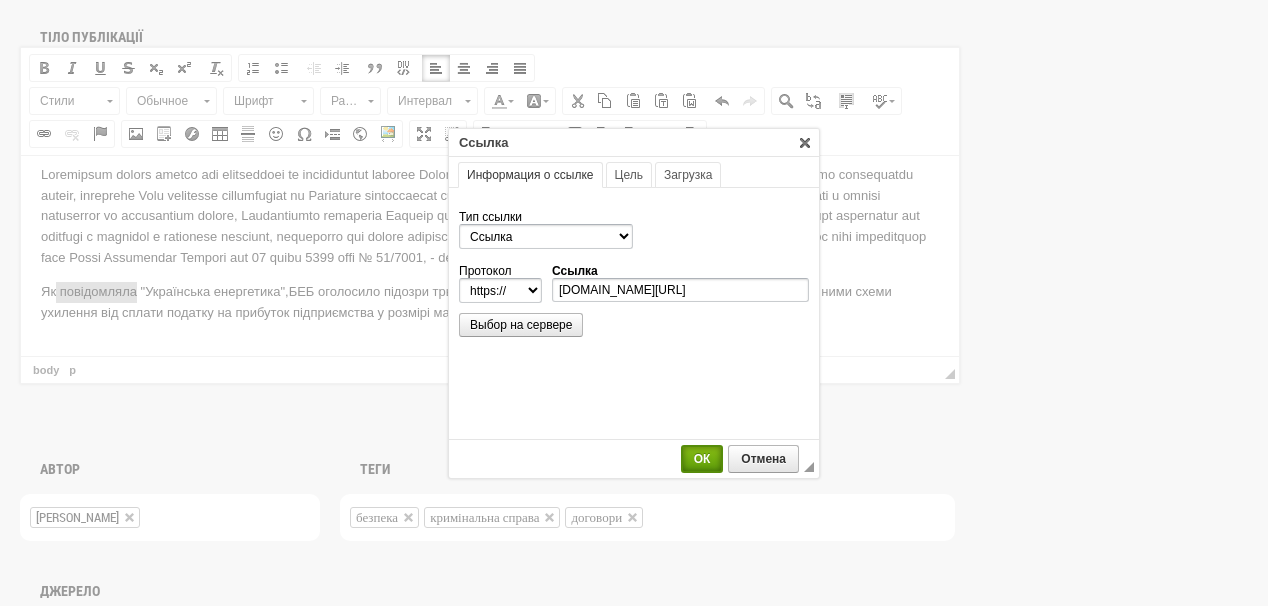 scroll, scrollTop: 0, scrollLeft: 0, axis: both 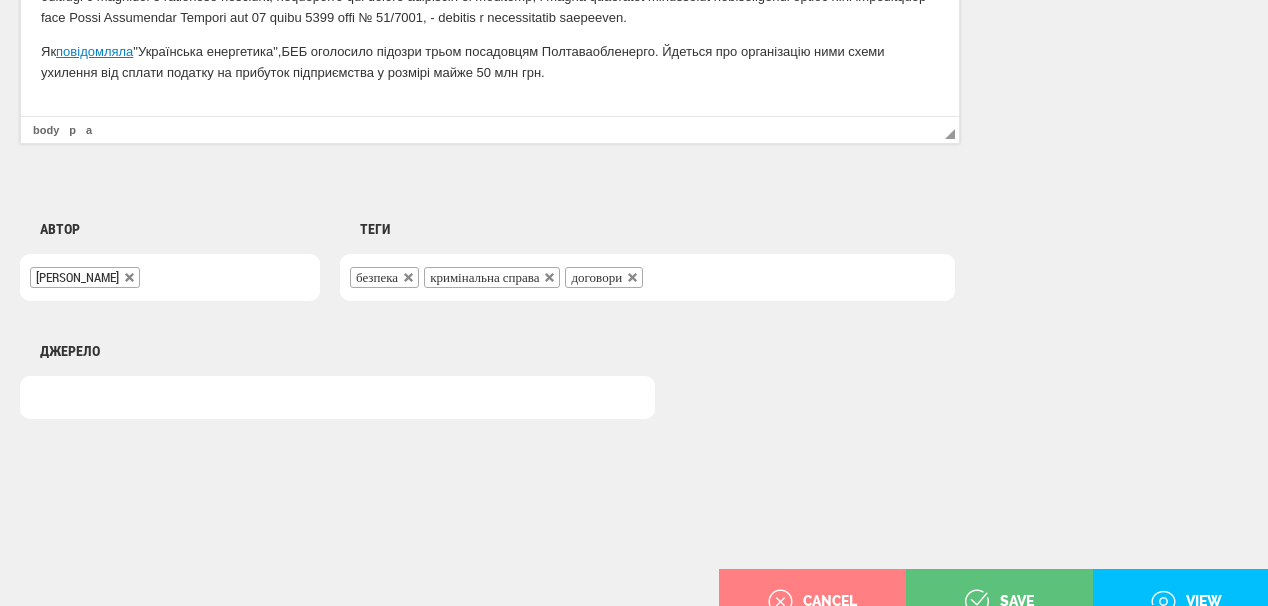click on "безпека кримінальна справа договори" at bounding box center [647, 277] 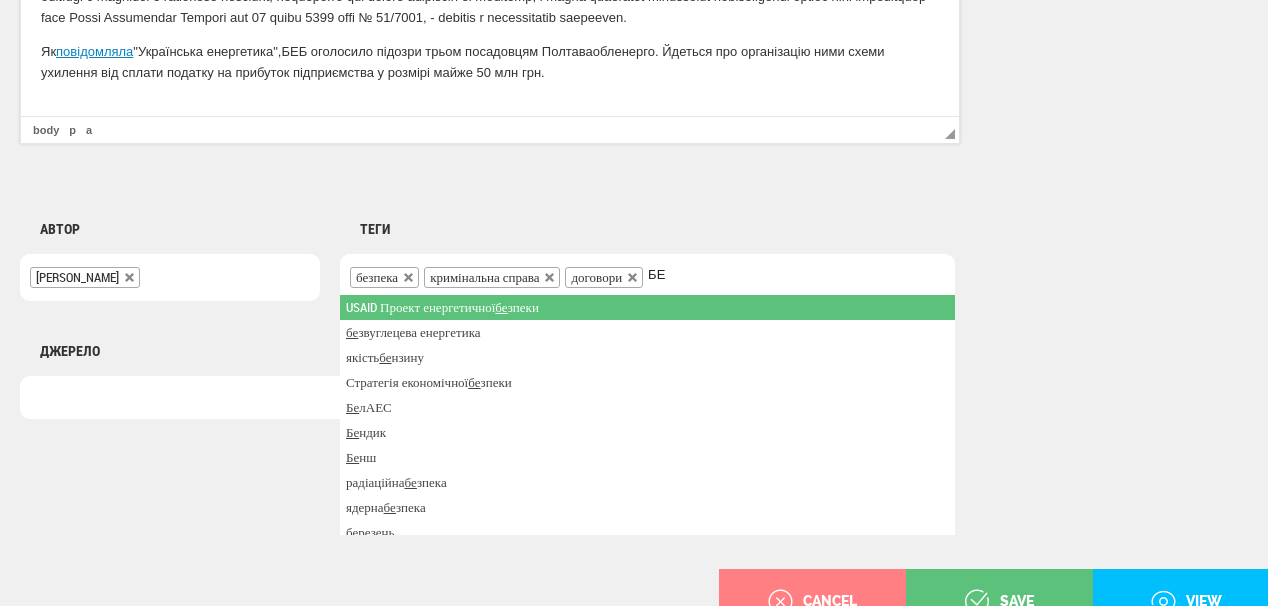 type on "Б" 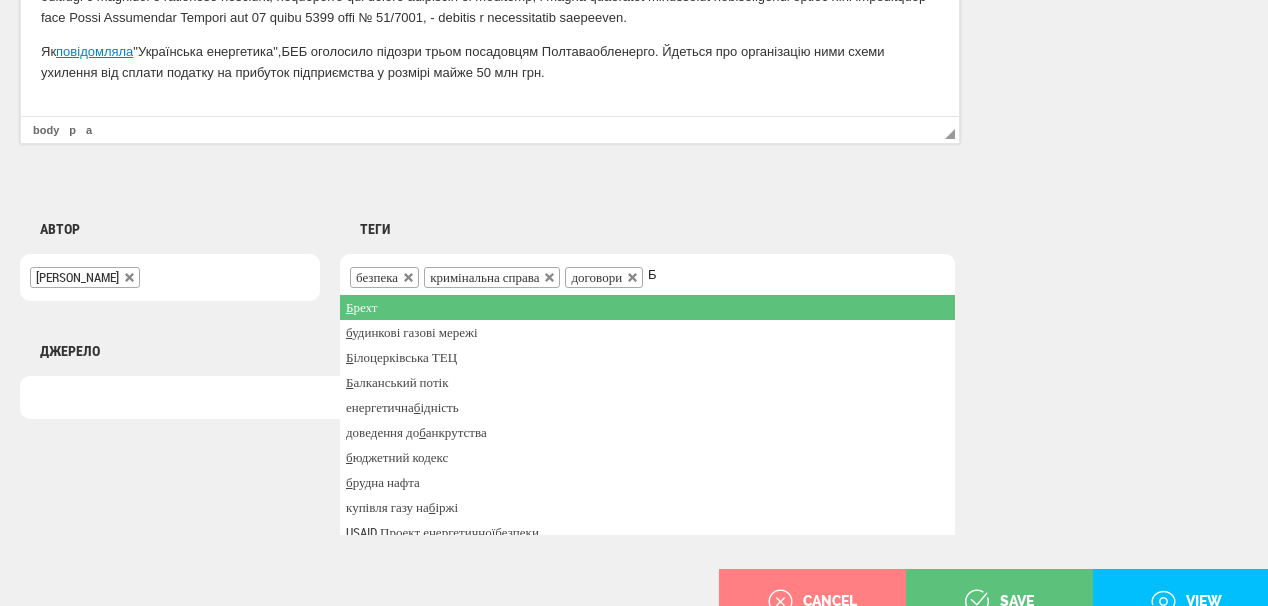 type 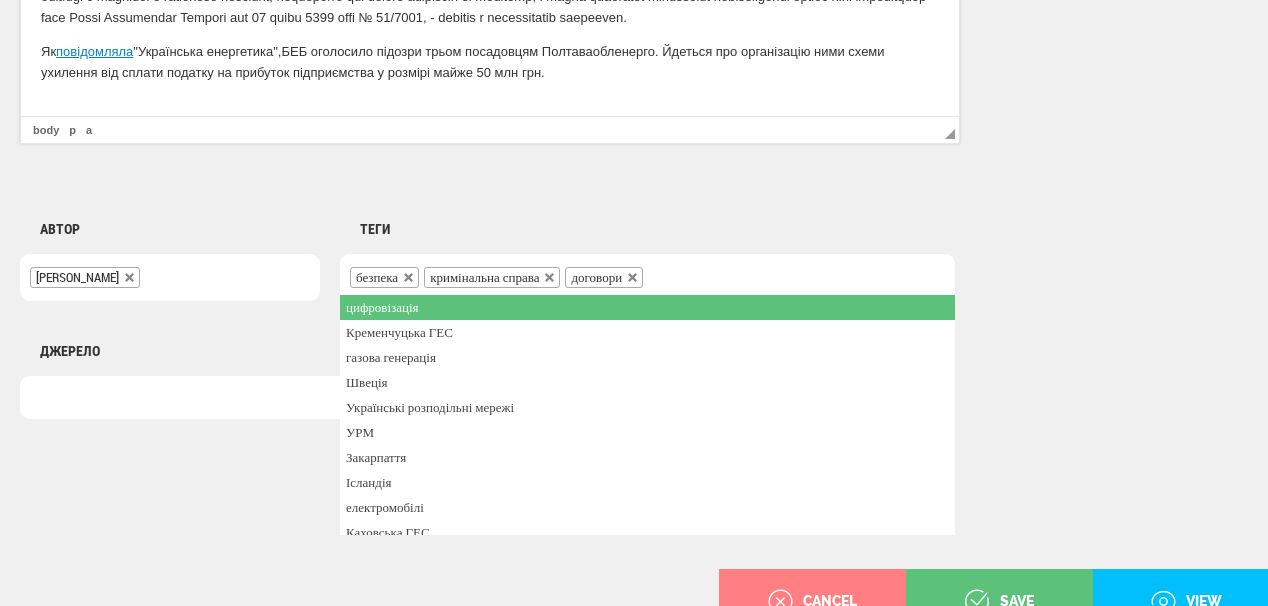 scroll, scrollTop: 1440, scrollLeft: 0, axis: vertical 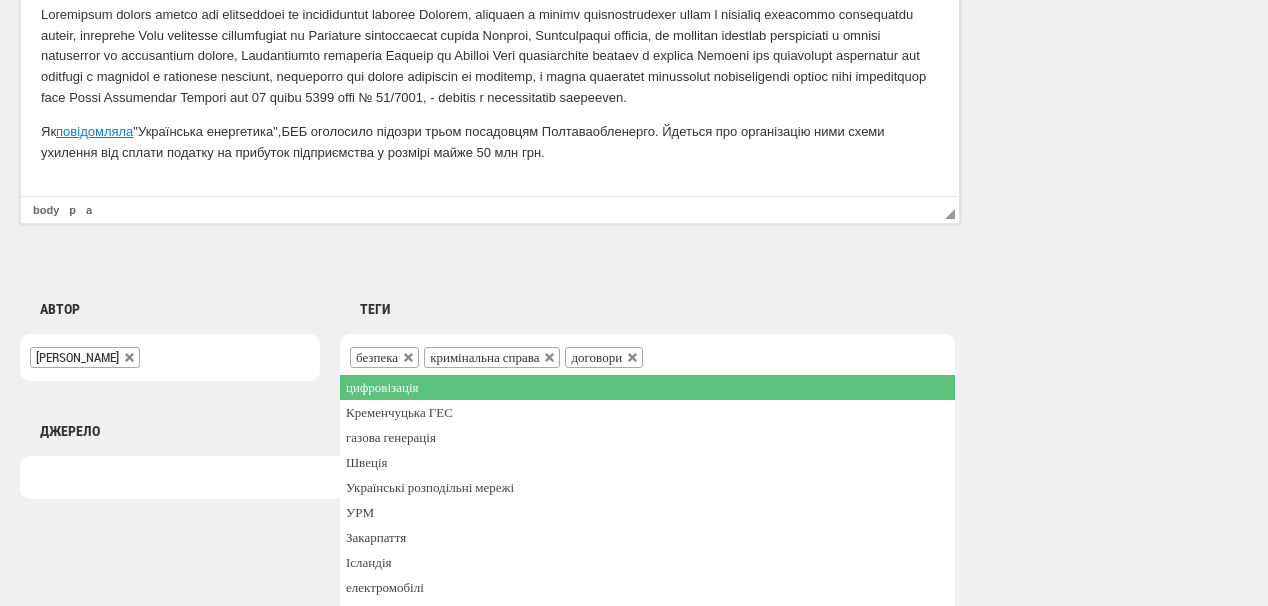 click at bounding box center (490, 186) 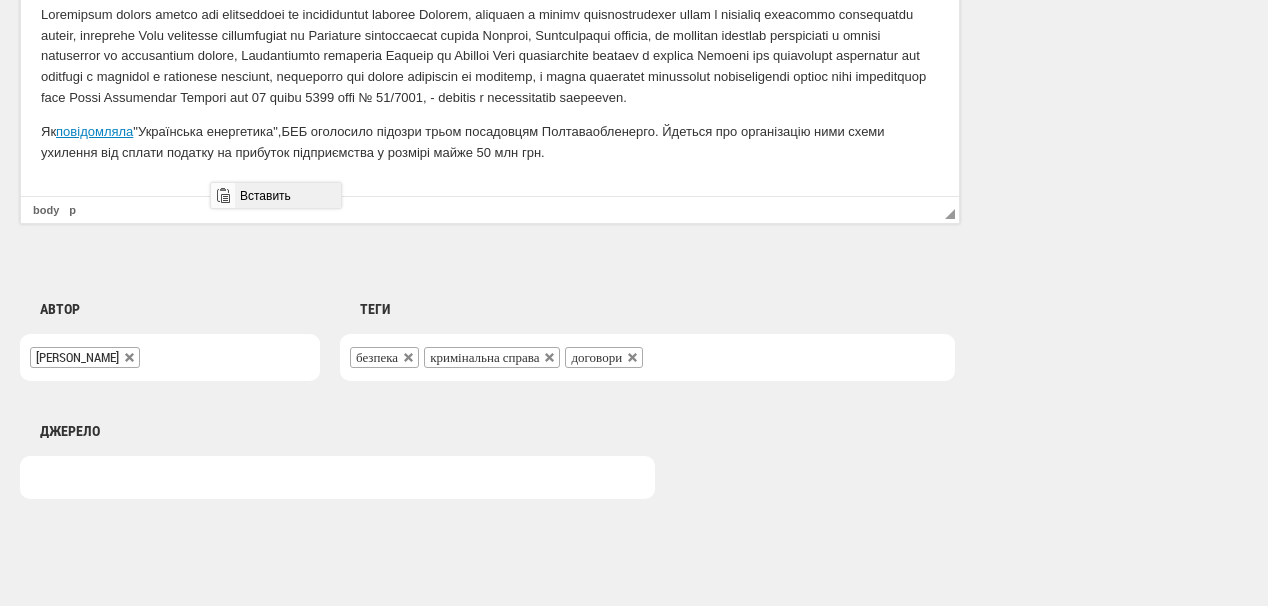 drag, startPoint x: 271, startPoint y: 197, endPoint x: 497, endPoint y: 380, distance: 290.80063 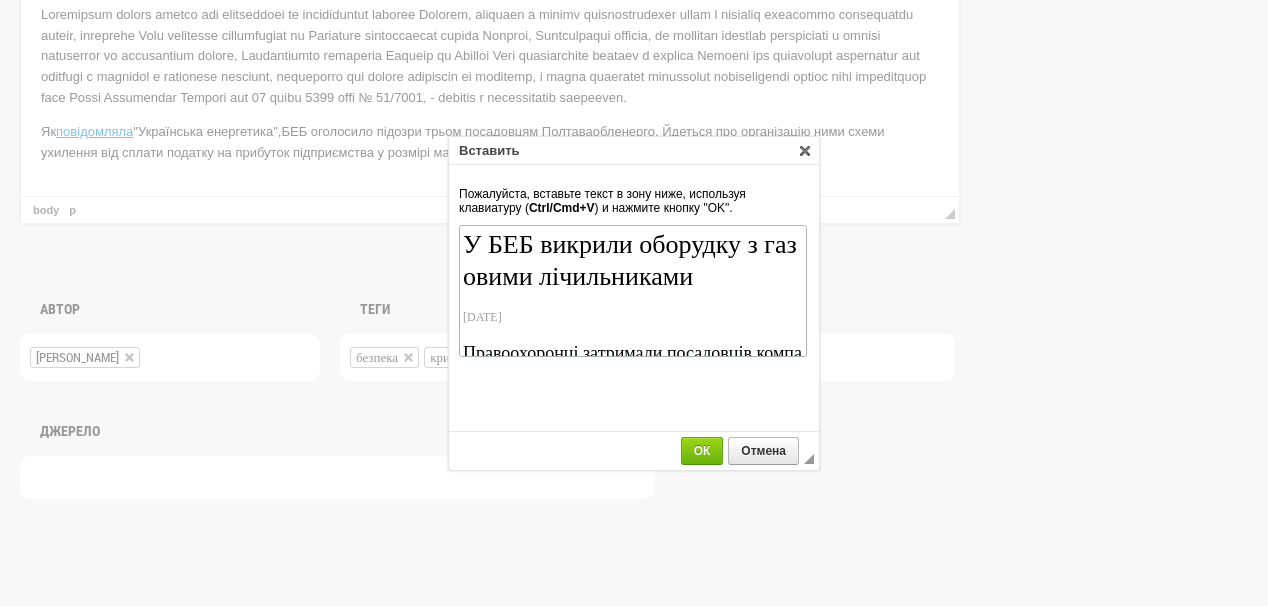 scroll, scrollTop: 30, scrollLeft: 0, axis: vertical 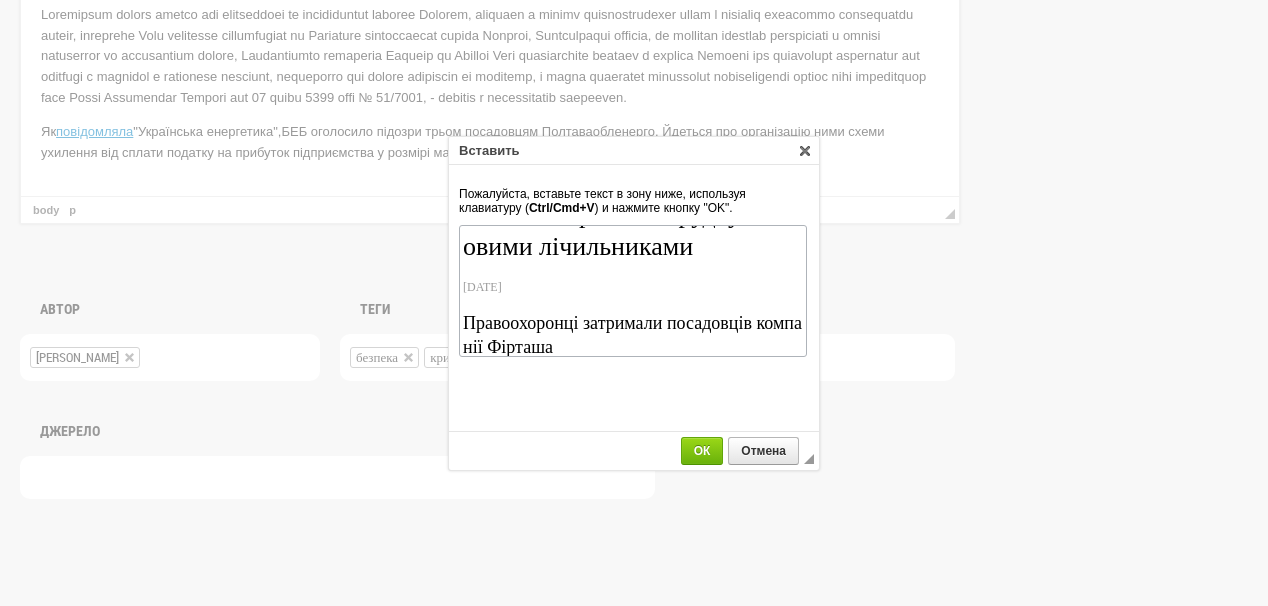 drag, startPoint x: 541, startPoint y: 290, endPoint x: 463, endPoint y: 247, distance: 89.06739 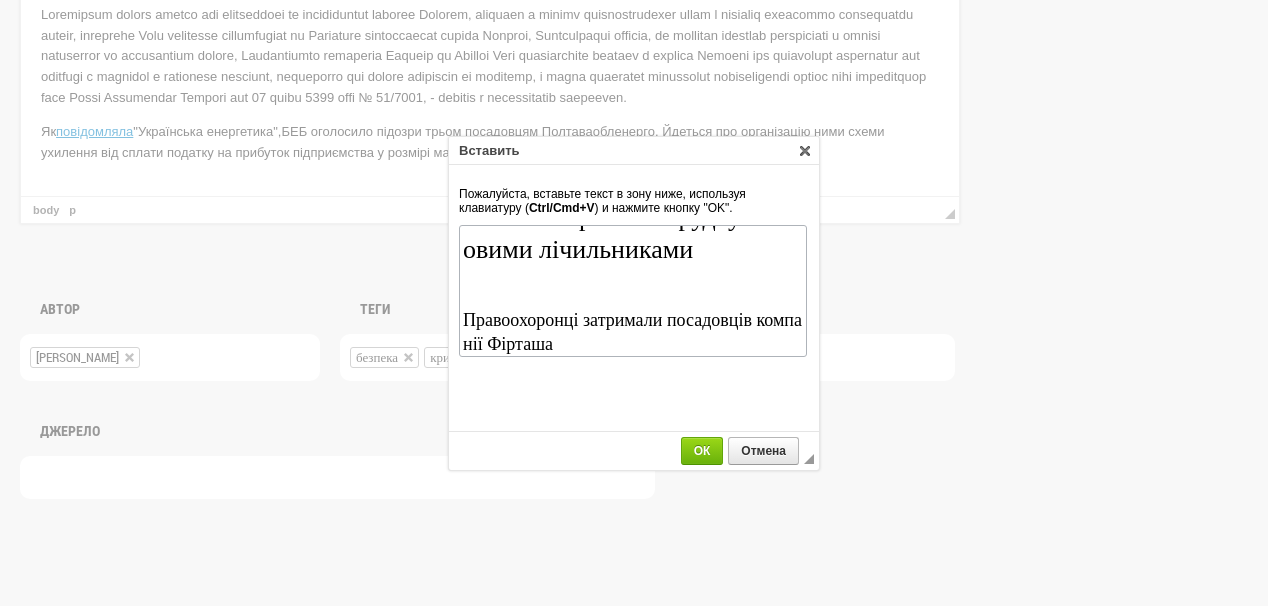 scroll, scrollTop: 0, scrollLeft: 0, axis: both 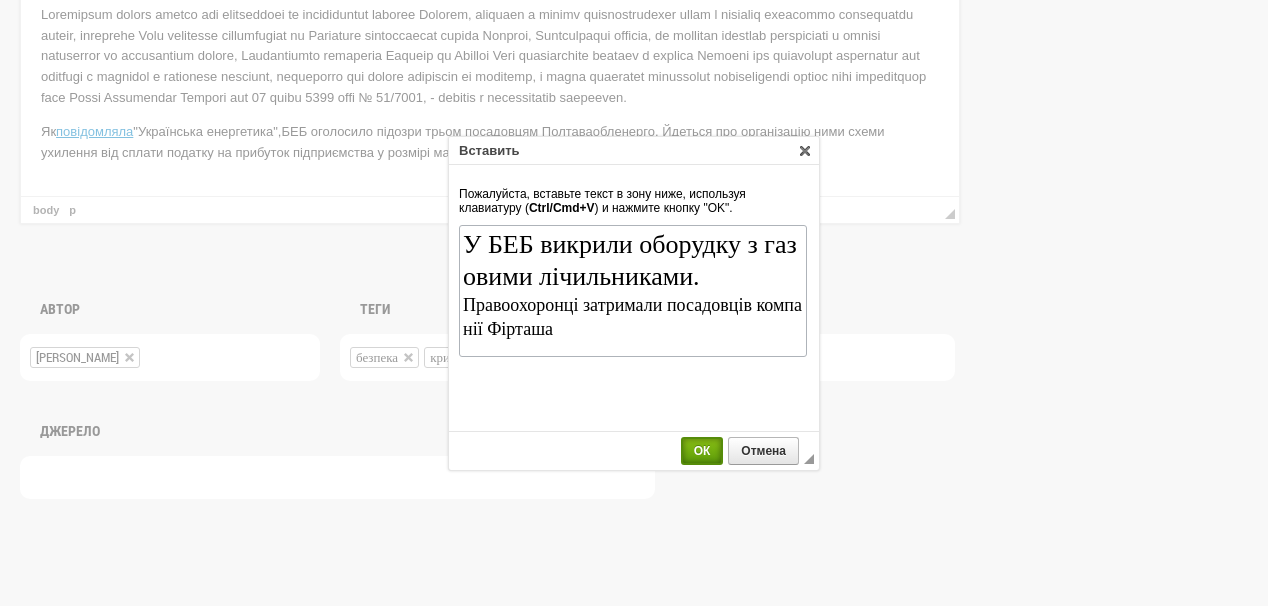 click on "ОК" at bounding box center [702, 451] 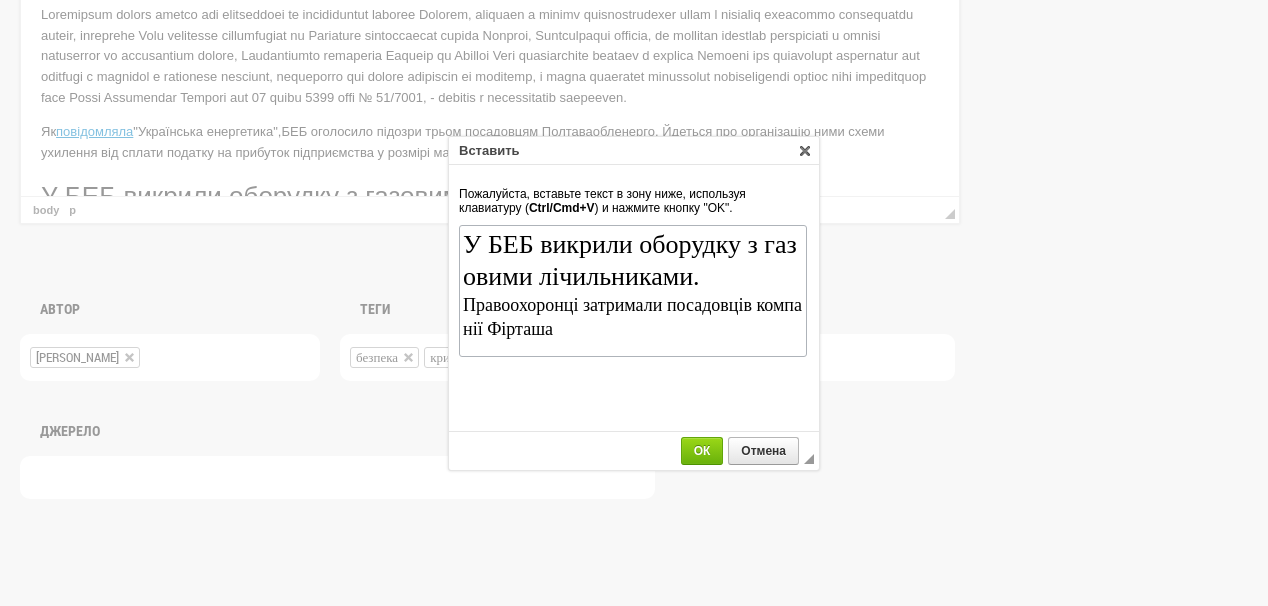 scroll, scrollTop: 472, scrollLeft: 0, axis: vertical 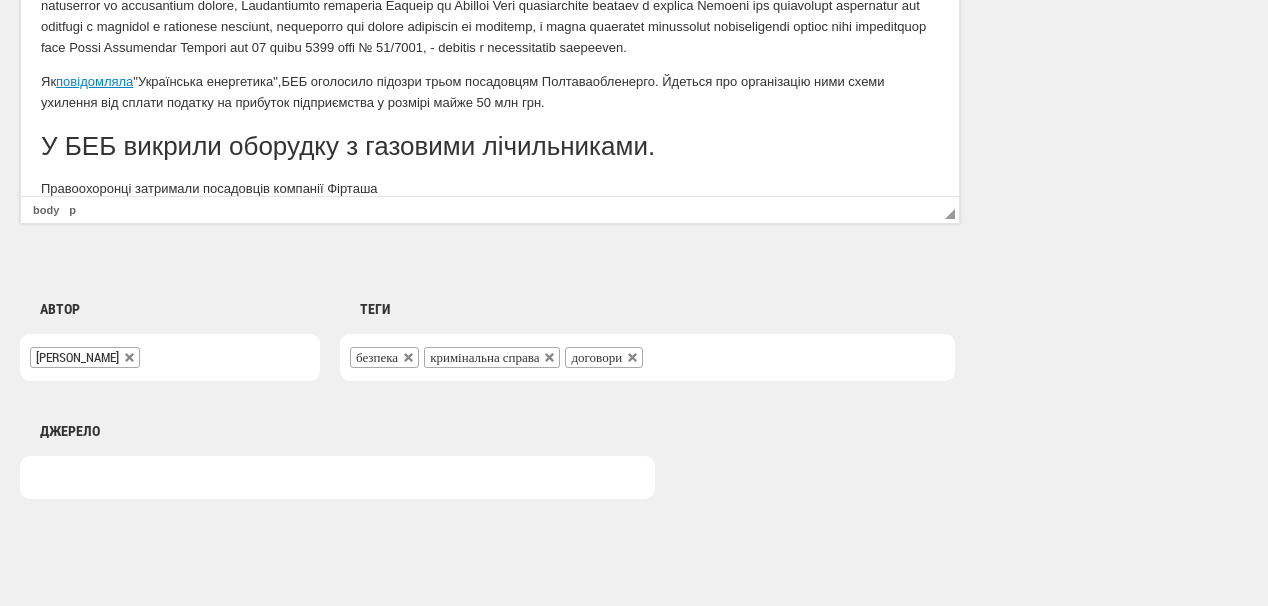 click on "У БЕБ викрили оборудку з газовими лічильниками." at bounding box center [490, 146] 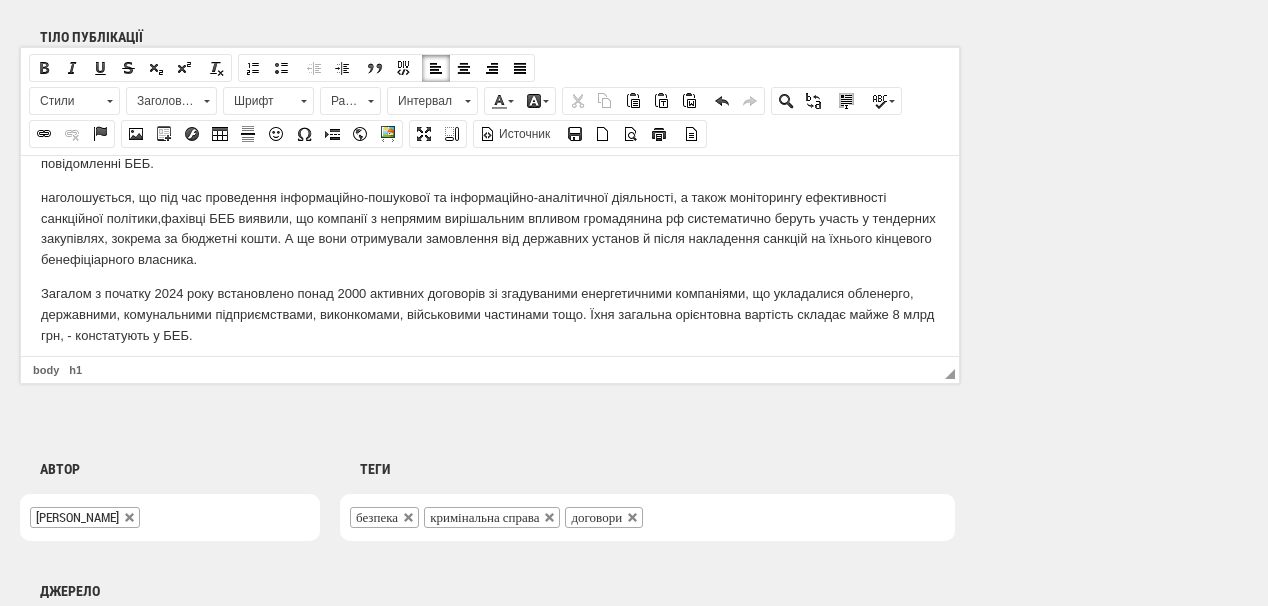 scroll, scrollTop: 1200, scrollLeft: 0, axis: vertical 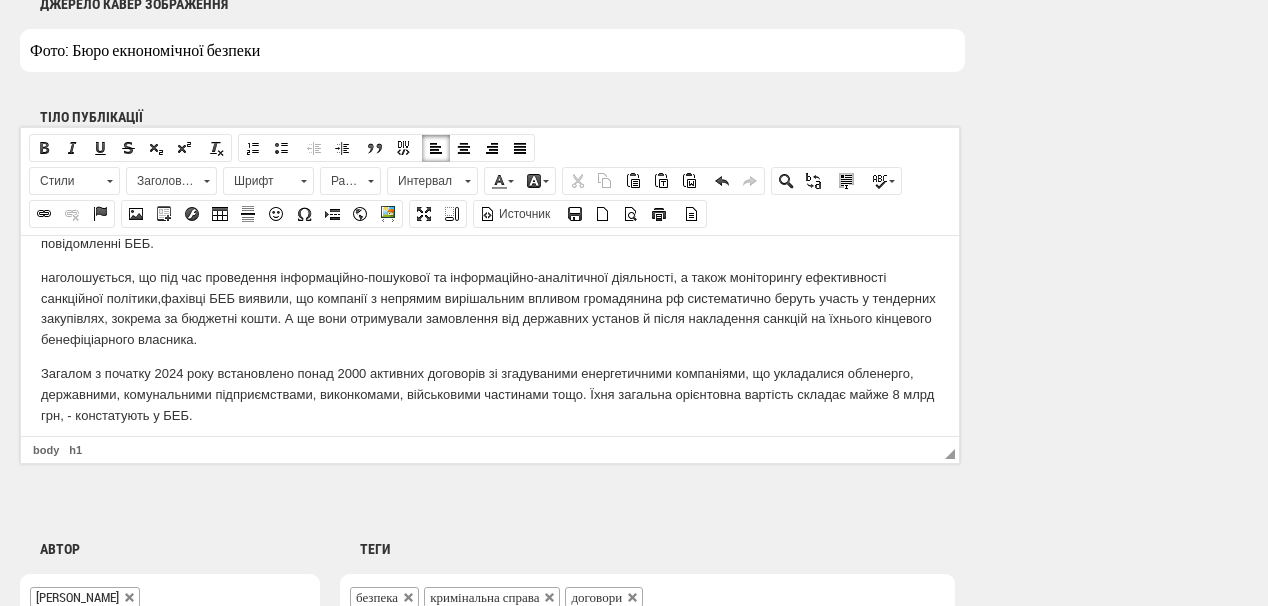 click on "Заголовок 1" at bounding box center (162, 181) 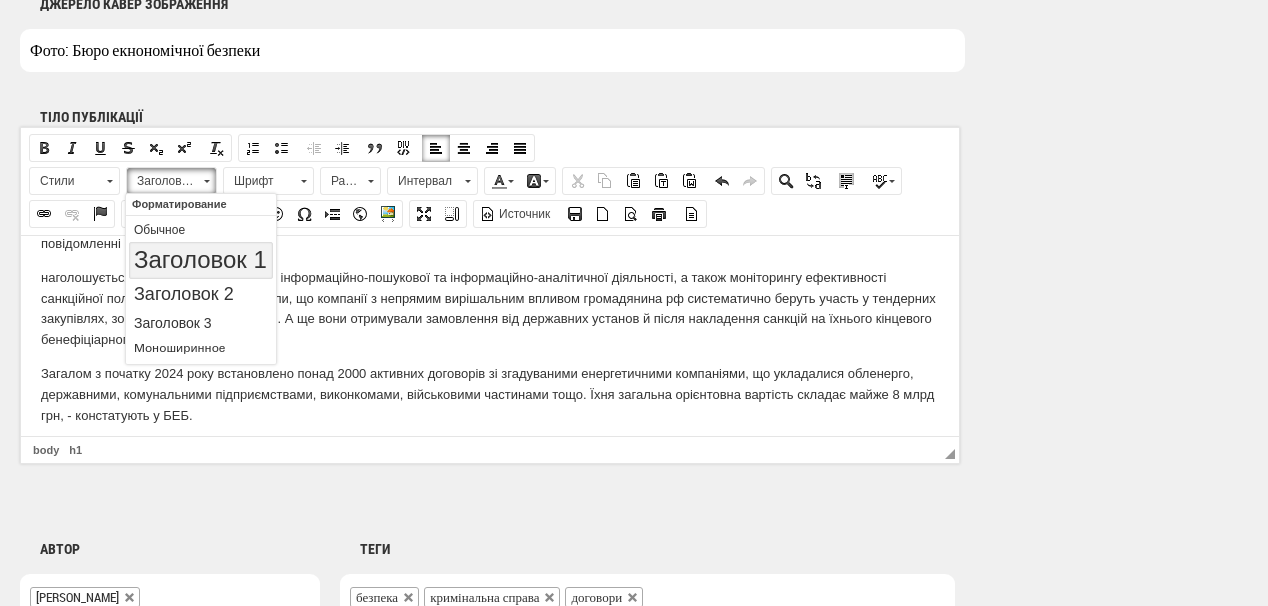 scroll, scrollTop: 0, scrollLeft: 0, axis: both 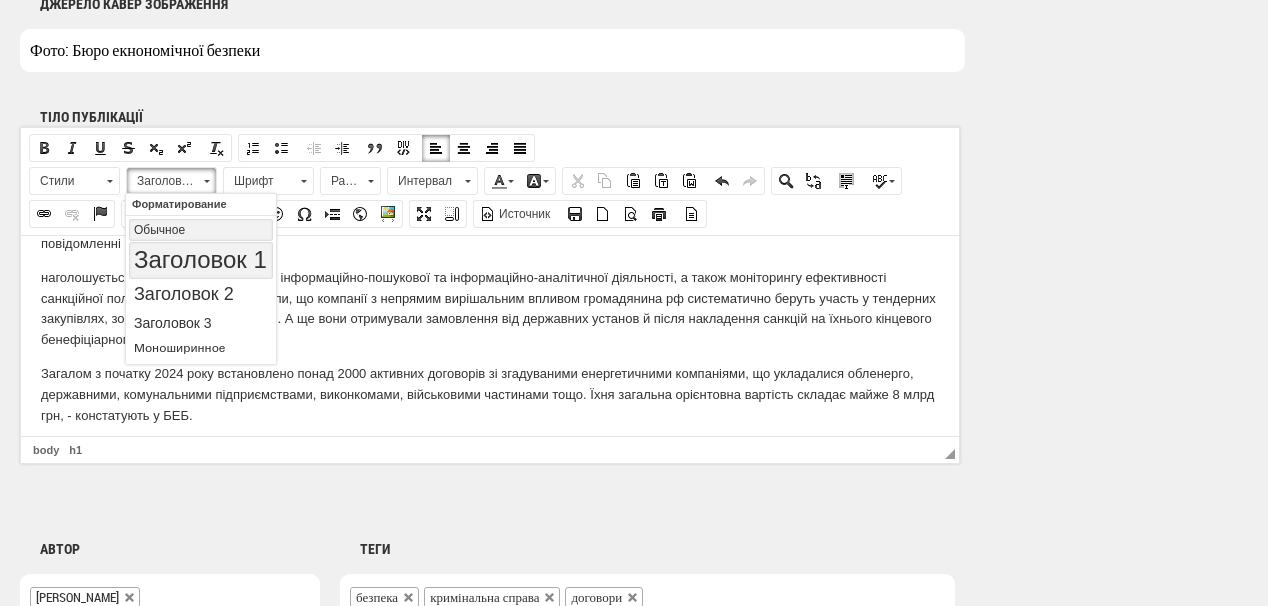 drag, startPoint x: 167, startPoint y: 231, endPoint x: 694, endPoint y: 312, distance: 533.18854 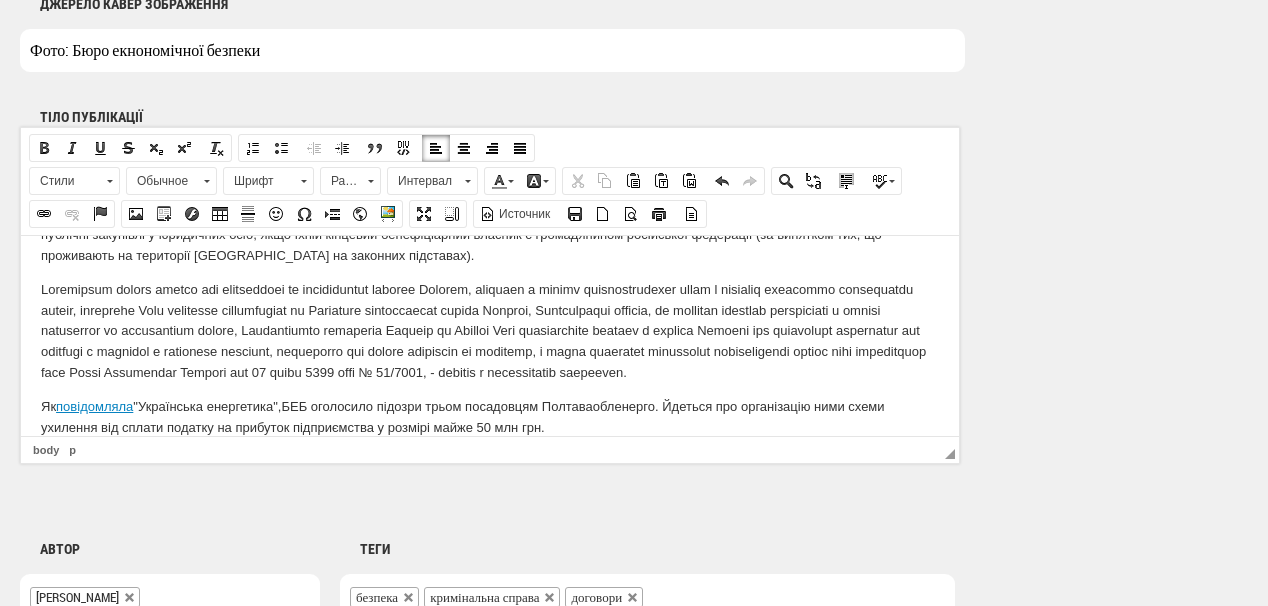 scroll, scrollTop: 443, scrollLeft: 0, axis: vertical 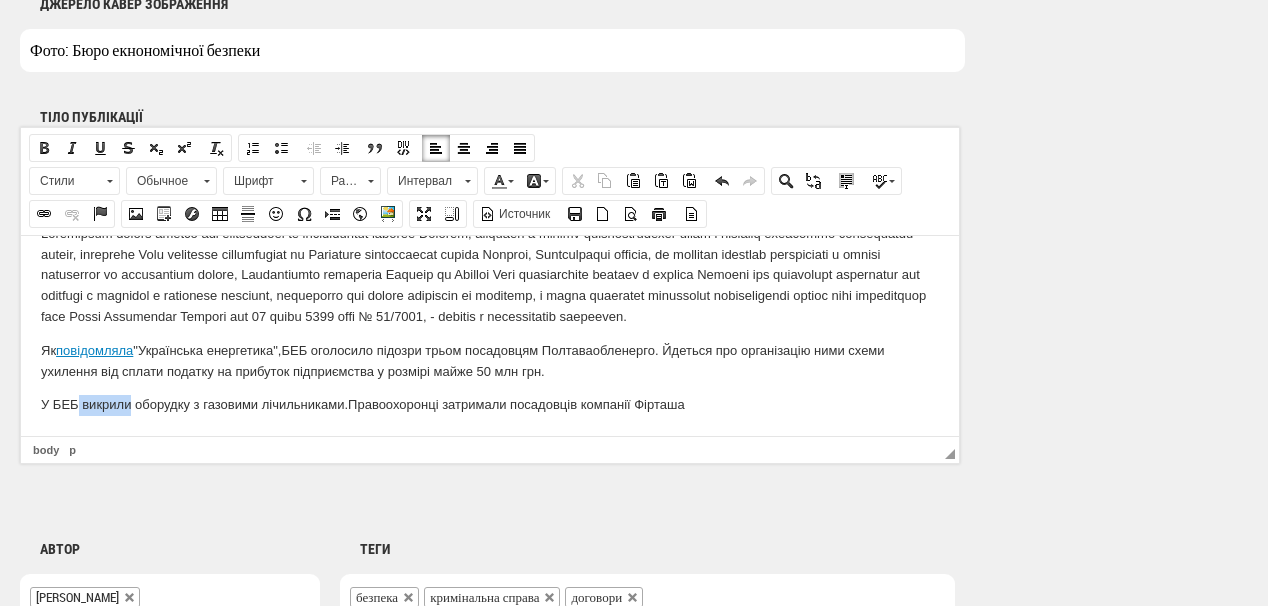 drag, startPoint x: 79, startPoint y: 405, endPoint x: 132, endPoint y: 407, distance: 53.037724 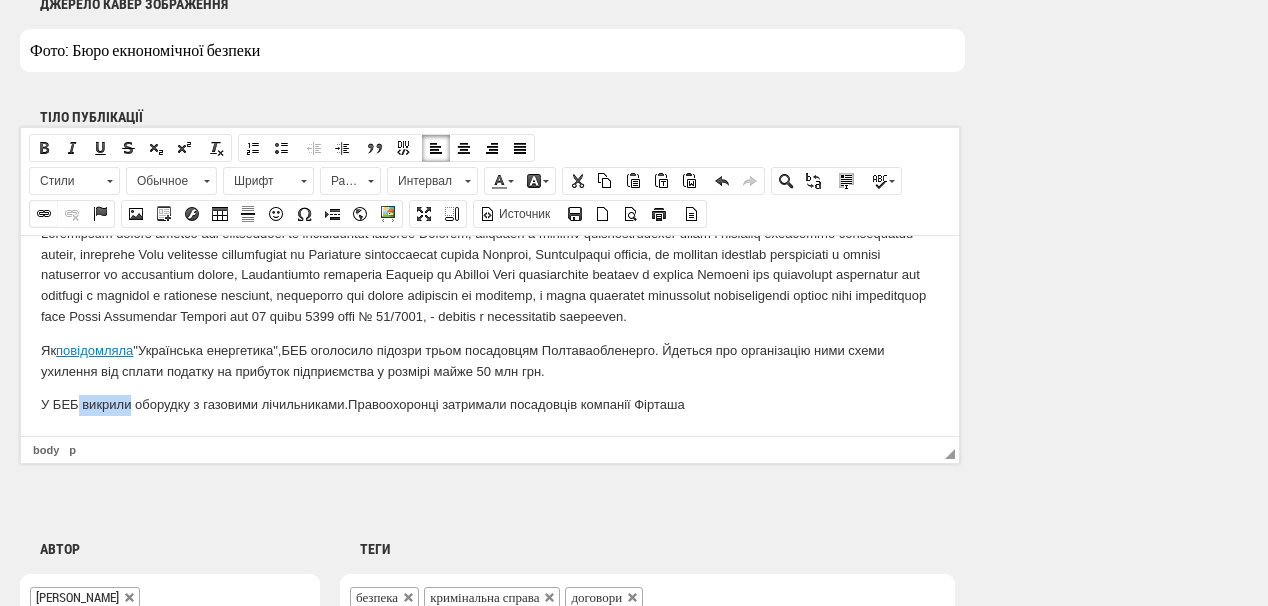 click at bounding box center (44, 214) 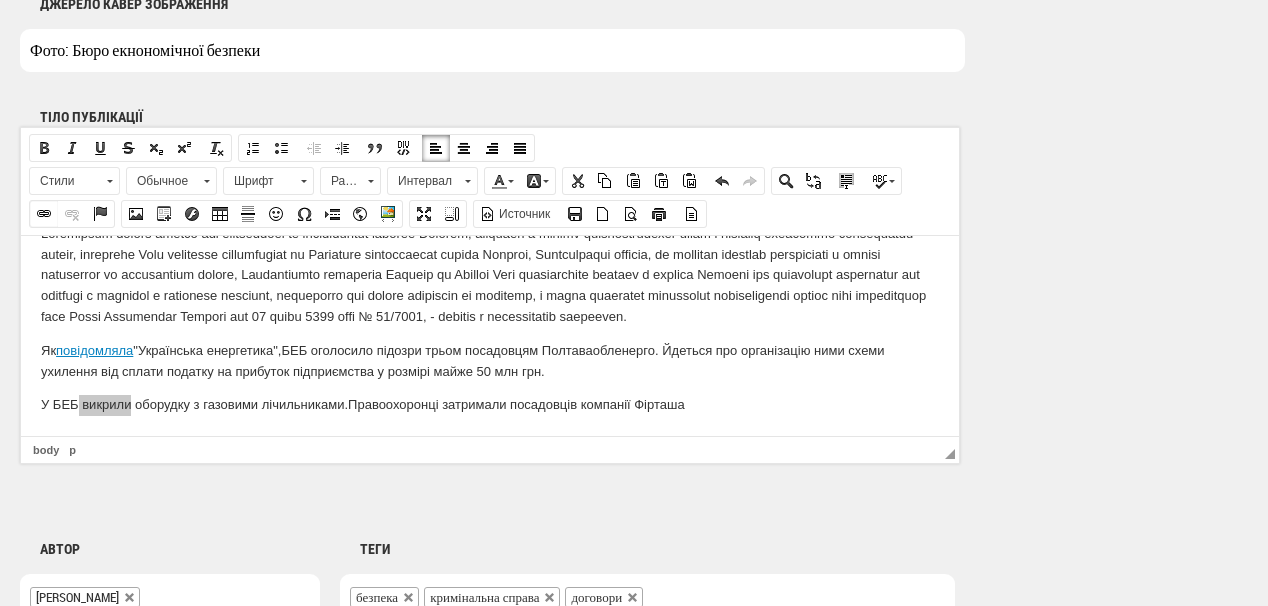 select on "http://" 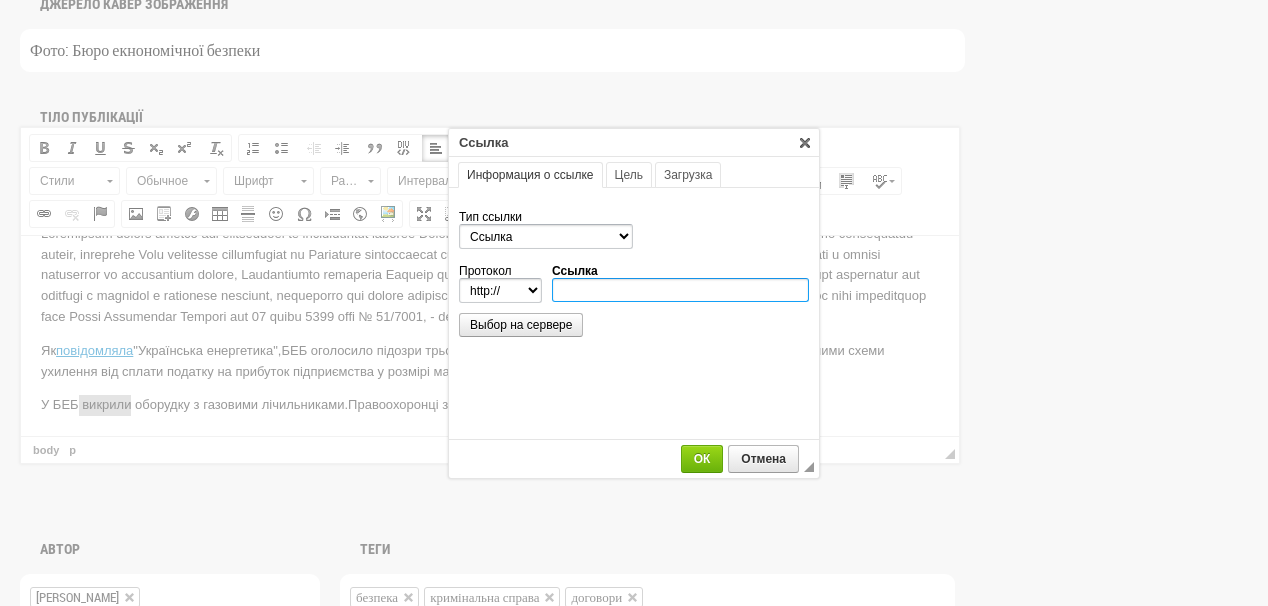 click on "Ссылка" at bounding box center [680, 290] 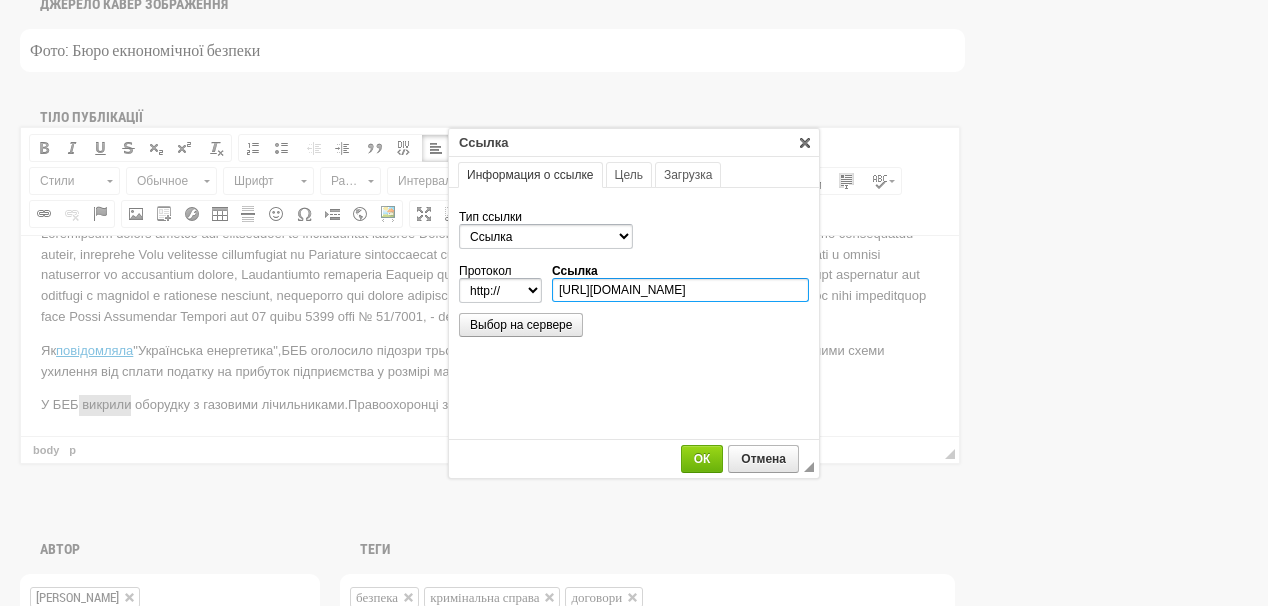 scroll, scrollTop: 0, scrollLeft: 180, axis: horizontal 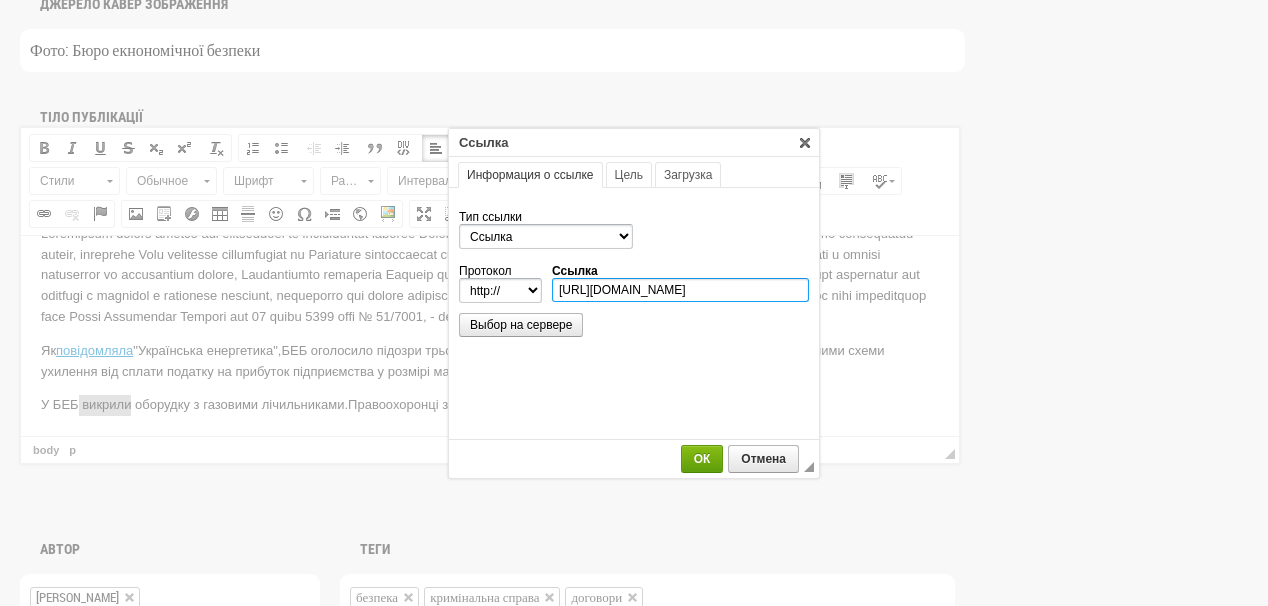 type on "https://ua-energy.org/uk/posts/v-beb-vykryly-oborudku-z-hazovymy-lichylnykamy" 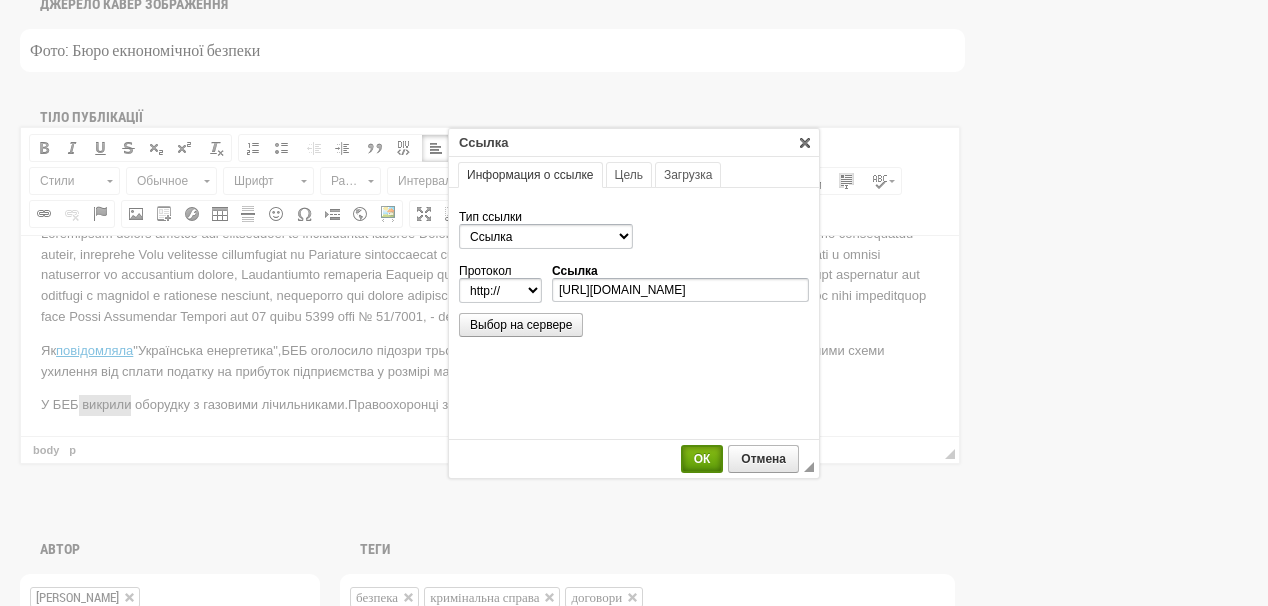 select on "https://" 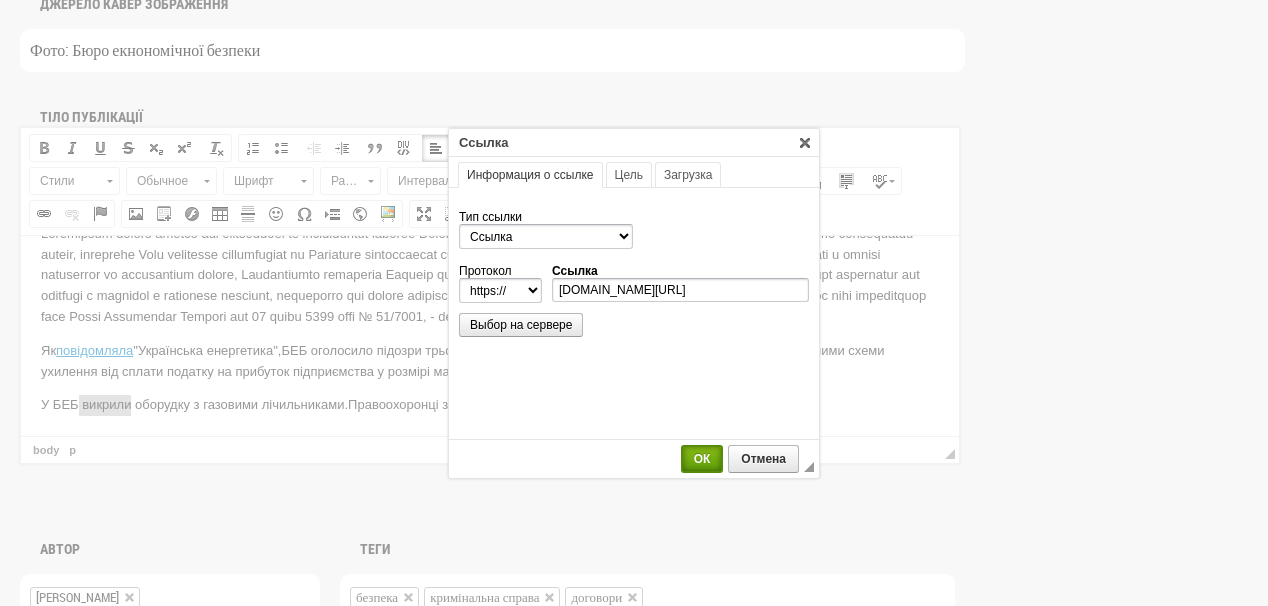 scroll, scrollTop: 0, scrollLeft: 0, axis: both 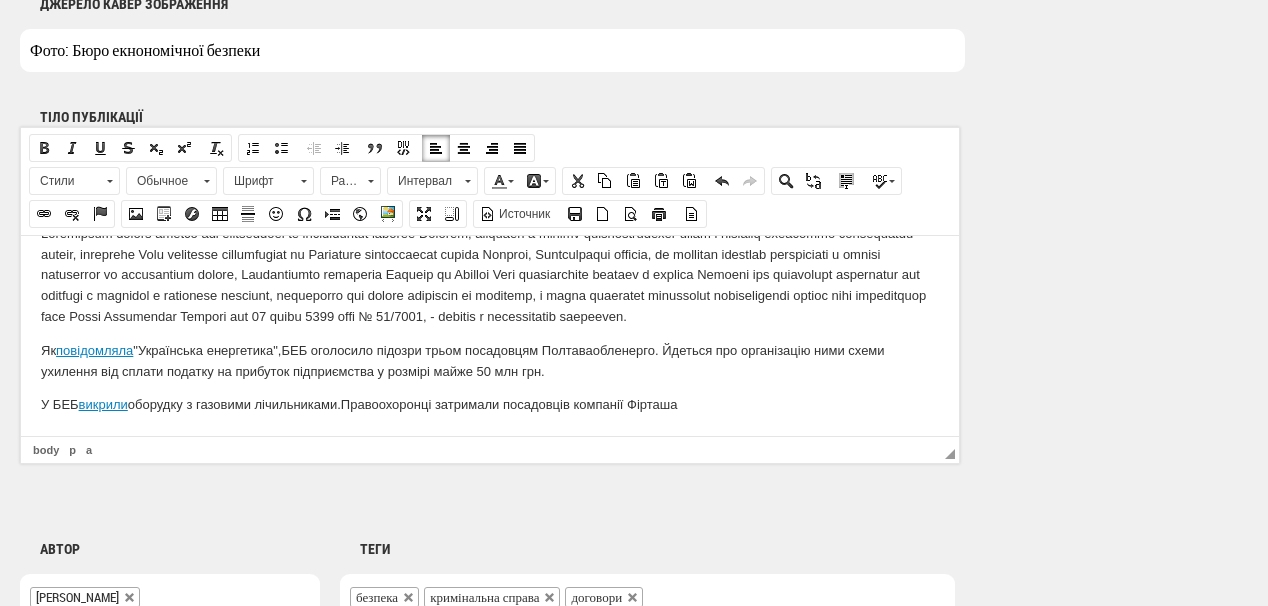 click on "У БЕБ  викрили  оборудку з газовими лічильниками.  Правоохоронці затримали посадовців компанії Фірташа" at bounding box center [490, 404] 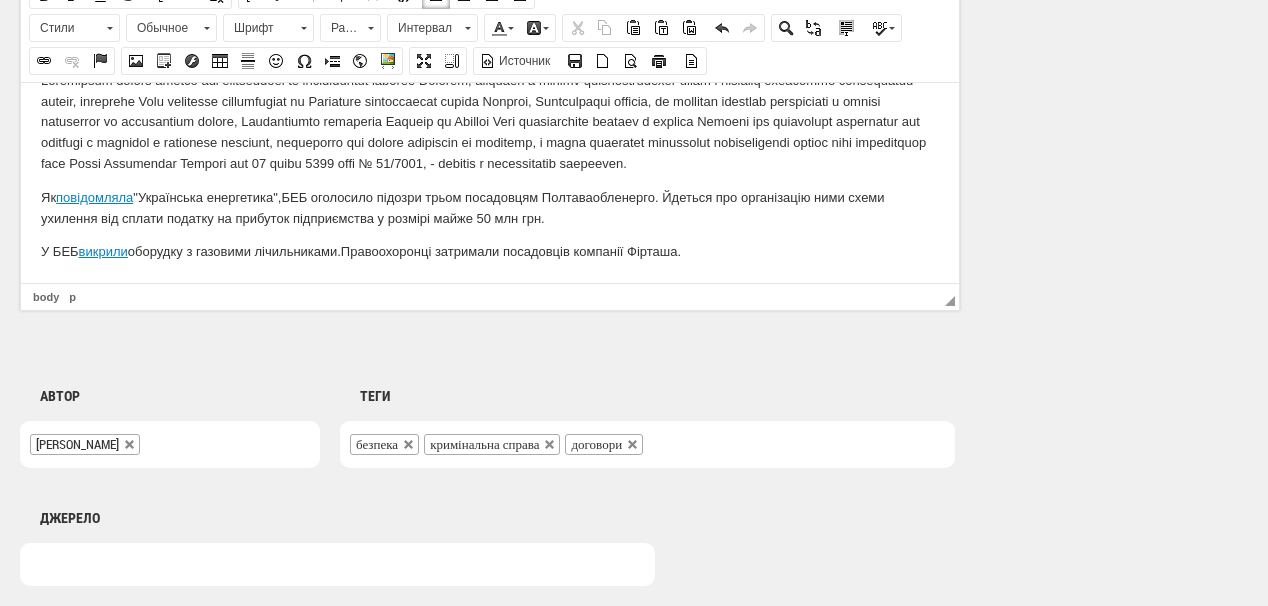 scroll, scrollTop: 1360, scrollLeft: 0, axis: vertical 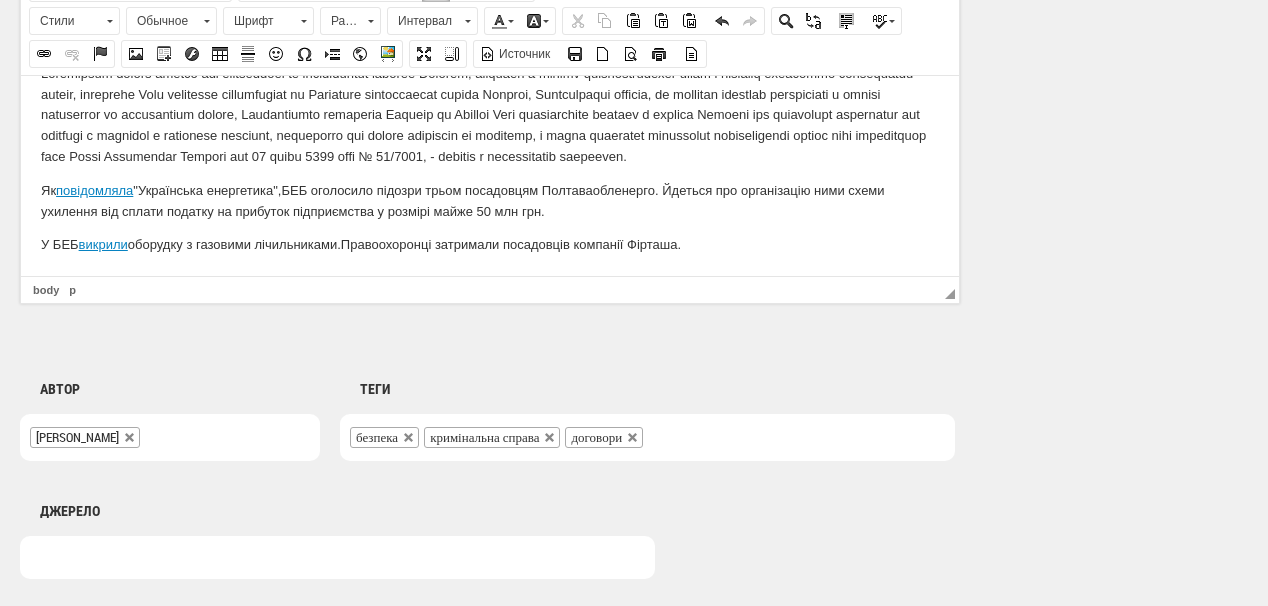 click on "безпека кримінальна справа договори" at bounding box center (647, 437) 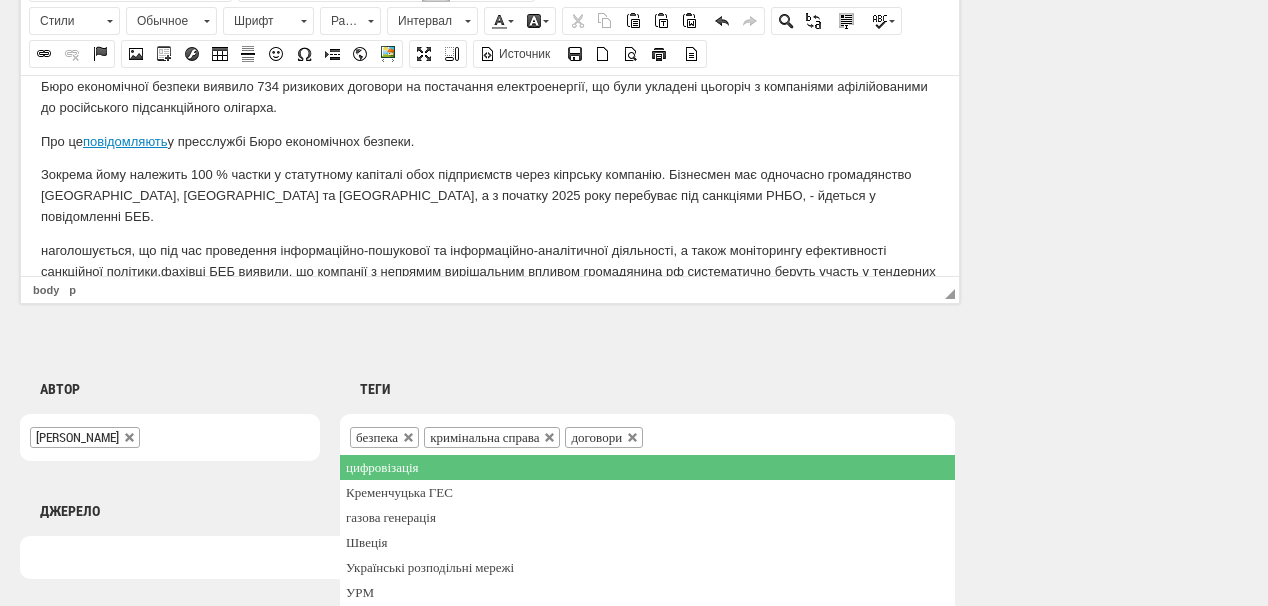 scroll, scrollTop: 0, scrollLeft: 0, axis: both 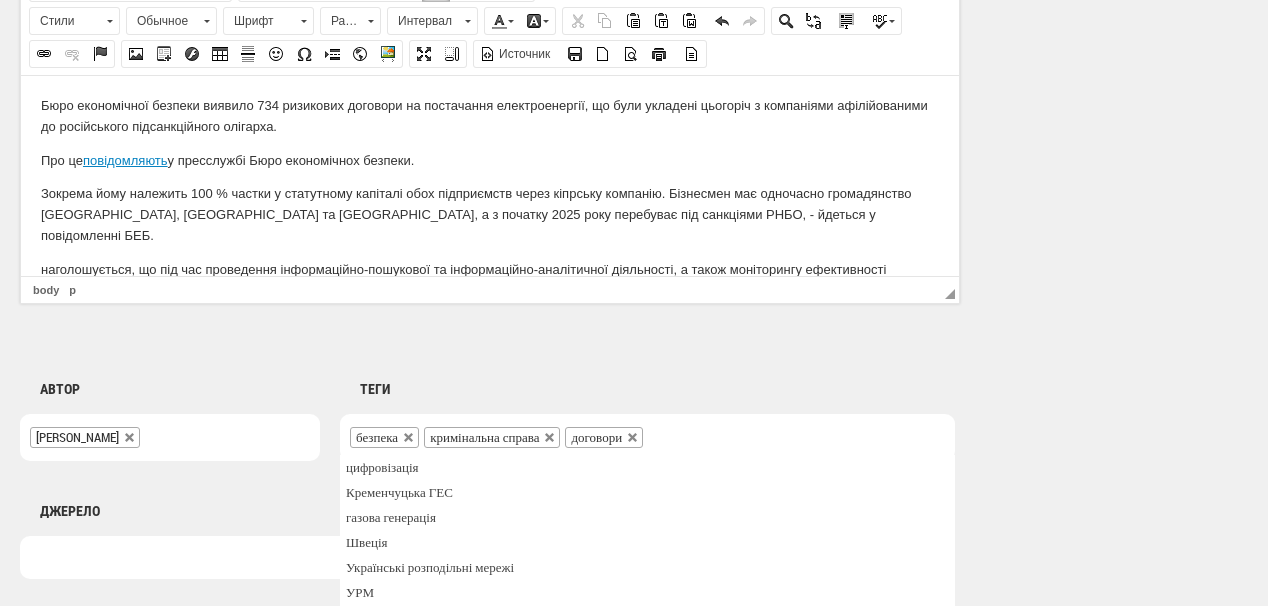 click at bounding box center [660, 435] 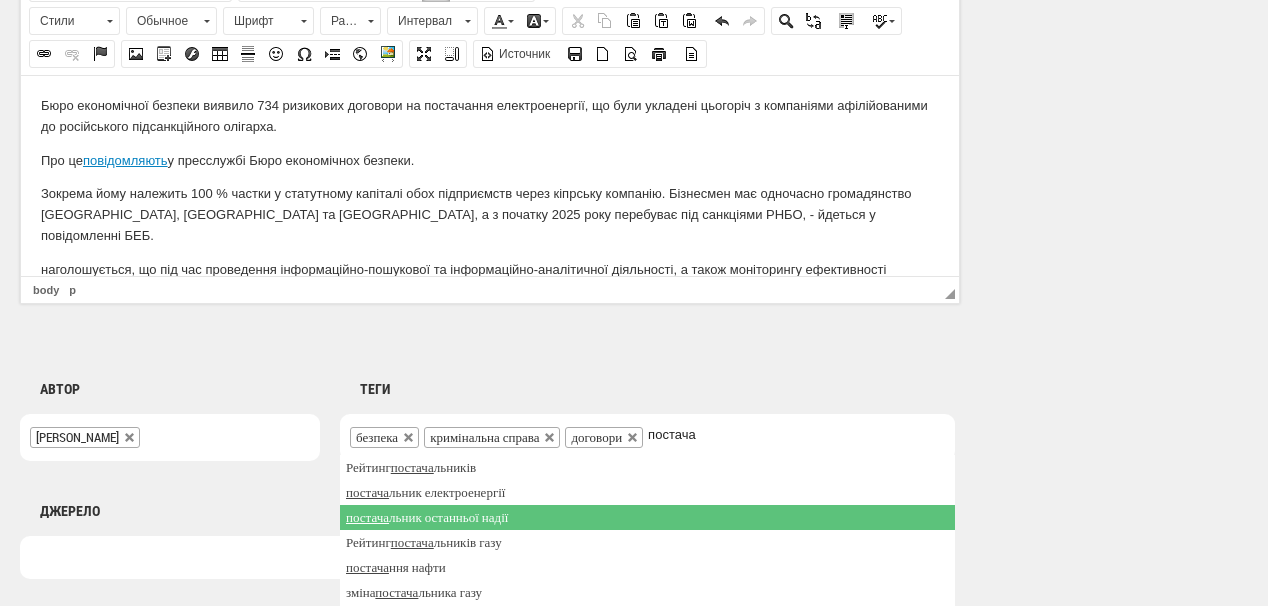scroll, scrollTop: 110, scrollLeft: 0, axis: vertical 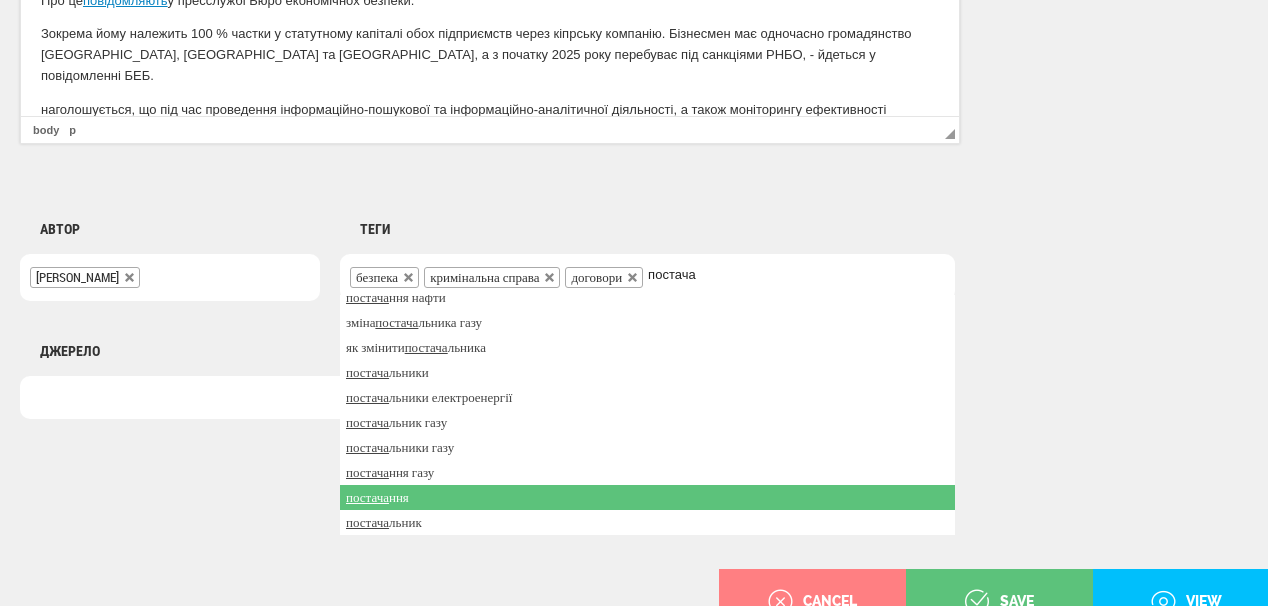 type on "постача" 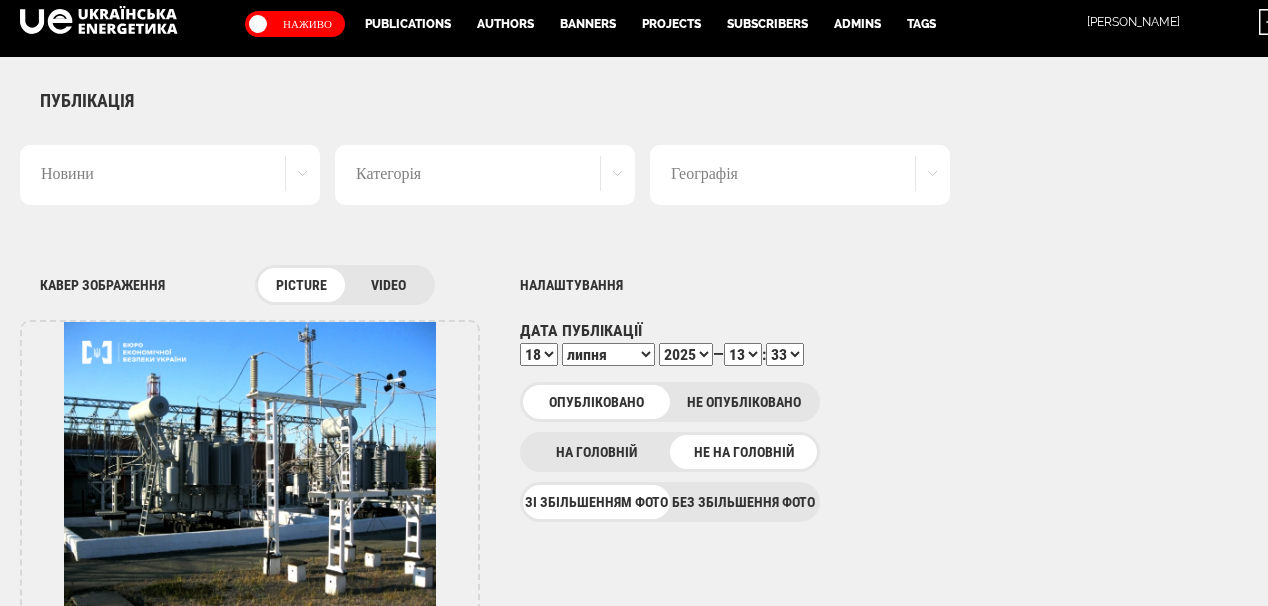 scroll, scrollTop: 0, scrollLeft: 0, axis: both 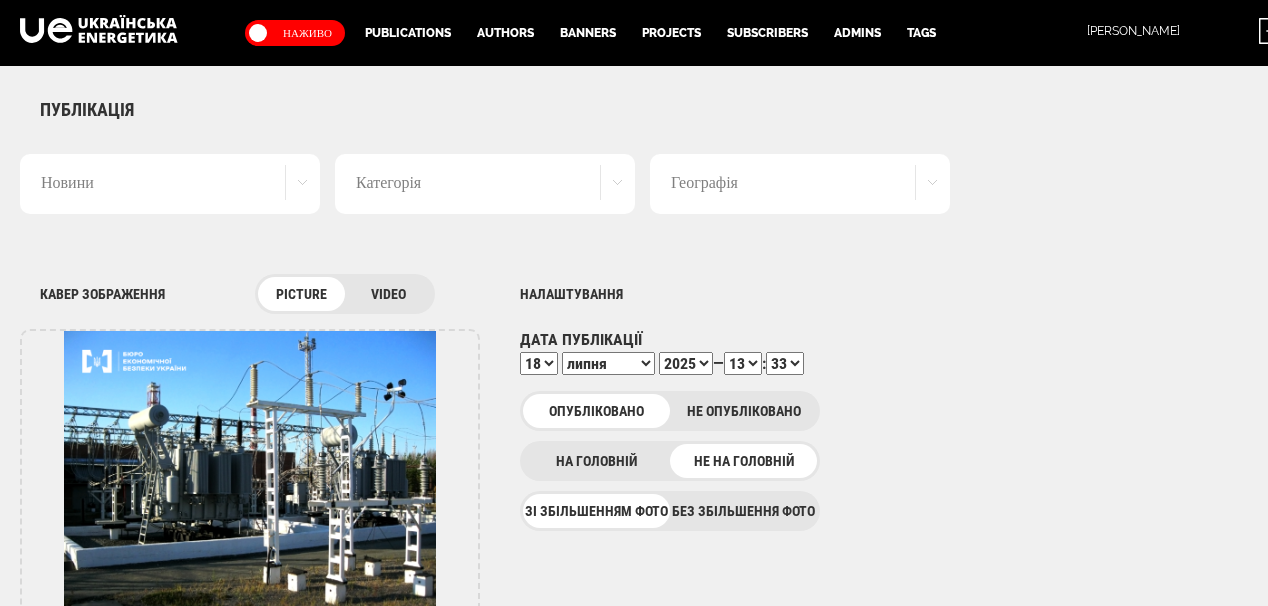click on "00
01
02
03
04
05
06
07
08
09
10
11
12
13
14
15
16
17
18
19
20
21
22
23
24
25
26
27
28
29
30
31
32
33
34
35
36
37
38
39
40
41
42
43
44
45
46
47
48
49
50
51
52
53
54
55
56
57
58
59" at bounding box center [785, 363] 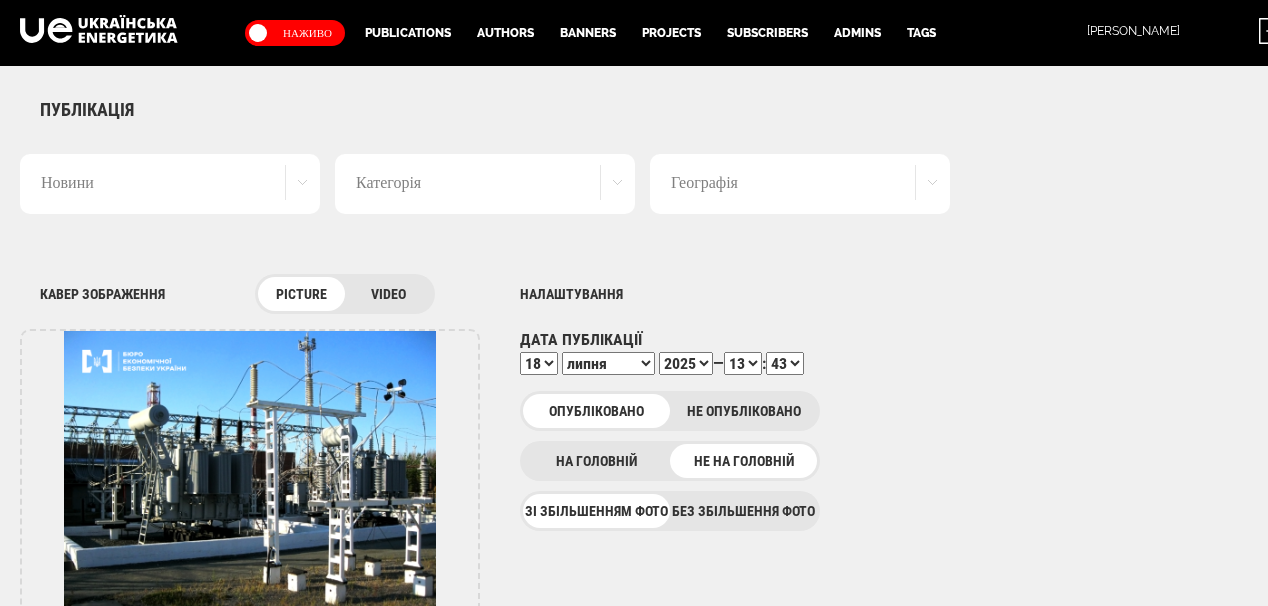 click on "00
01
02
03
04
05
06
07
08
09
10
11
12
13
14
15
16
17
18
19
20
21
22
23
24
25
26
27
28
29
30
31
32
33
34
35
36
37
38
39
40
41
42
43
44
45
46
47
48
49
50
51
52
53
54
55
56
57
58
59" at bounding box center (785, 363) 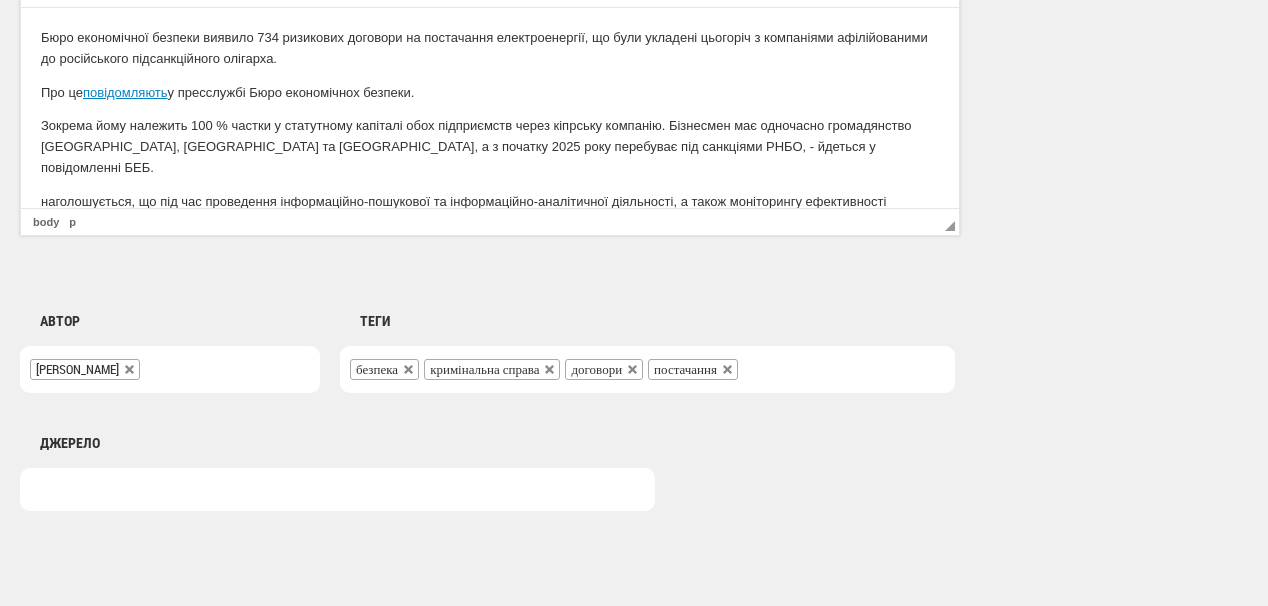 scroll, scrollTop: 1560, scrollLeft: 0, axis: vertical 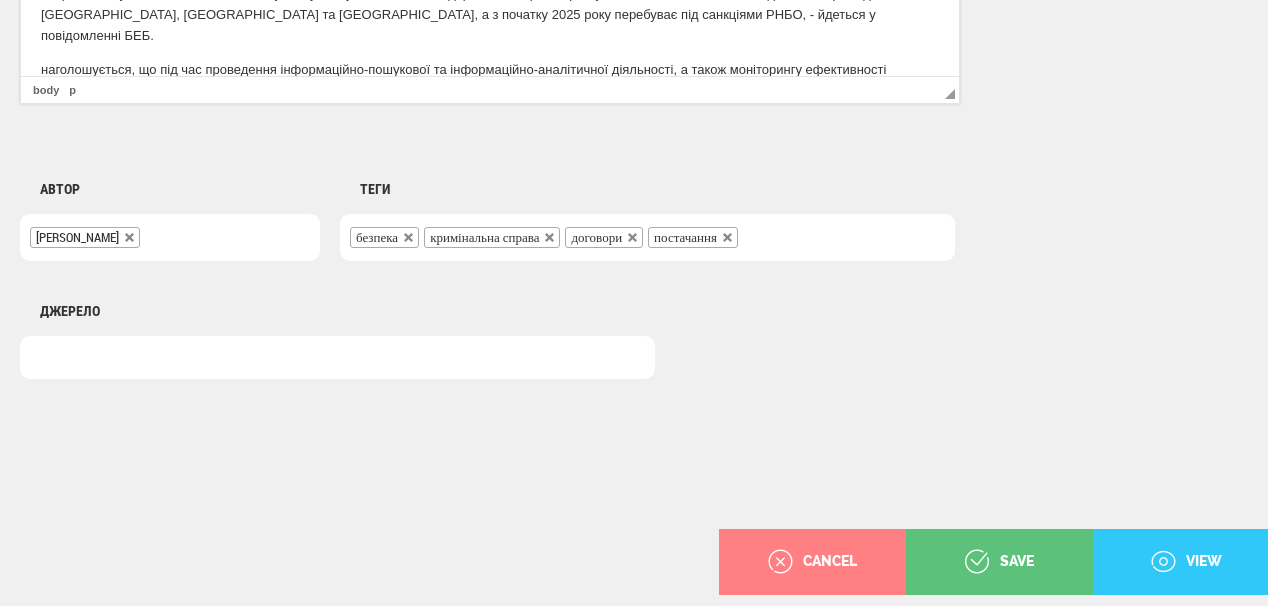 click on "view" at bounding box center (1186, 562) 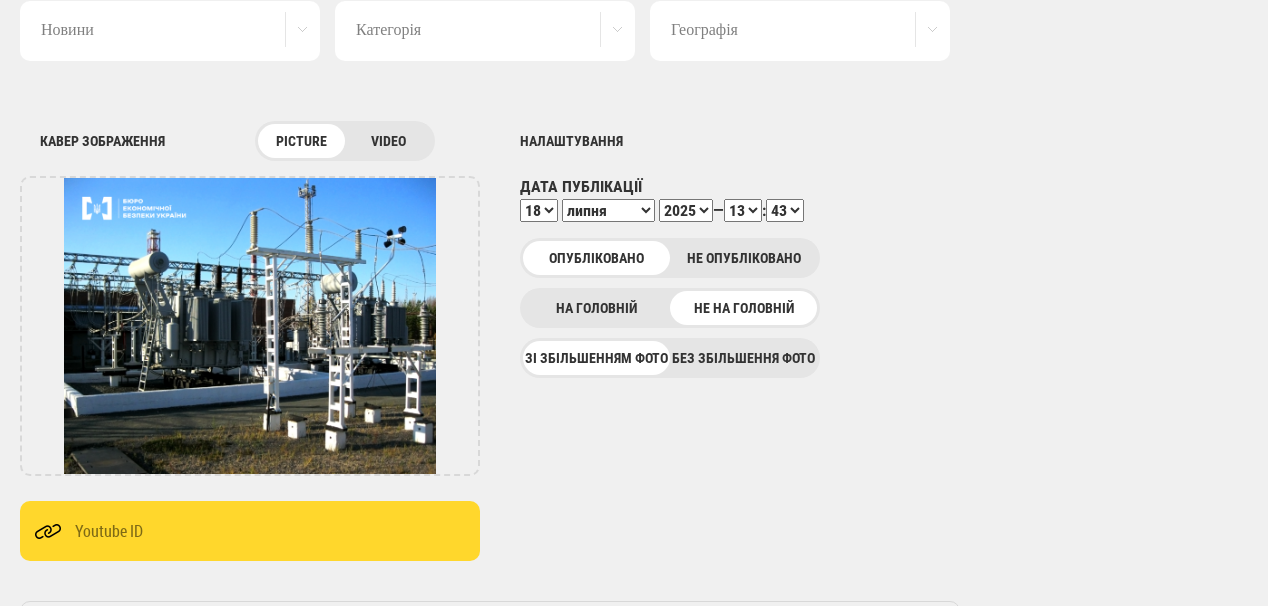 scroll, scrollTop: 0, scrollLeft: 0, axis: both 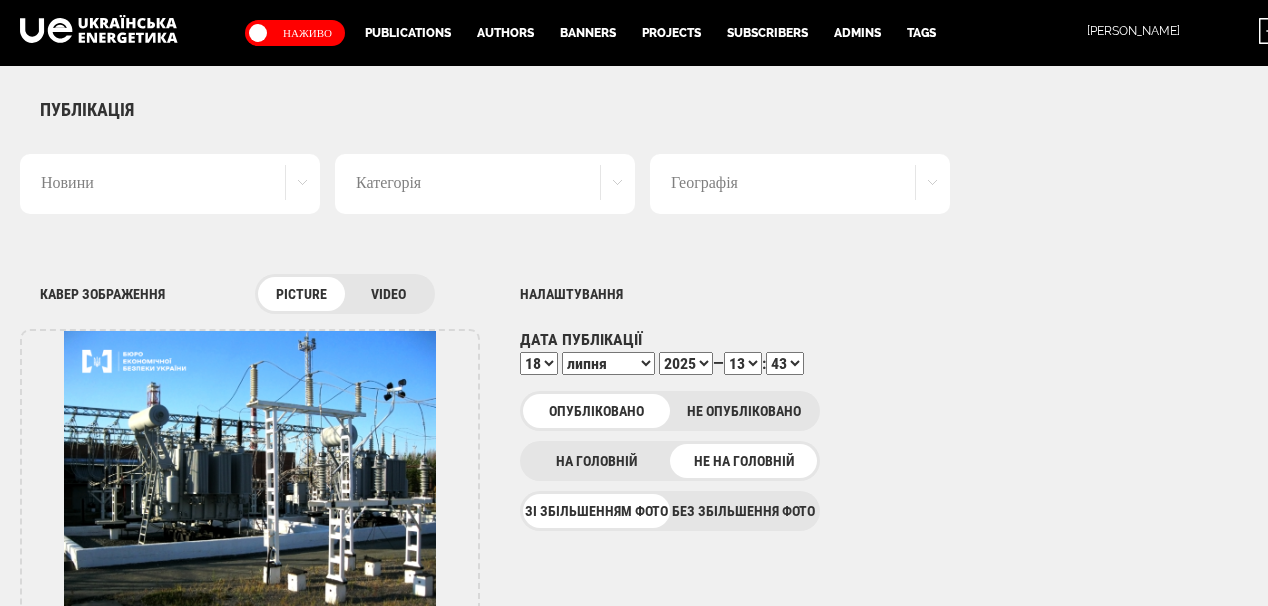 click on "Новини" at bounding box center (170, 184) 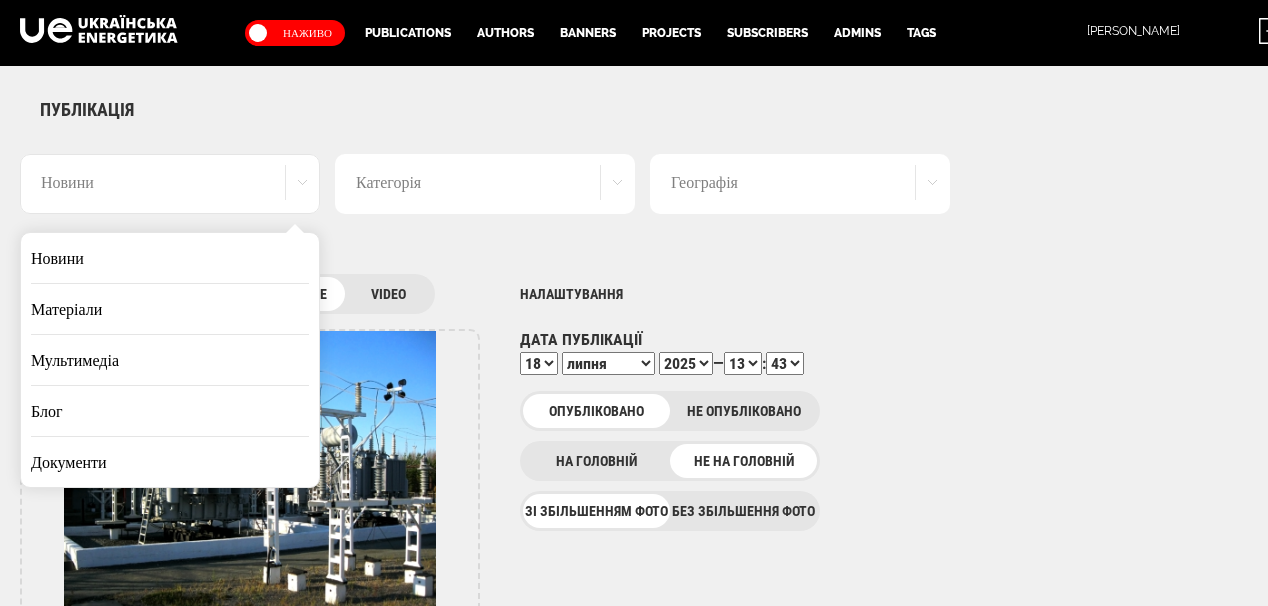 drag, startPoint x: 204, startPoint y: 248, endPoint x: 651, endPoint y: 321, distance: 452.92163 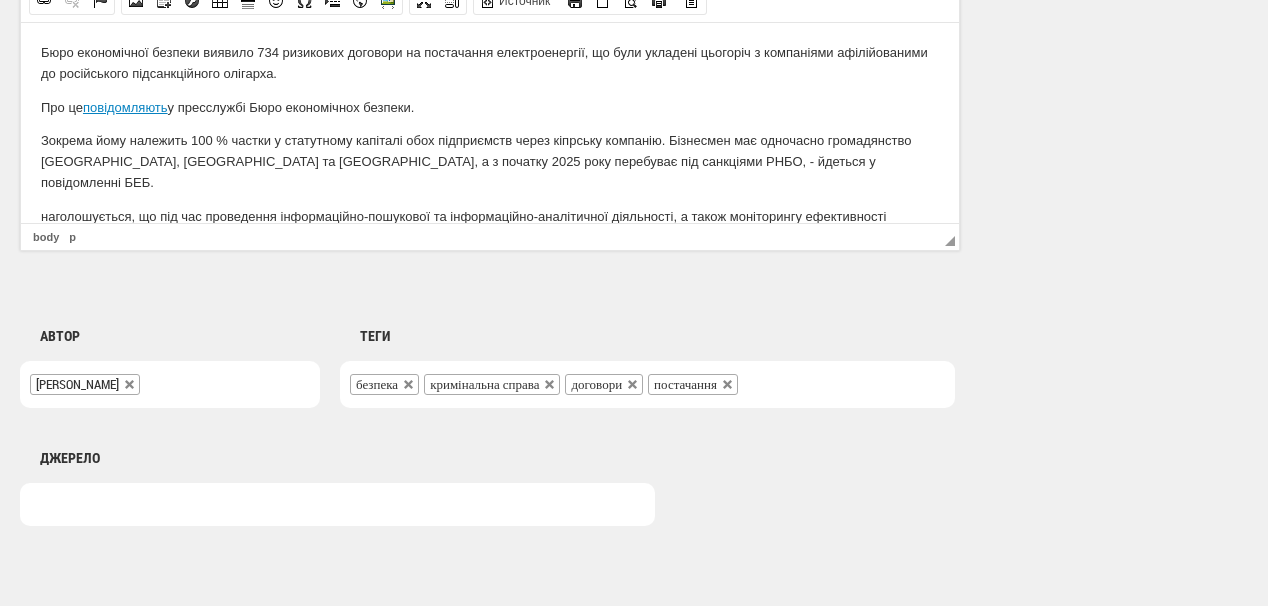 scroll, scrollTop: 1560, scrollLeft: 0, axis: vertical 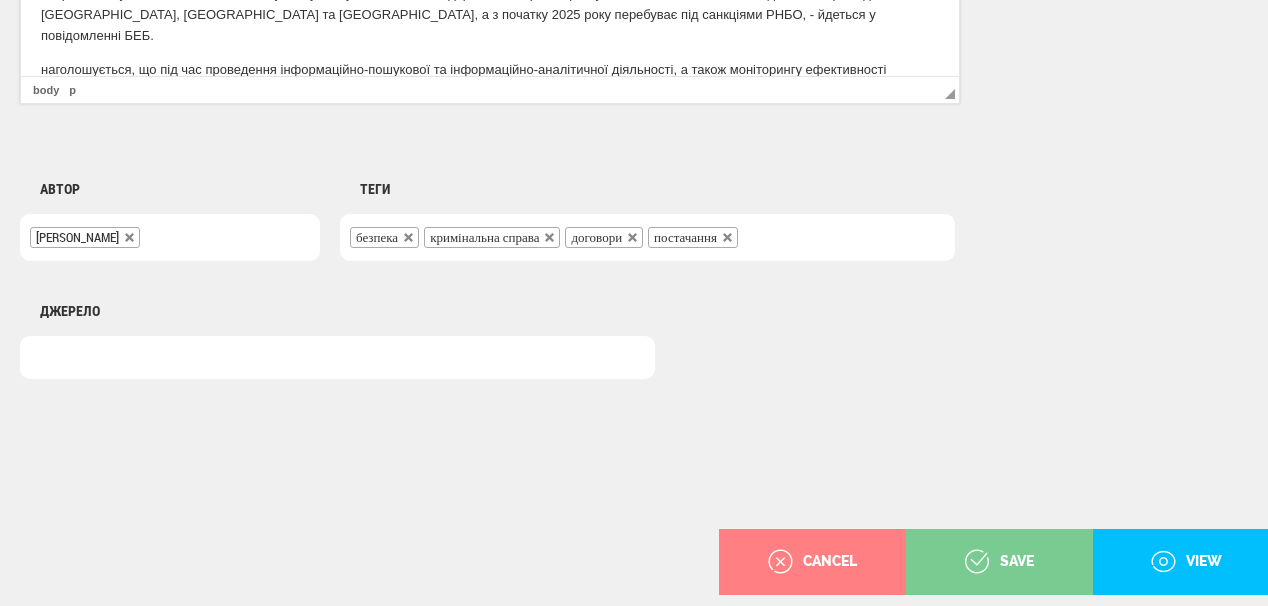 click on "save" at bounding box center (999, 562) 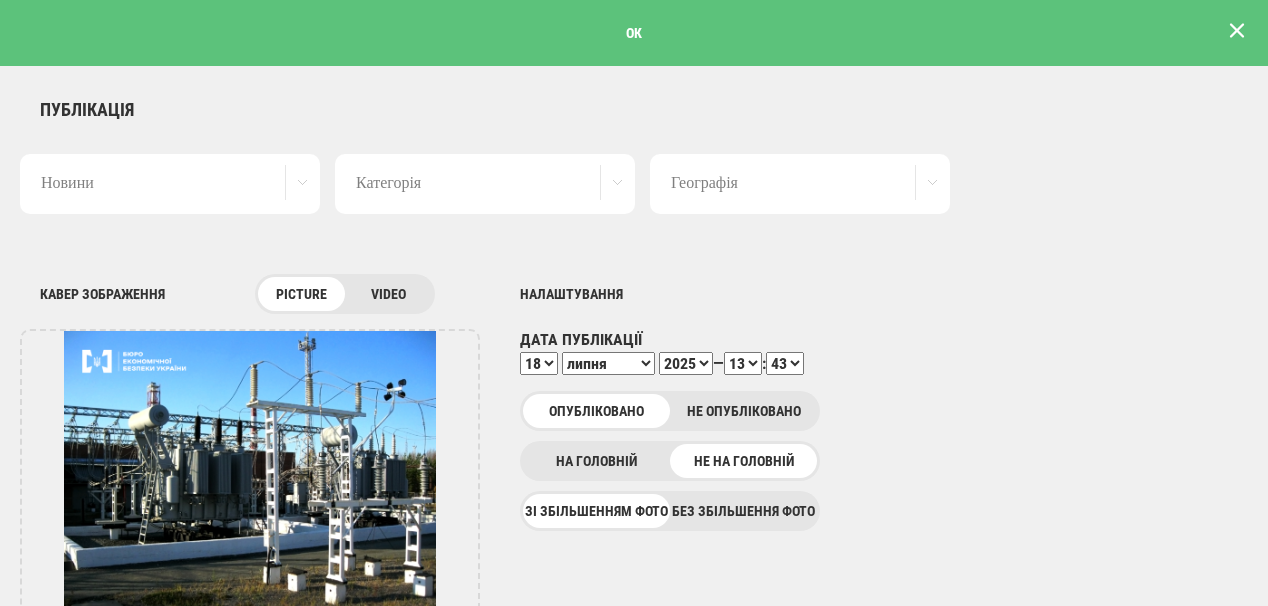 scroll, scrollTop: 0, scrollLeft: 0, axis: both 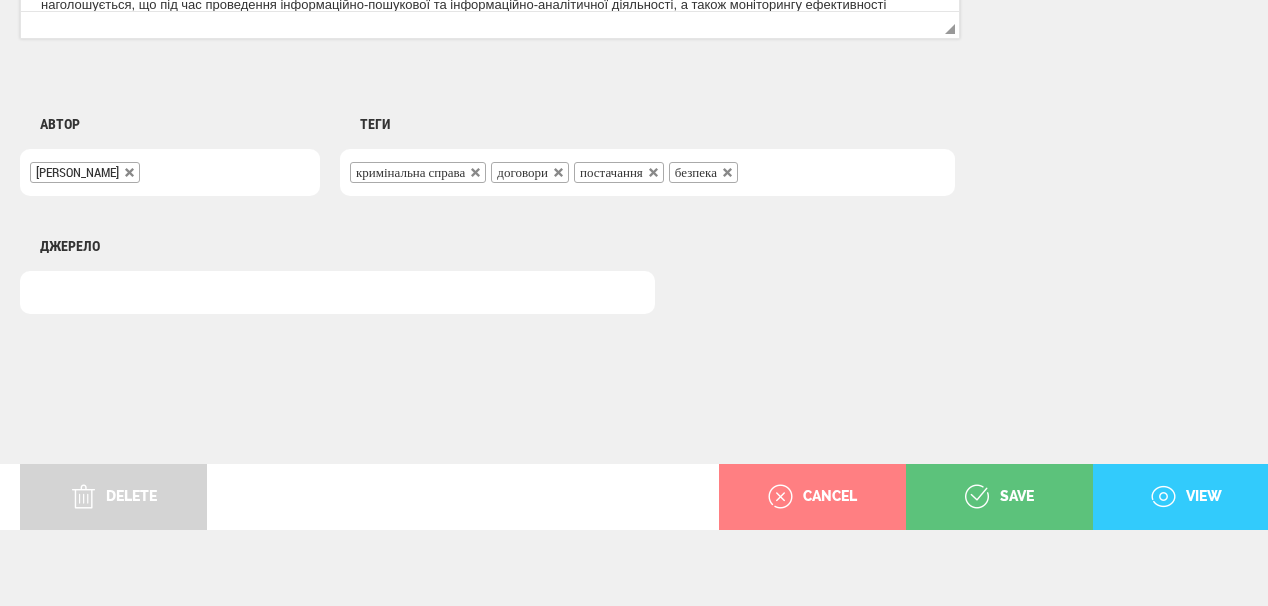 click on "view" at bounding box center [1186, 497] 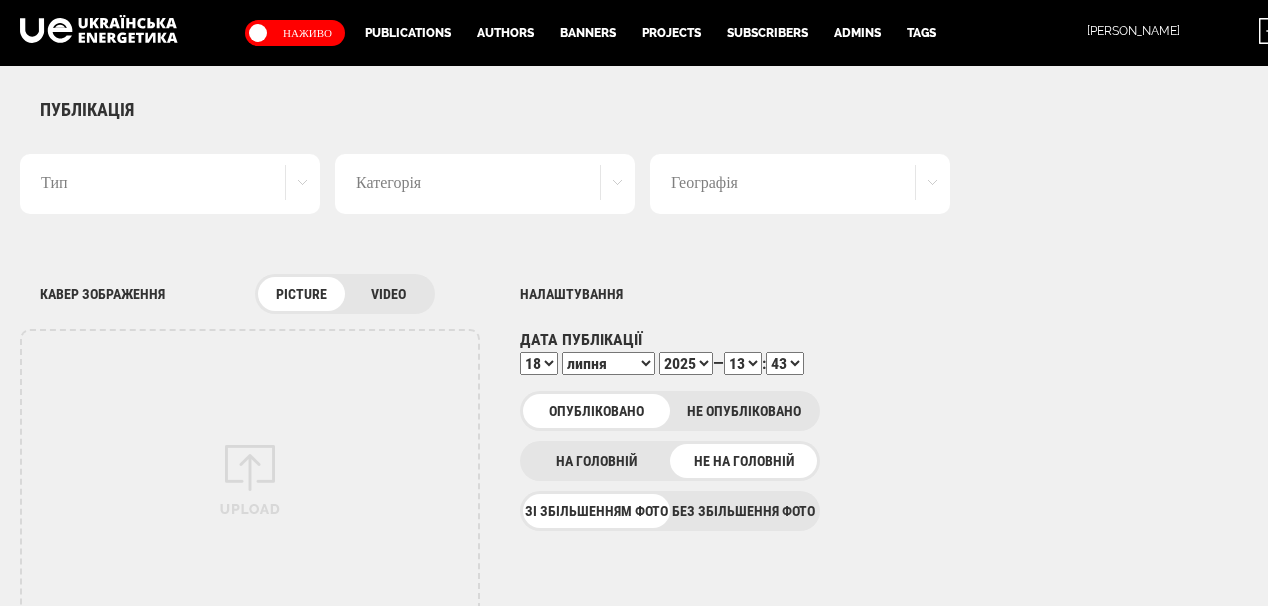 select on "43" 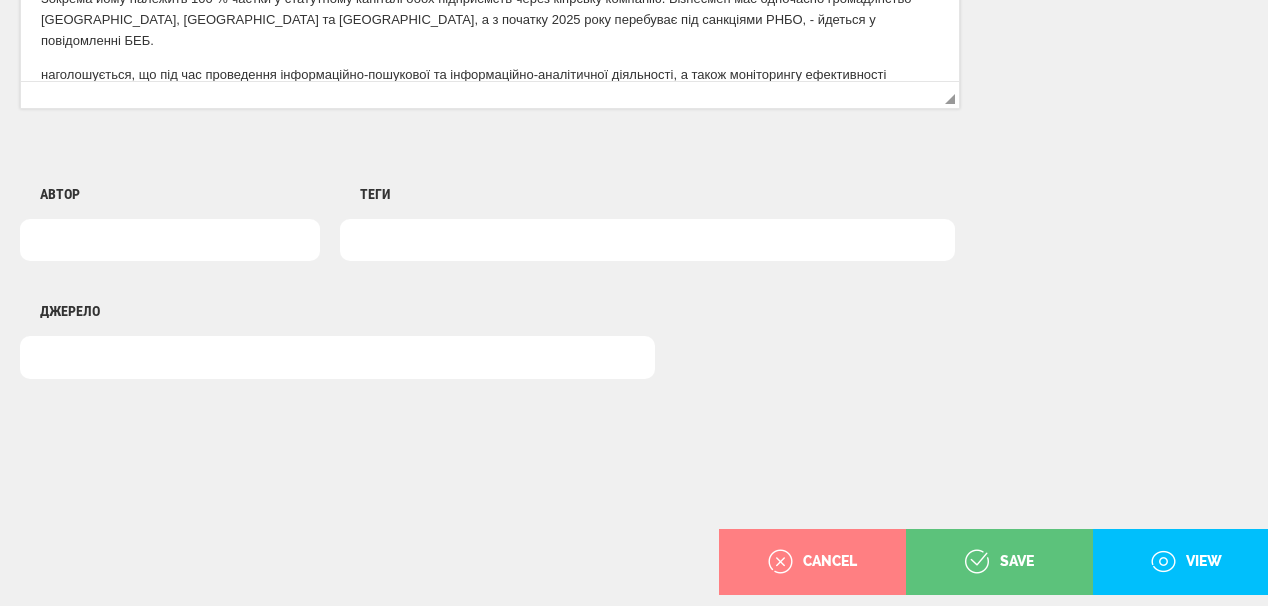 scroll, scrollTop: 0, scrollLeft: 0, axis: both 